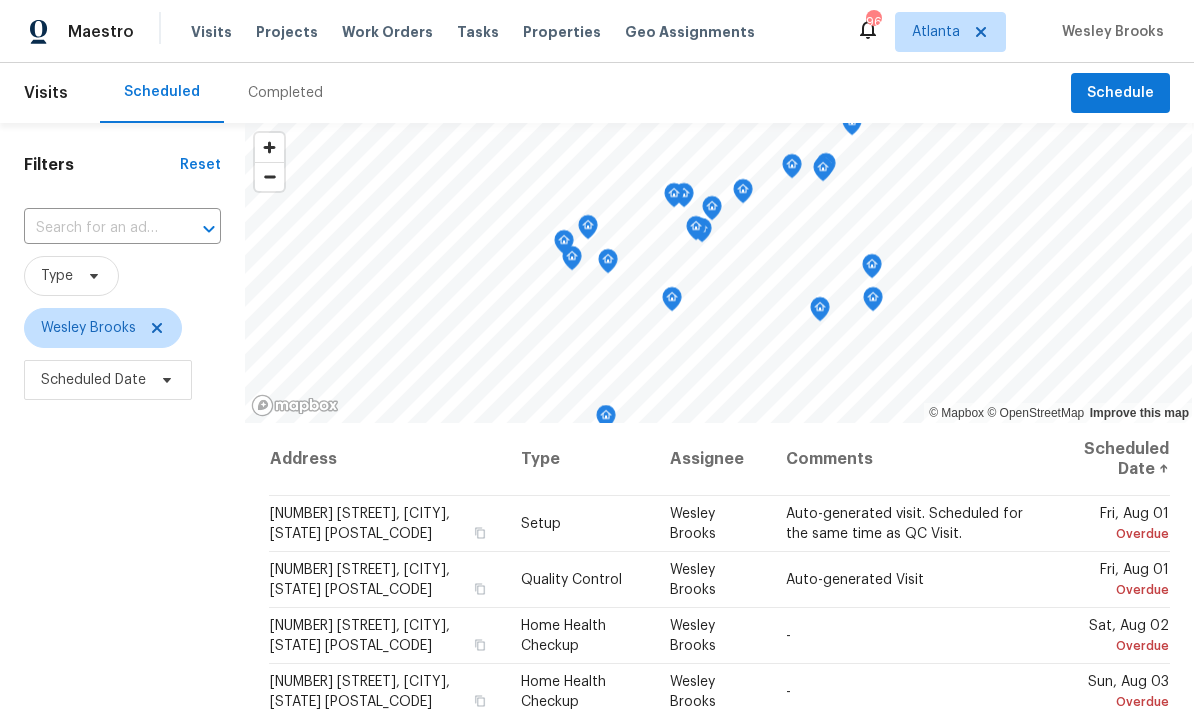 scroll, scrollTop: 1, scrollLeft: 0, axis: vertical 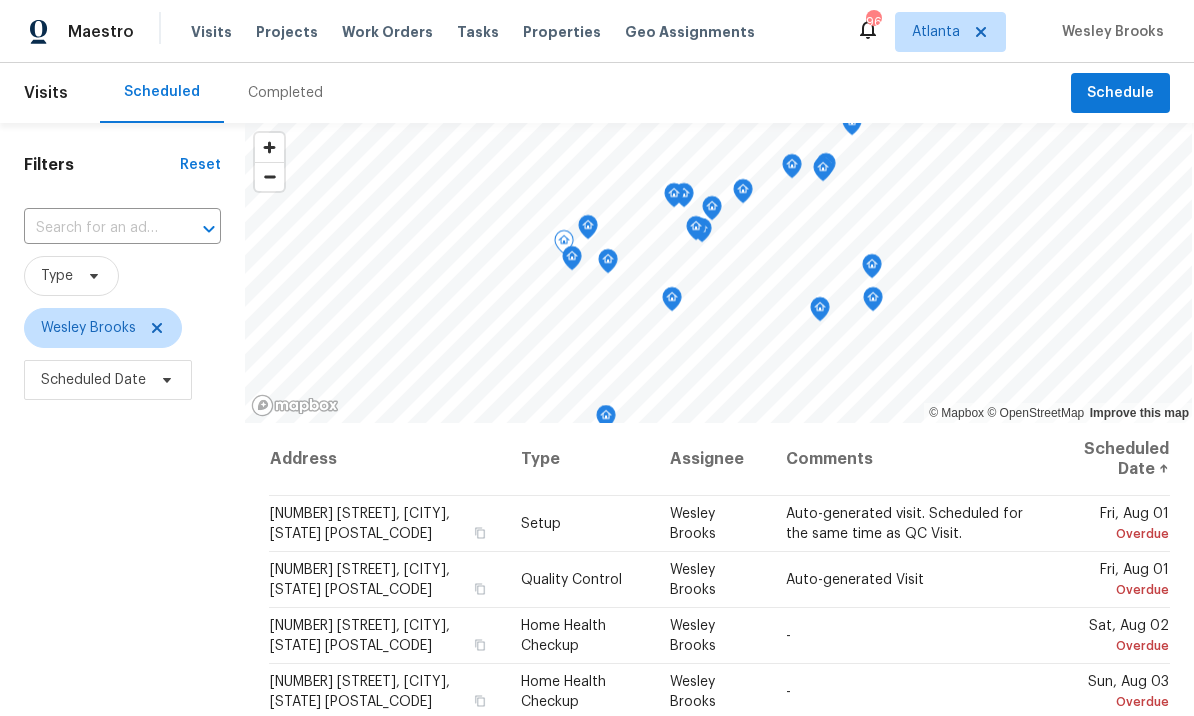 click 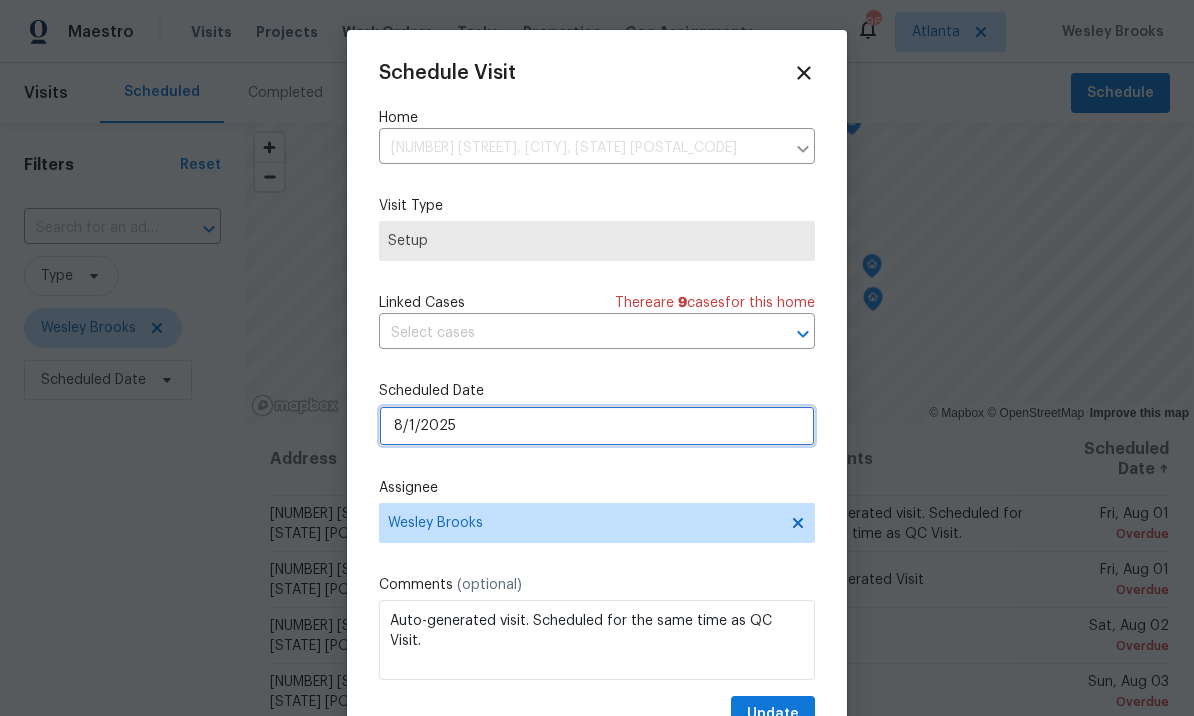 click on "8/1/2025" at bounding box center (597, 426) 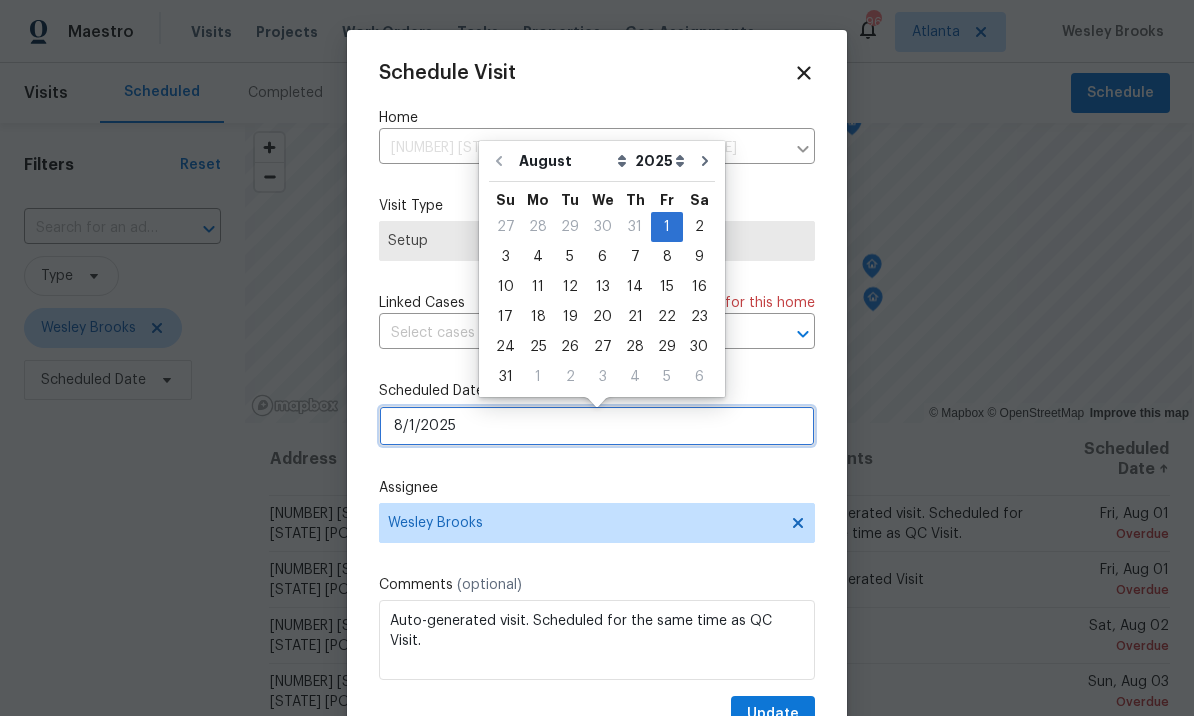 scroll, scrollTop: 0, scrollLeft: 0, axis: both 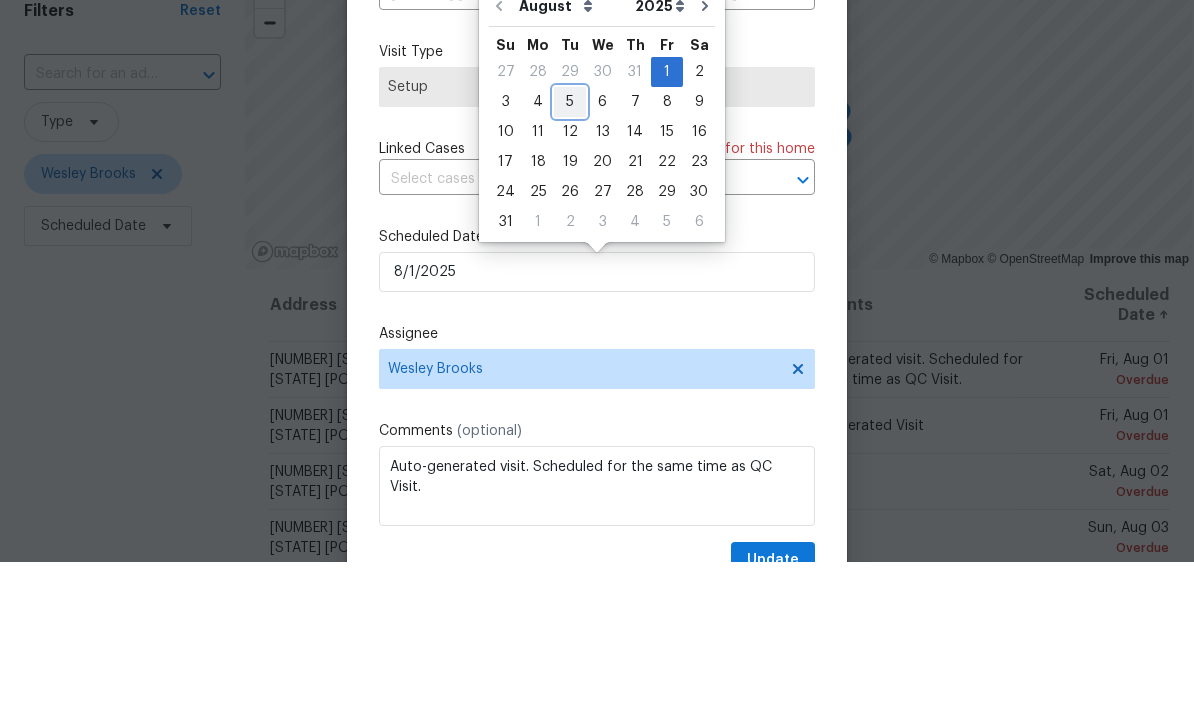 click on "5" at bounding box center (570, 256) 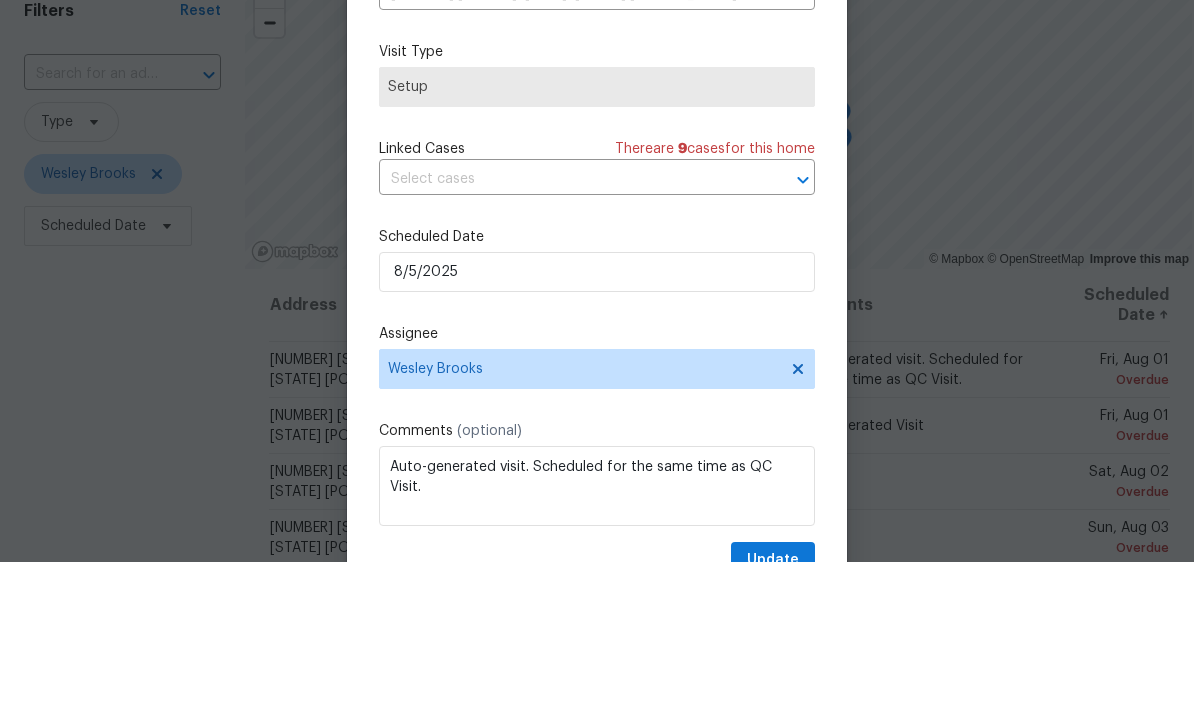scroll, scrollTop: 69, scrollLeft: 0, axis: vertical 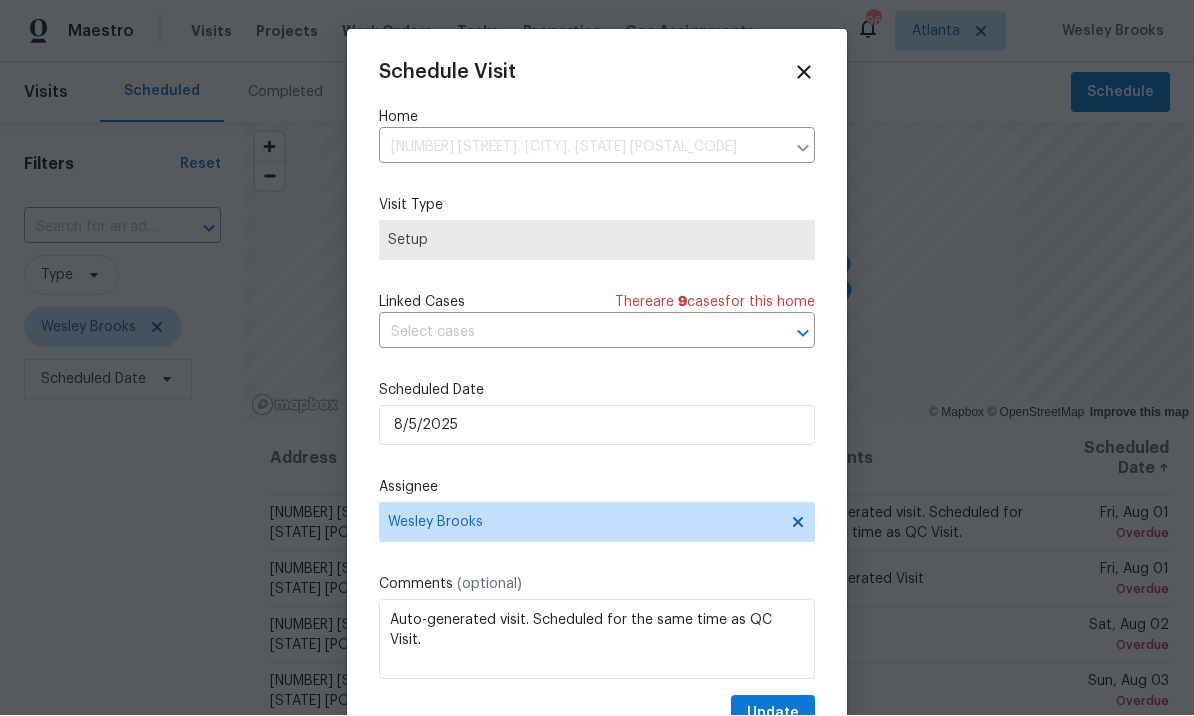 click on "Schedule Visit Home   747 Lakemont Dr, Hampton, GA 30228 ​ Visit Type   Setup Linked Cases There  are   9  case s  for this home   ​ Scheduled Date   8/5/2025 Assignee   Wesley Brooks Comments   (optional) Auto-generated visit. Scheduled for the same time as QC Visit. Update" at bounding box center (597, 397) 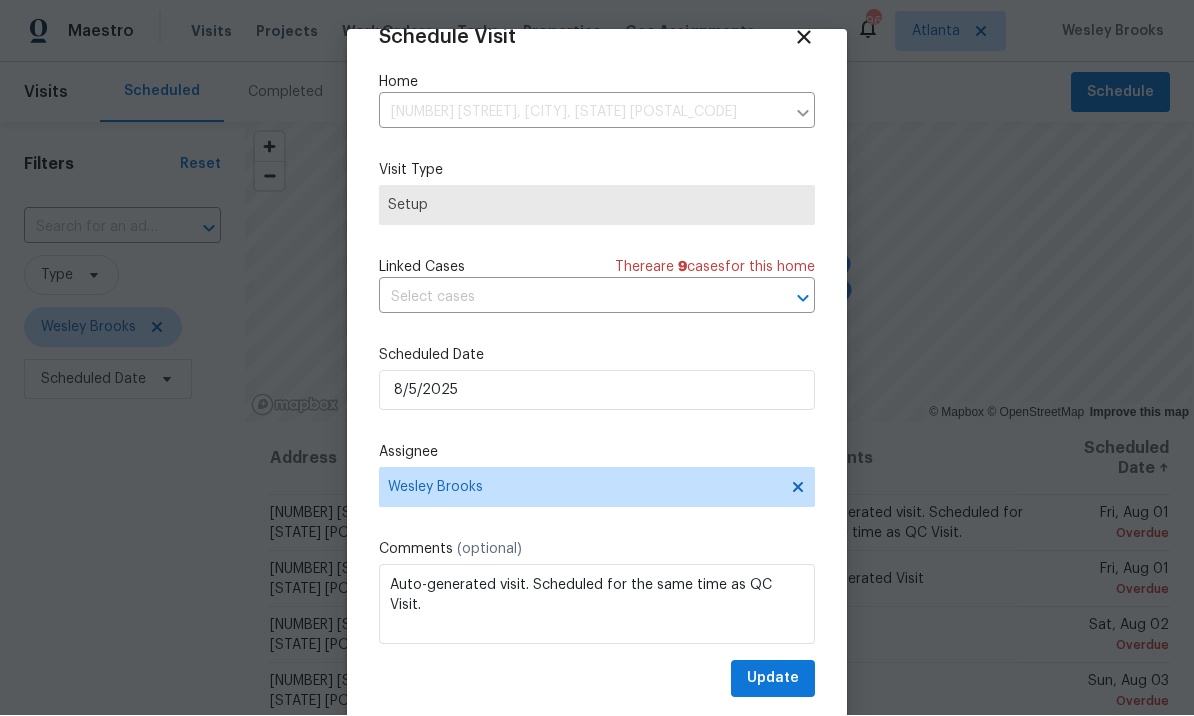 scroll, scrollTop: 39, scrollLeft: 0, axis: vertical 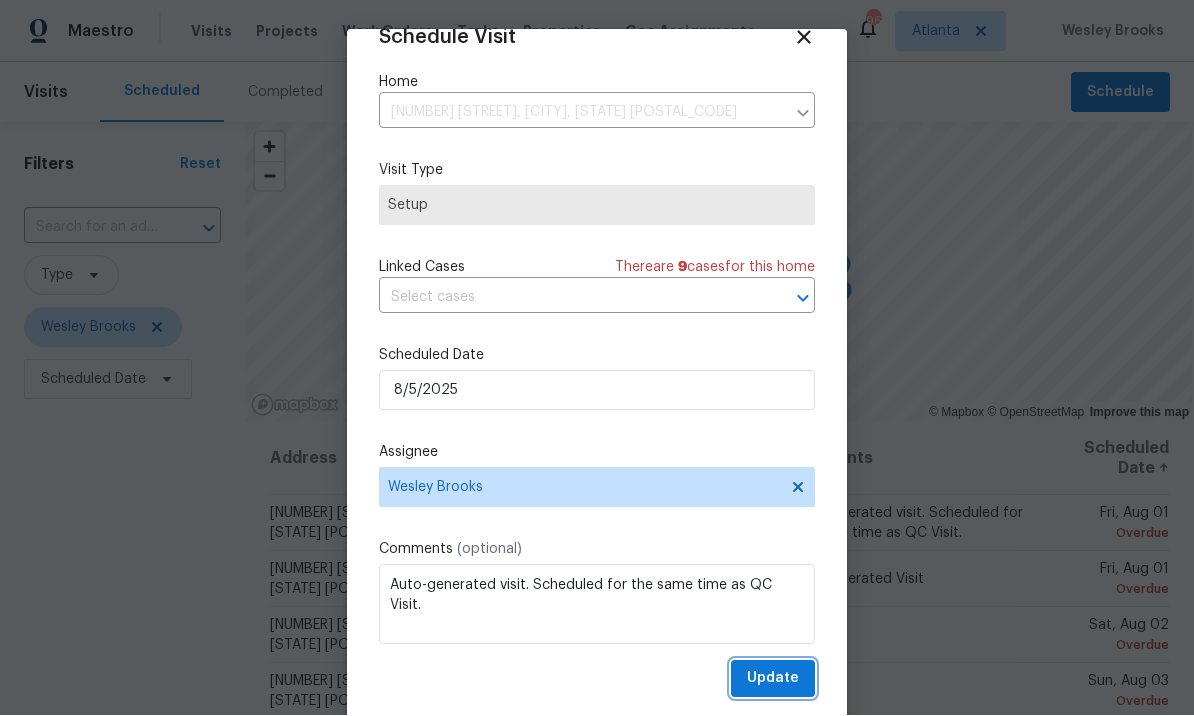 click on "Update" at bounding box center [773, 679] 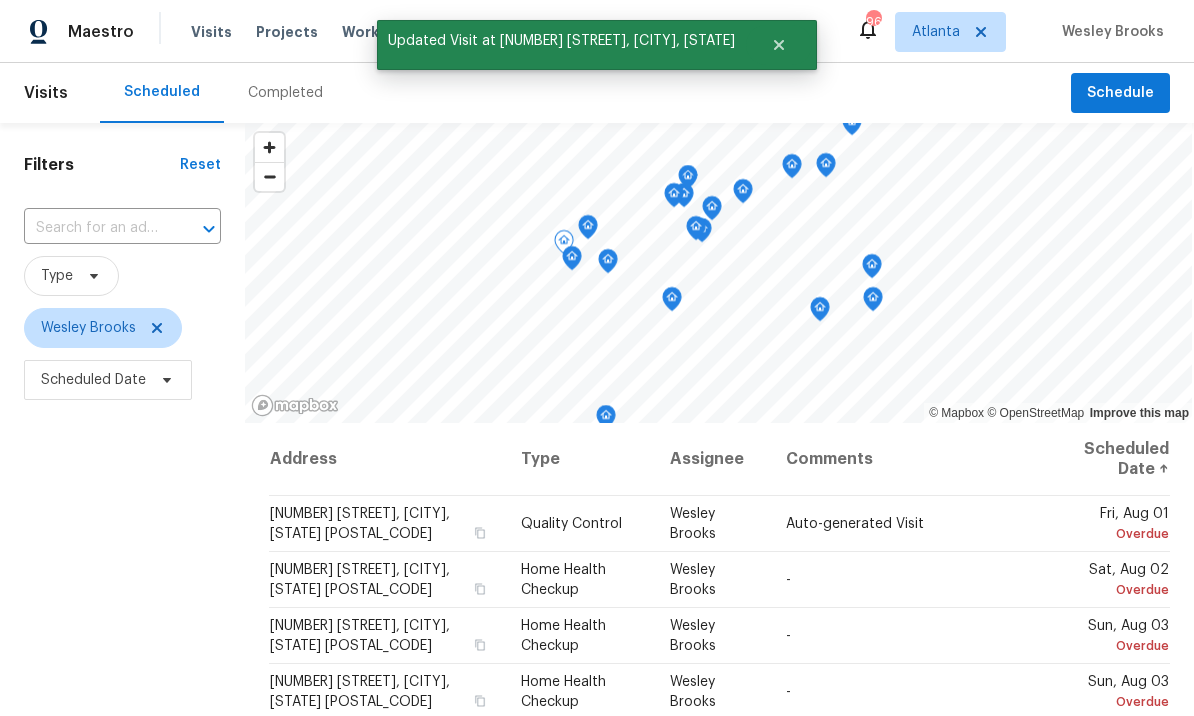 click 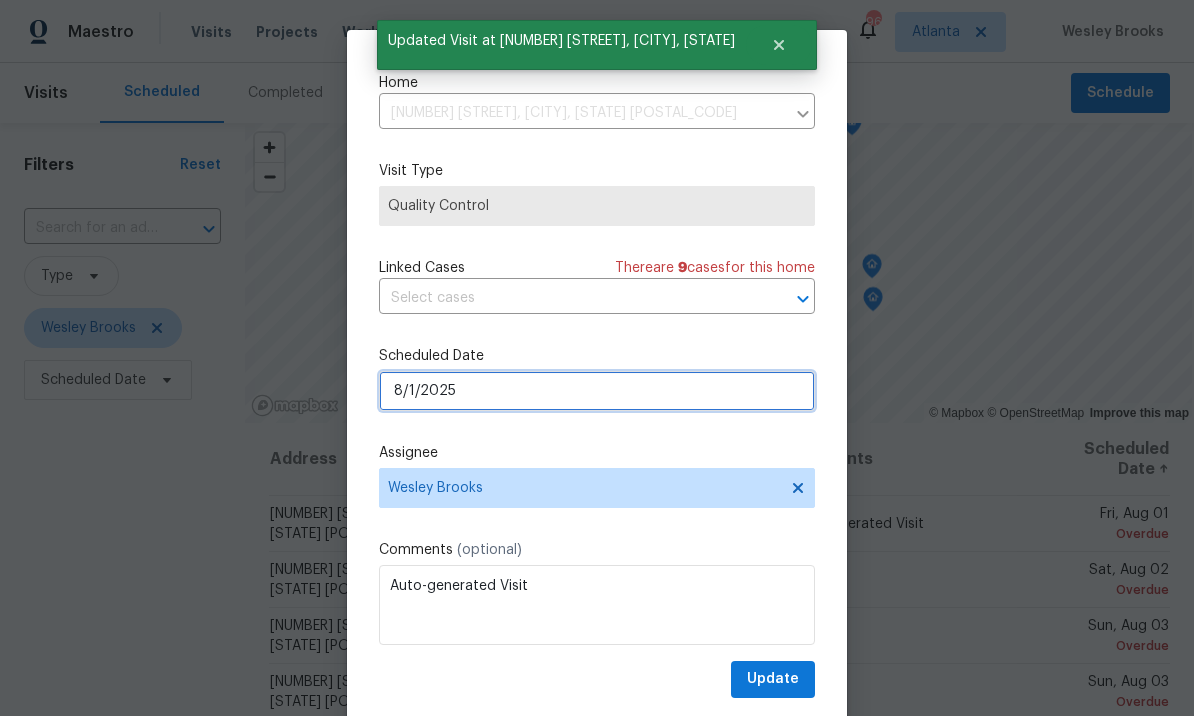 click on "8/1/2025" at bounding box center (597, 391) 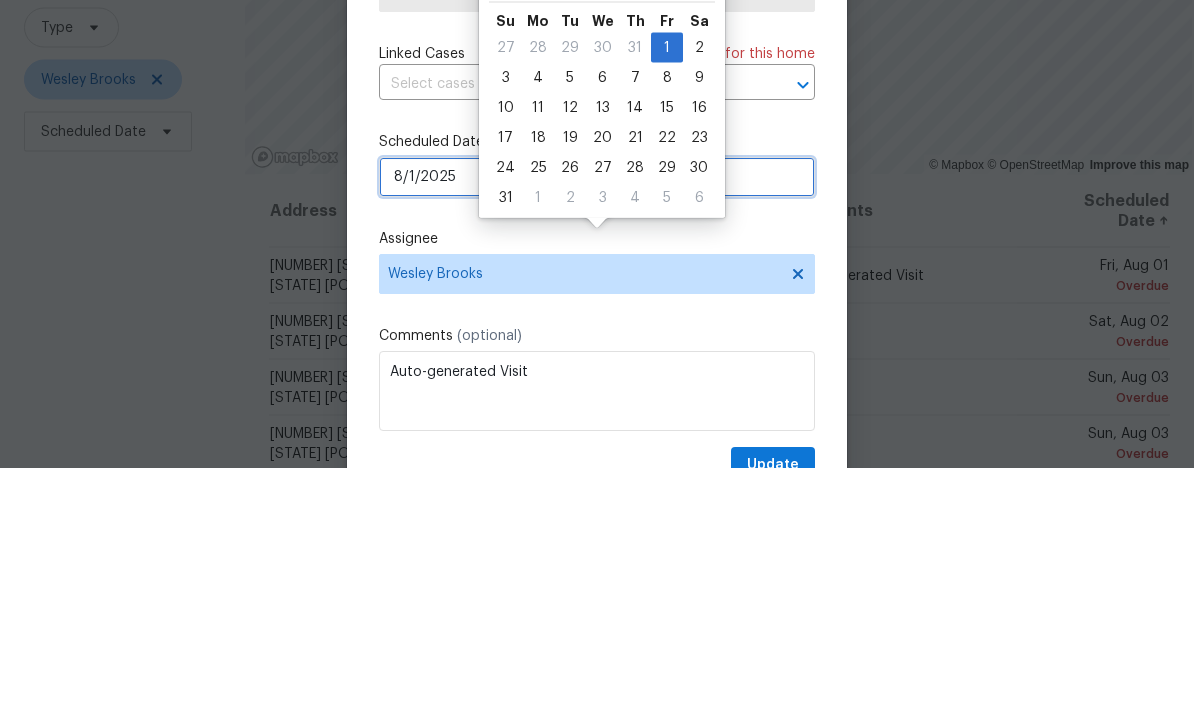 scroll, scrollTop: 0, scrollLeft: 0, axis: both 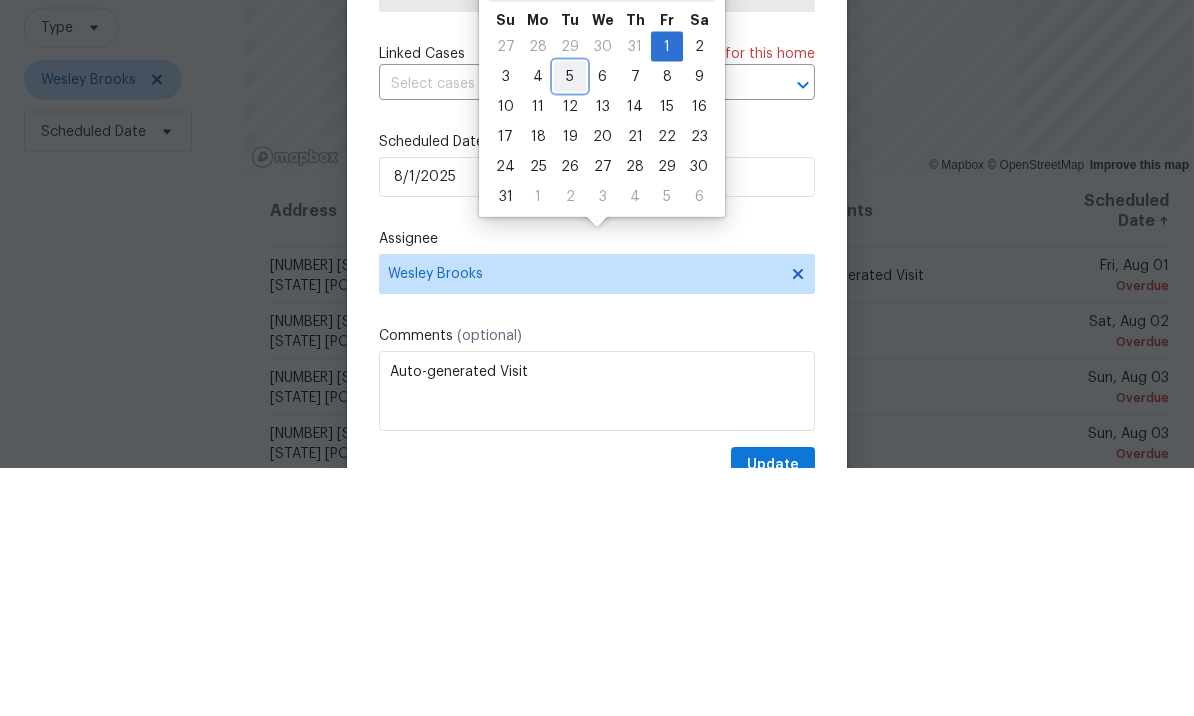 click on "5" at bounding box center (570, 325) 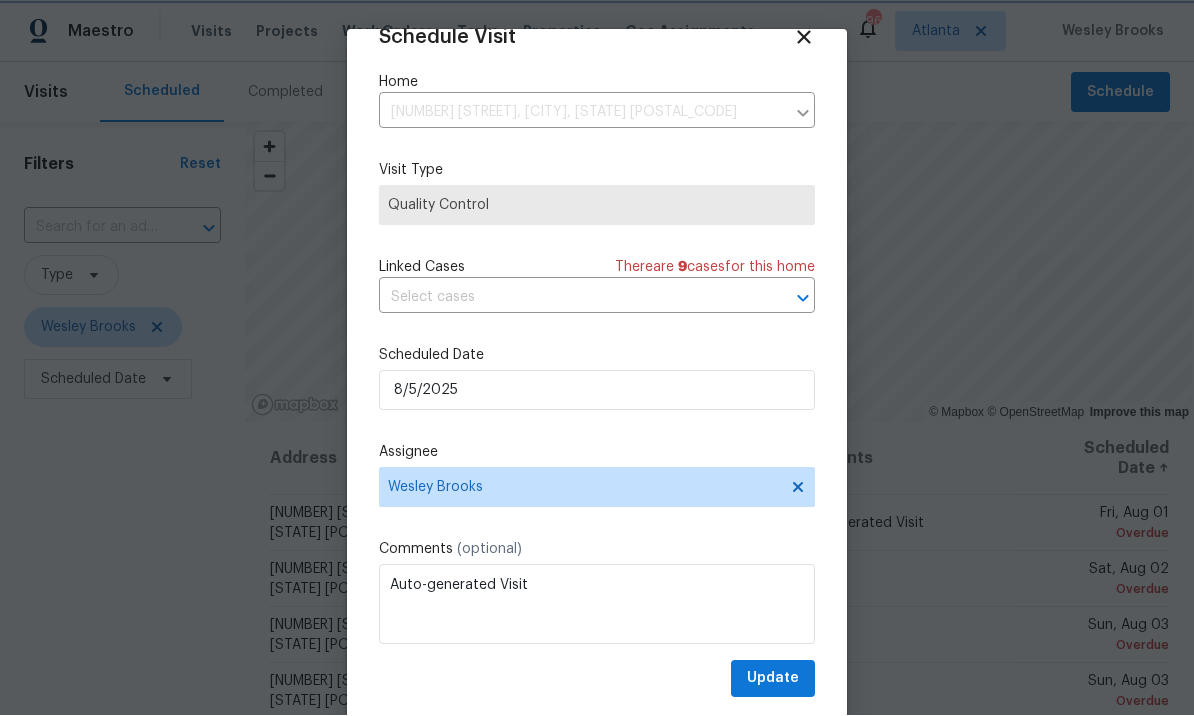 scroll, scrollTop: 39, scrollLeft: 0, axis: vertical 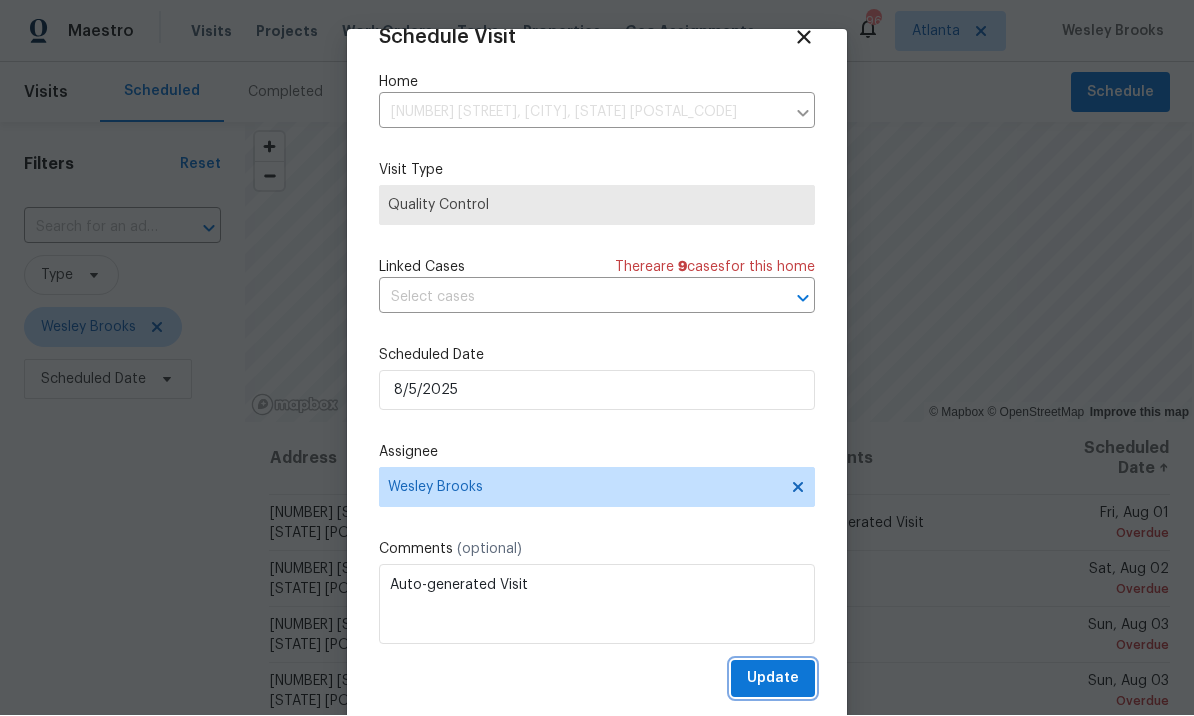 click on "Update" at bounding box center [773, 679] 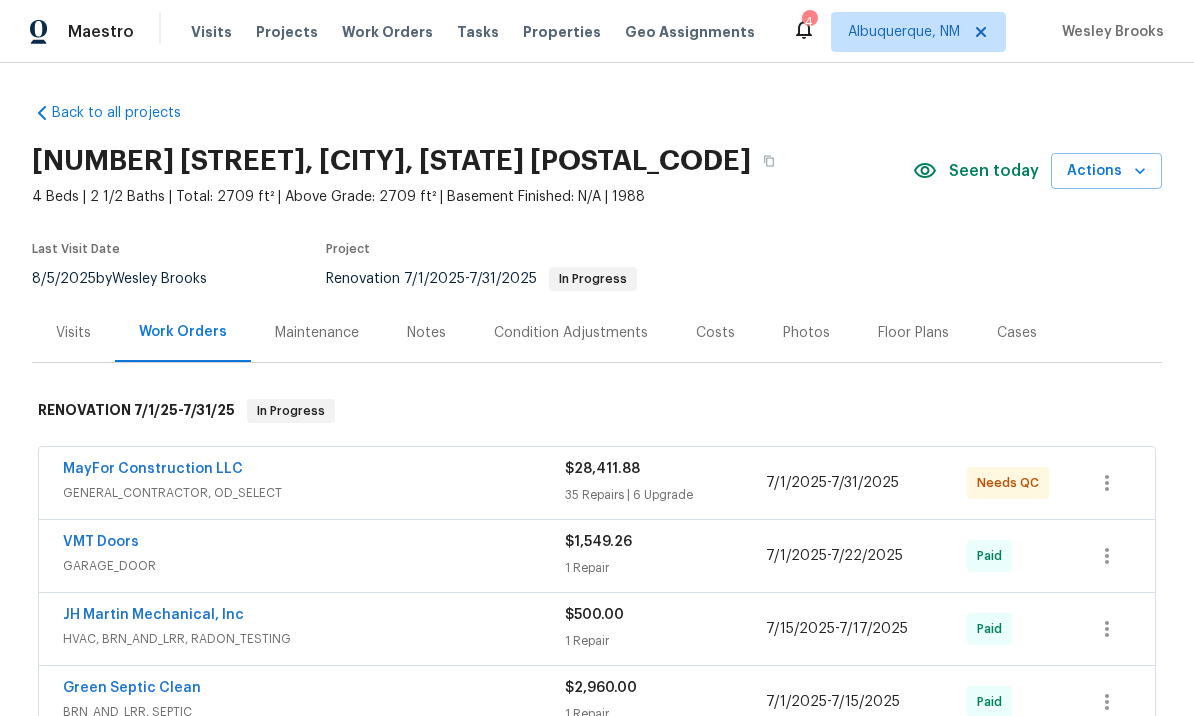 scroll, scrollTop: 0, scrollLeft: 0, axis: both 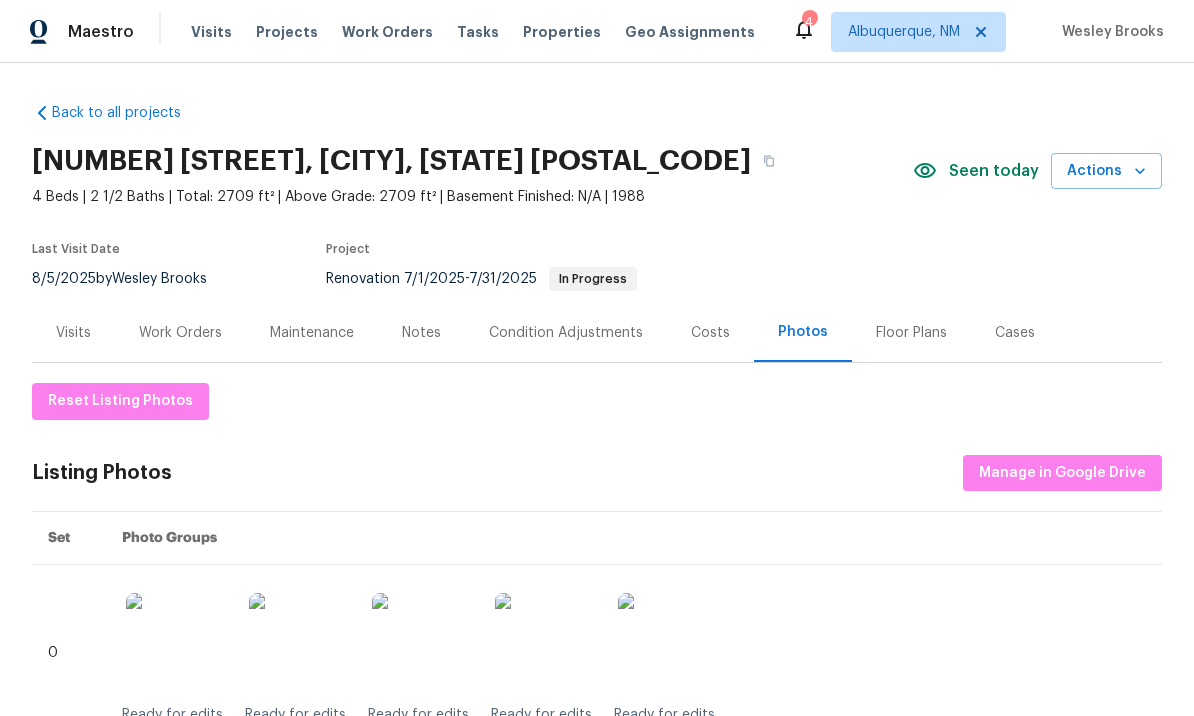 click on "Reset Listing Photos Listing Photos Manage in Google Drive Set Photo Groups 0 Ready for edits Ready for edits Ready for edits Ready for edits Ready for edits 1 Ready for edits Ready for edits Ready for edits Ready for edits Ready for edits 2 Ready for edits Ready for edits Ready for edits Ready for edits Ready for edits 3 Ready for edits Ready for edits Ready for edits Ready for edits Ready for edits 4 Ready for edits Ready for edits Ready for edits Ready for edits Ready for edits 5 Ready for edits Ready for edits Ready for edits Ready for edits Ready for edits 6 Ready for edits Ready for edits Ready for edits Ready for edits Ready for edits Ready for edits 7 Ready for edits Ready for edits Ready for edits Ready for edits Ready for edits 8 Ready for edits Ready for edits Ready for edits 9 Ready for edits Ready for edits Ready for edits Ready for edits Ready for edits 10 Ready for edits Ready for edits Ready for edits Ready for edits Ready for edits 11 Ready for edits Ready for edits Ready for edits 12 13 14" at bounding box center (597, 2411) 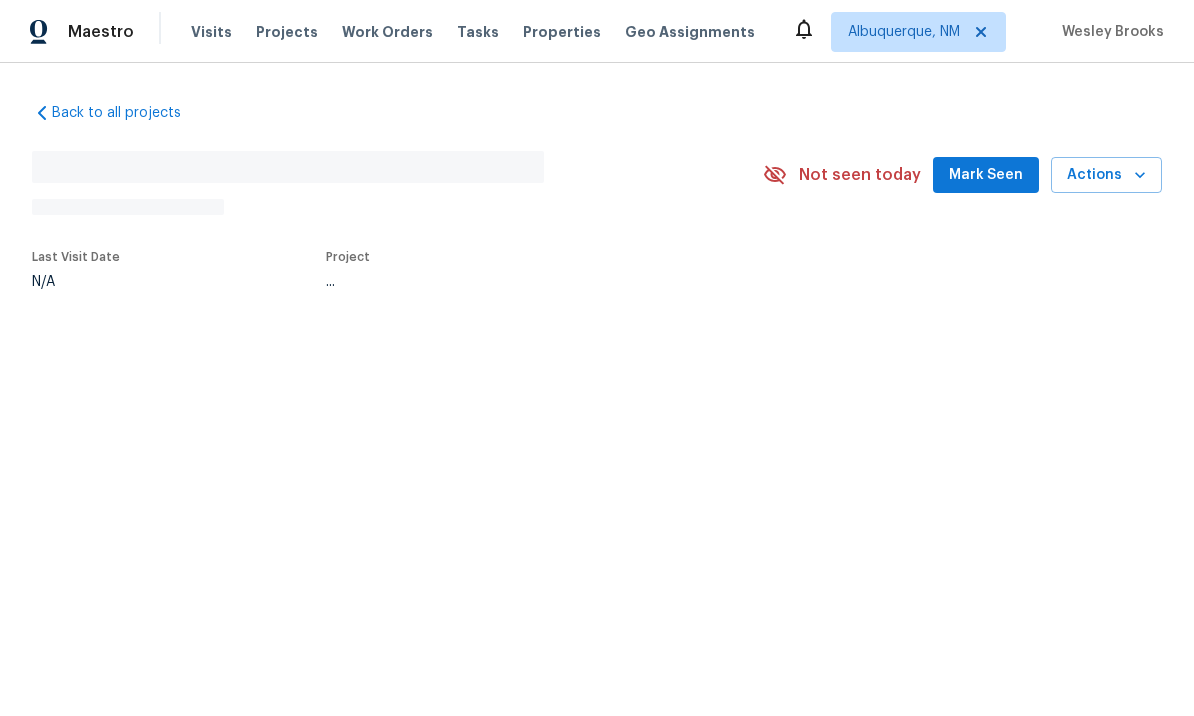 scroll, scrollTop: 0, scrollLeft: 0, axis: both 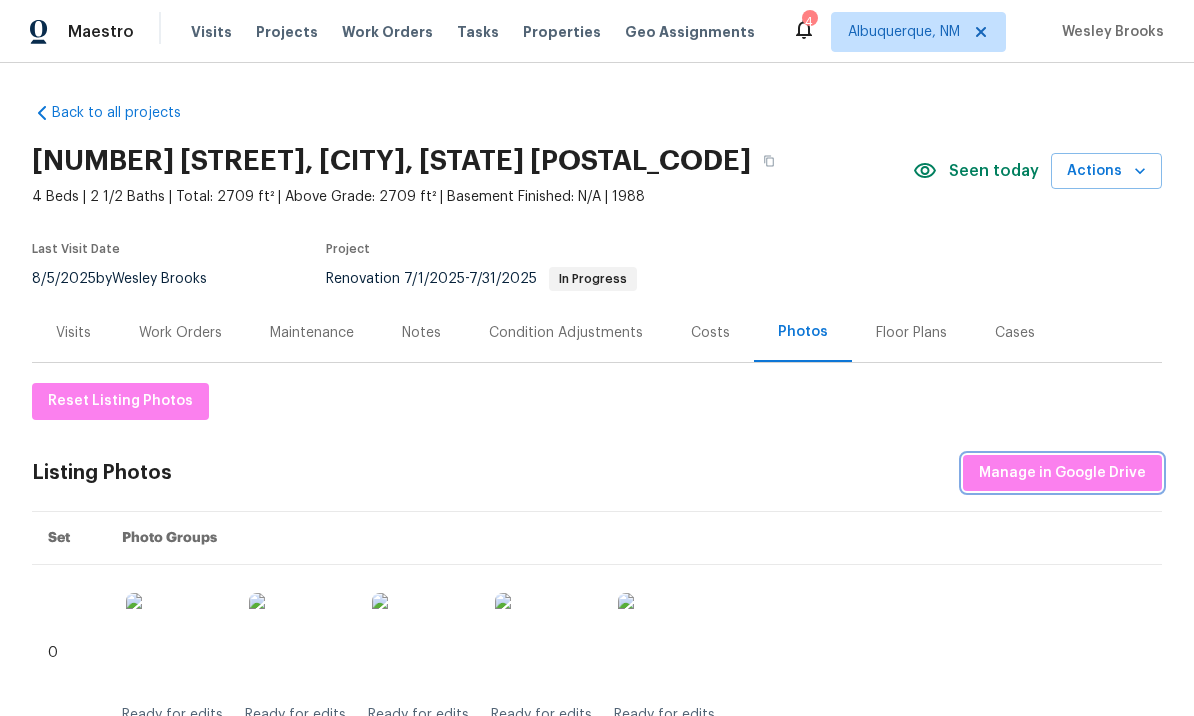 click on "Manage in Google Drive" at bounding box center [1062, 473] 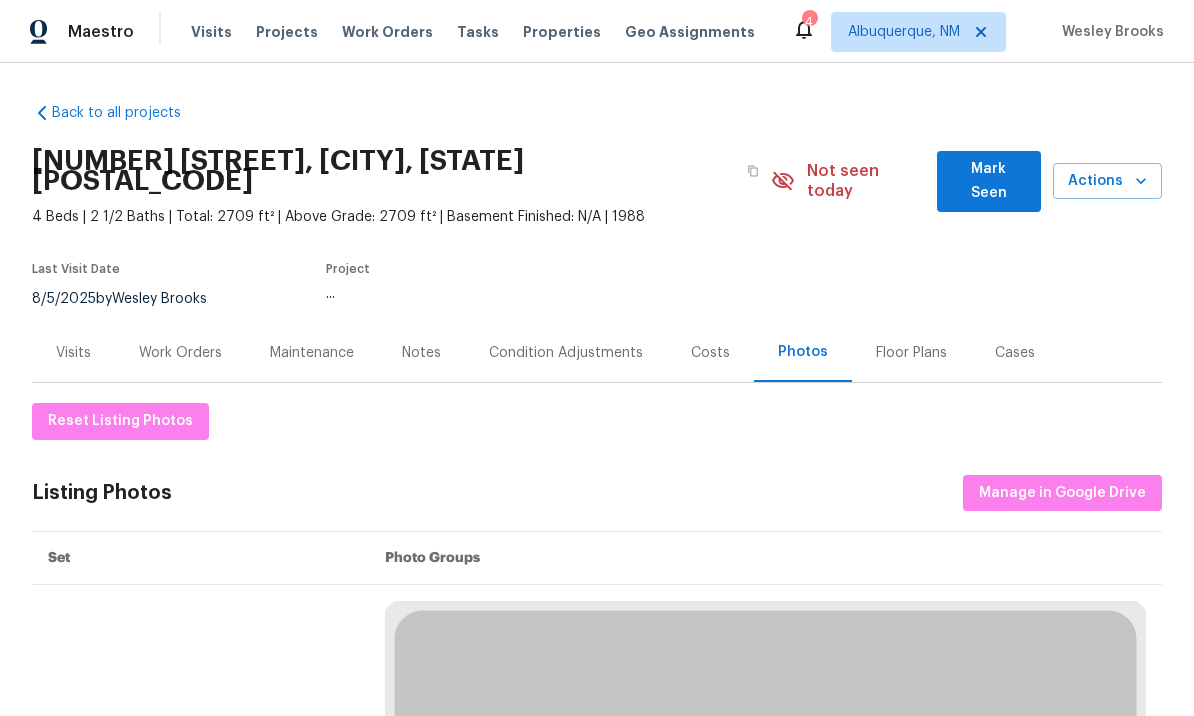 scroll, scrollTop: 0, scrollLeft: 0, axis: both 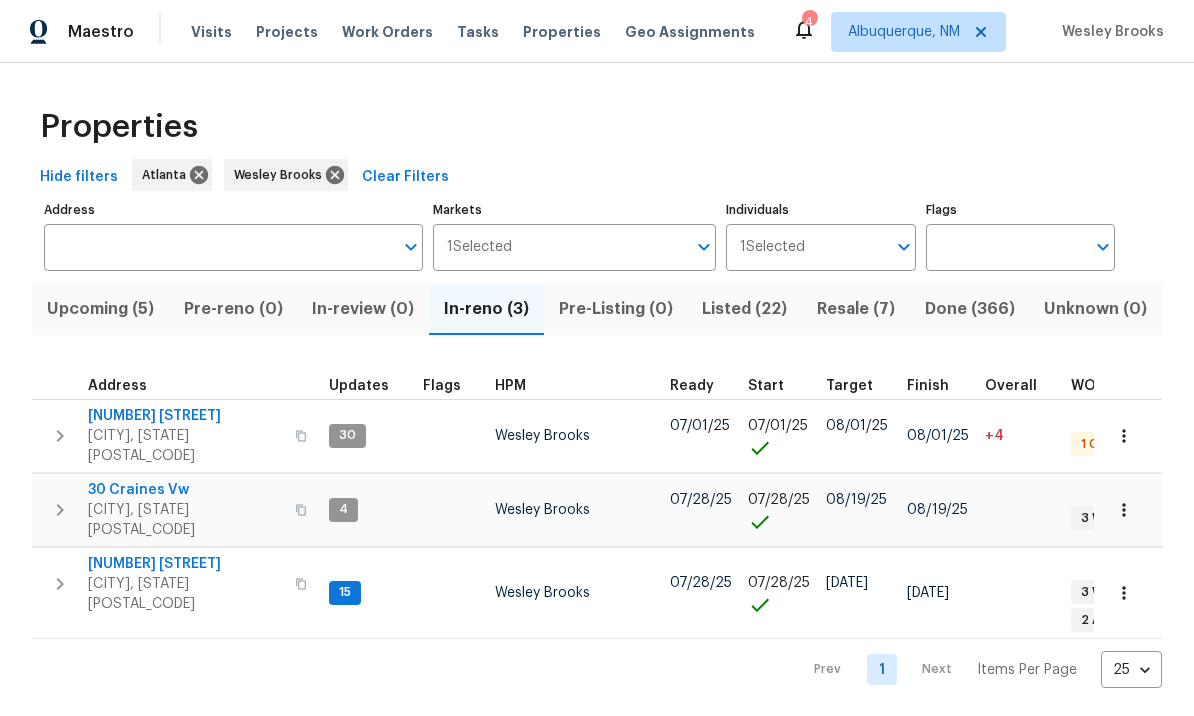 click on "747 Lakemont Dr" at bounding box center (185, 416) 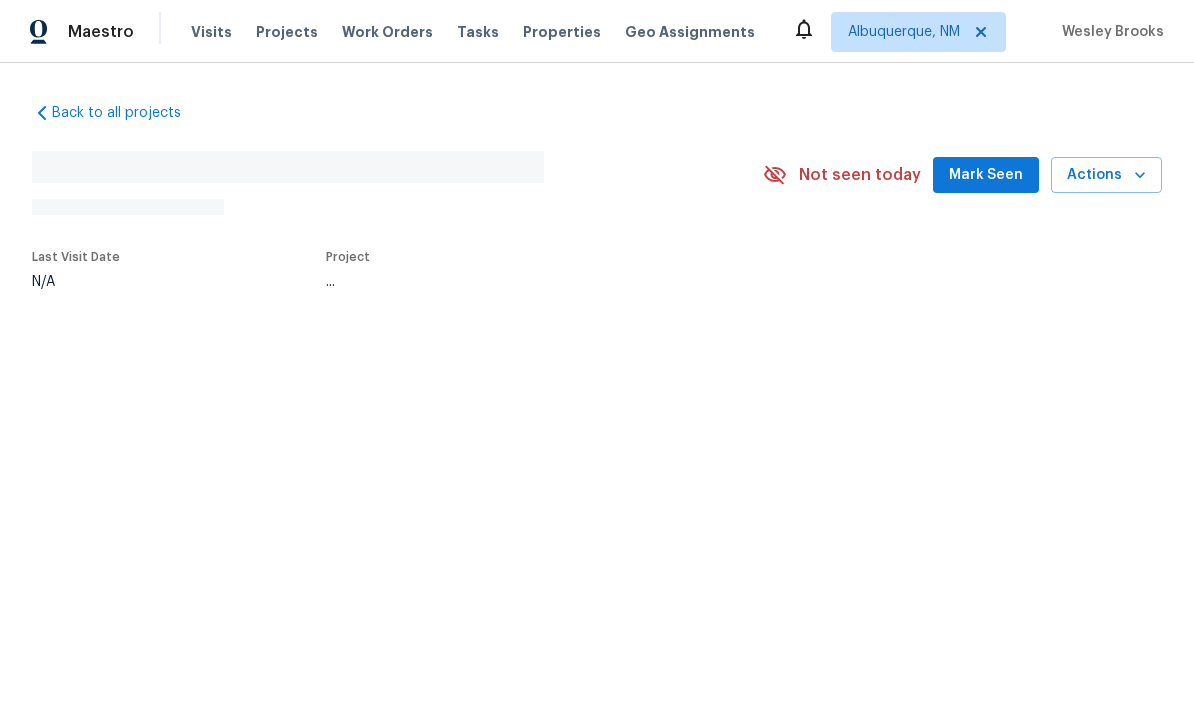 scroll, scrollTop: 0, scrollLeft: 0, axis: both 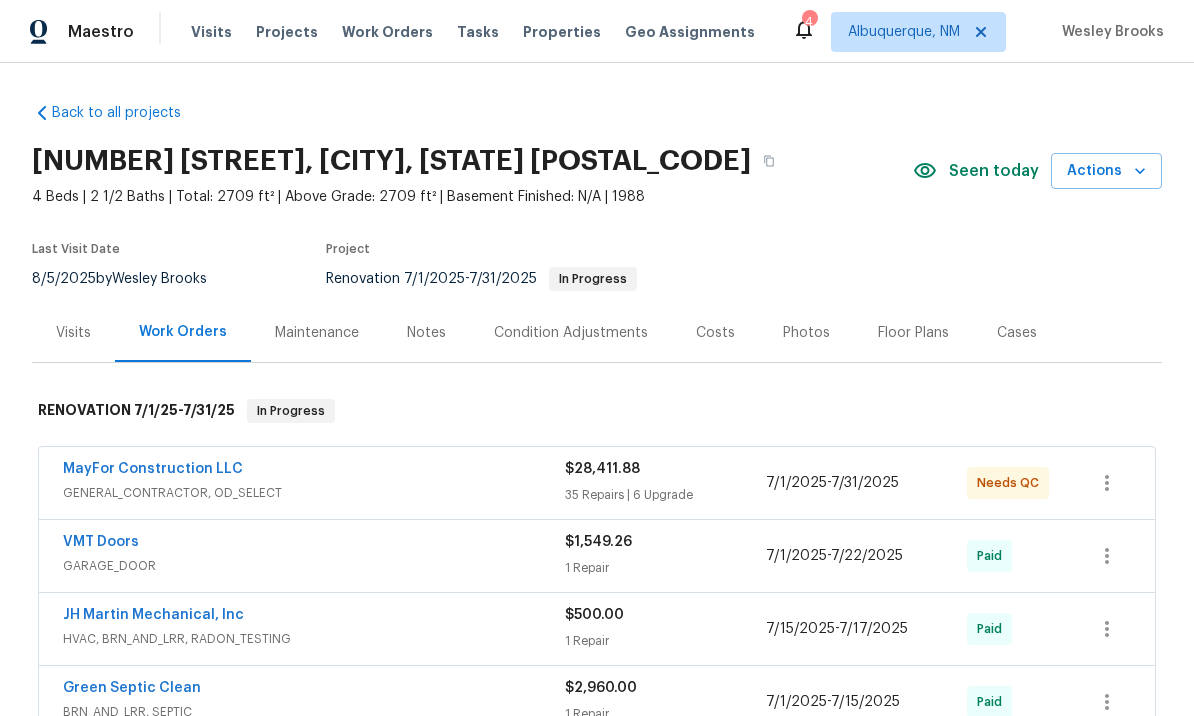 click on "Photos" at bounding box center (806, 333) 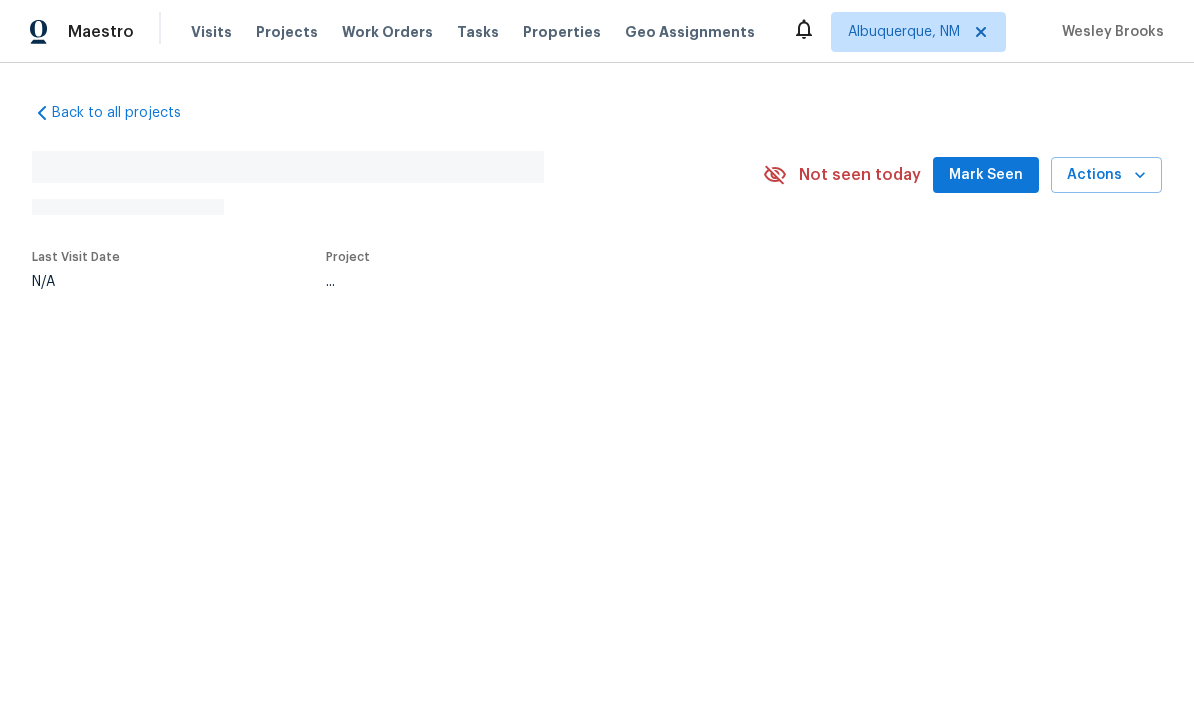 scroll, scrollTop: 0, scrollLeft: 0, axis: both 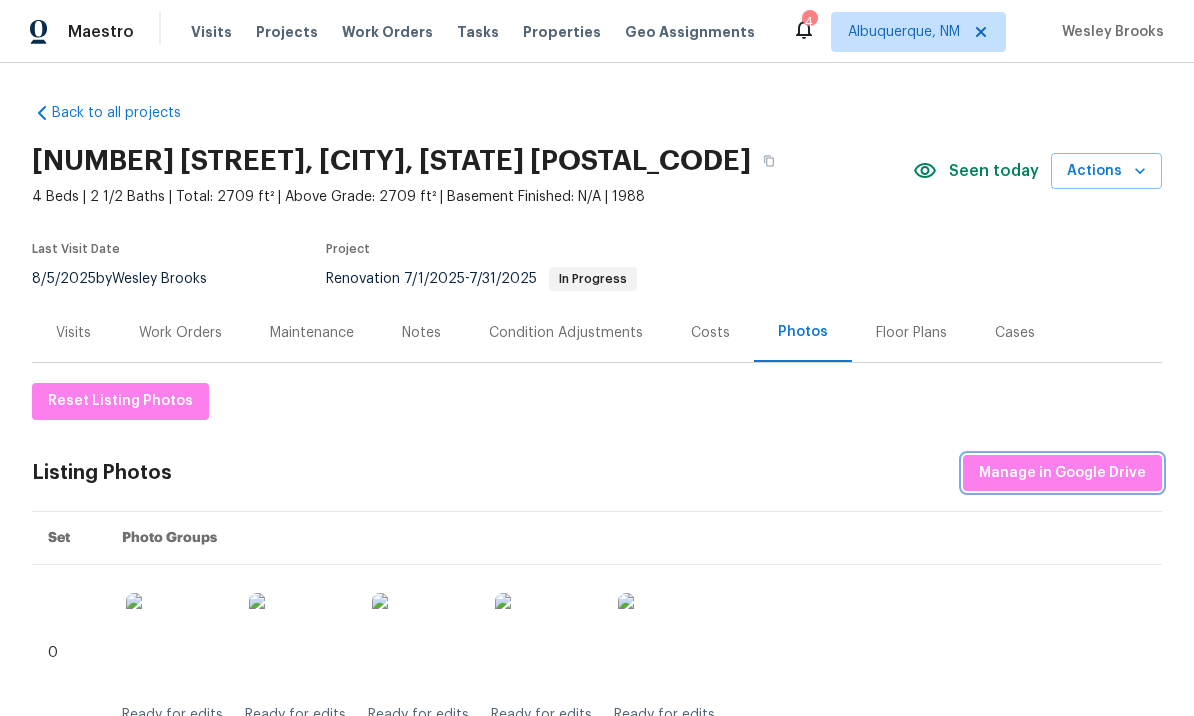 click on "Manage in Google Drive" at bounding box center [1062, 473] 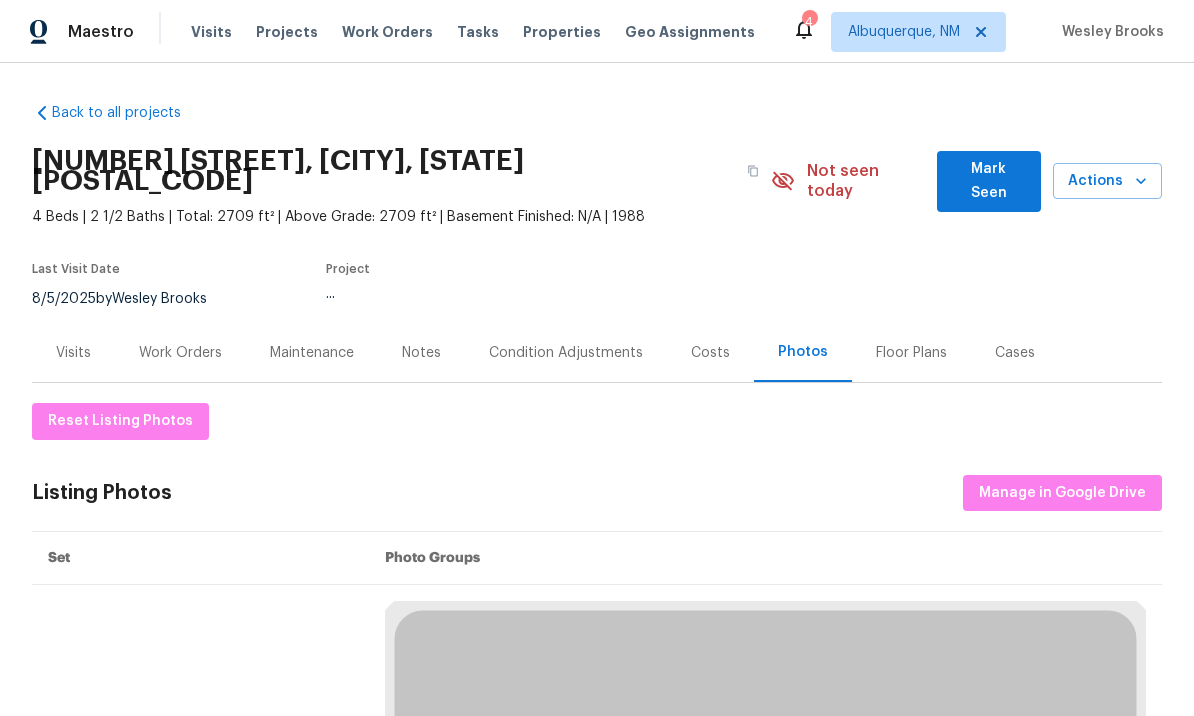 scroll, scrollTop: 0, scrollLeft: 0, axis: both 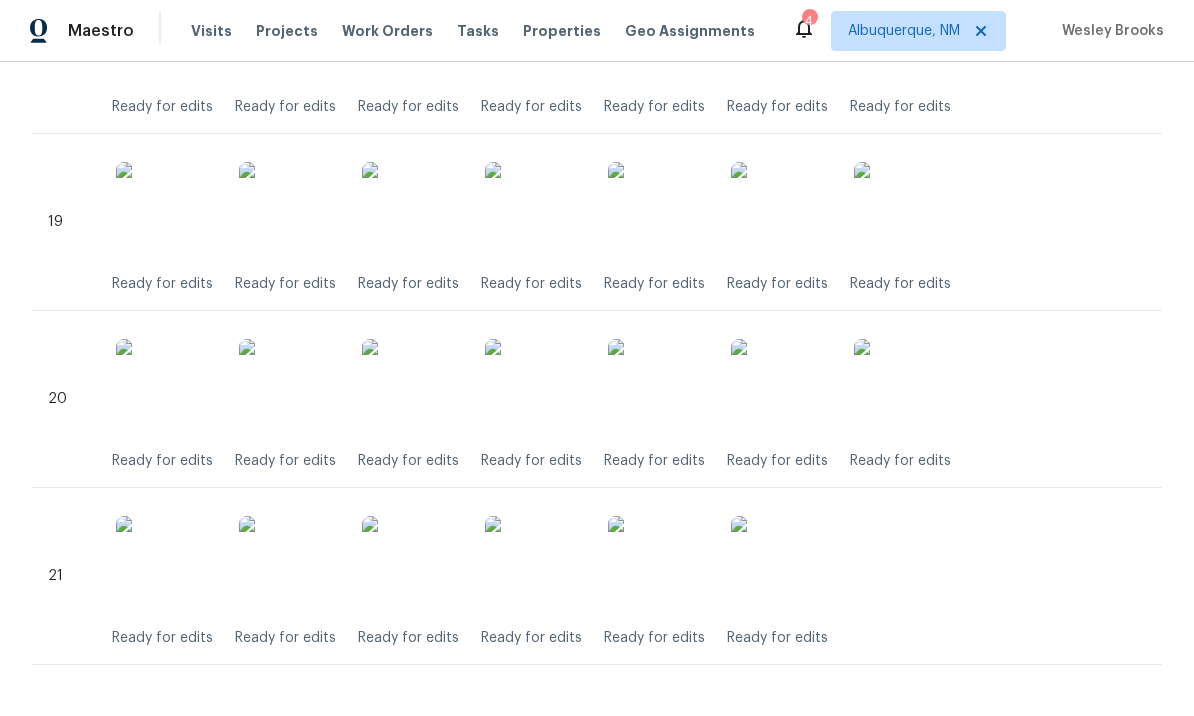 click on "Back to all projects [NUMBER] [STREET], [CITY], [STATE] [POSTAL_CODE] 4 Beds | 2 1/2 Baths | Total: 2709 ft² | Above Grade: 2709 ft² | Basement Finished: N/A | 1988 Seen today Actions Last Visit Date 8/5/[YEAR]  by  [FIRST] [LAST]   Project Renovation   7/1/[YEAR]  -  7/31/[YEAR] In Progress Visits Work Orders Maintenance Notes Condition Adjustments Costs Photos Floor Plans Cases Reset Listing Photos Listing Photos Manage in Google Drive Set Photo Groups 0 Ready for edits Ready for edits Ready for edits Ready for edits Ready for edits Ready for edits Ready for edits 1 Ready for edits Ready for edits Ready for edits Ready for edits Ready for edits Ready for edits Ready for edits 2 Ready for edits Ready for edits Ready for edits Ready for edits Ready for edits Ready for edits Ready for edits 3 Ready for edits Ready for edits Ready for edits Ready for edits Ready for edits Ready for edits Ready for edits 4 Ready for edits Ready for edits Ready for edits Ready for edits Ready for edits Ready for edits Ready for edits 5 6 7 8 9 10" at bounding box center [597, 389] 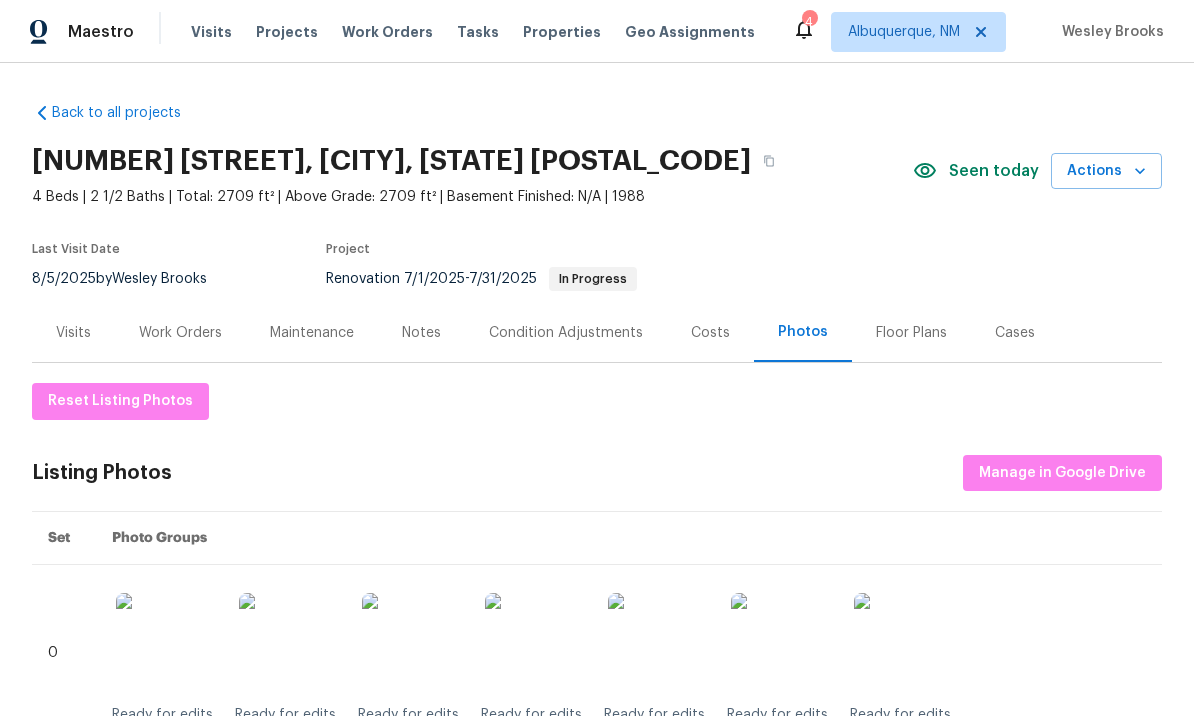 scroll, scrollTop: 0, scrollLeft: 0, axis: both 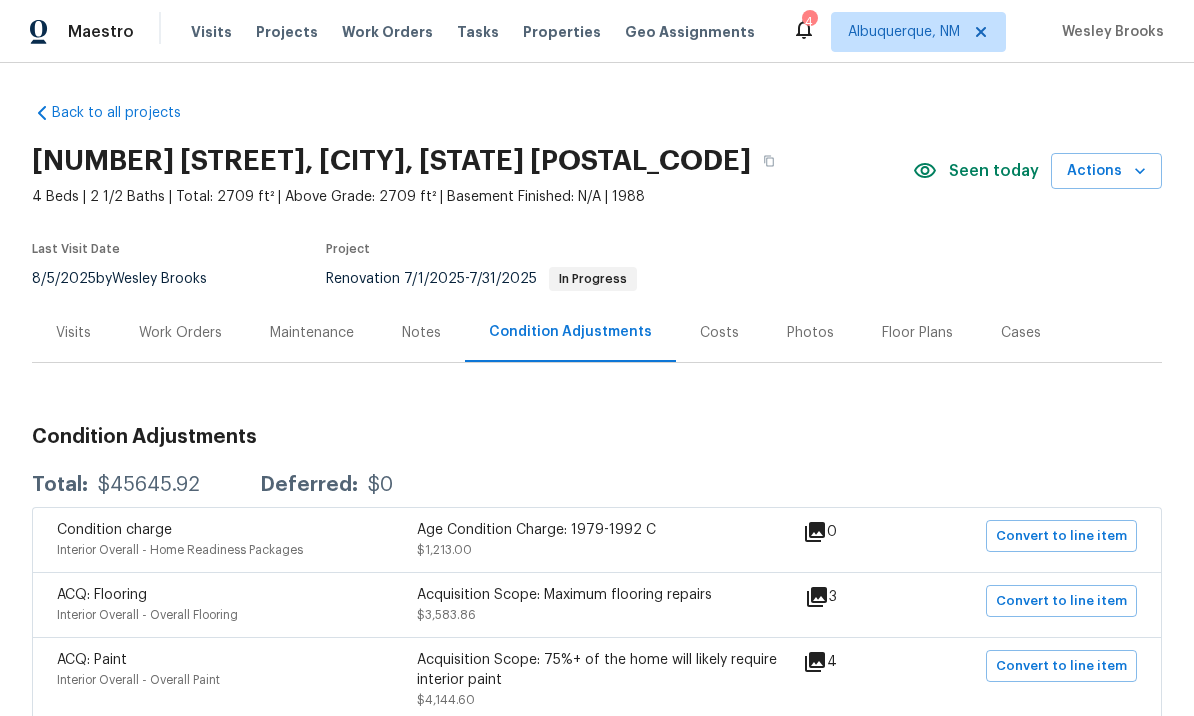 click on "Maintenance" at bounding box center (312, 333) 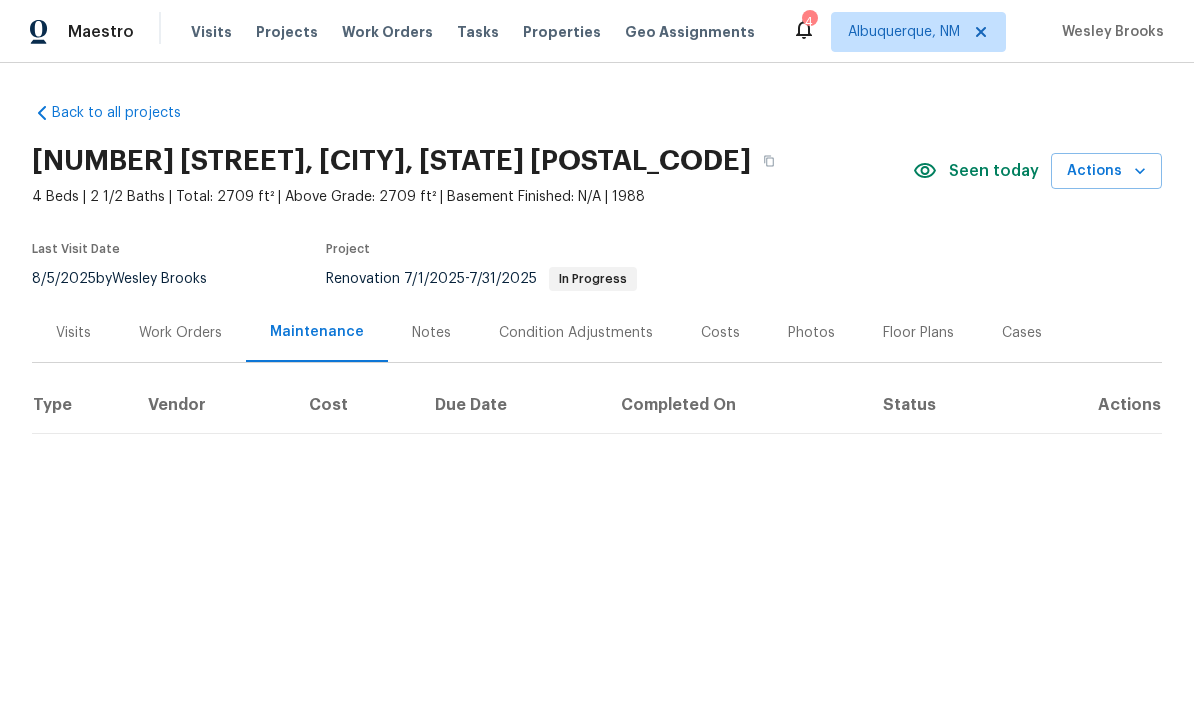 click on "Work Orders" at bounding box center [180, 333] 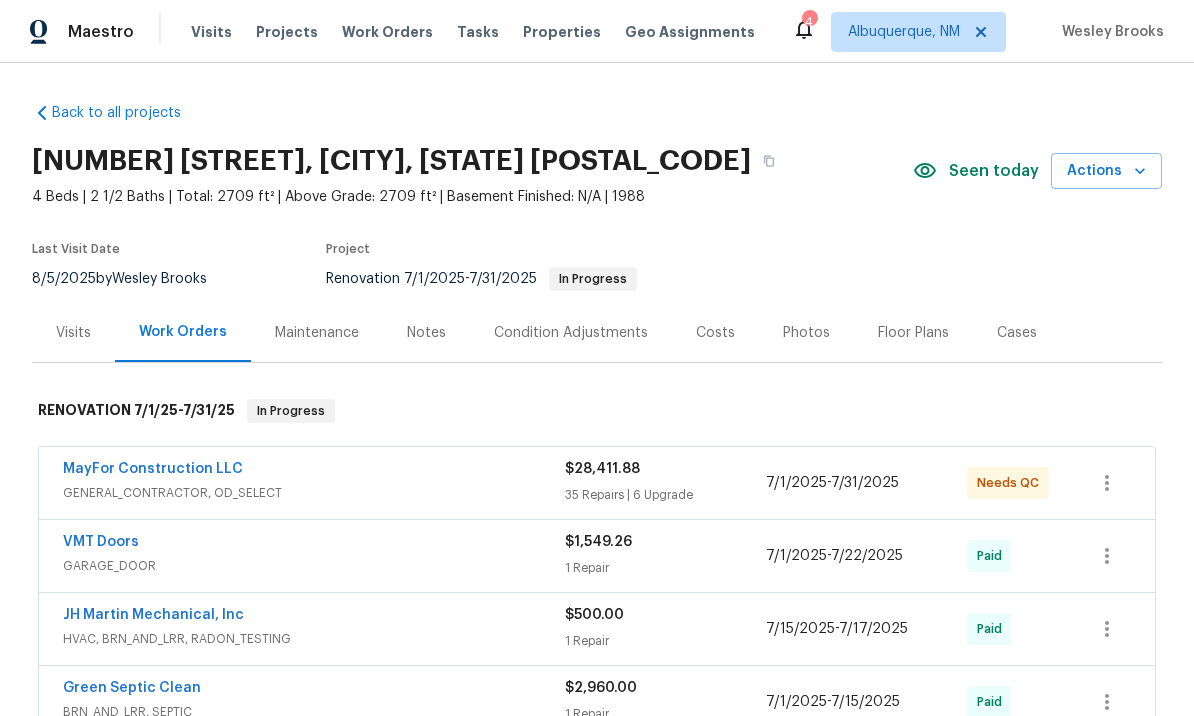 click on "MayFor Construction LLC" at bounding box center [153, 469] 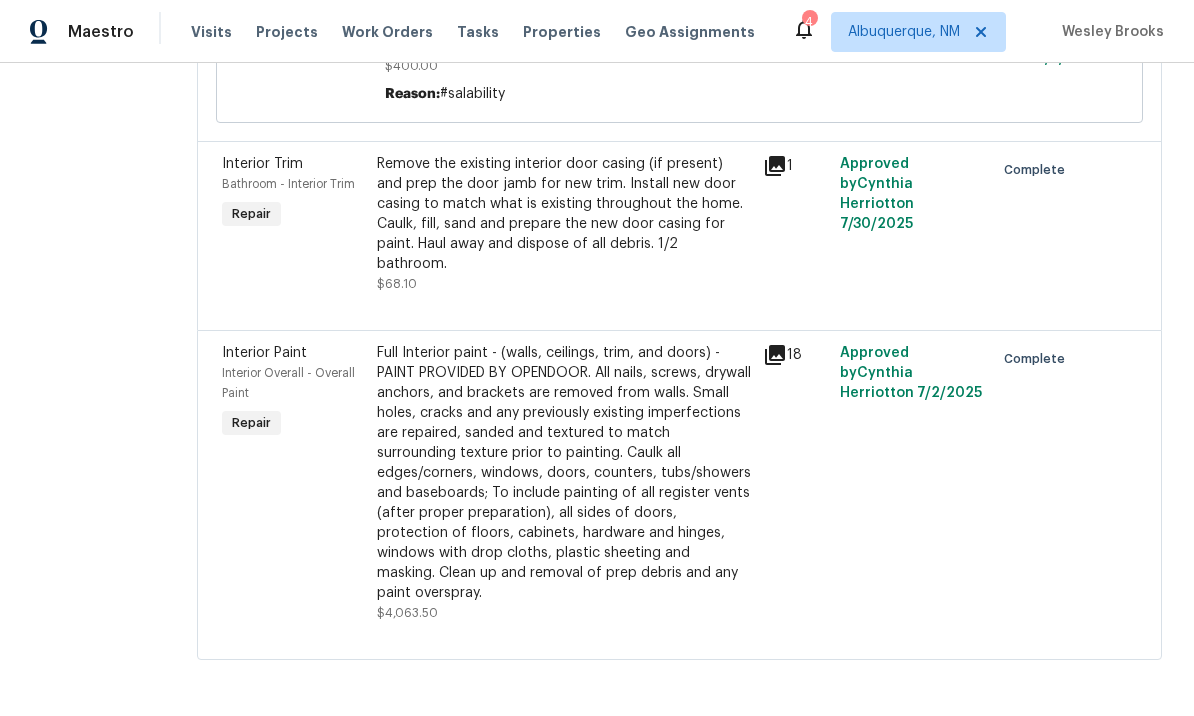scroll, scrollTop: 7434, scrollLeft: 0, axis: vertical 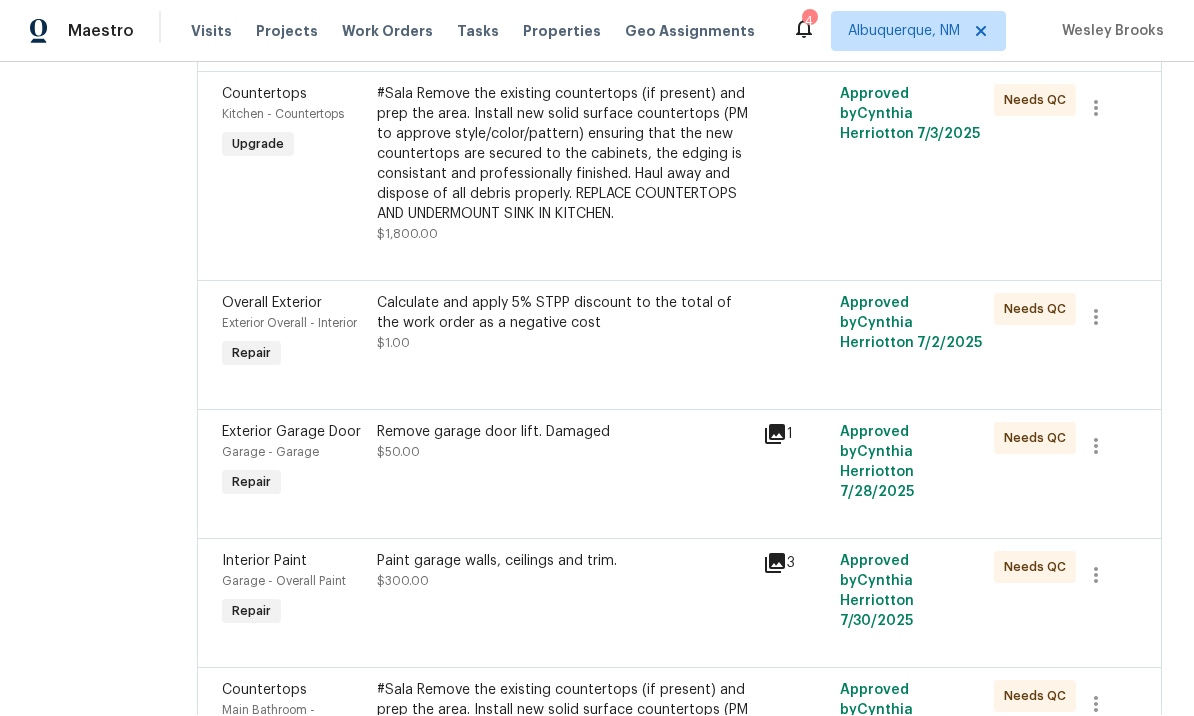 click on "Calculate and apply 5% STPP discount to the total of the work order as a negative cost" at bounding box center [564, 314] 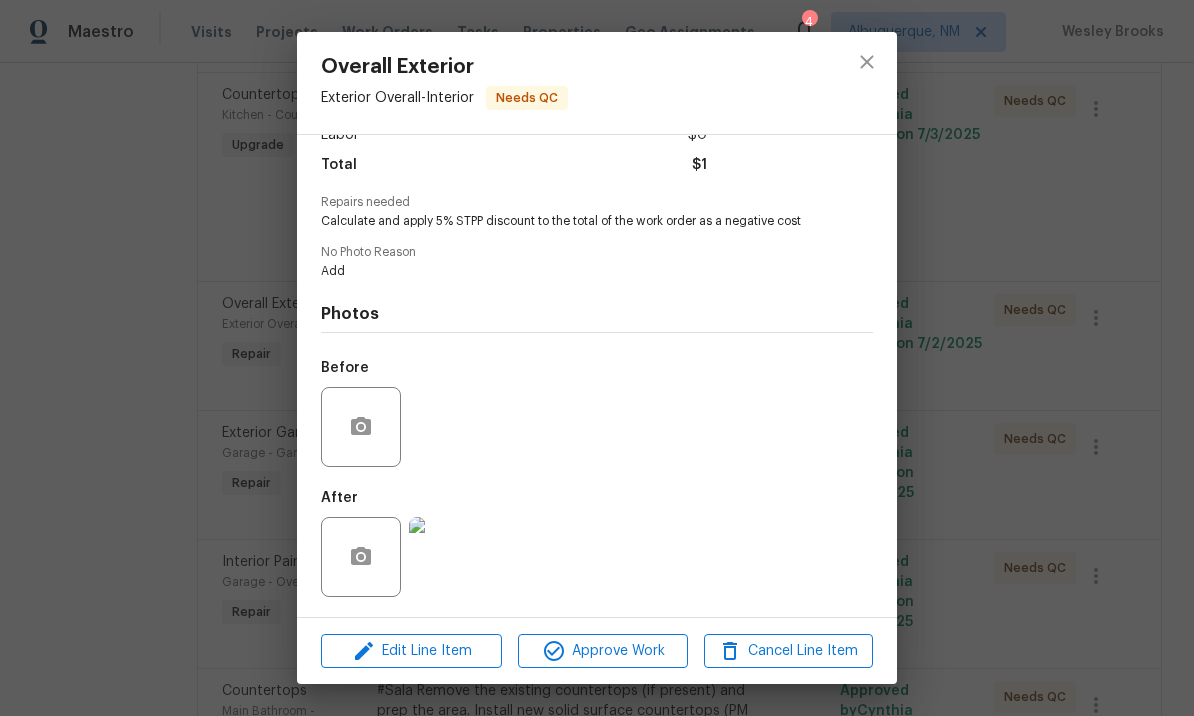 scroll, scrollTop: 160, scrollLeft: 0, axis: vertical 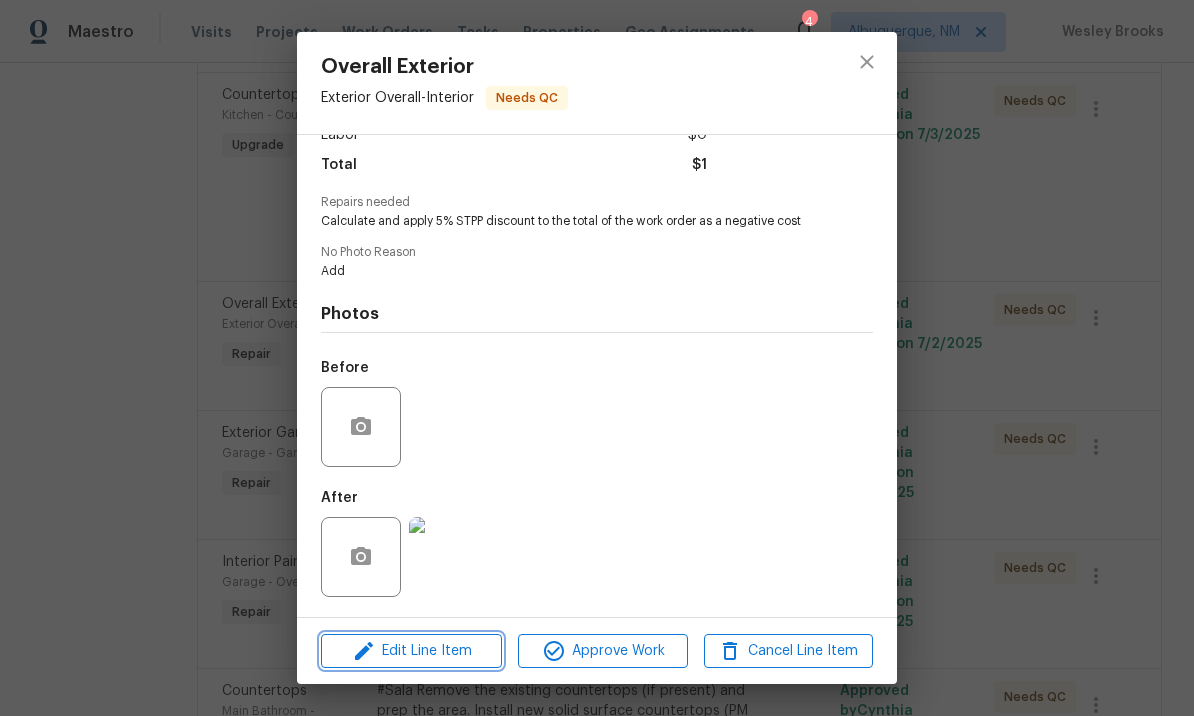 click on "Edit Line Item" at bounding box center (411, 651) 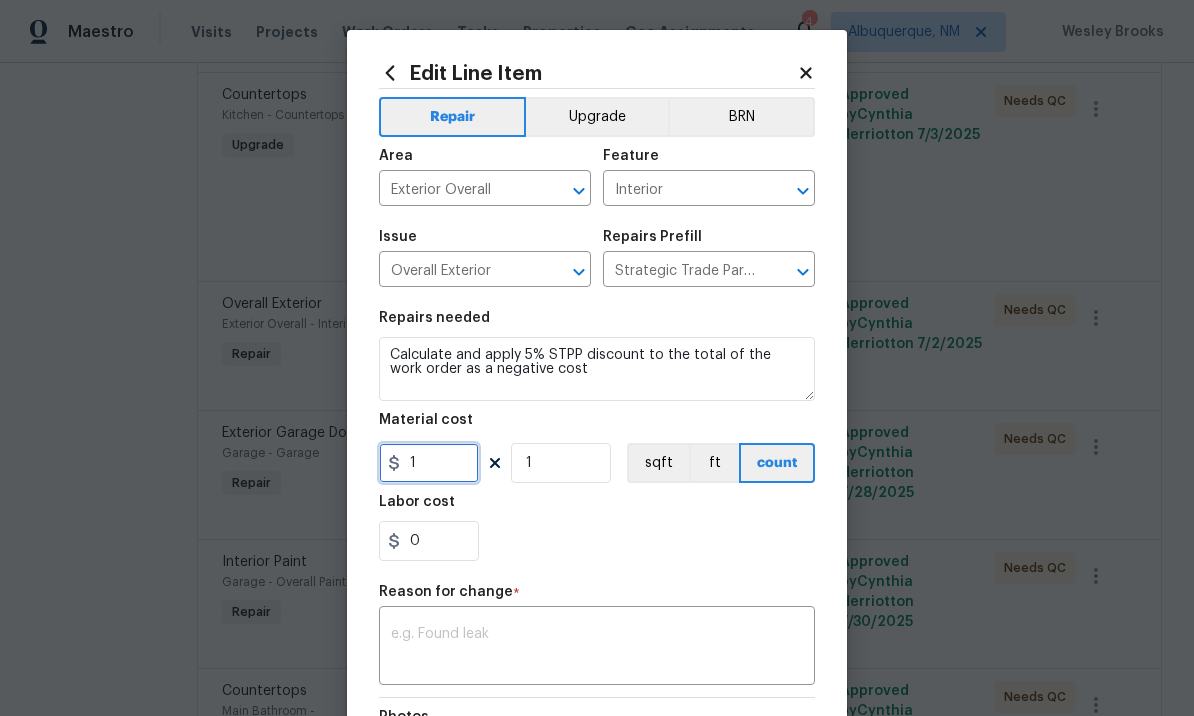 click on "1" at bounding box center [429, 463] 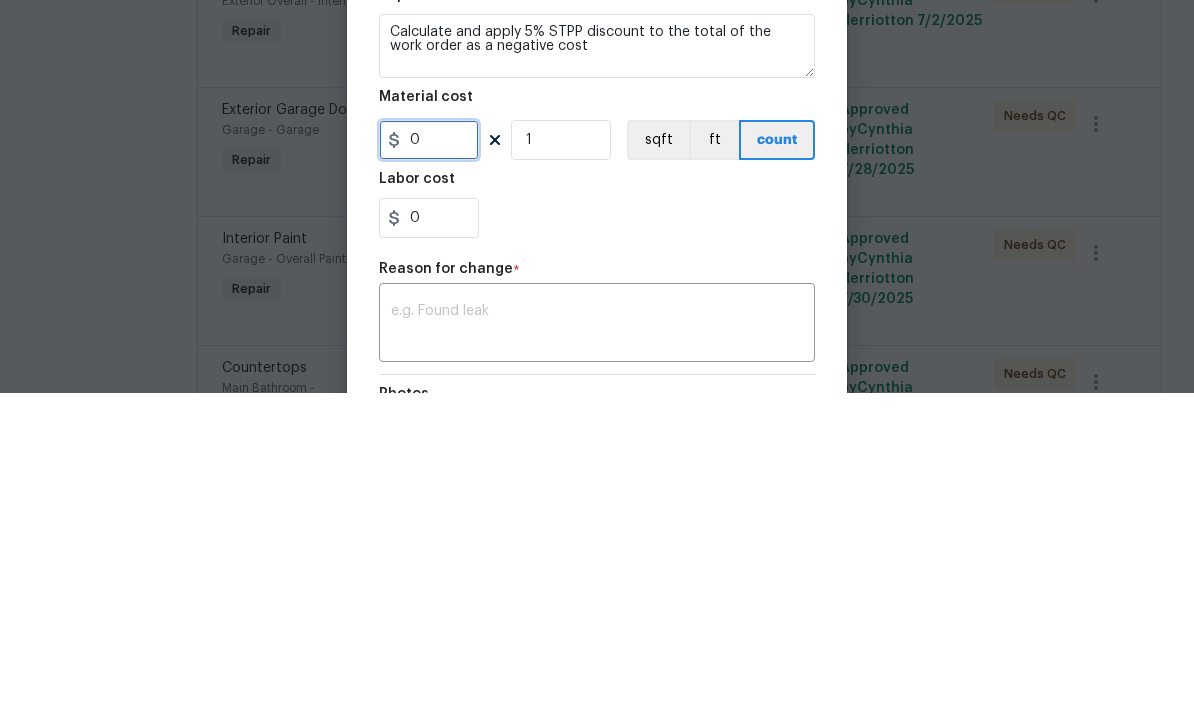click on "0" at bounding box center [429, 463] 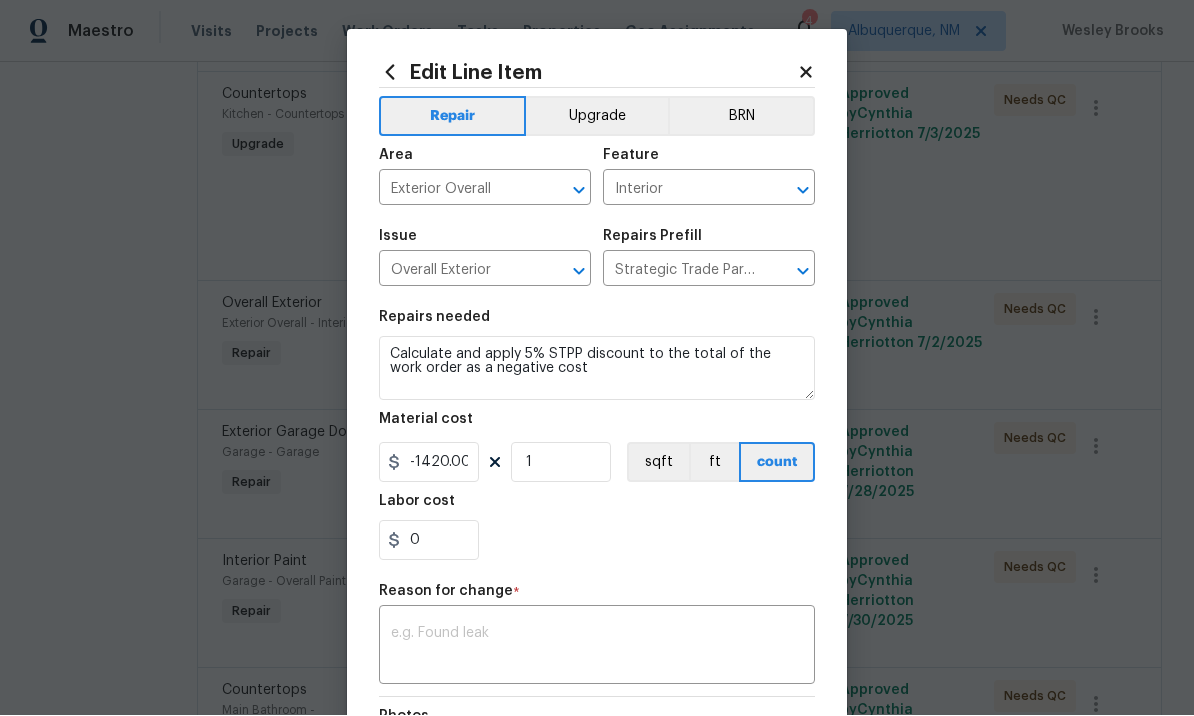 click at bounding box center [597, 648] 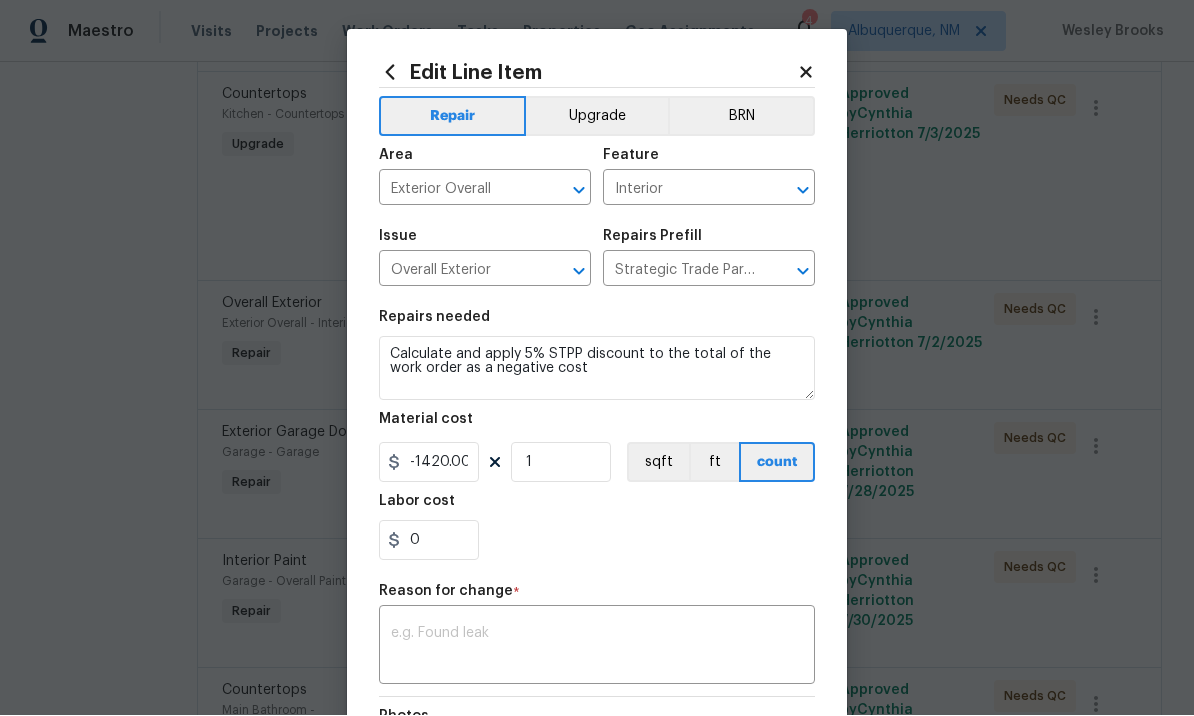type on "-1420" 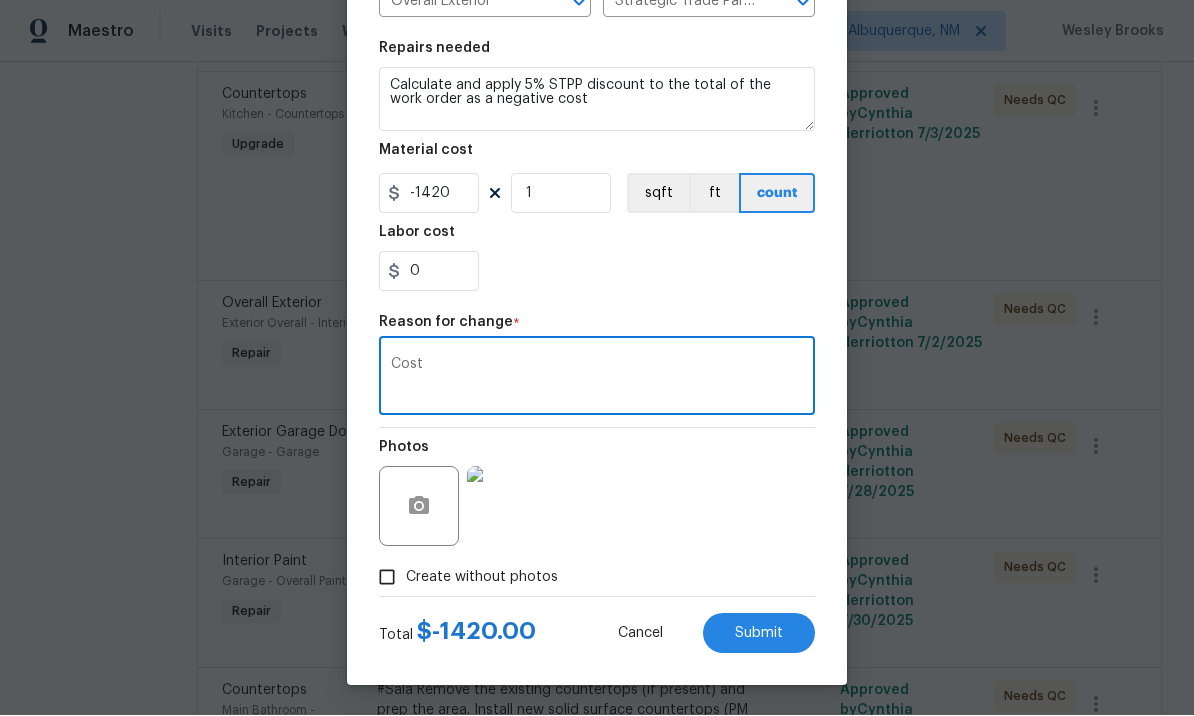 scroll, scrollTop: 273, scrollLeft: 0, axis: vertical 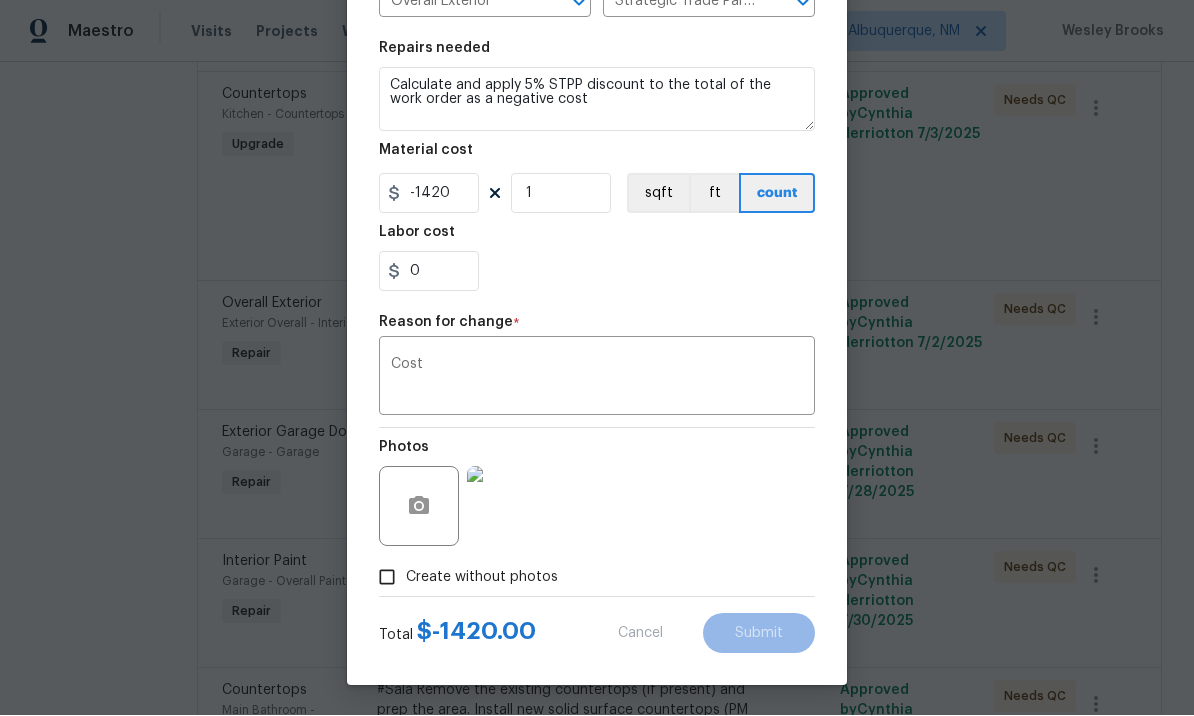 type on "1" 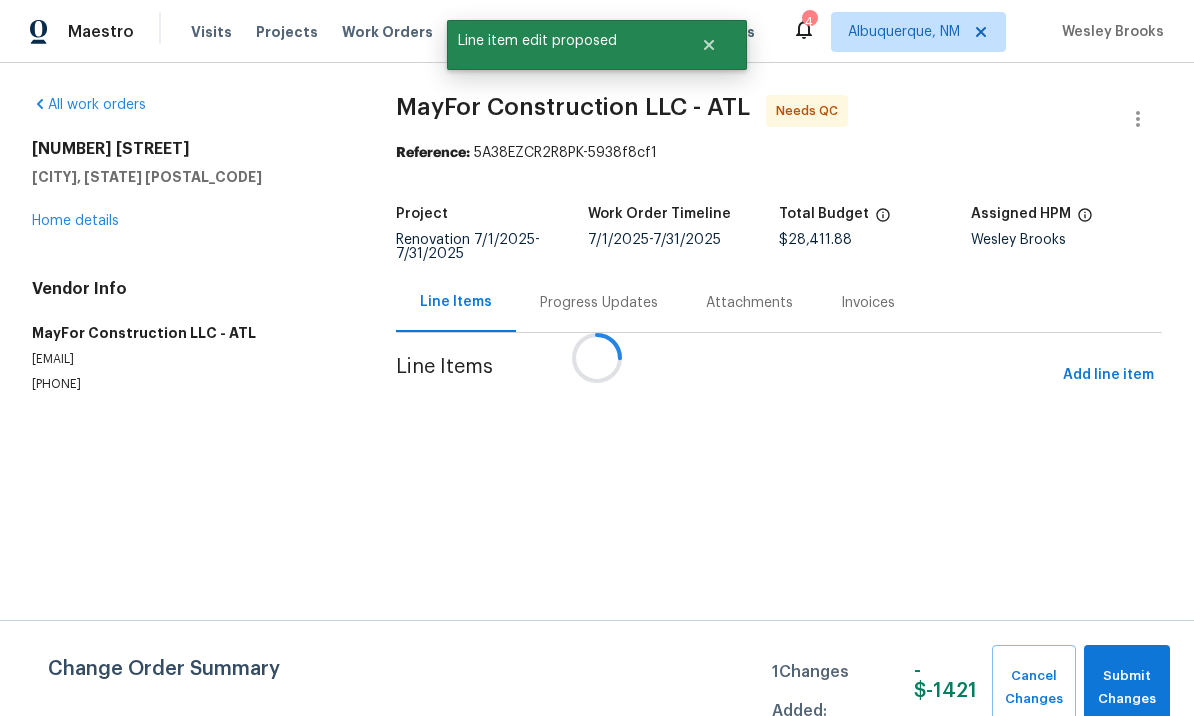 scroll, scrollTop: 0, scrollLeft: 0, axis: both 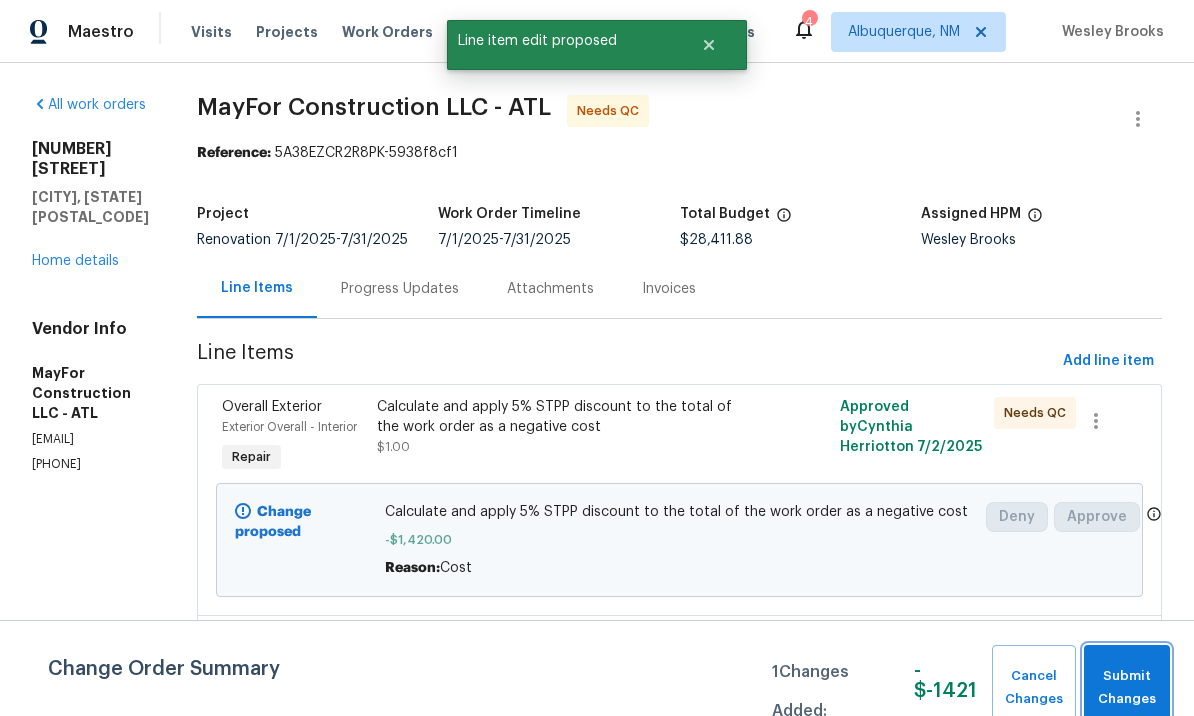 click on "Submit Changes" at bounding box center [1127, 688] 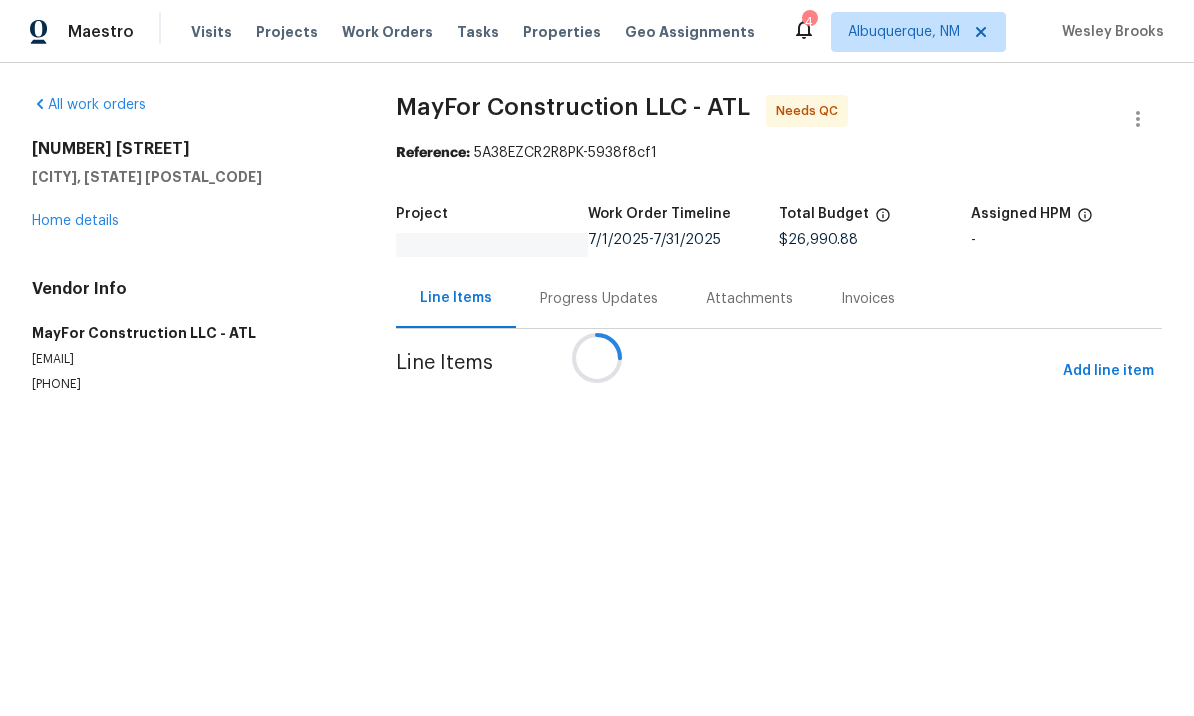 scroll, scrollTop: 0, scrollLeft: 0, axis: both 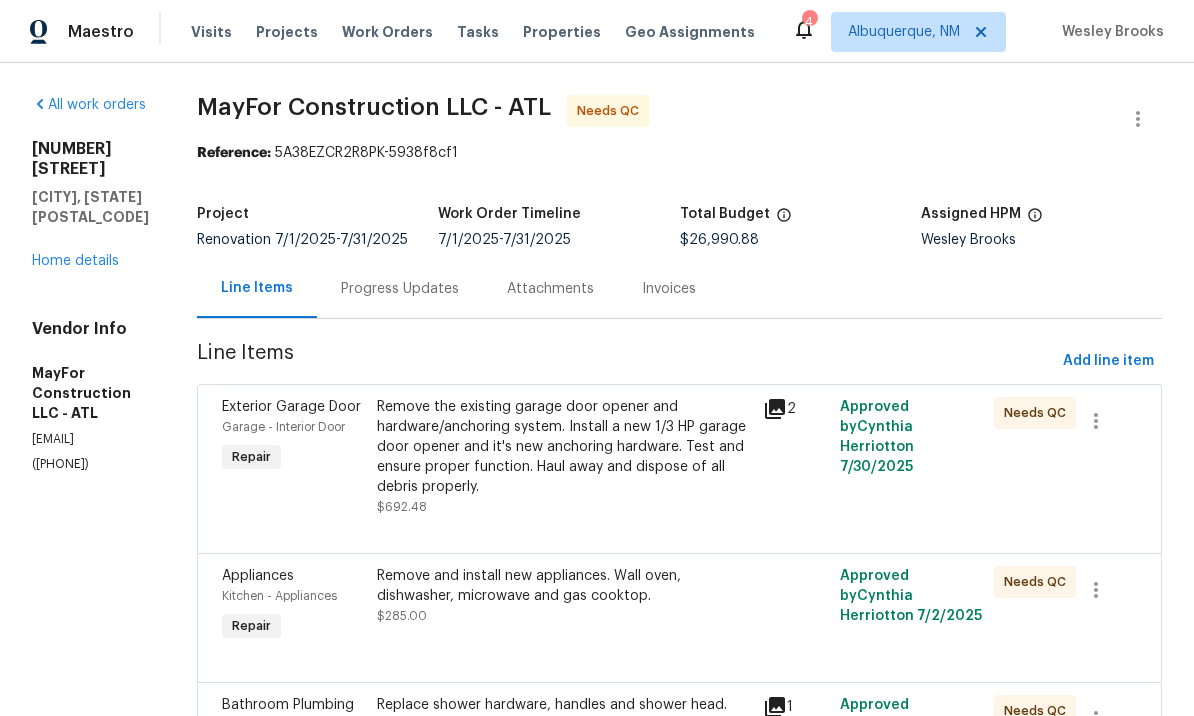 click on "Progress Updates" at bounding box center (400, 288) 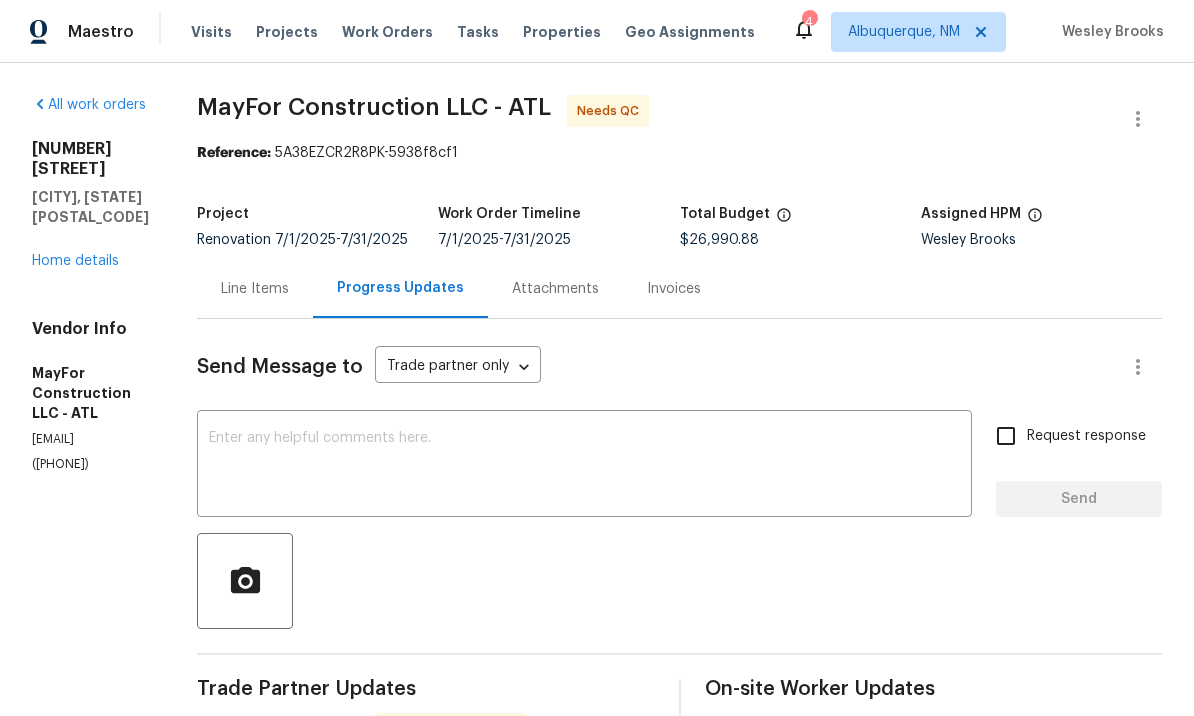 scroll, scrollTop: 0, scrollLeft: 0, axis: both 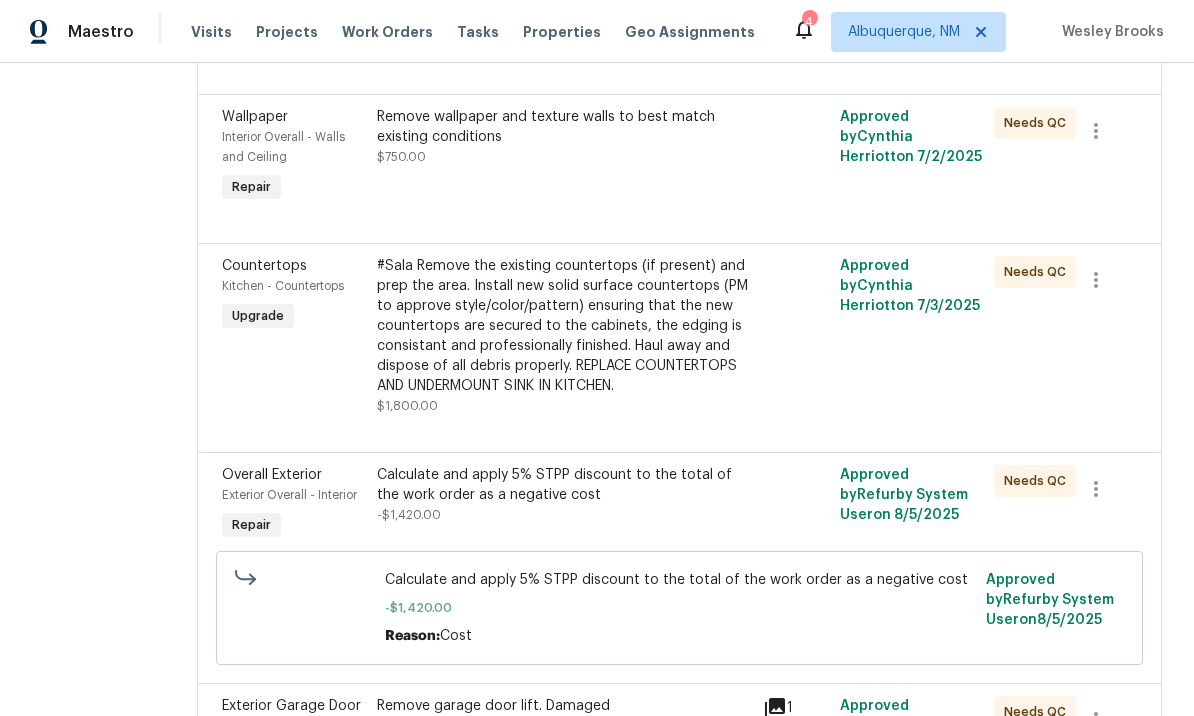 click on "#Sala Remove the existing countertops (if present) and prep the area. Install new solid surface countertops  (PM to approve style/color/pattern) ensuring that the new countertops are secured to the cabinets, the edging is consistant and professionally finished. Haul away and dispose of all debris properly. REPLACE COUNTERTOPS AND UNDERMOUNT SINK IN KITCHEN." at bounding box center [564, 326] 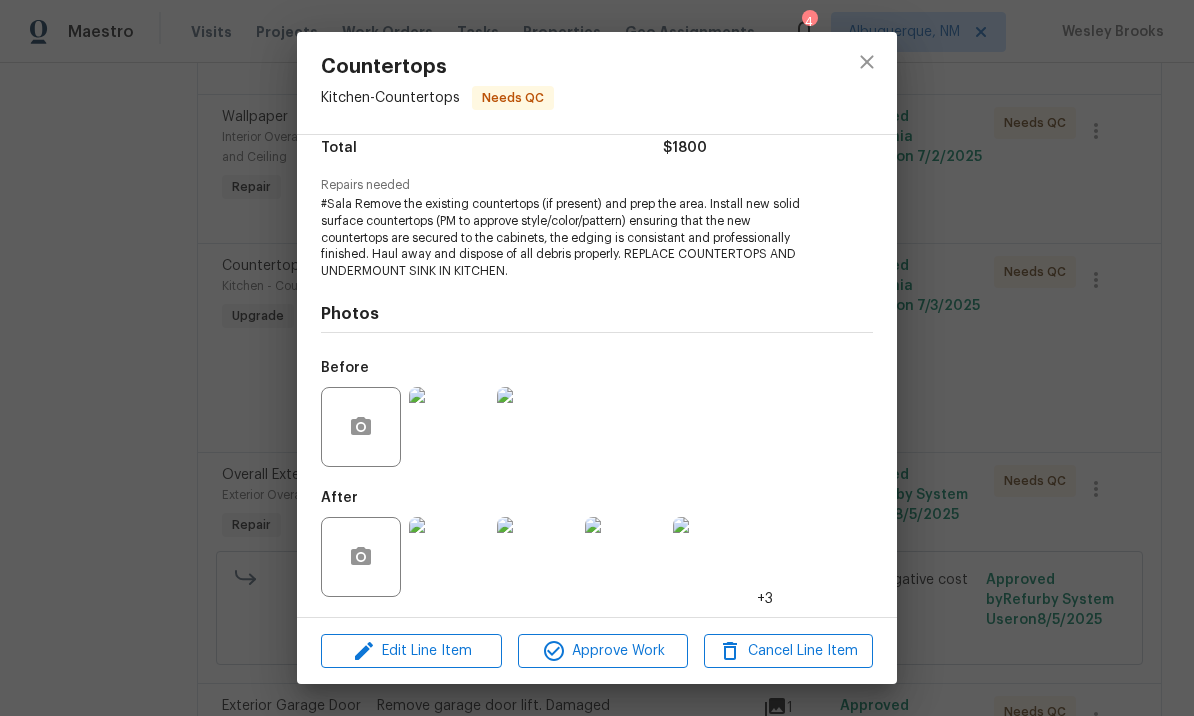 scroll, scrollTop: 173, scrollLeft: 0, axis: vertical 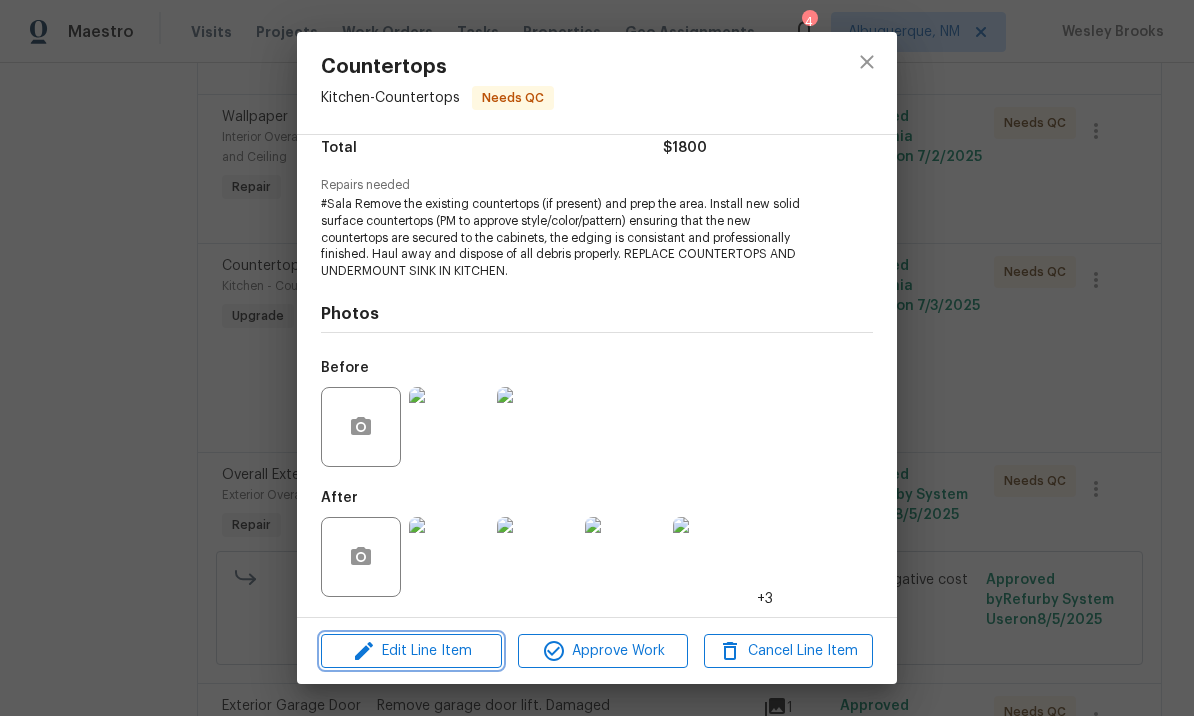 click on "Edit Line Item" at bounding box center [411, 651] 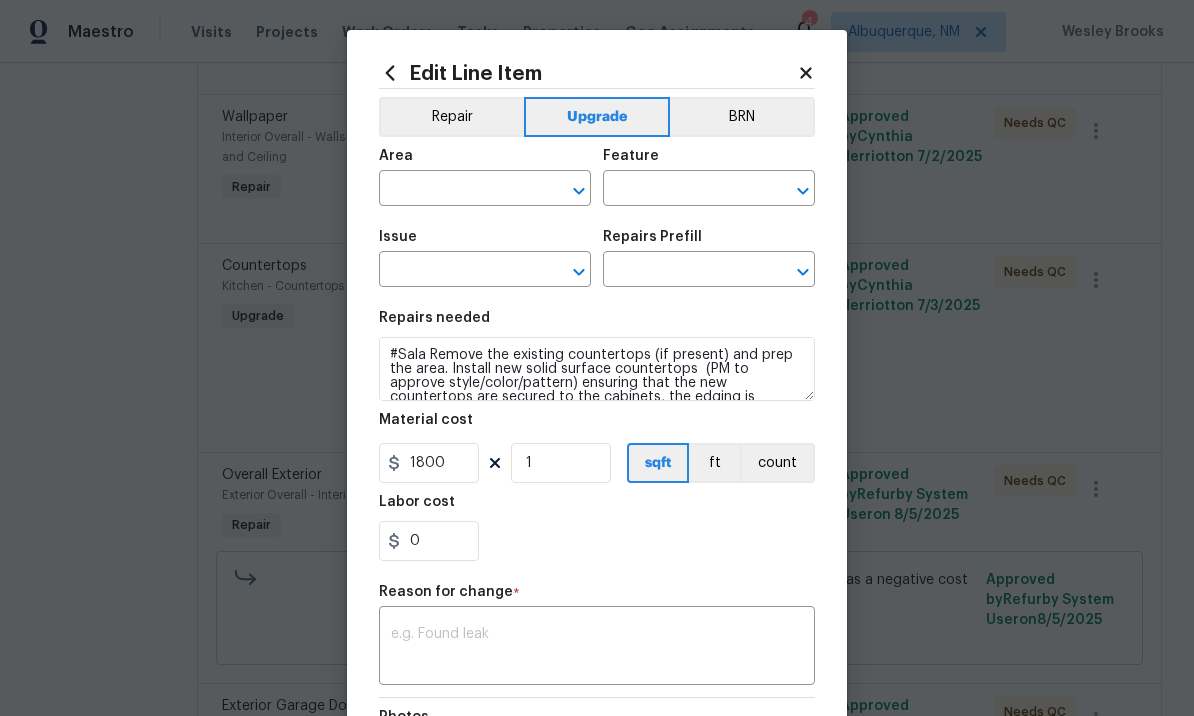 type on "Kitchen" 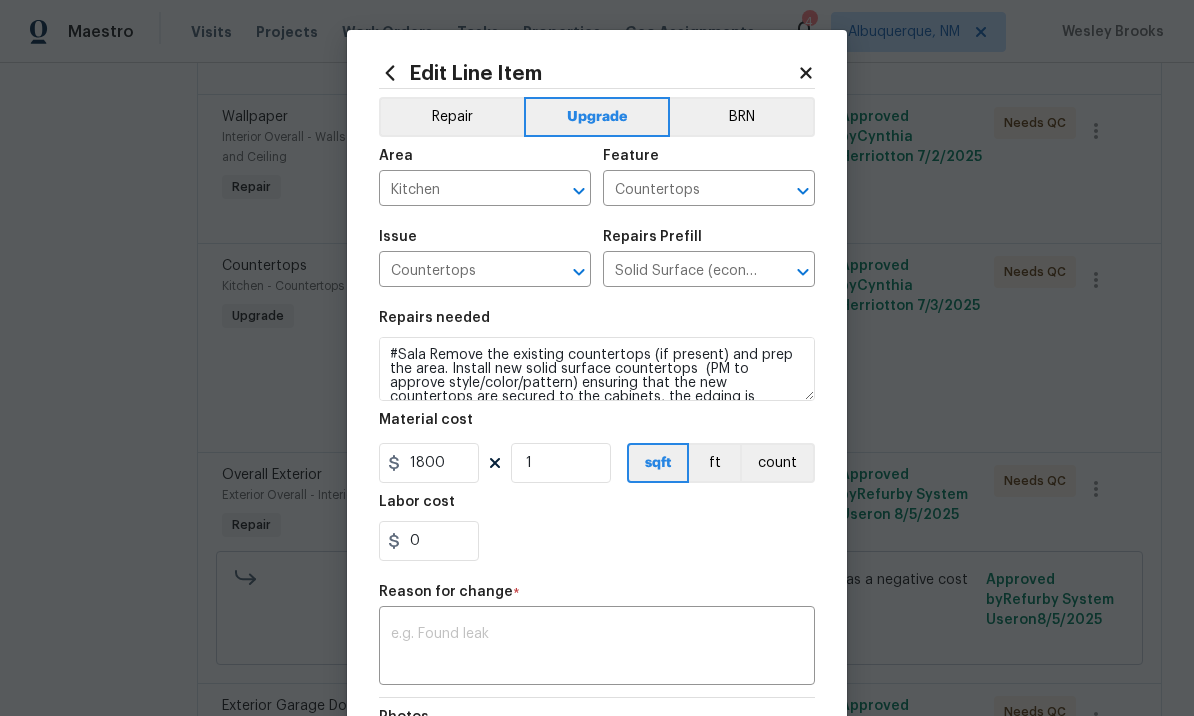 scroll, scrollTop: 0, scrollLeft: 0, axis: both 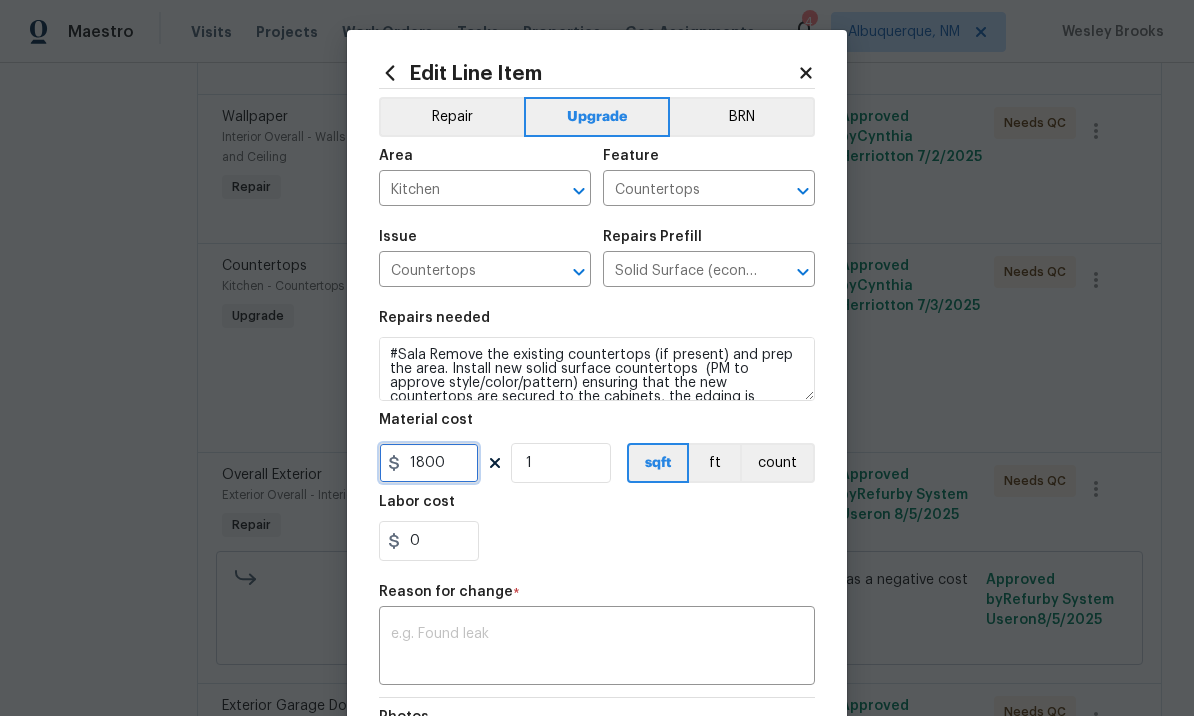 click on "1800" at bounding box center (429, 463) 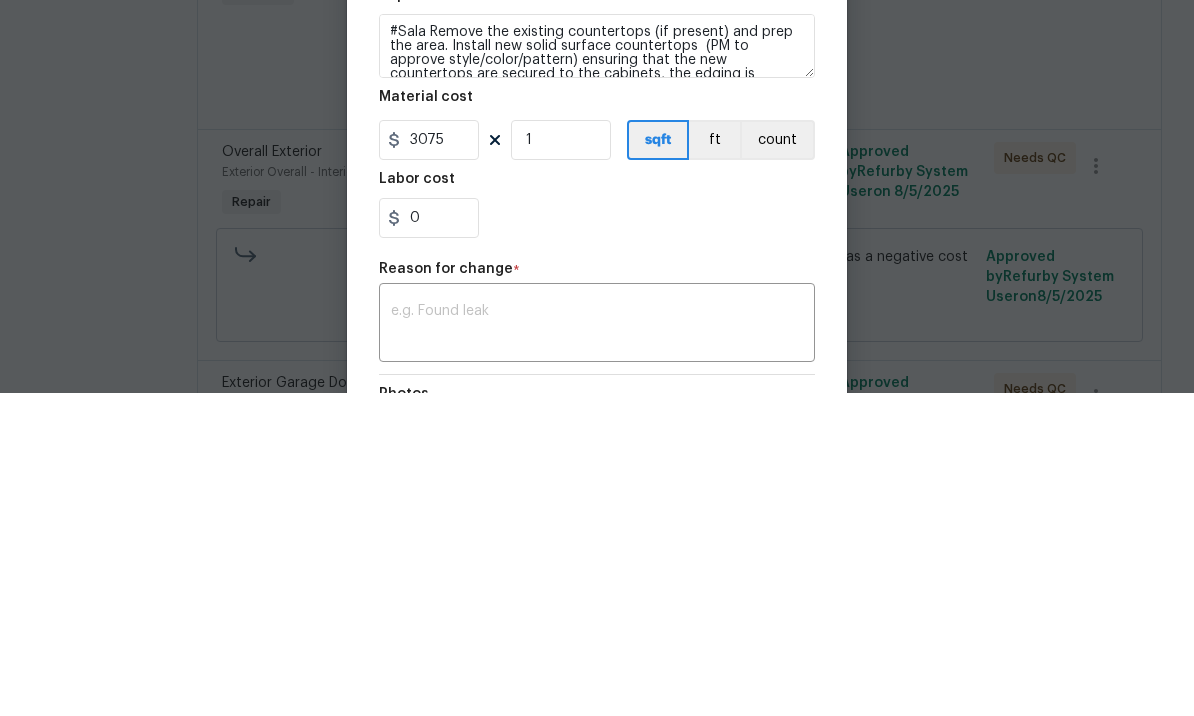 scroll, scrollTop: 69, scrollLeft: 0, axis: vertical 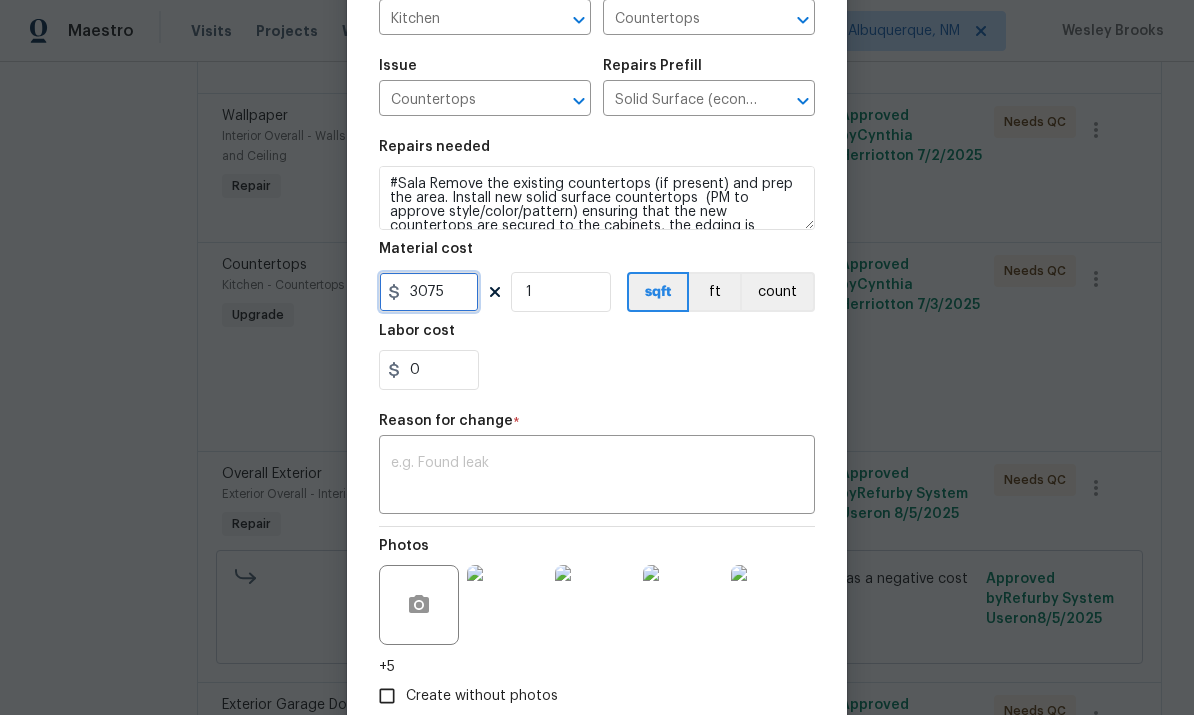 type on "3075" 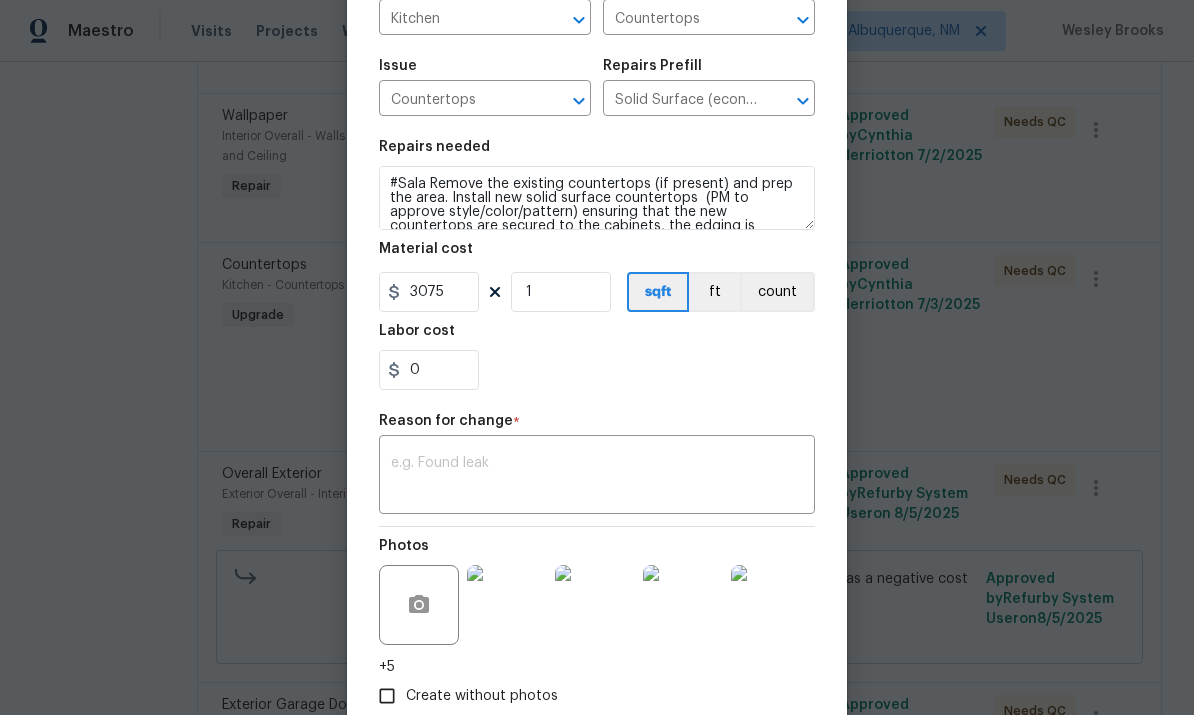 click at bounding box center (597, 478) 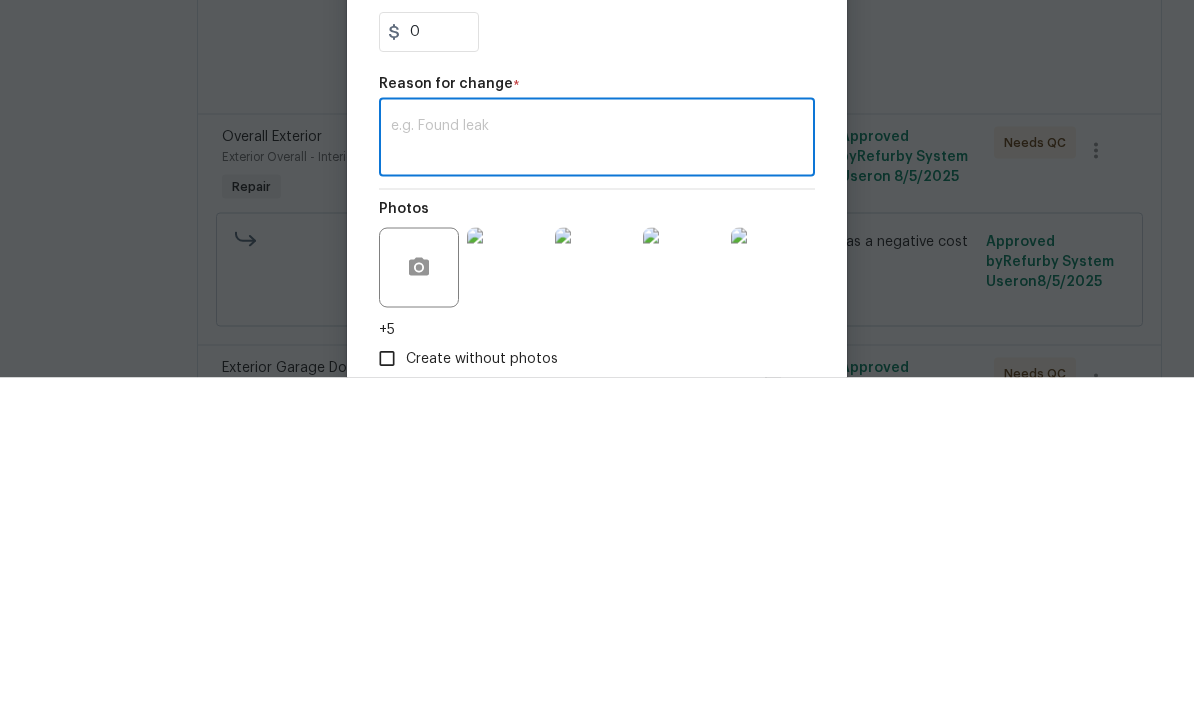 click at bounding box center [597, 478] 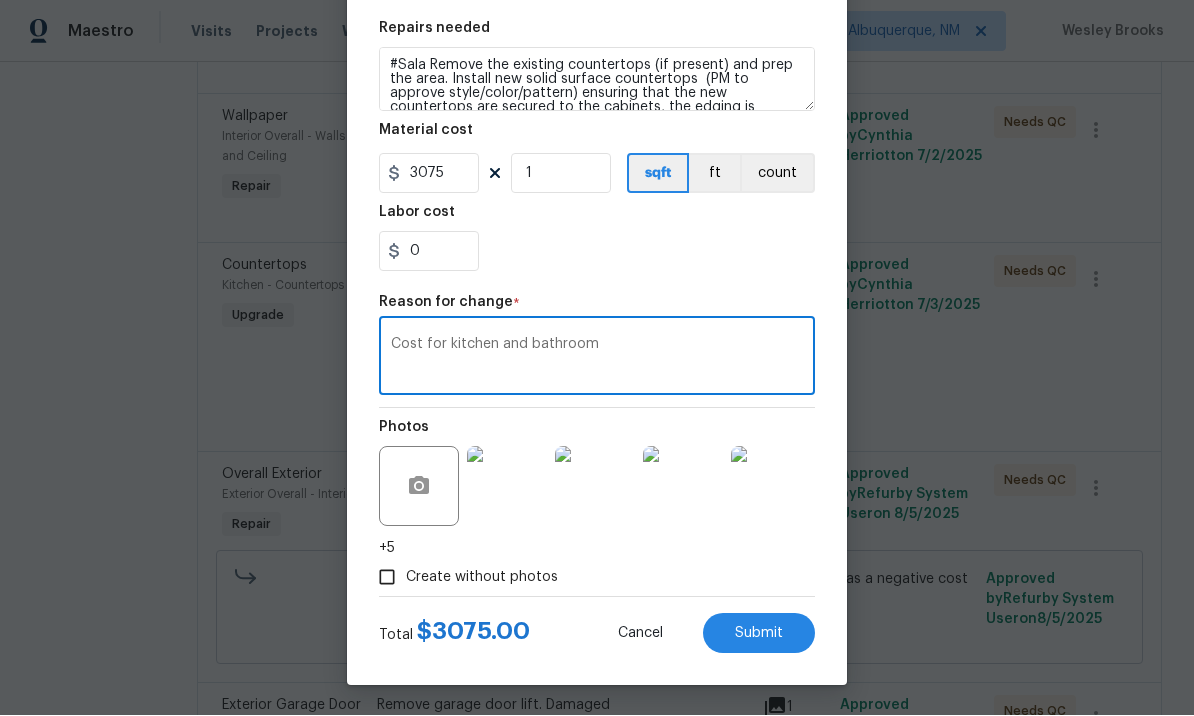 scroll, scrollTop: 293, scrollLeft: 0, axis: vertical 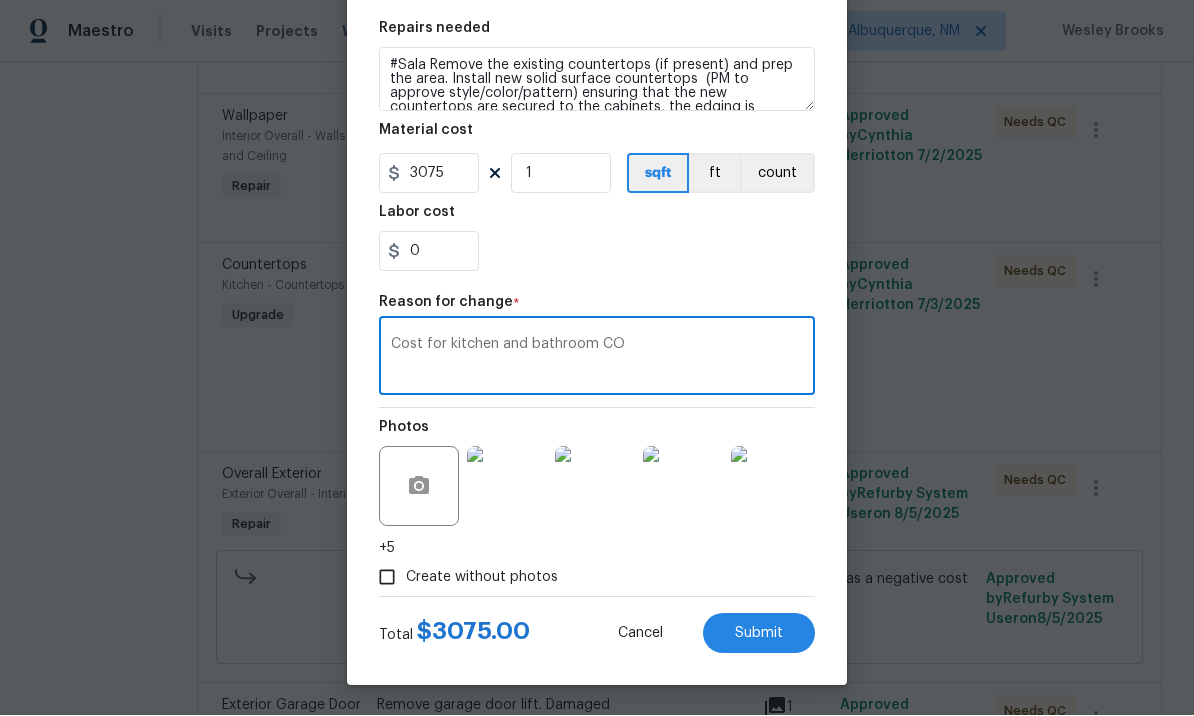 type on "Cost for kitchen and bathroom CO" 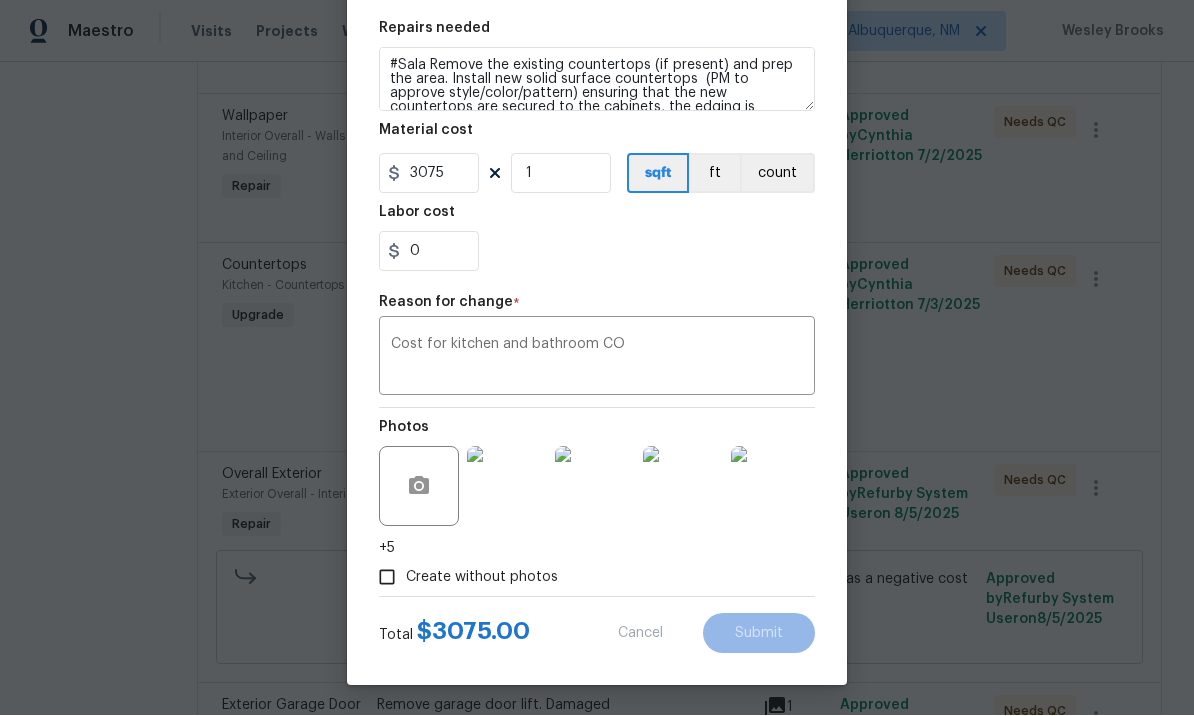 type on "1800" 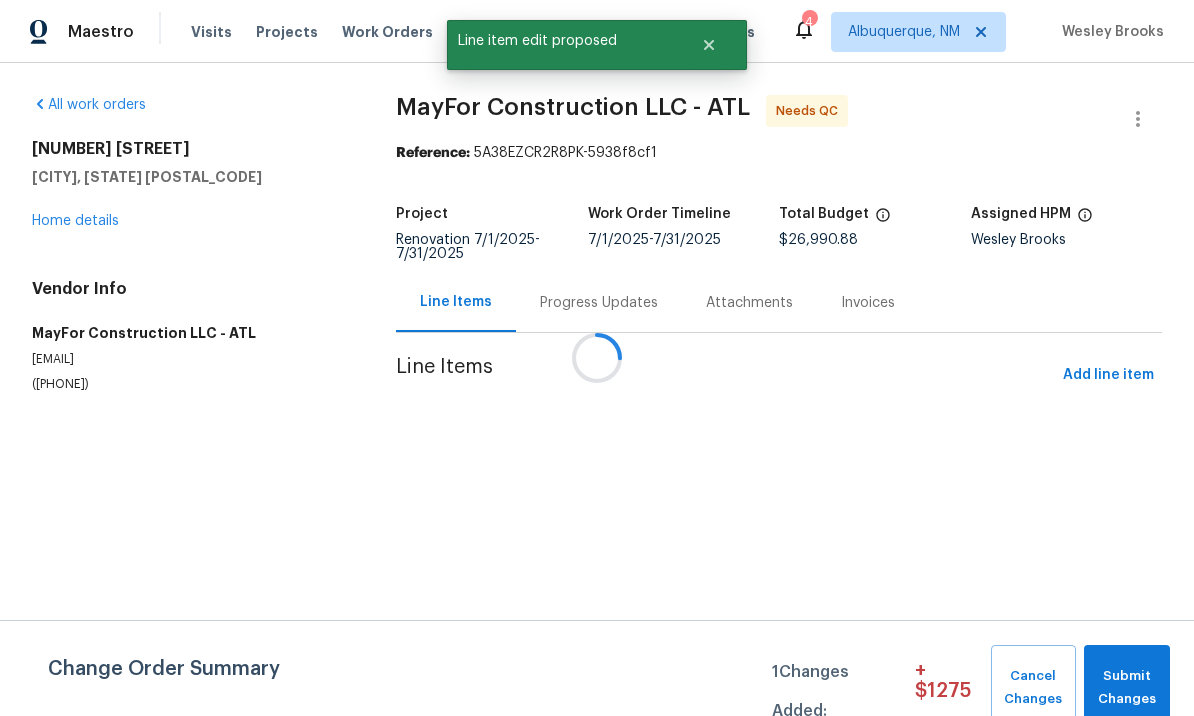 scroll, scrollTop: 0, scrollLeft: 0, axis: both 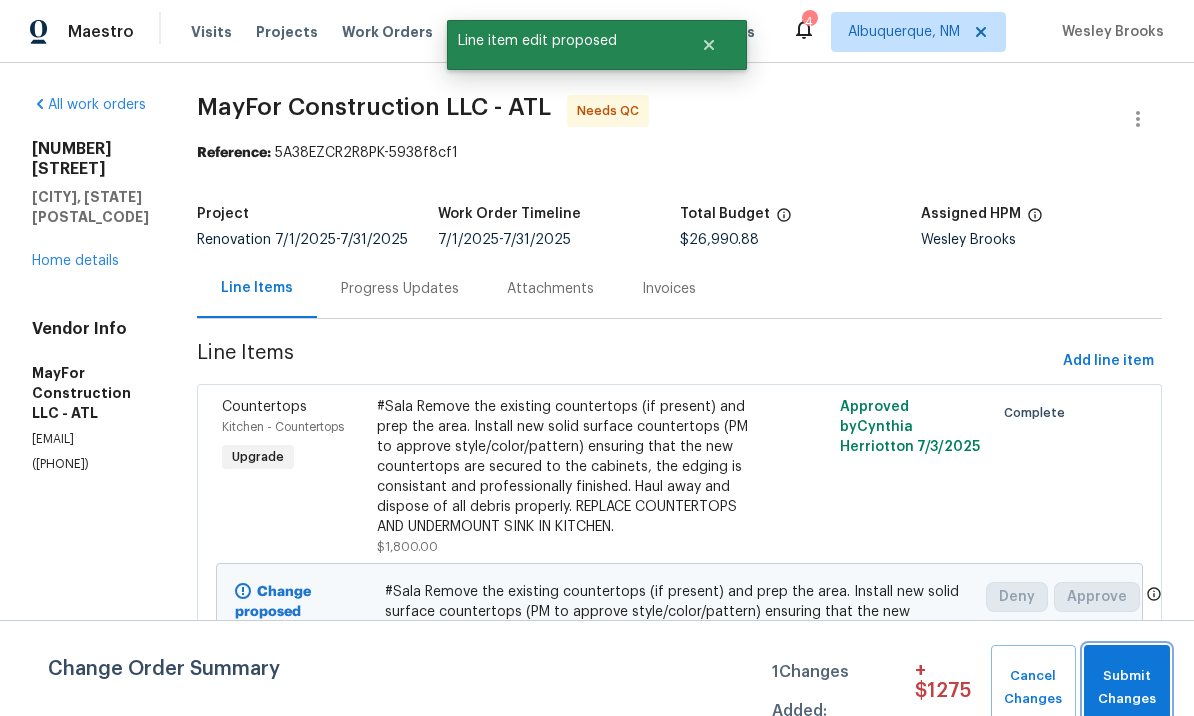 click on "Submit Changes" at bounding box center (1127, 688) 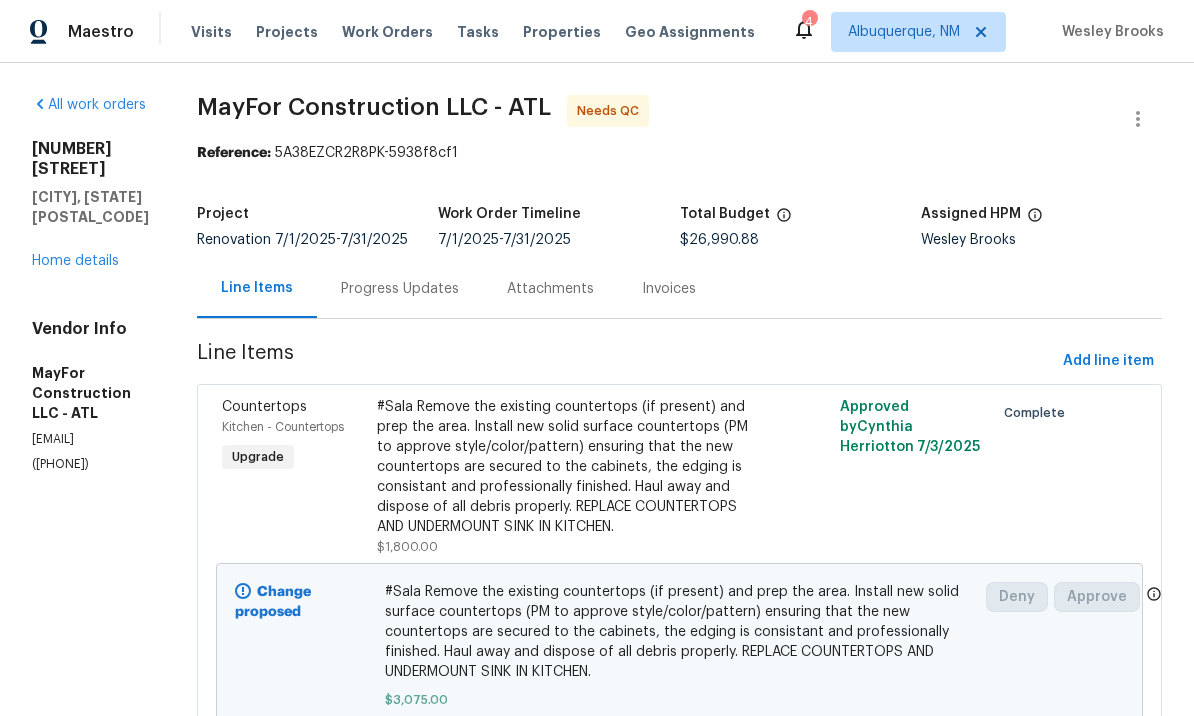 scroll, scrollTop: 0, scrollLeft: 0, axis: both 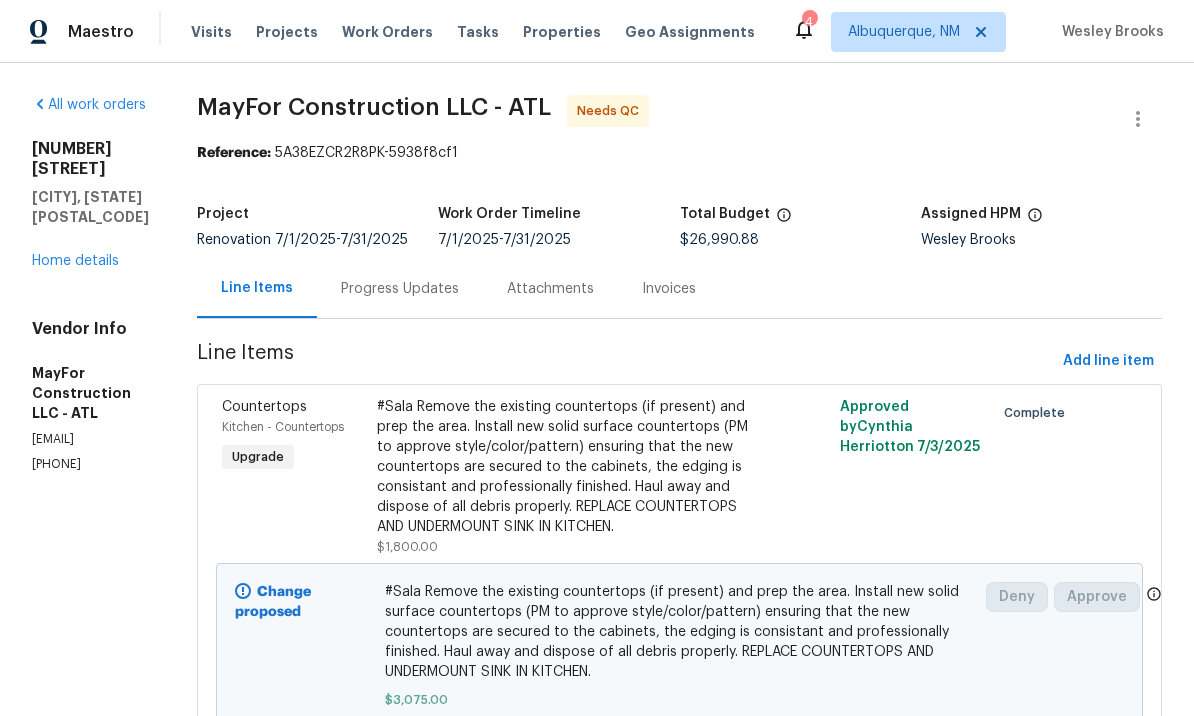 click on "Progress Updates" at bounding box center [400, 288] 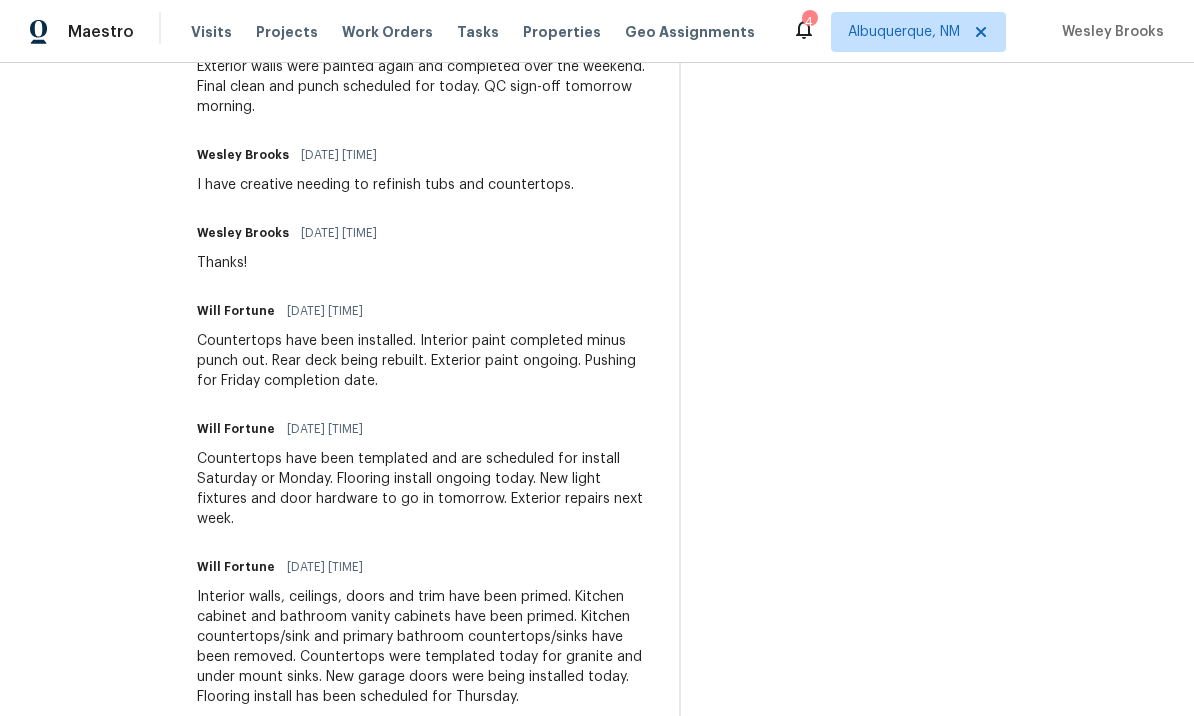 scroll, scrollTop: 981, scrollLeft: 0, axis: vertical 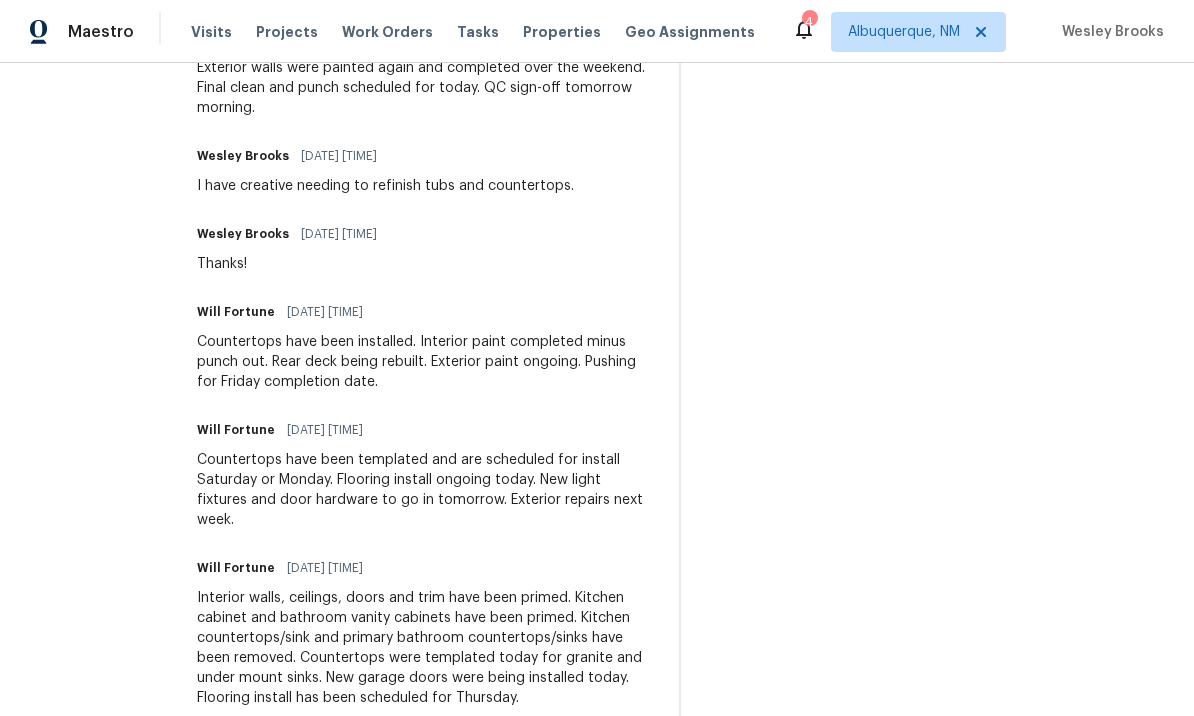 click on "On-site Worker Updates" at bounding box center (934, 215) 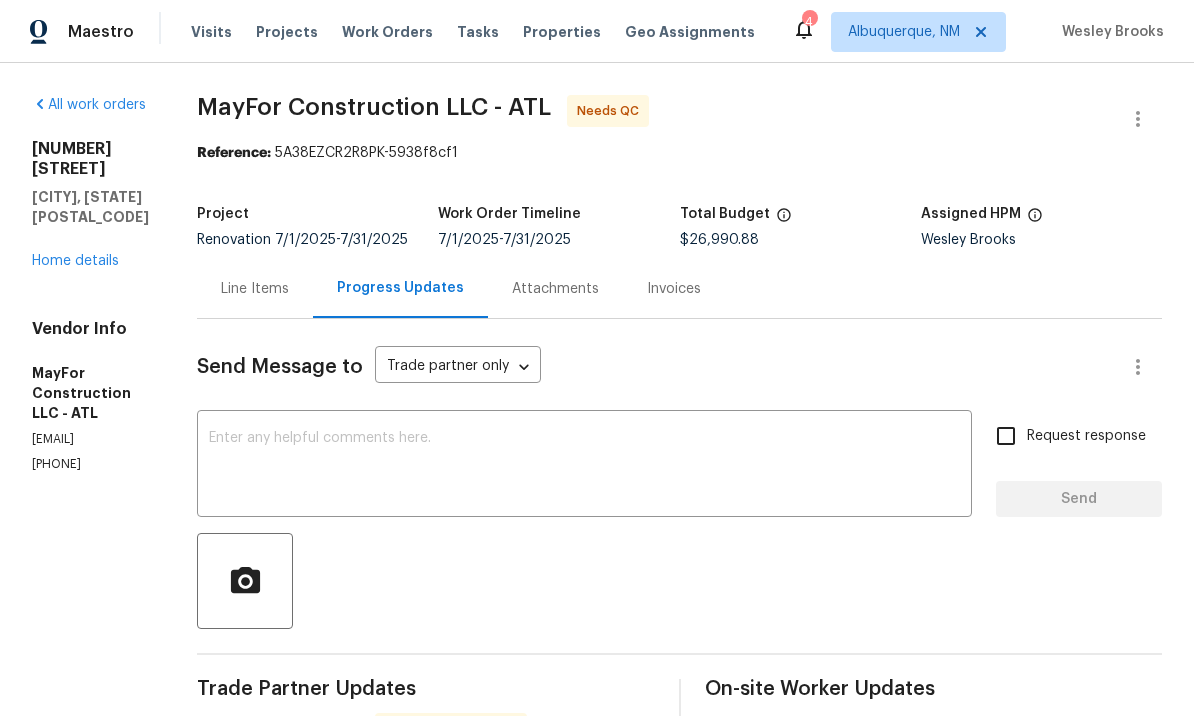scroll, scrollTop: 0, scrollLeft: 0, axis: both 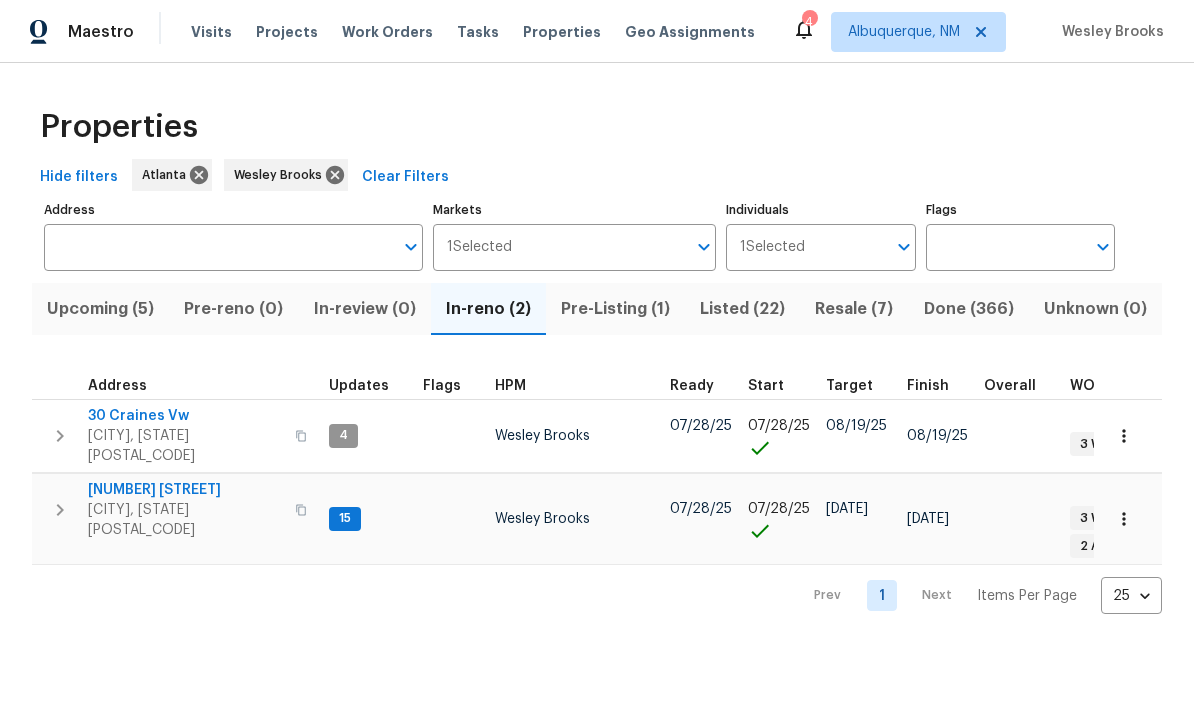 click on "Pre-Listing (1)" at bounding box center [615, 309] 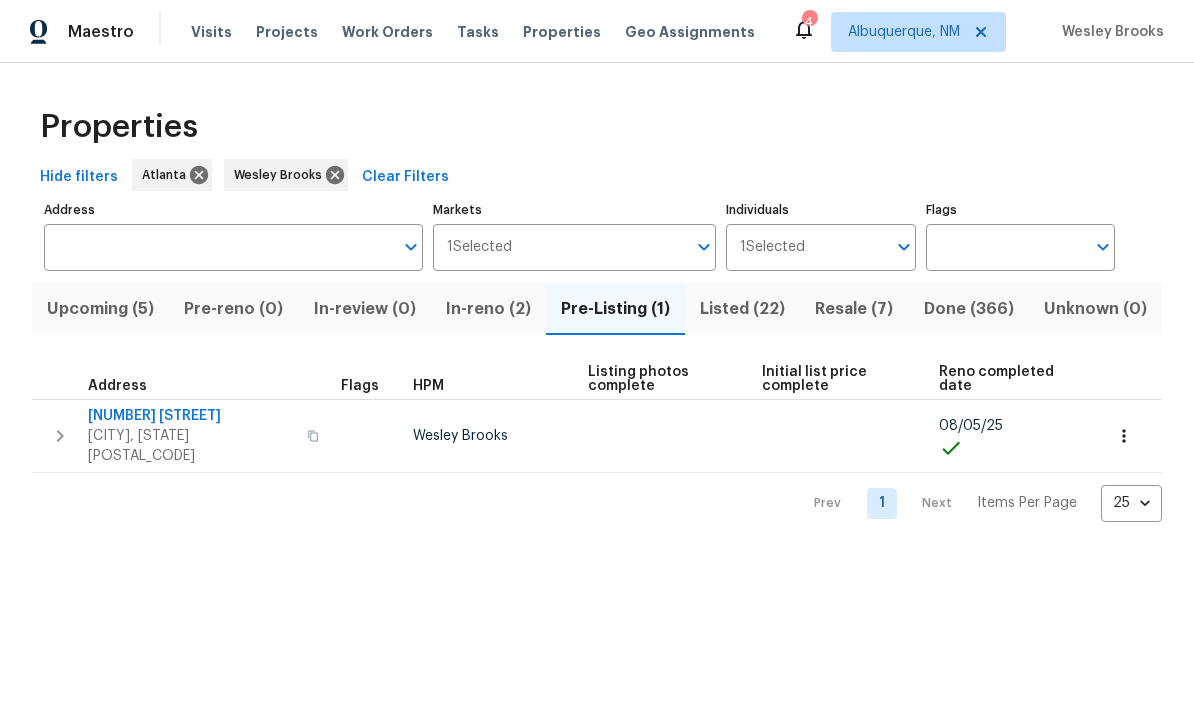 click on "[NUMBER] [STREET]" at bounding box center [191, 416] 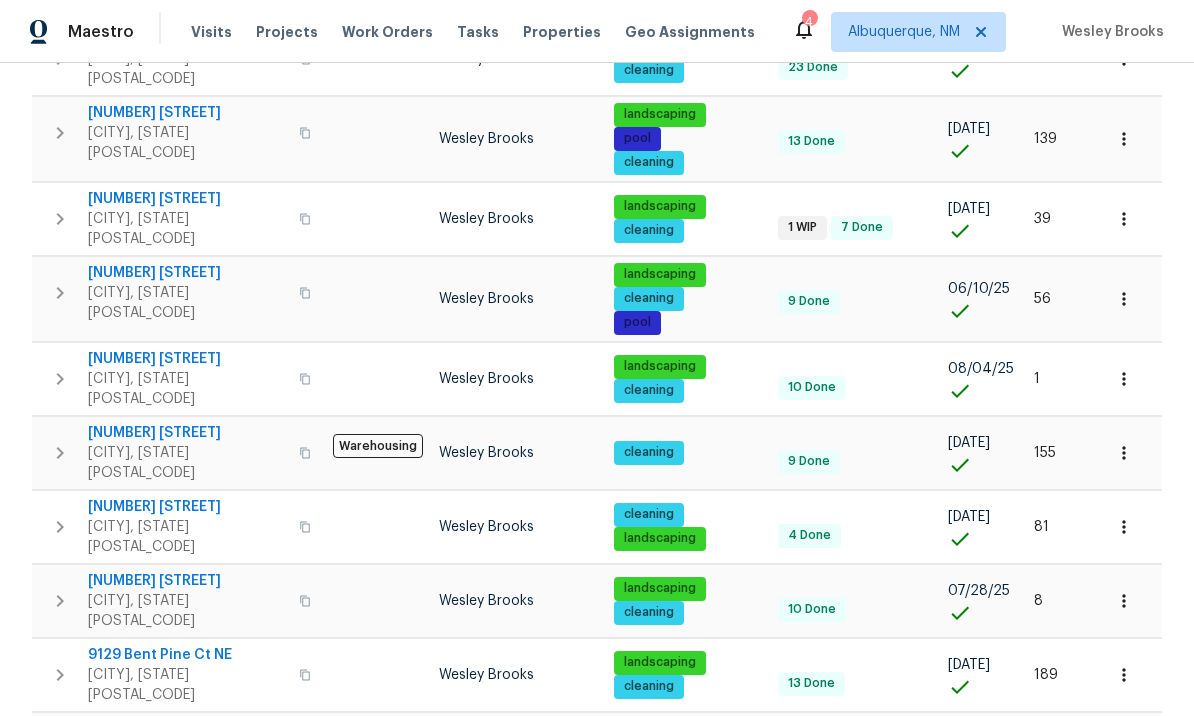 scroll, scrollTop: 688, scrollLeft: 0, axis: vertical 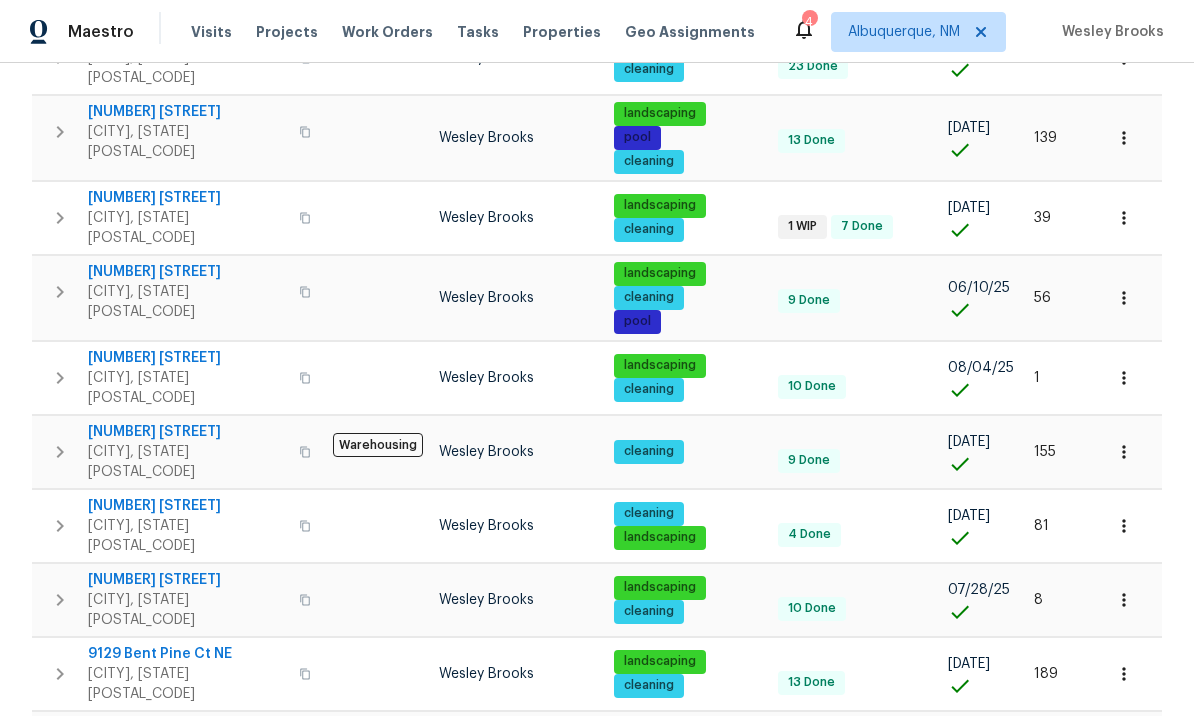 click on "2175 Highway 20 E" at bounding box center [187, 580] 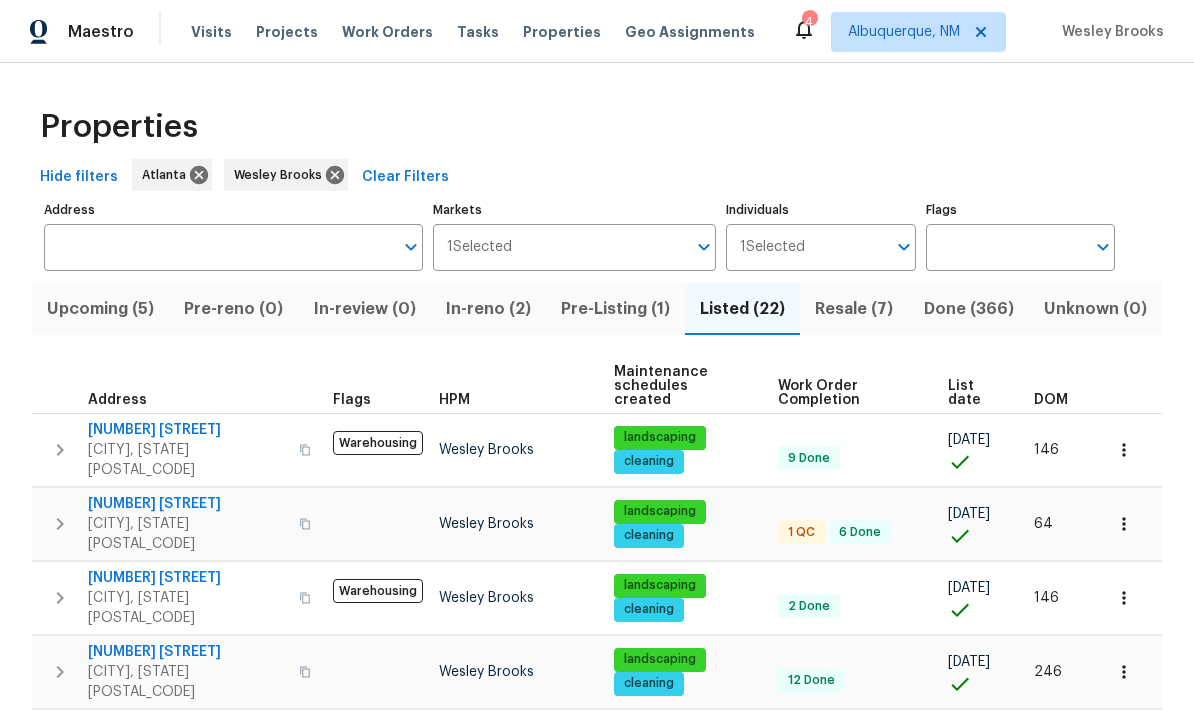 scroll, scrollTop: 0, scrollLeft: 0, axis: both 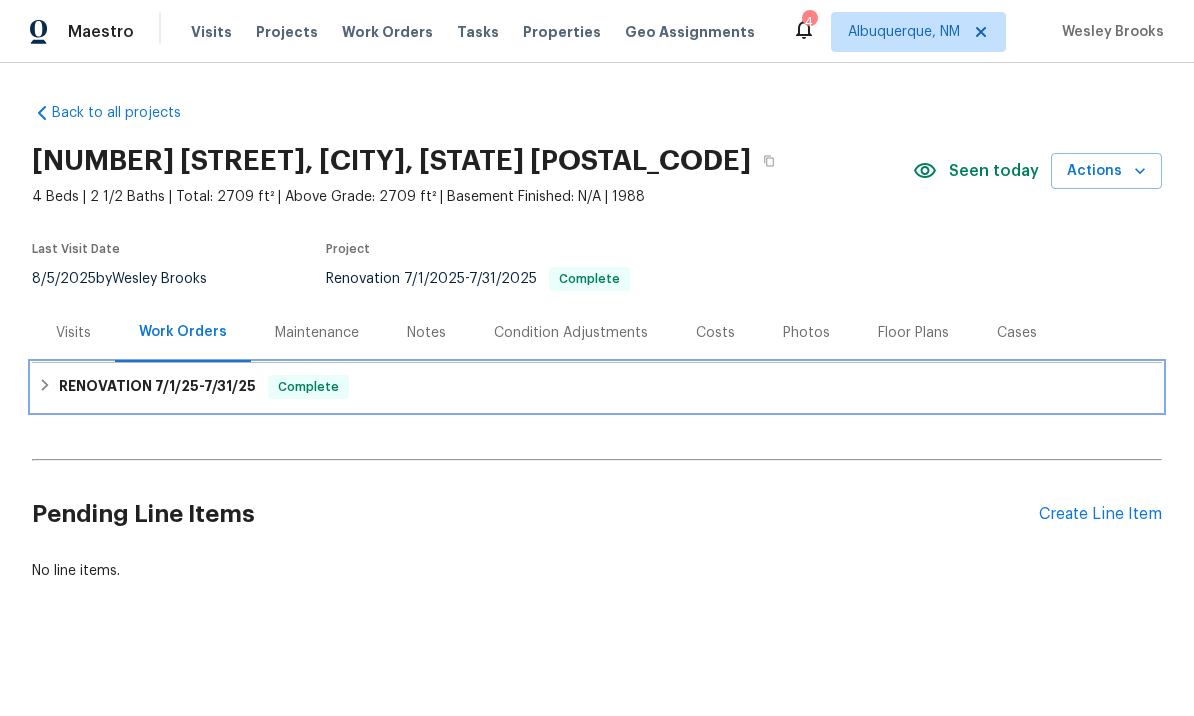 click on "7/1/25" at bounding box center (177, 386) 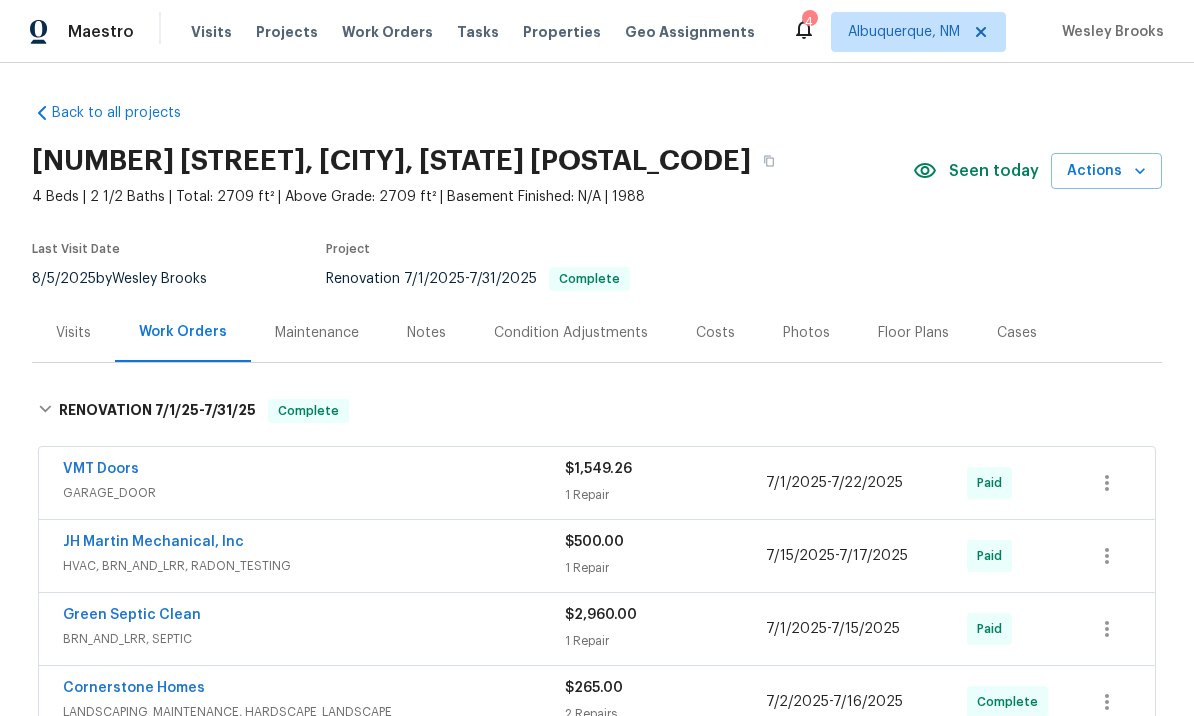 click on "JH Martin Mechanical, Inc HVAC, BRN_AND_LRR, RADON_TESTING" at bounding box center [314, 556] 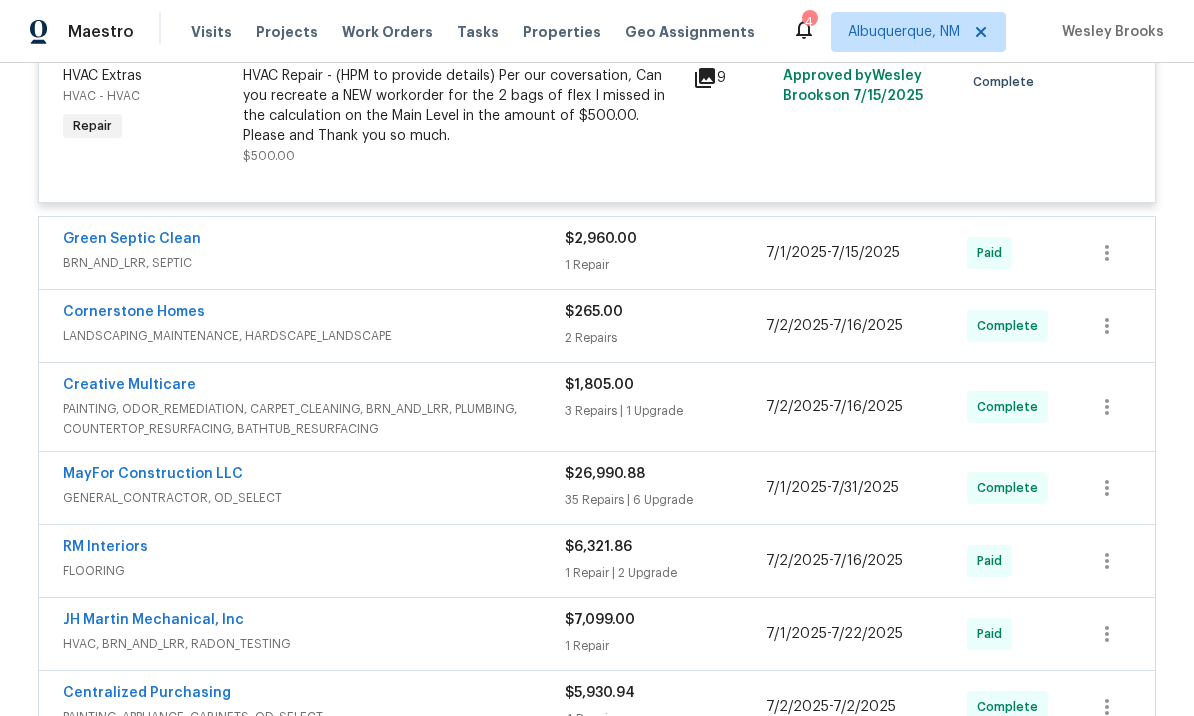 scroll, scrollTop: 607, scrollLeft: 0, axis: vertical 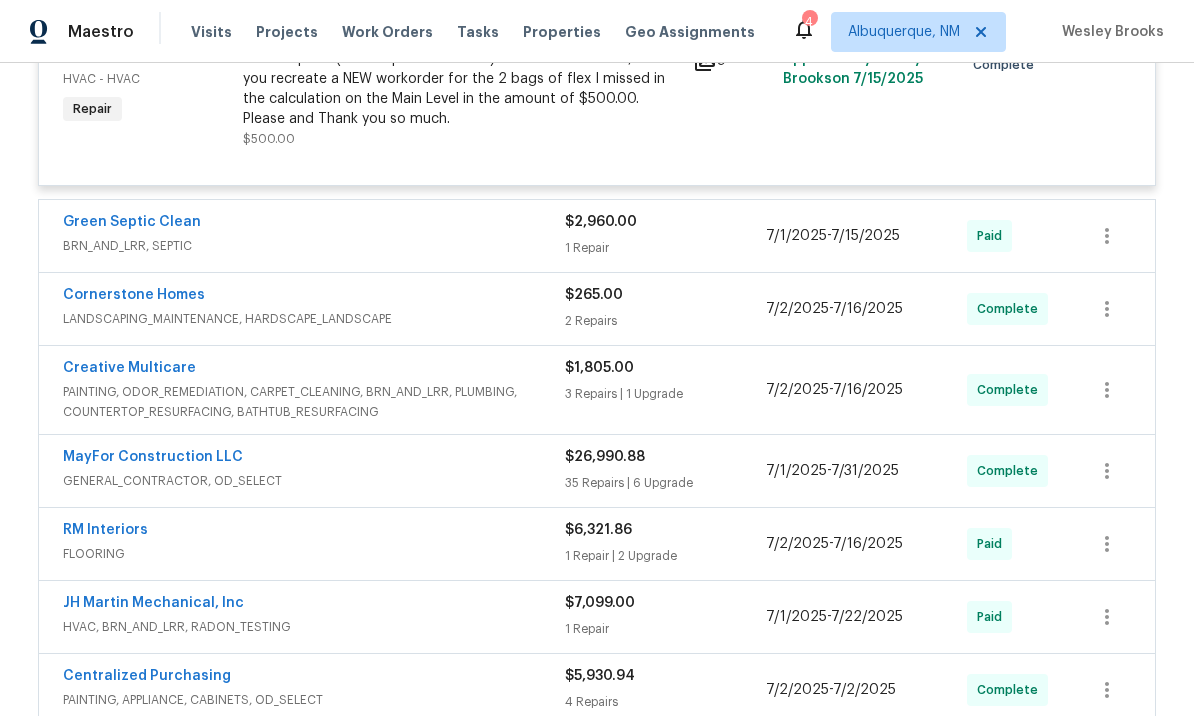 click on "MayFor Construction LLC" at bounding box center (153, 457) 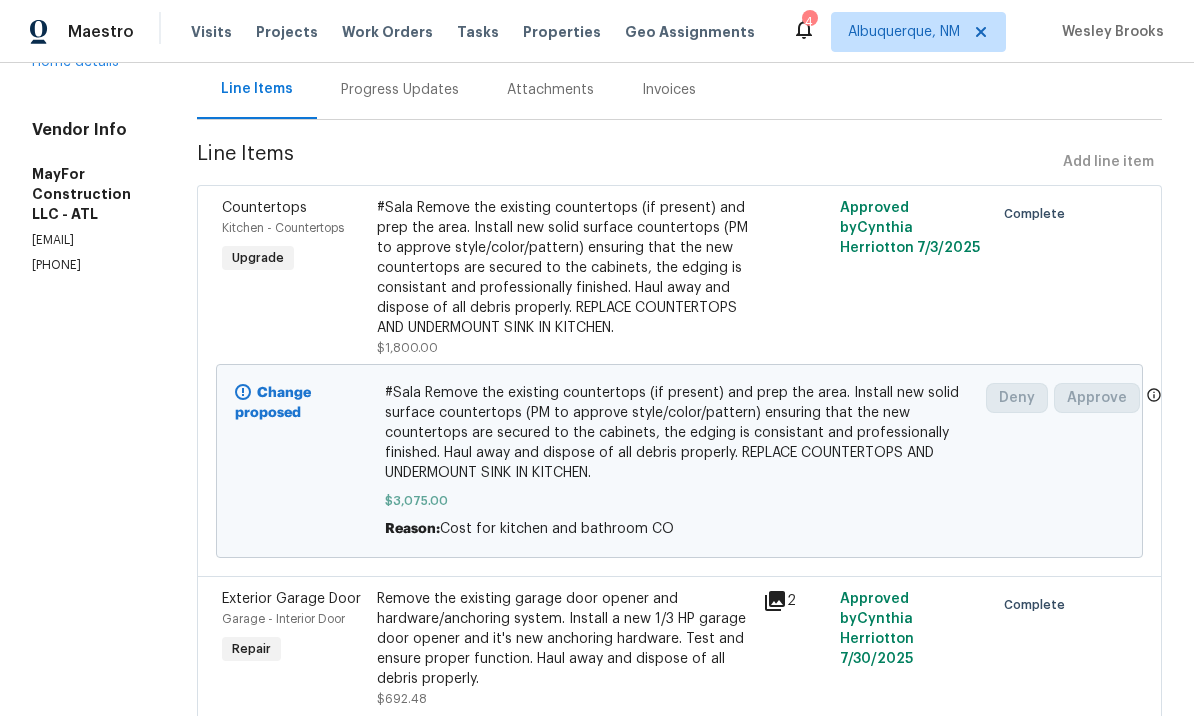 scroll, scrollTop: 204, scrollLeft: 0, axis: vertical 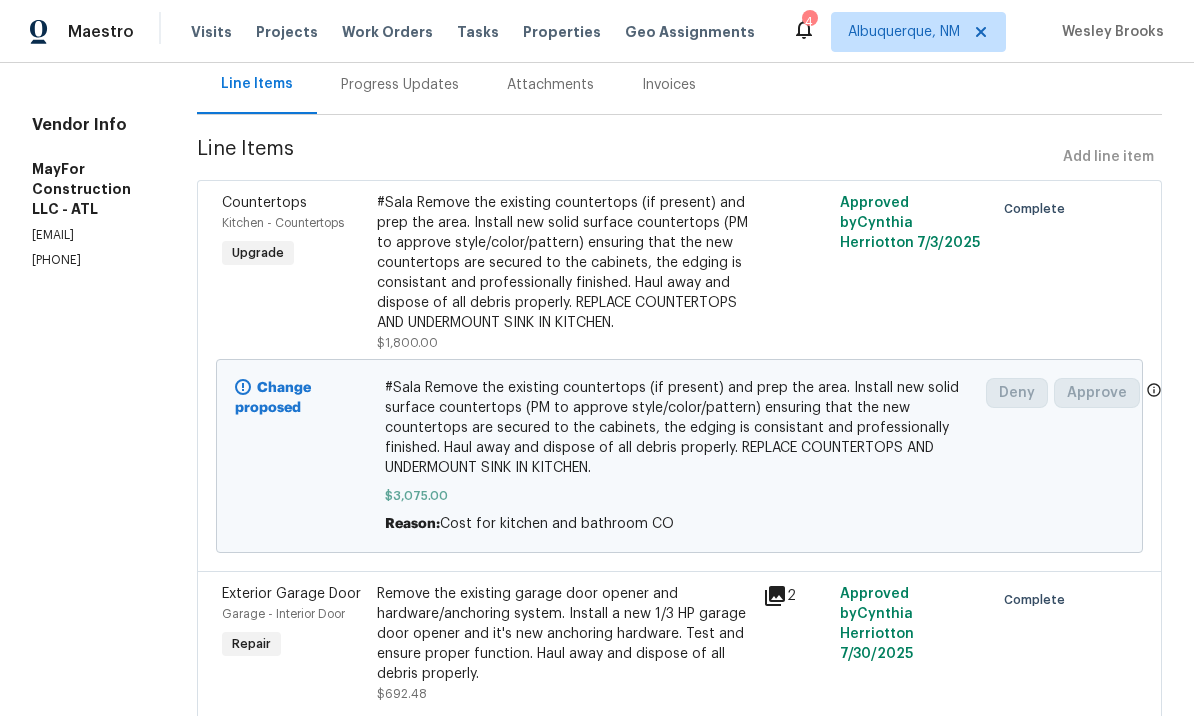 click on "#Sala Remove the existing countertops (if present) and prep the area. Install new solid surface countertops  (PM to approve style/color/pattern) ensuring that the new countertops are secured to the cabinets, the edging is consistant and professionally finished. Haul away and dispose of all debris properly. REPLACE COUNTERTOPS AND UNDERMOUNT SINK IN KITCHEN." at bounding box center (679, 428) 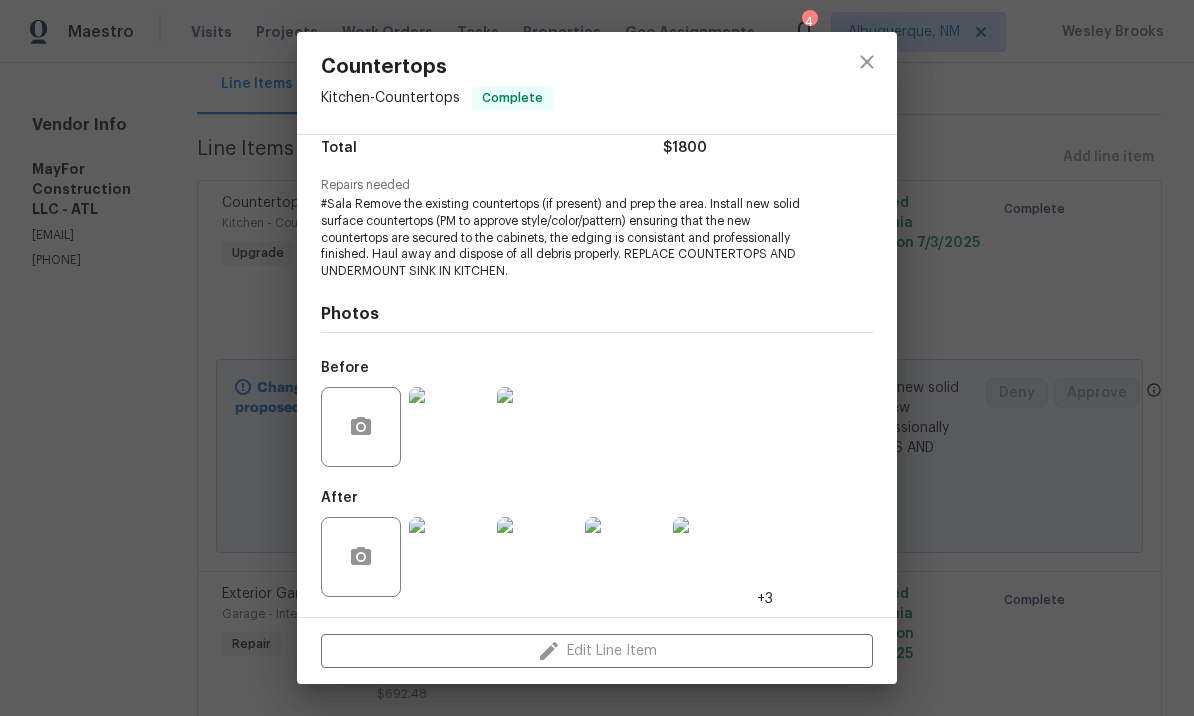 scroll, scrollTop: 173, scrollLeft: 0, axis: vertical 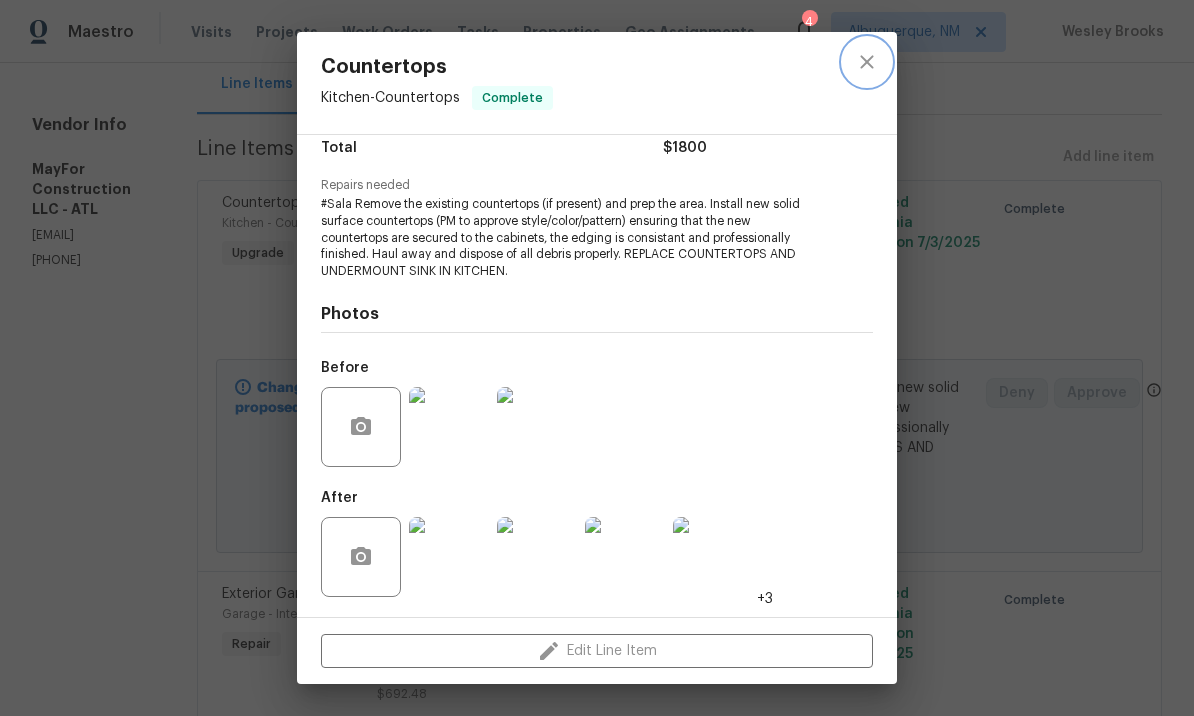 click 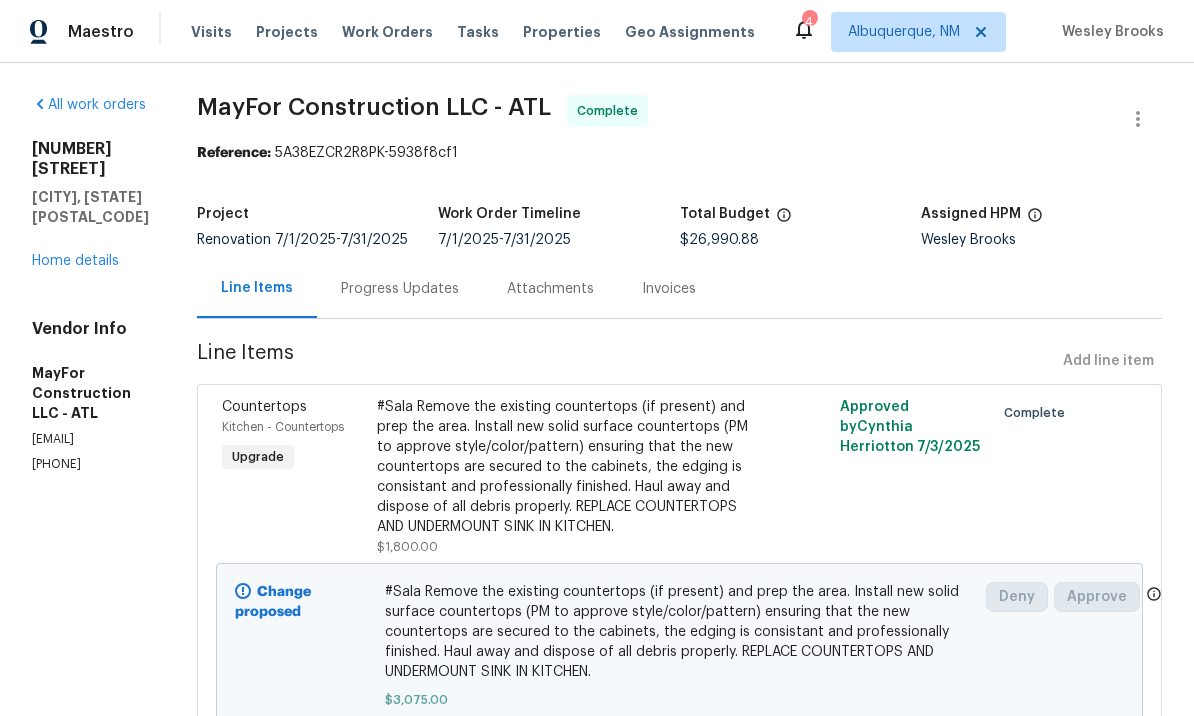 scroll, scrollTop: 0, scrollLeft: 0, axis: both 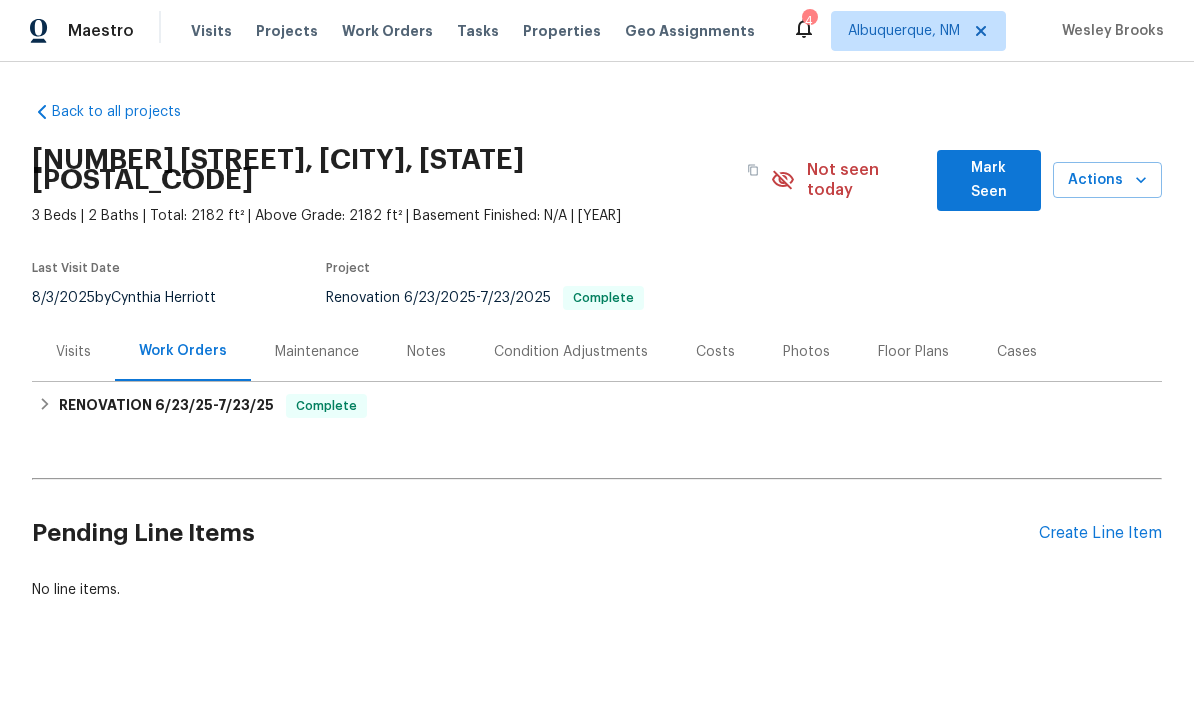click on "Create Line Item" at bounding box center (1100, 534) 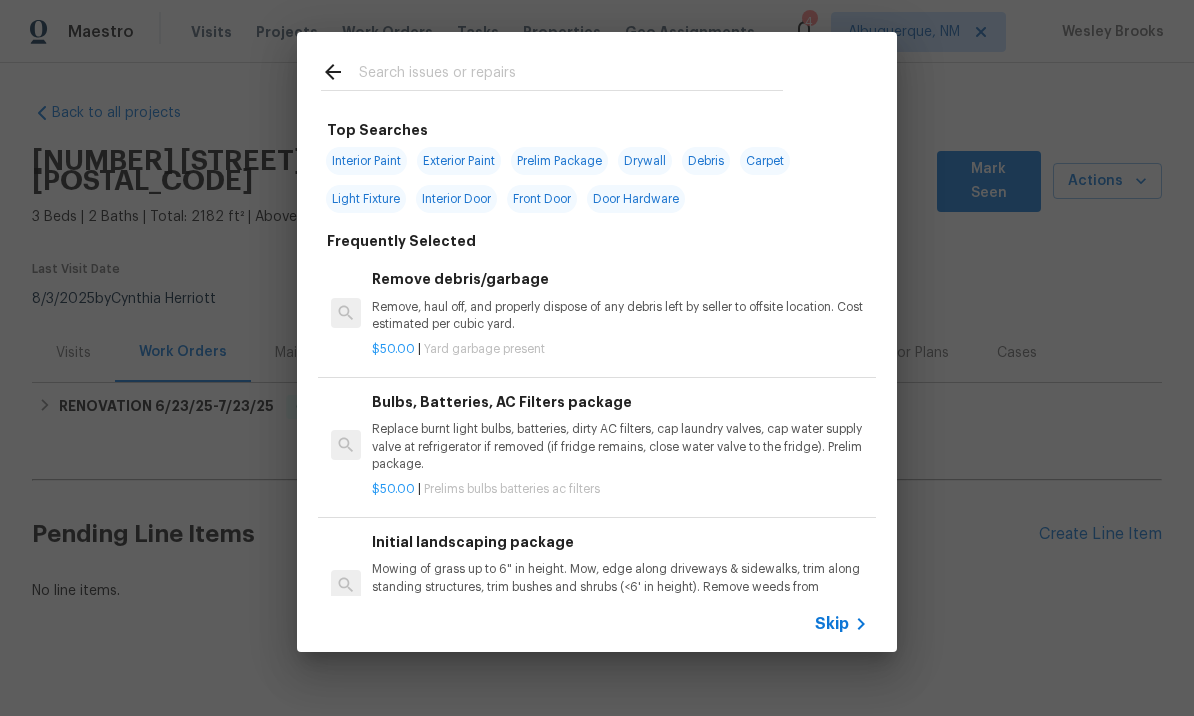 click at bounding box center (571, 75) 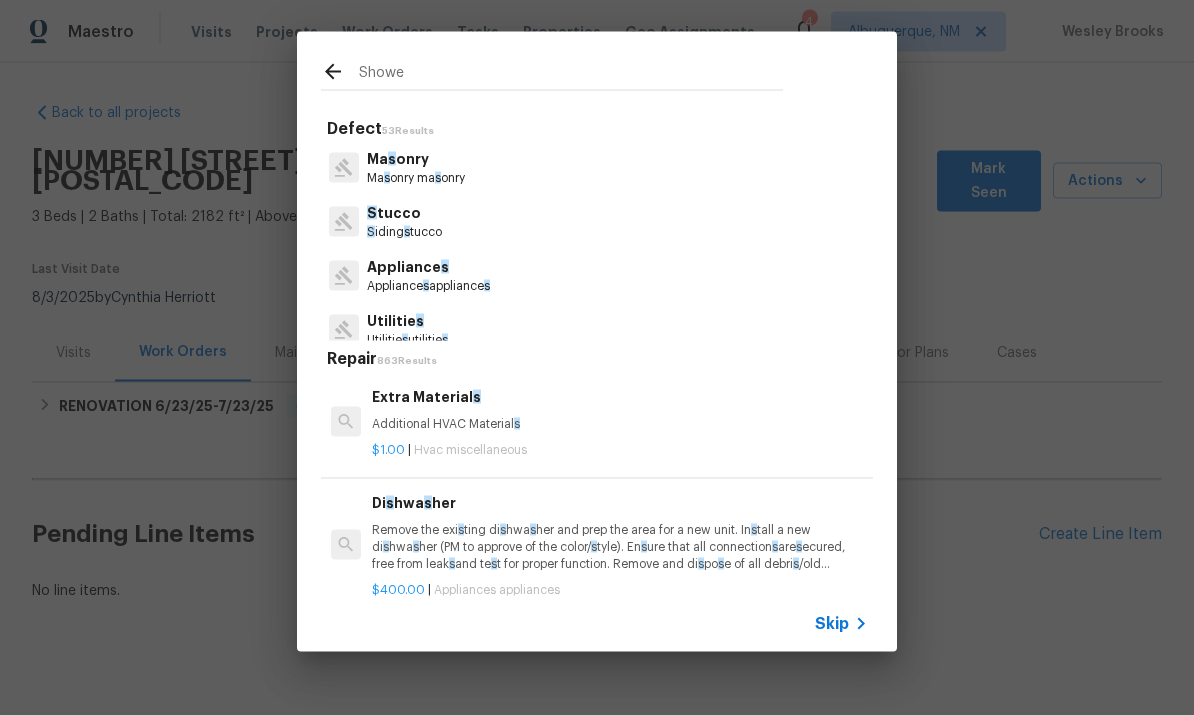 type on "Shower" 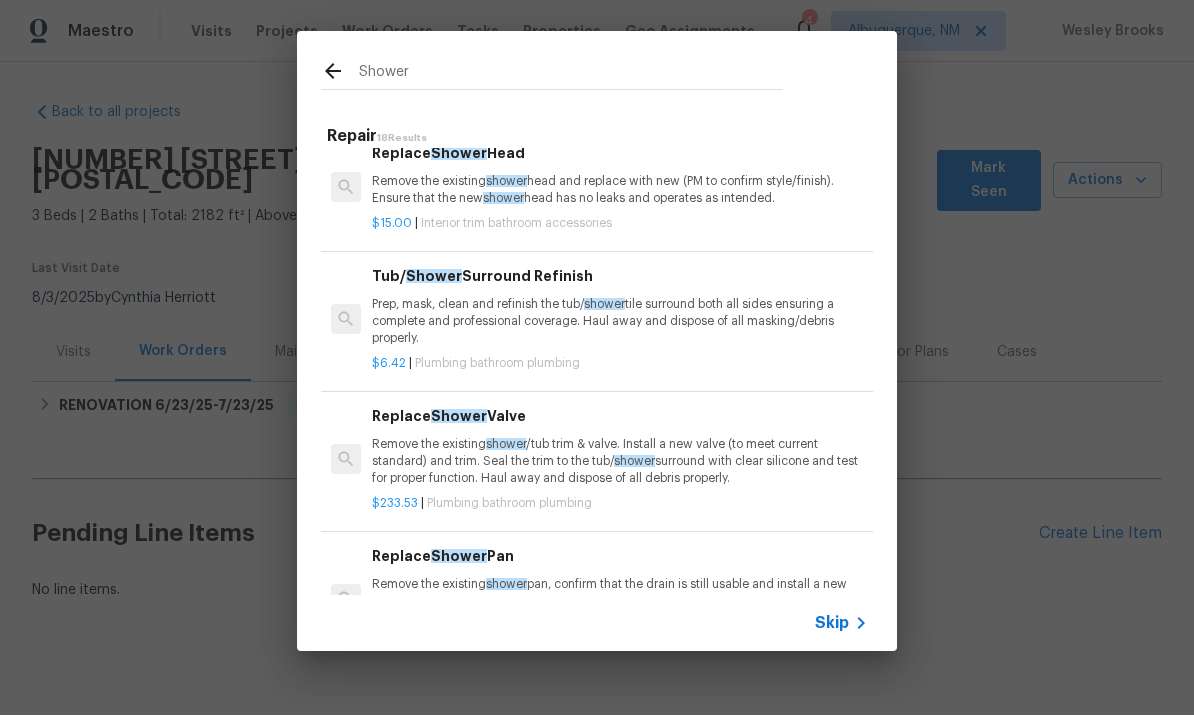 scroll, scrollTop: 256, scrollLeft: 0, axis: vertical 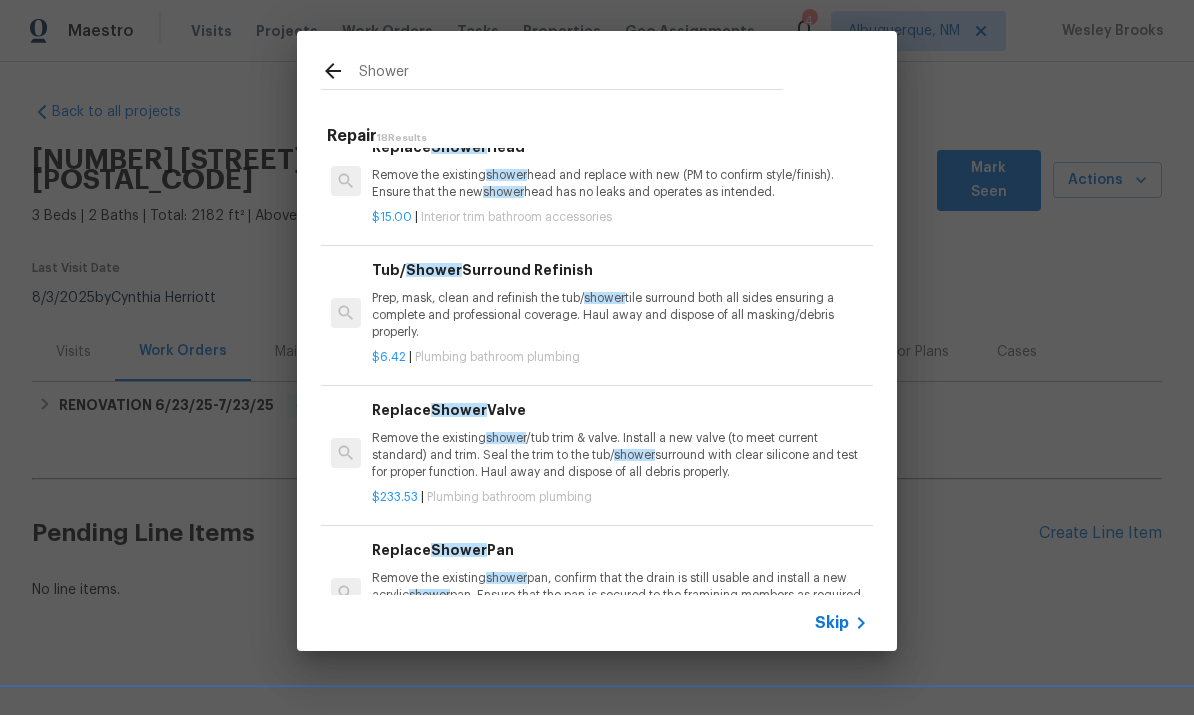click on "Remove the existing  shower /tub trim & valve. Install a new valve (to meet current standard) and trim. Seal the trim to the tub/ shower  surround with clear silicone and test for proper function. Haul away and dispose of all debris properly." at bounding box center [620, 456] 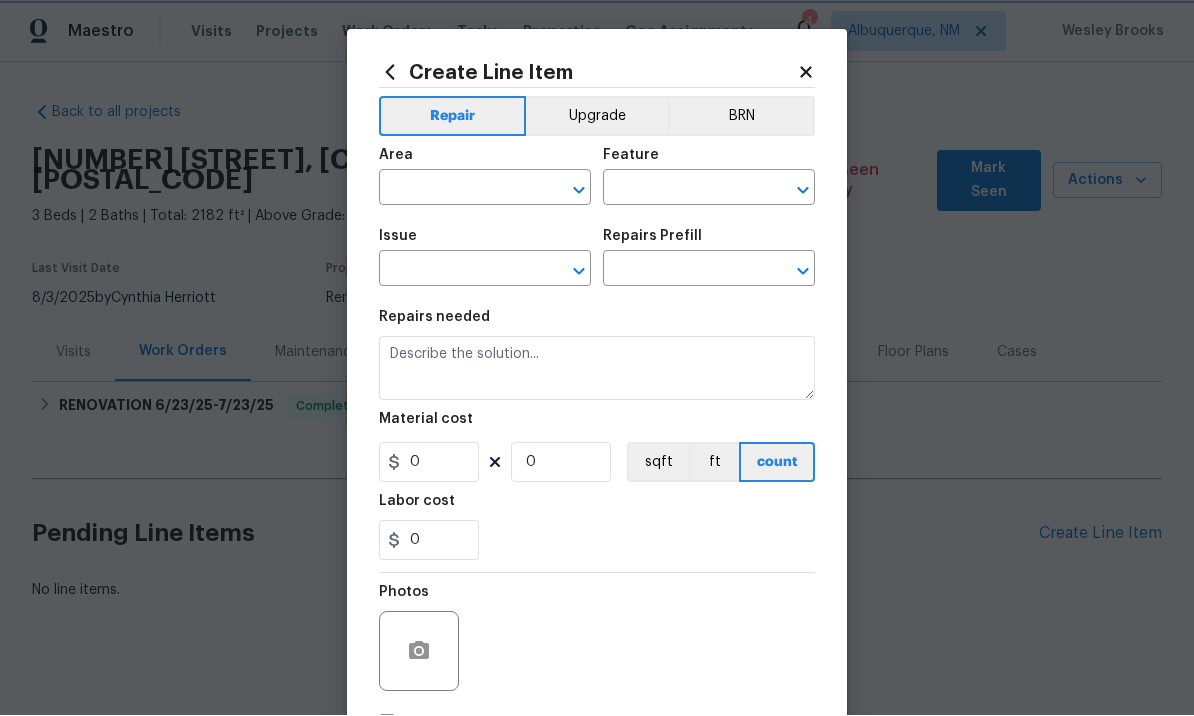 type on "Plumbing" 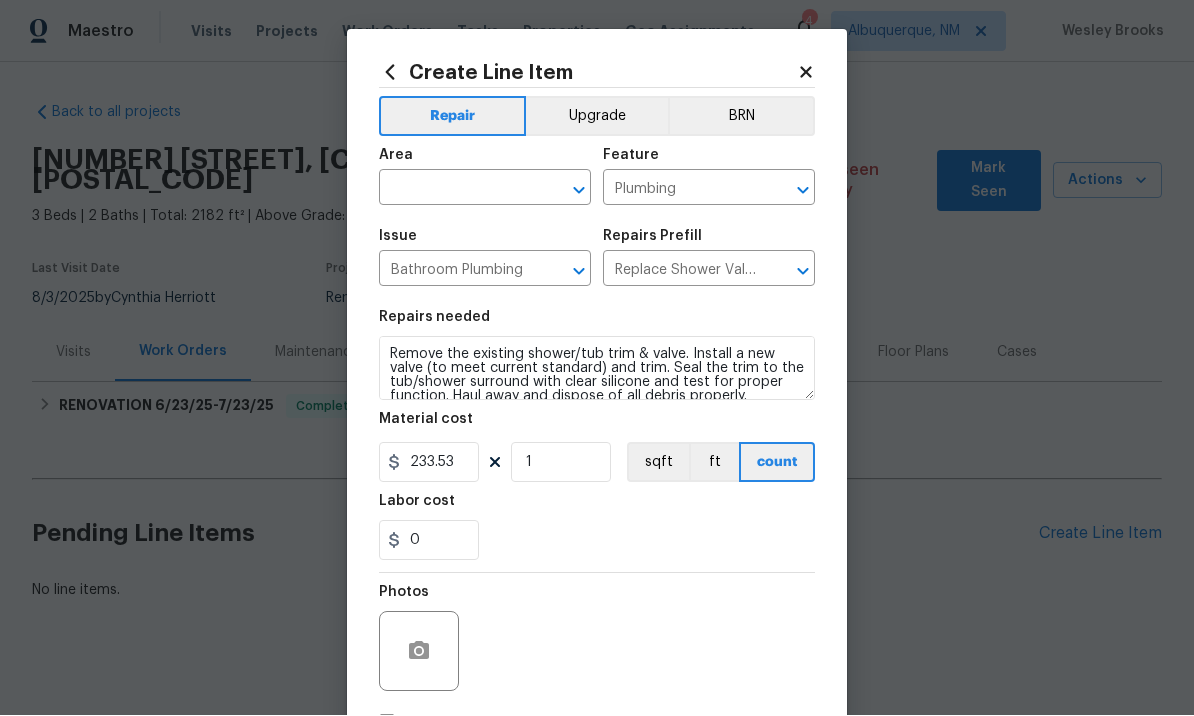 click at bounding box center (457, 190) 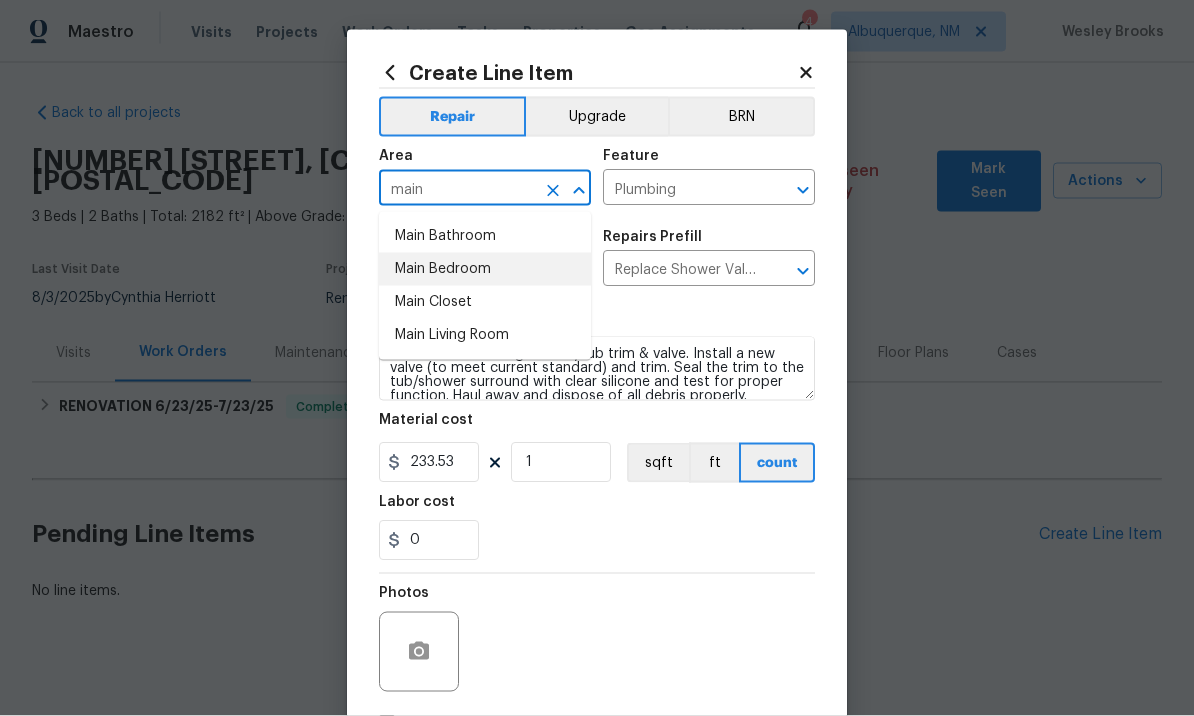 click on "Main Bedroom" at bounding box center (485, 269) 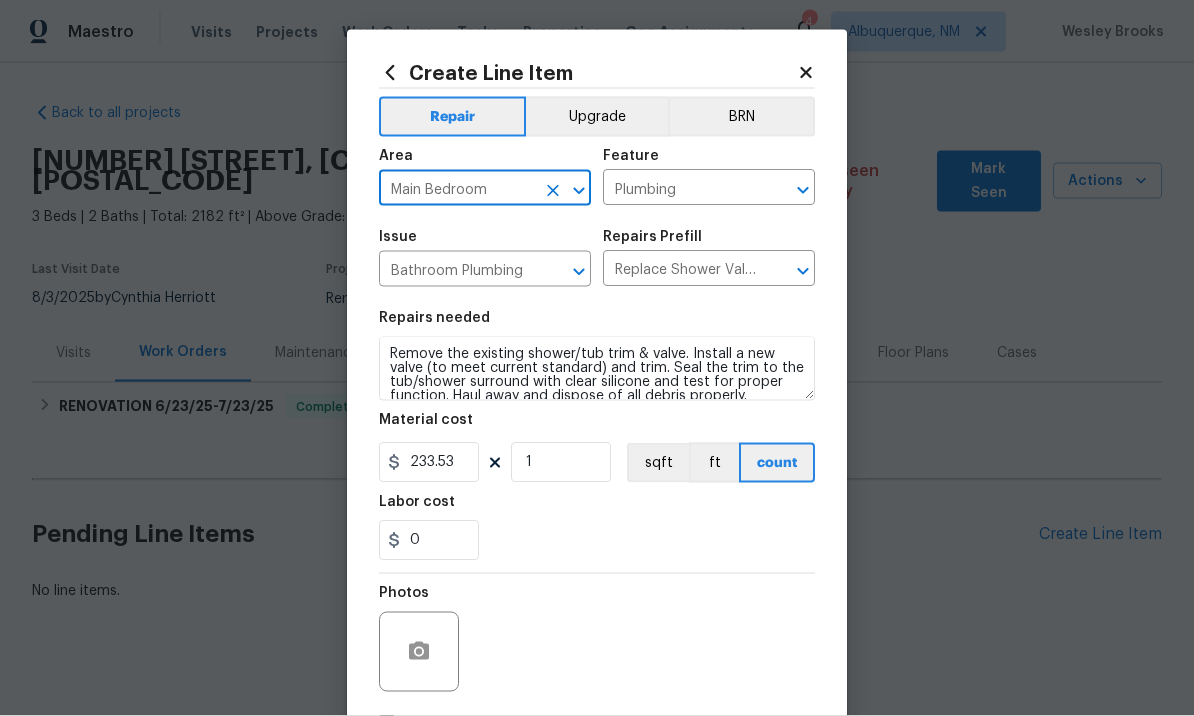 click 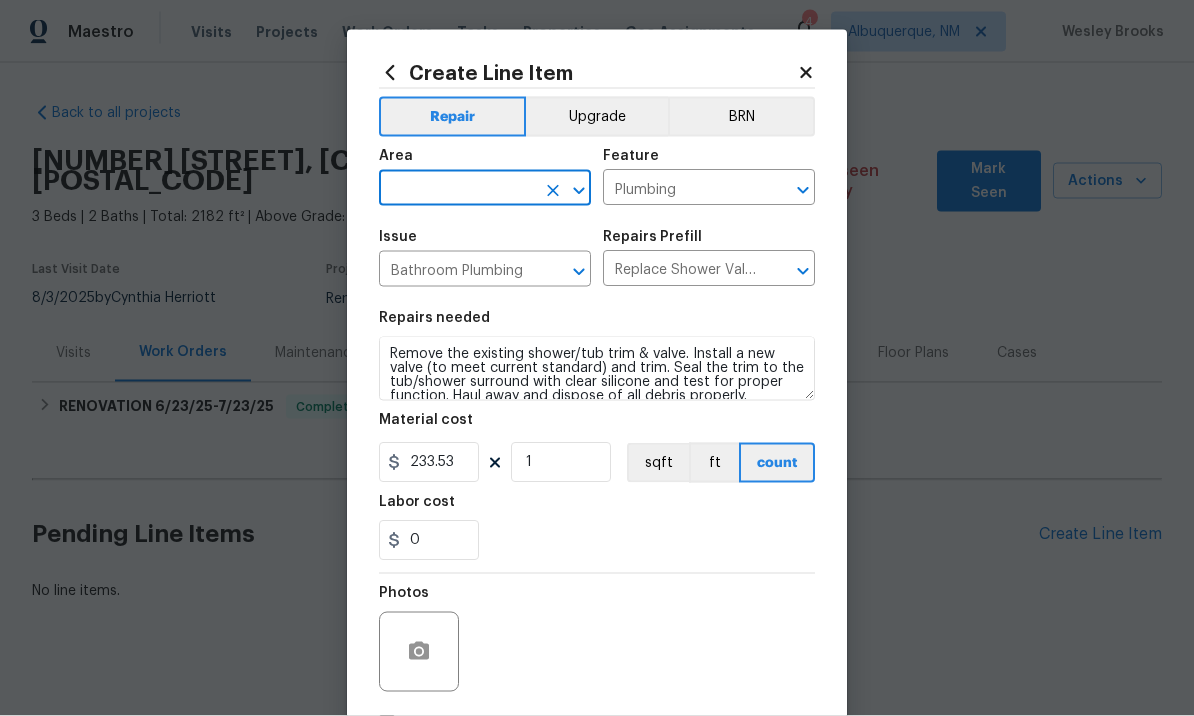 click at bounding box center (457, 190) 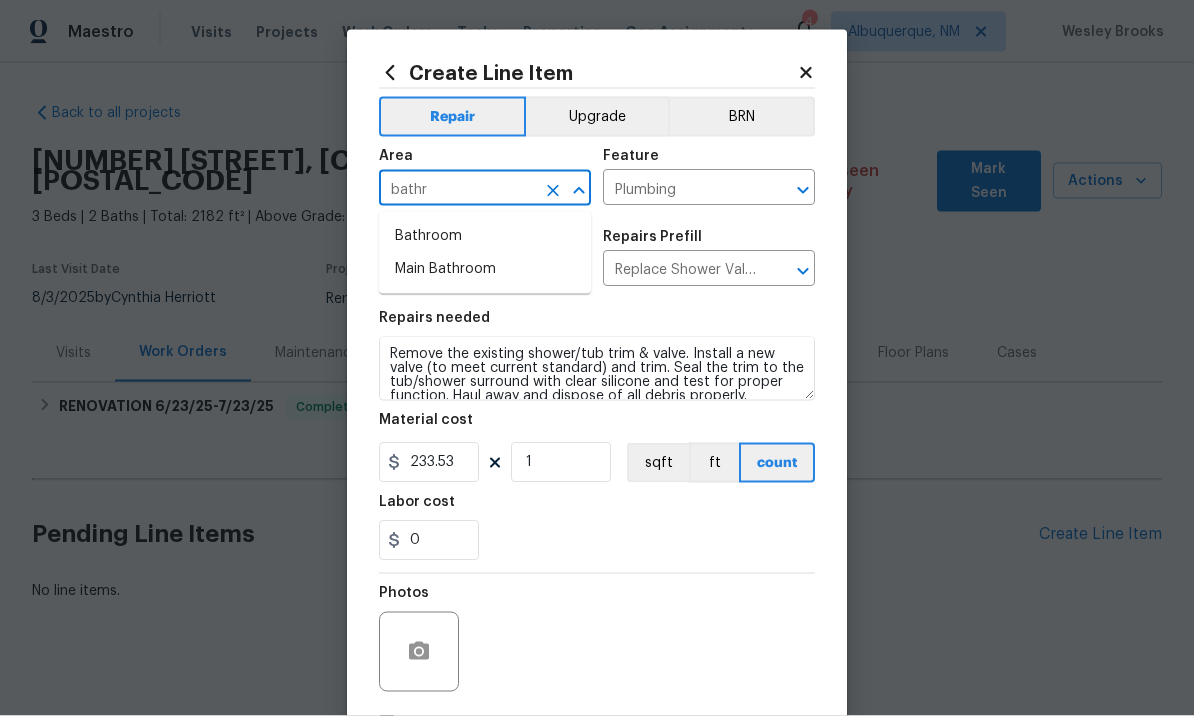 click on "Main Bathroom" at bounding box center (485, 269) 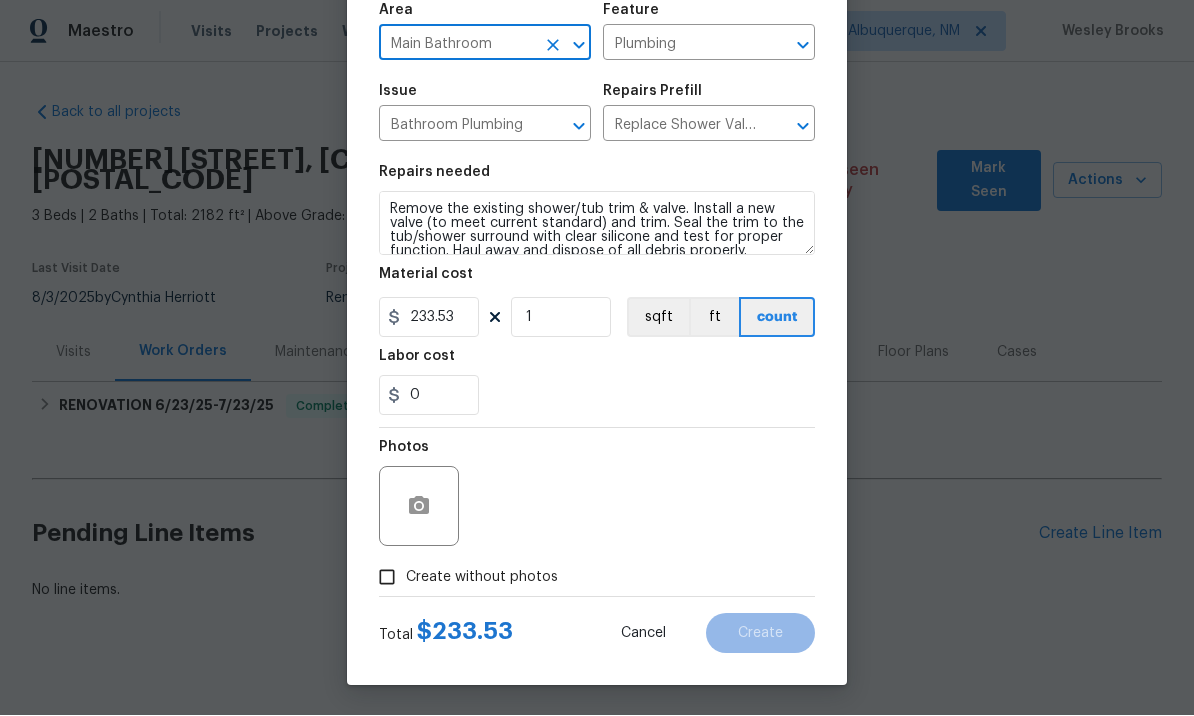 scroll, scrollTop: 149, scrollLeft: 0, axis: vertical 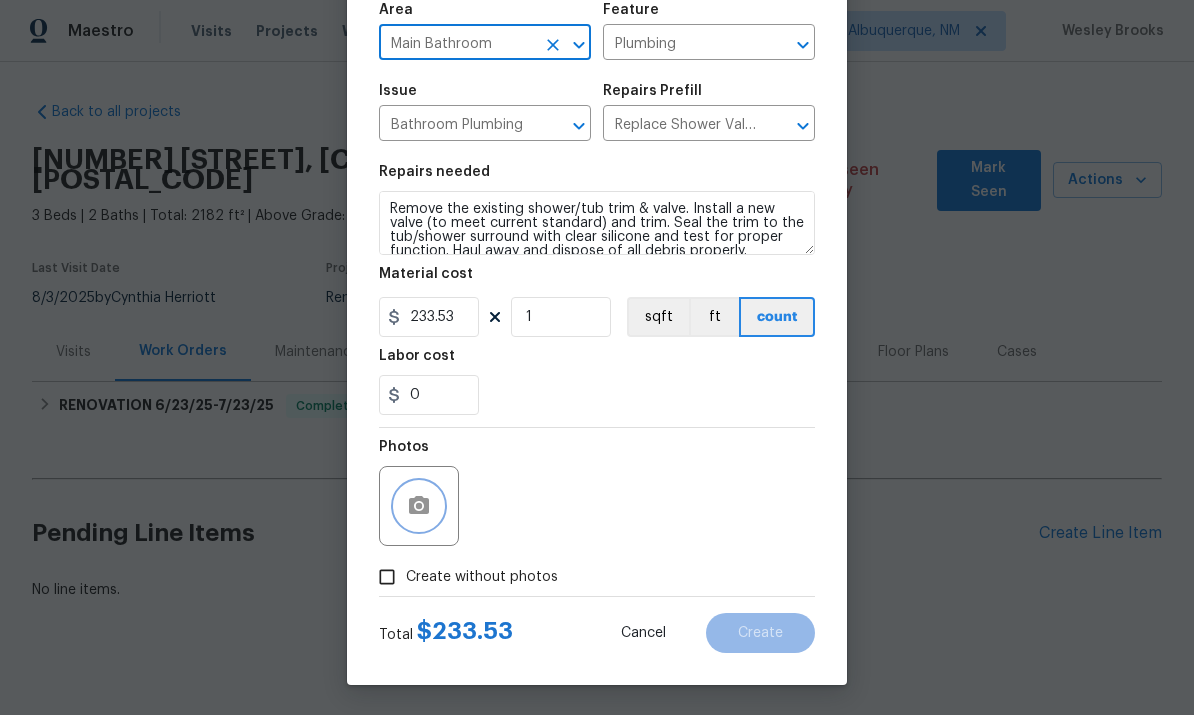 click 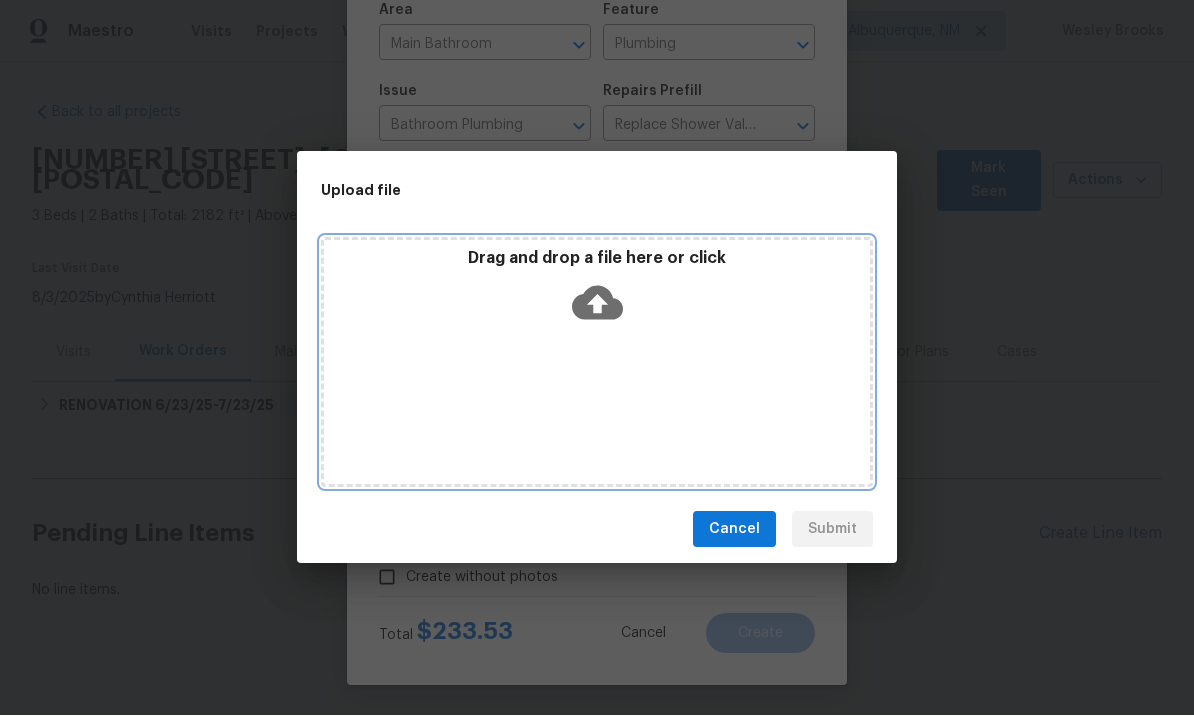click 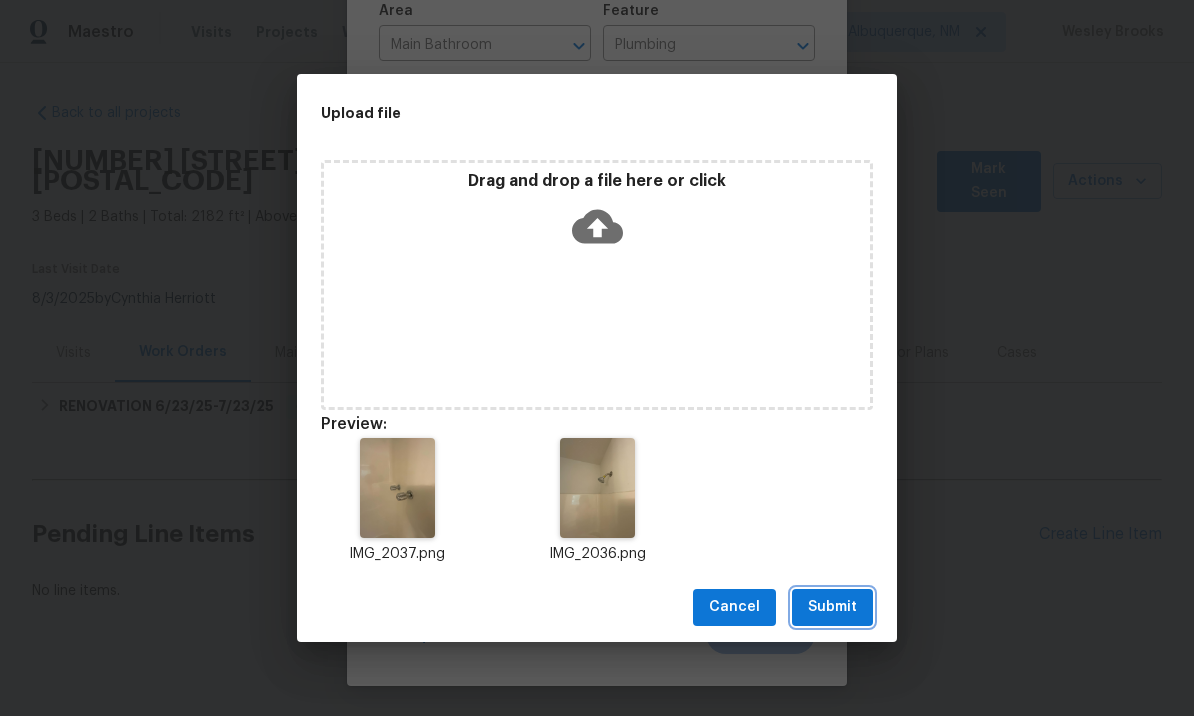 click on "Submit" at bounding box center [832, 607] 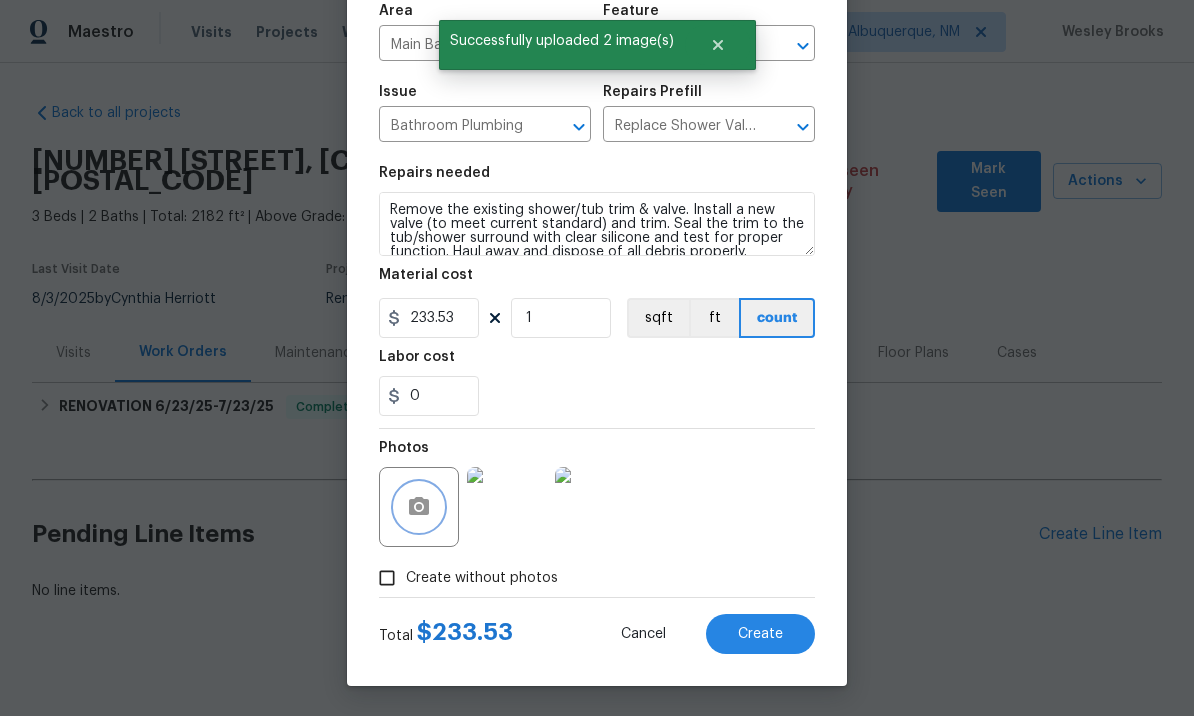 scroll, scrollTop: 149, scrollLeft: 0, axis: vertical 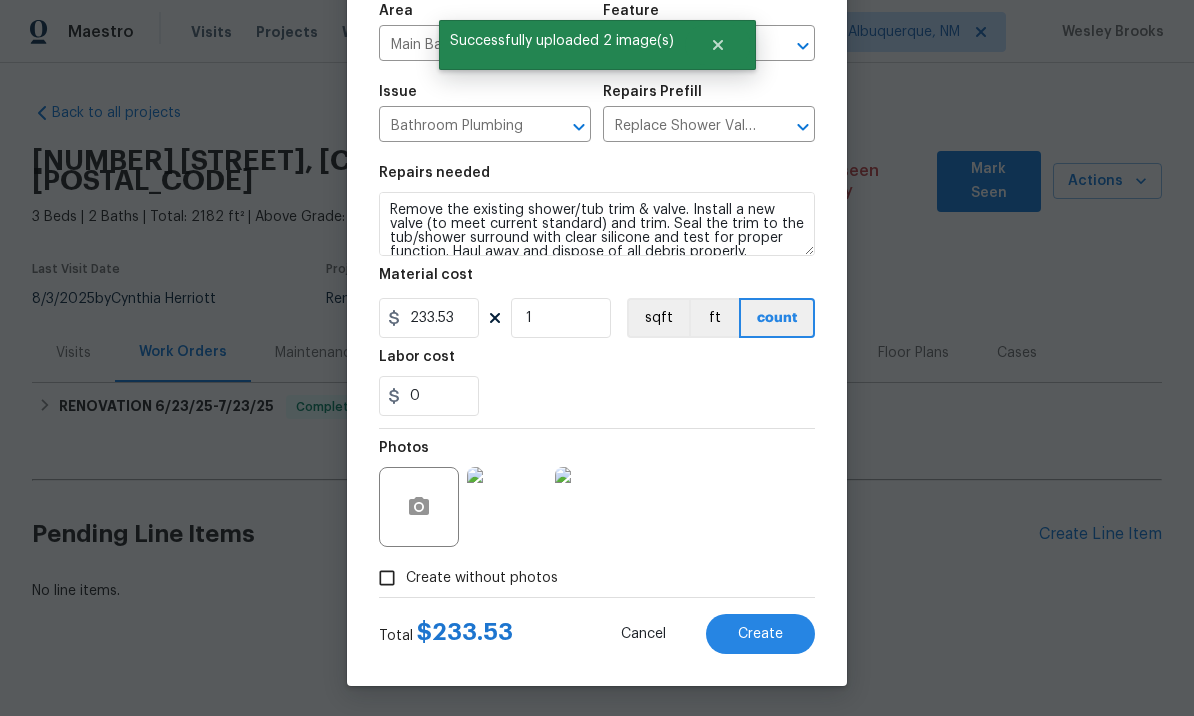 click on "Create" at bounding box center (760, 634) 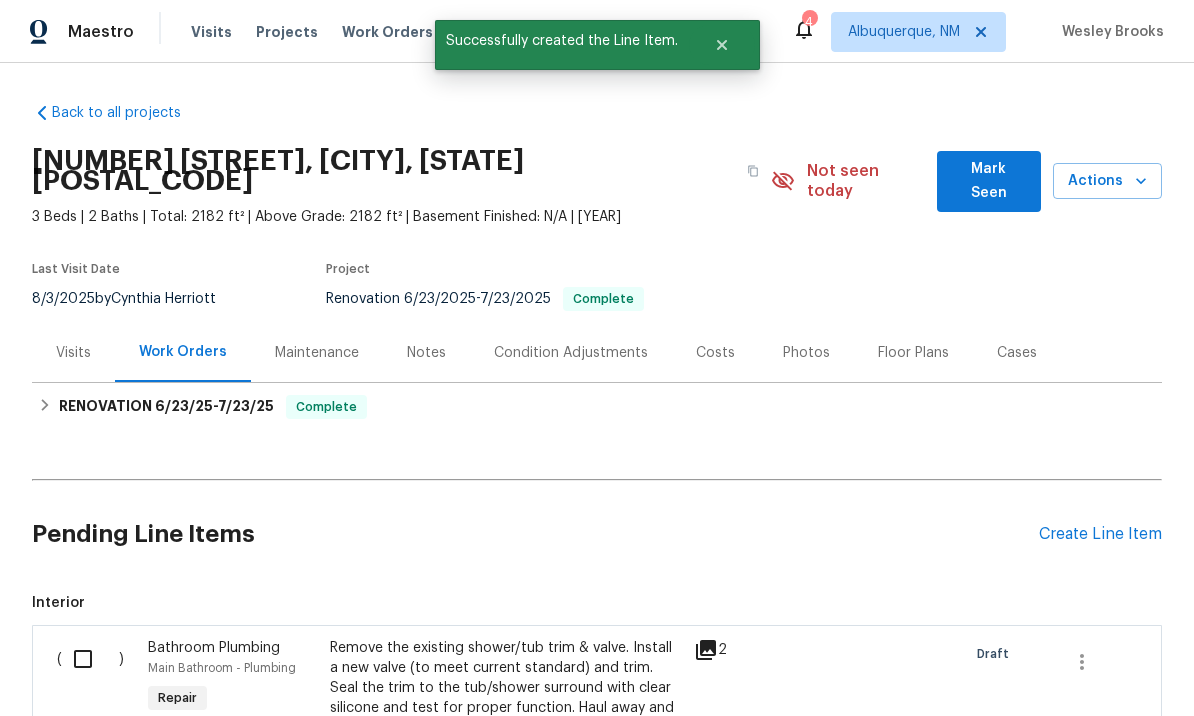 click on "Mark Seen" at bounding box center [989, 181] 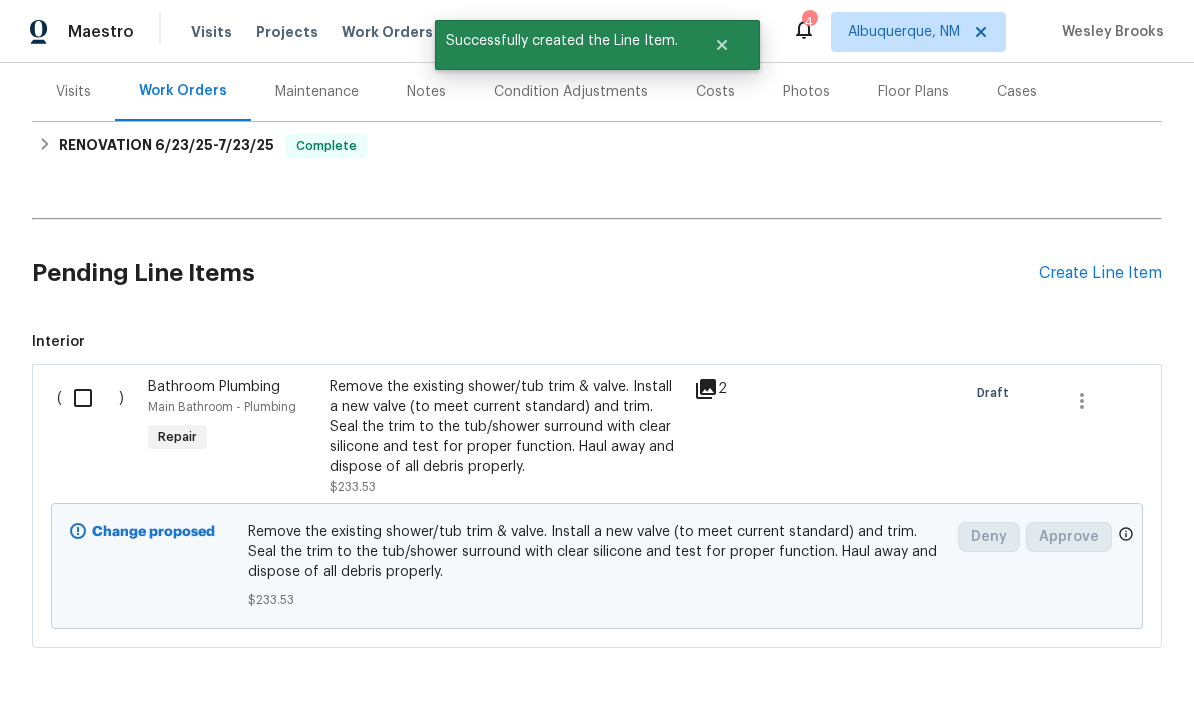 scroll, scrollTop: 240, scrollLeft: 0, axis: vertical 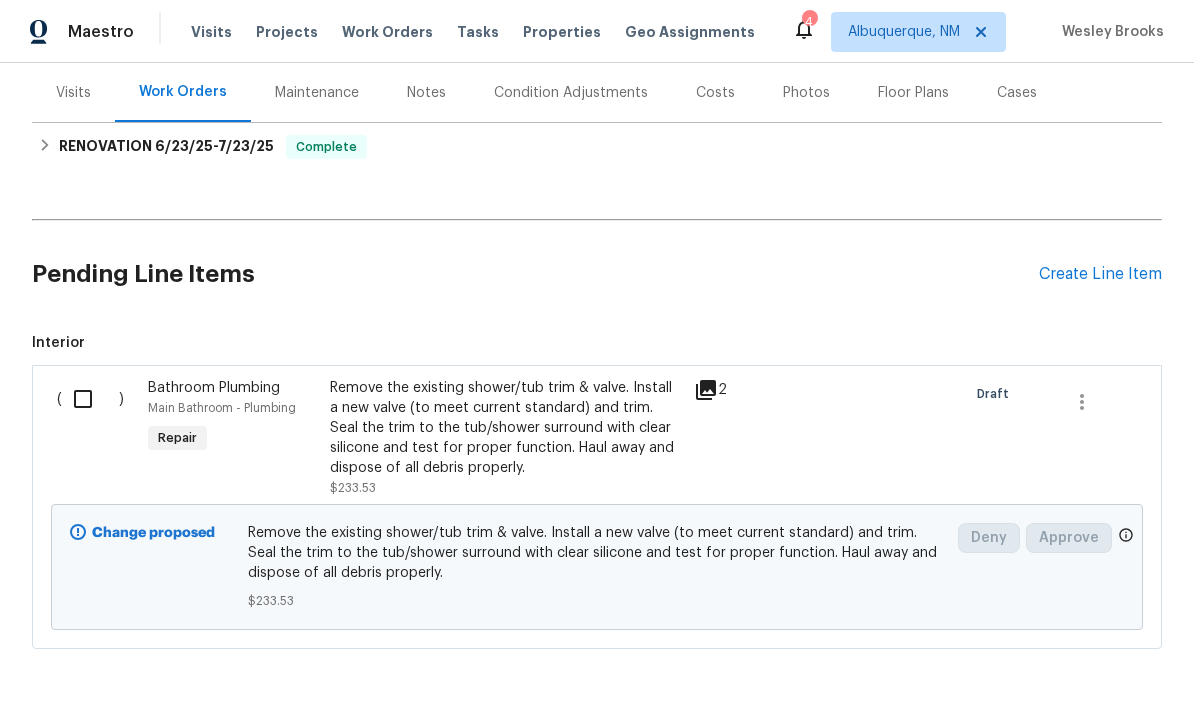 click at bounding box center (90, 399) 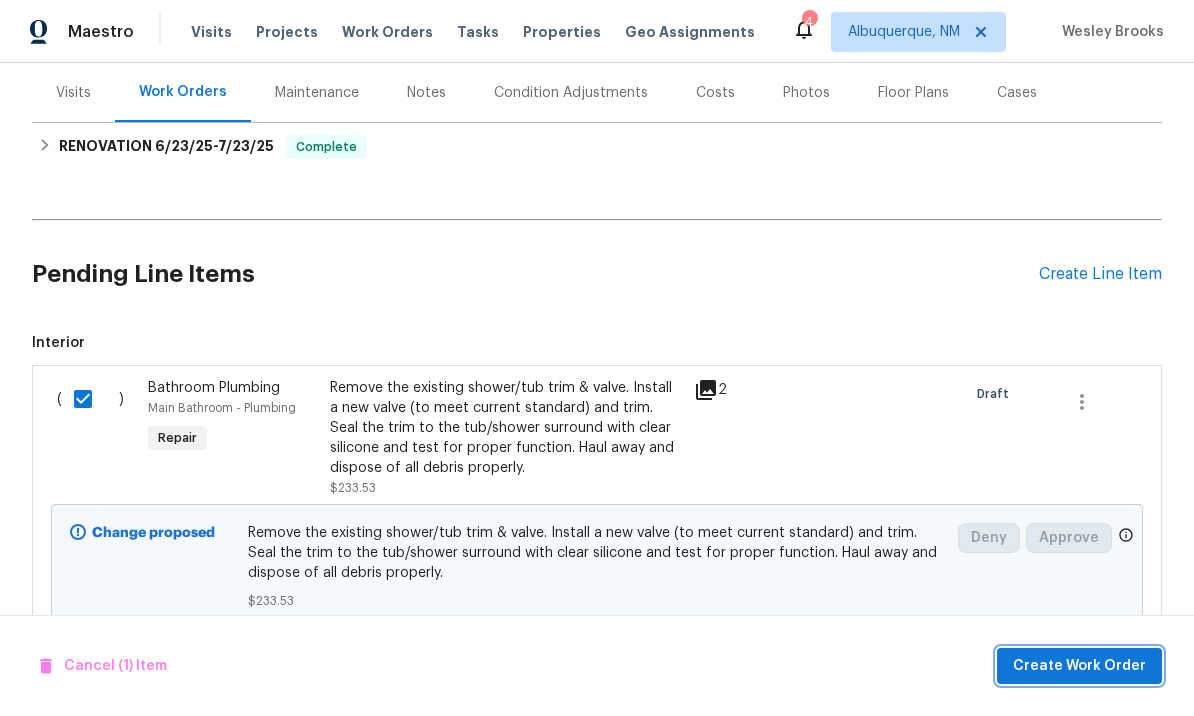 click on "Create Work Order" at bounding box center (1079, 666) 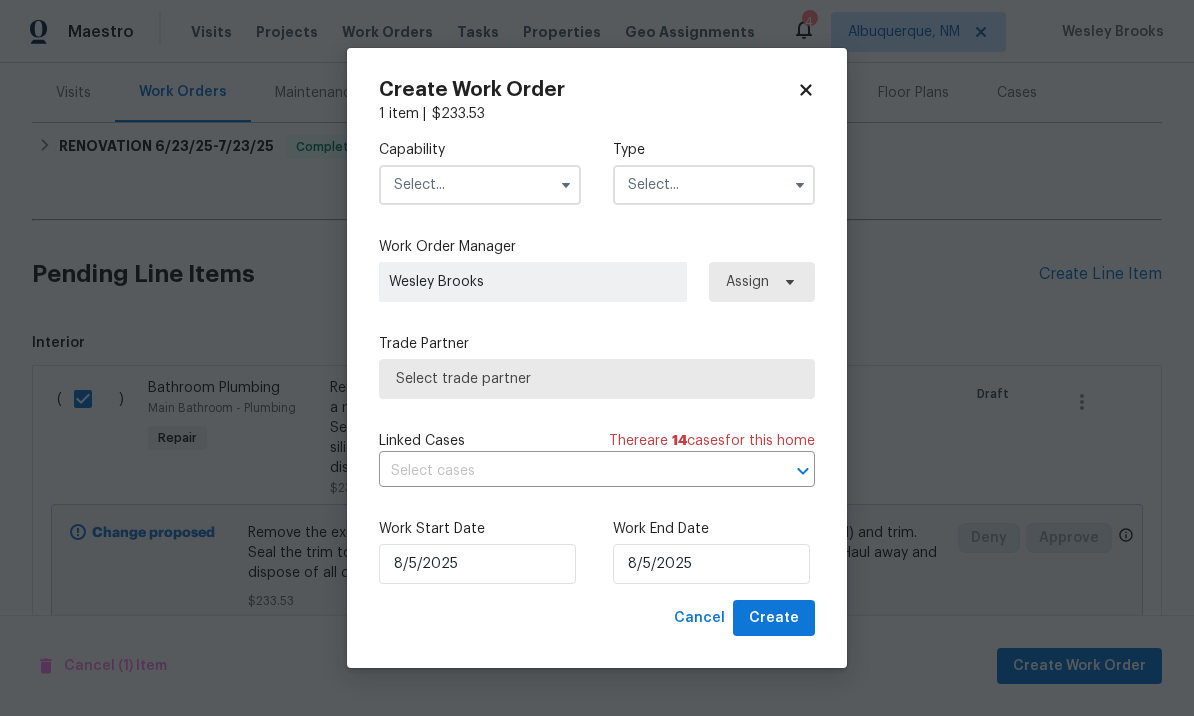 click at bounding box center (480, 185) 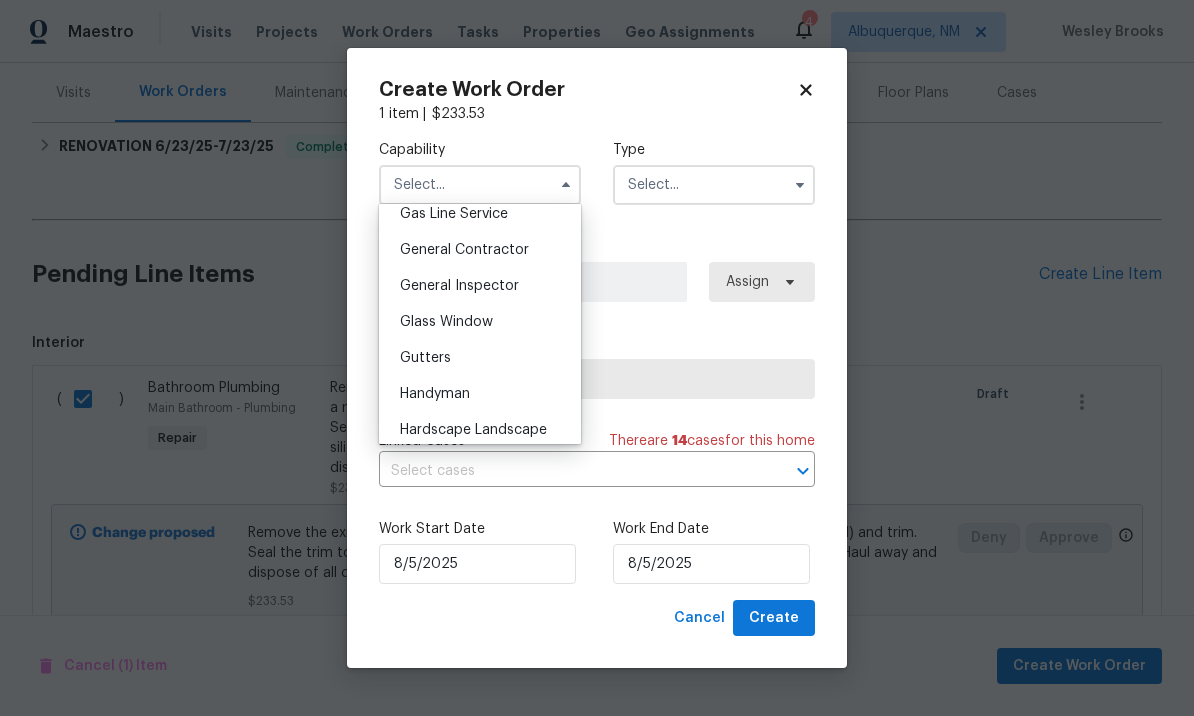 scroll, scrollTop: 922, scrollLeft: 0, axis: vertical 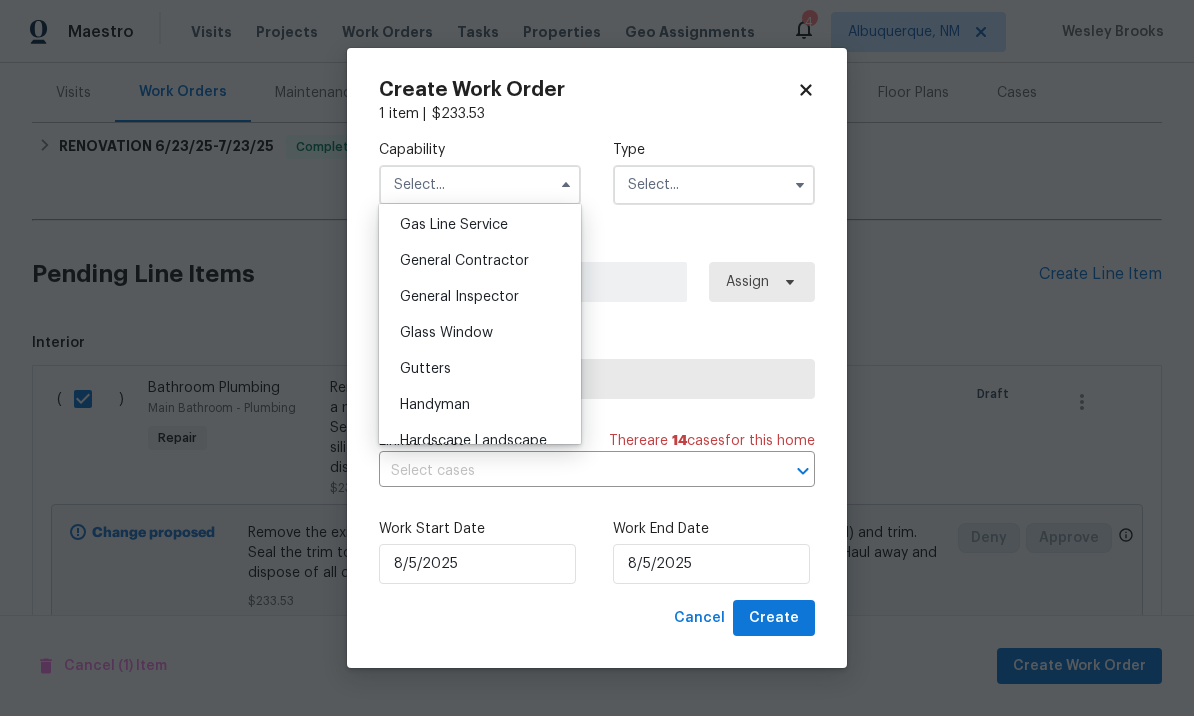 click on "General Contractor" at bounding box center (464, 261) 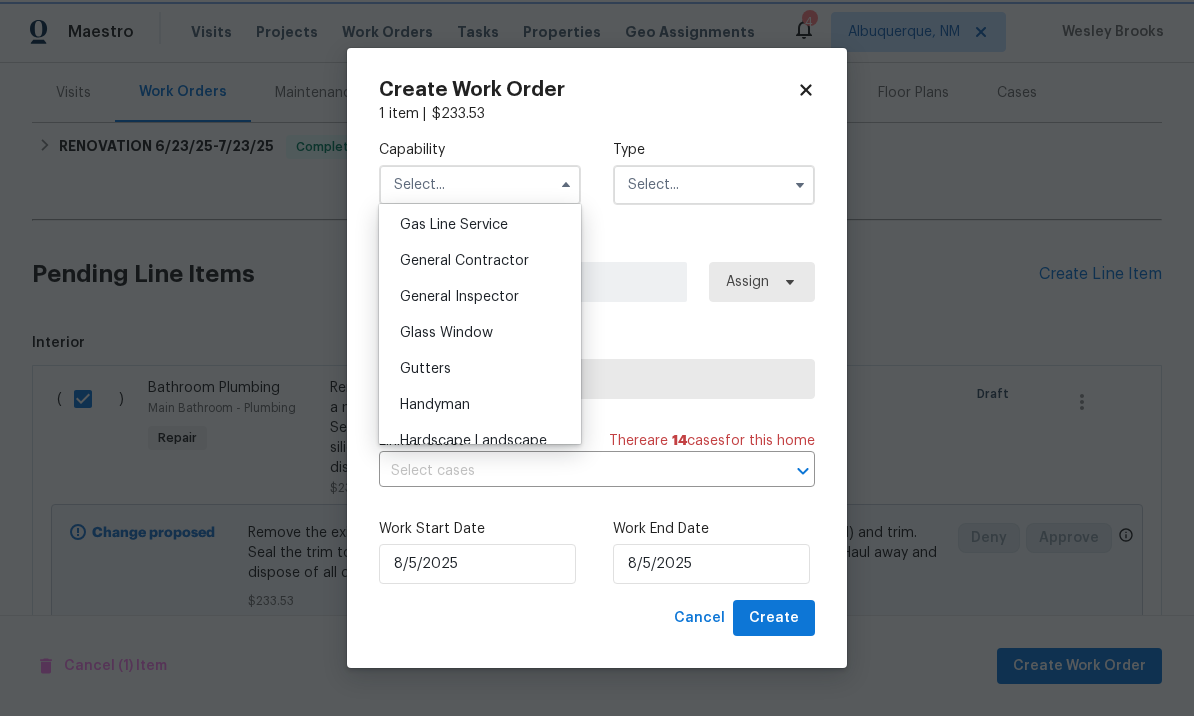 type on "General Contractor" 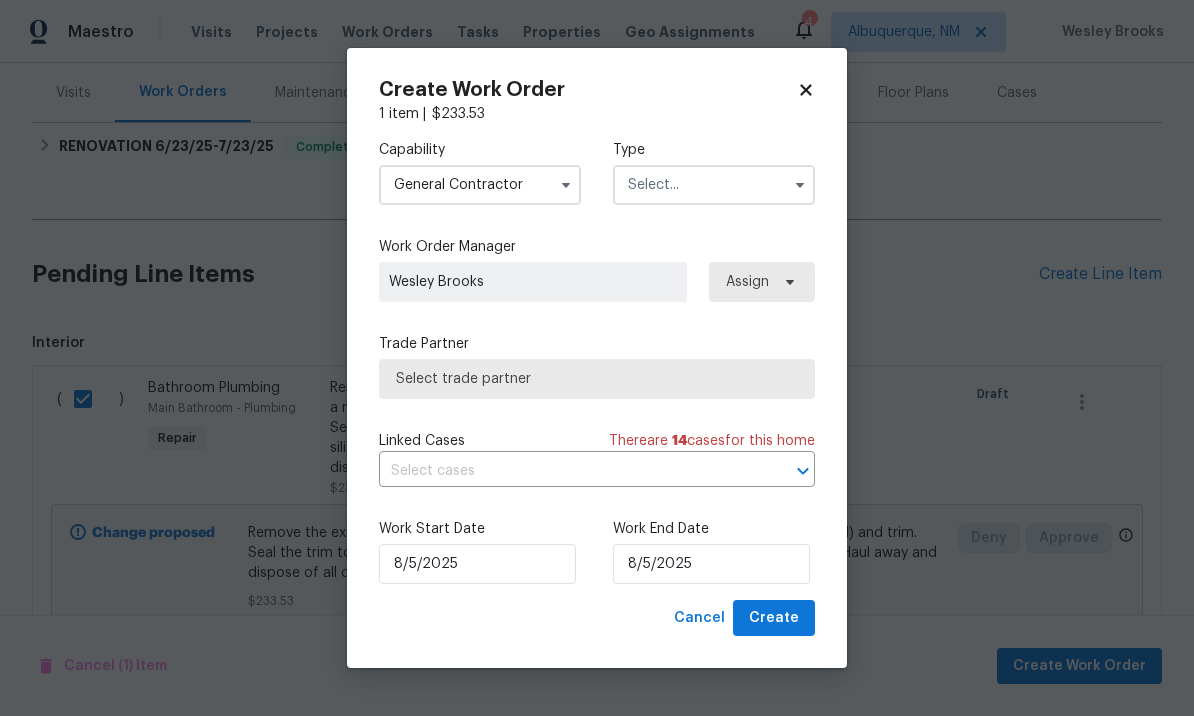 click at bounding box center (714, 185) 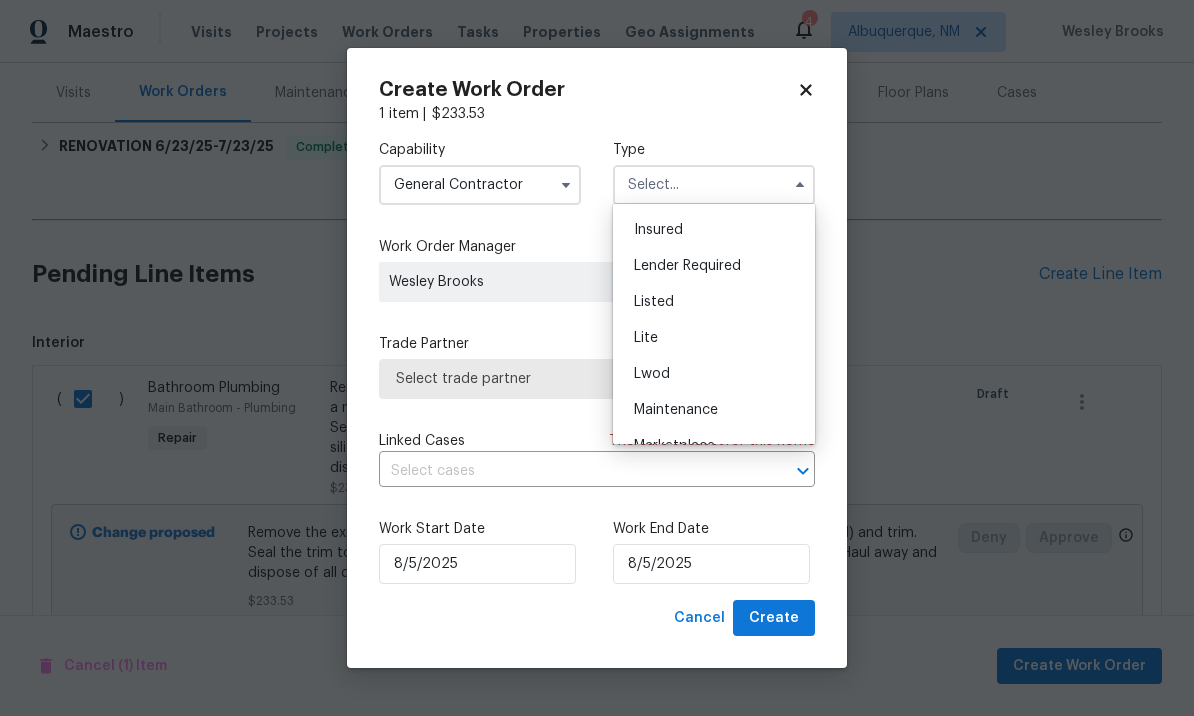 scroll, scrollTop: 138, scrollLeft: 0, axis: vertical 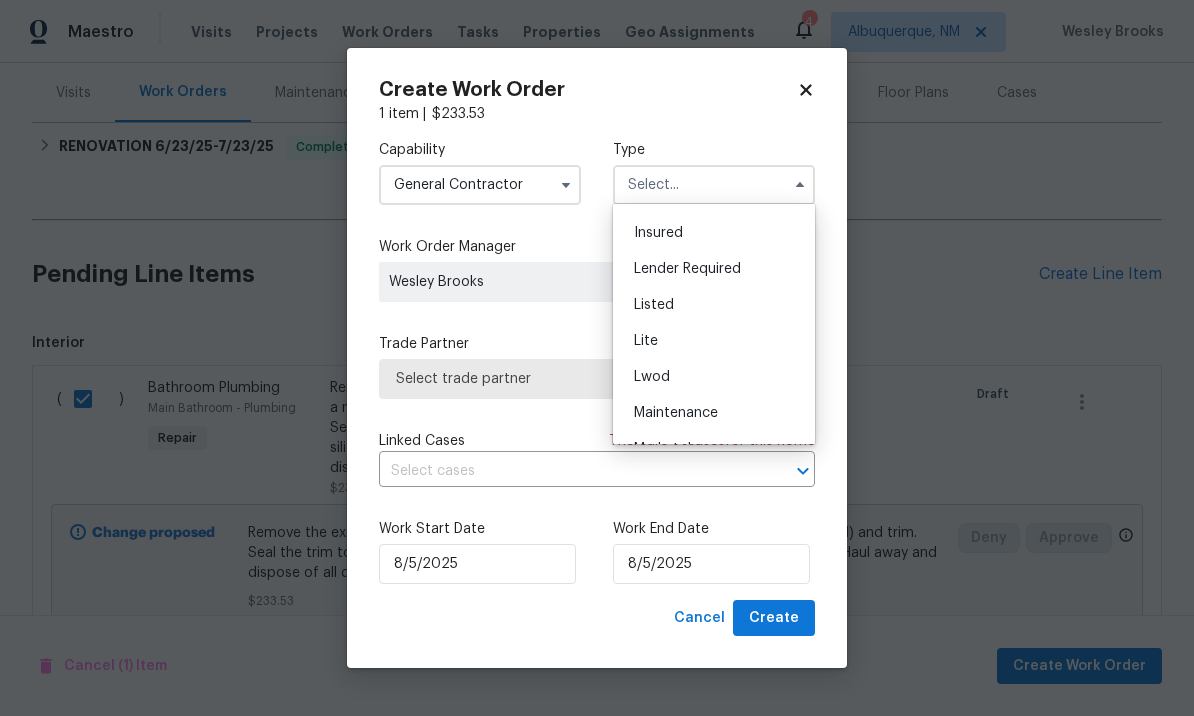 click on "Listed" at bounding box center (714, 305) 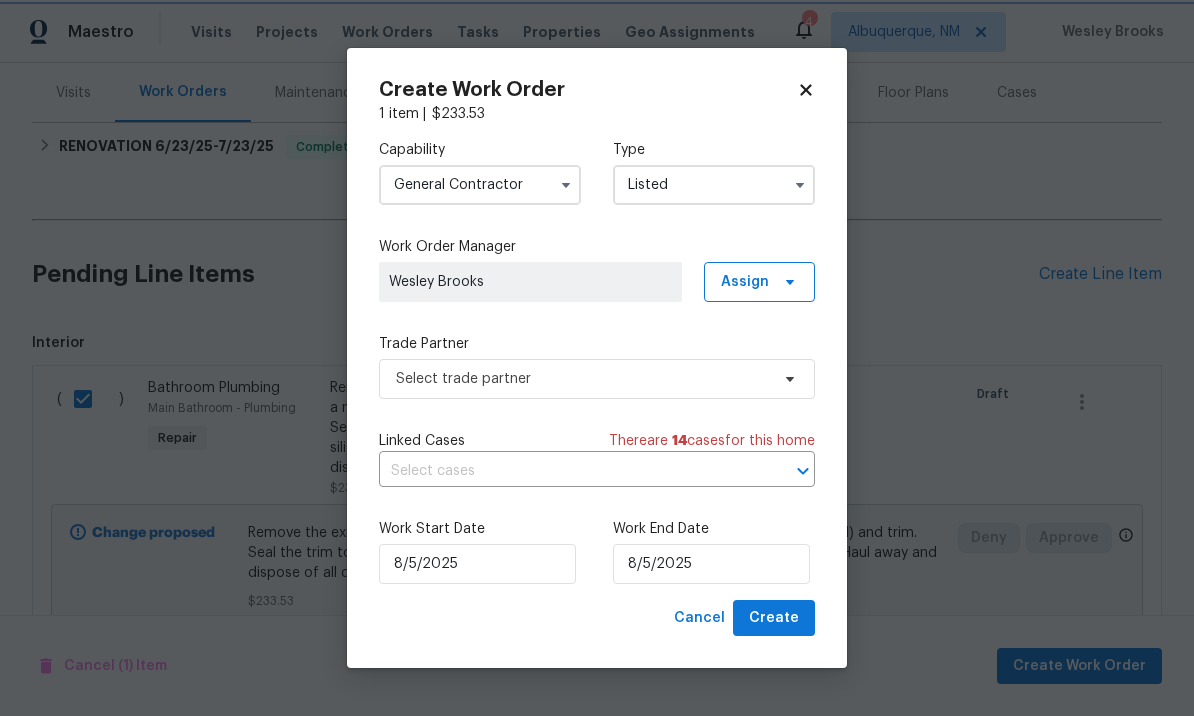 type on "Listed" 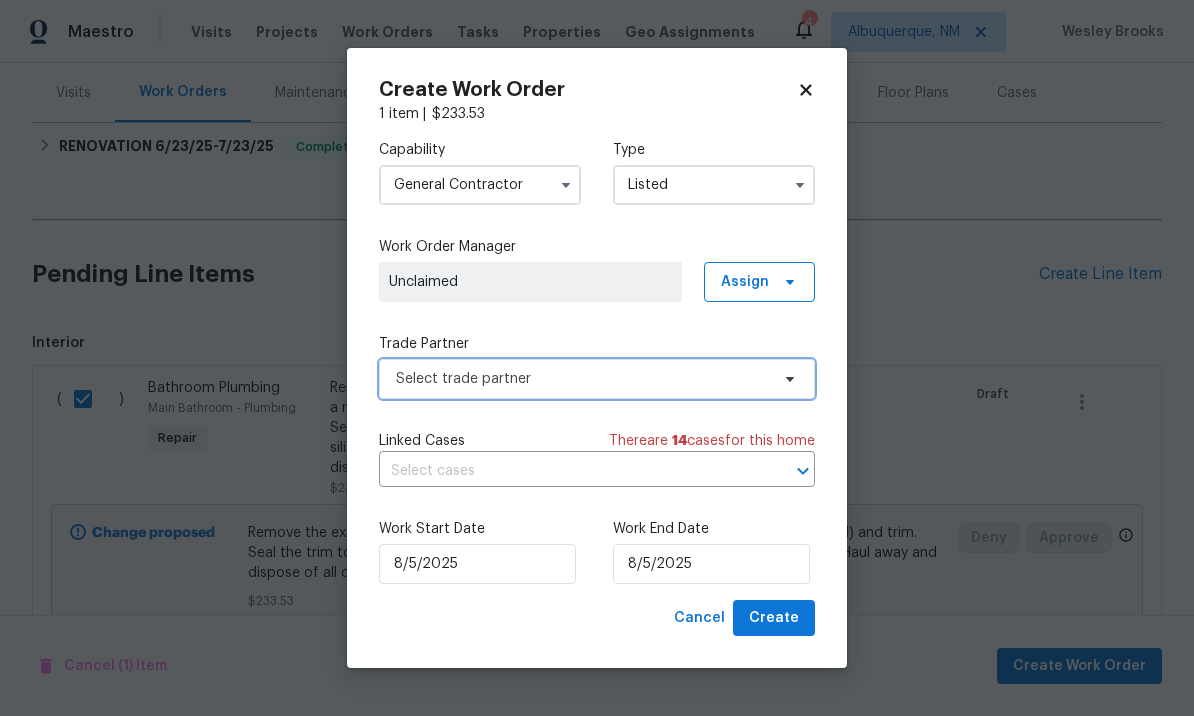 click on "Select trade partner" at bounding box center (582, 379) 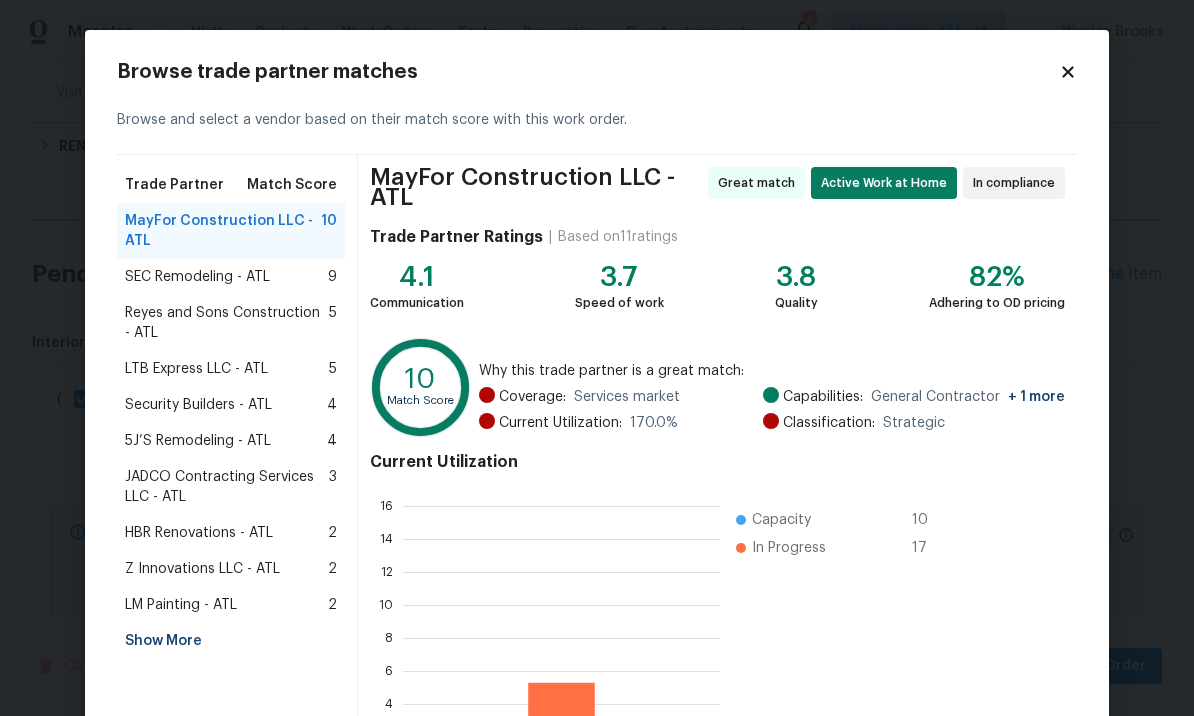 scroll, scrollTop: 2, scrollLeft: 2, axis: both 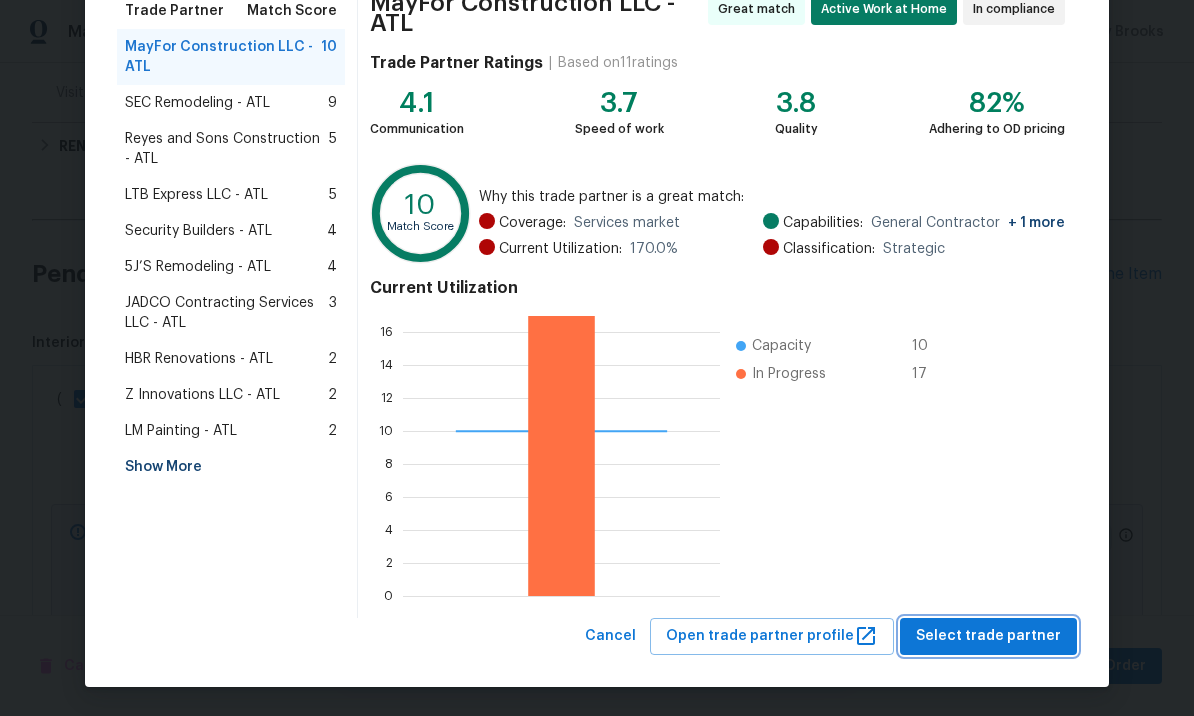click on "Select trade partner" at bounding box center [988, 636] 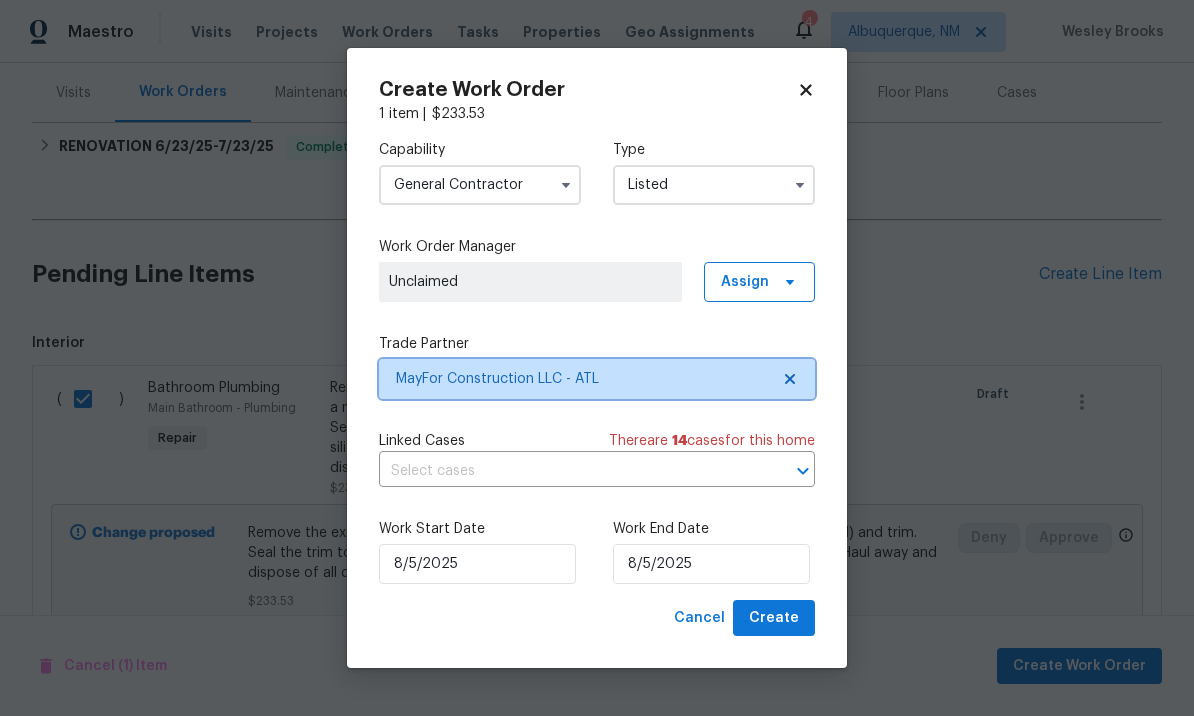 scroll, scrollTop: 0, scrollLeft: 0, axis: both 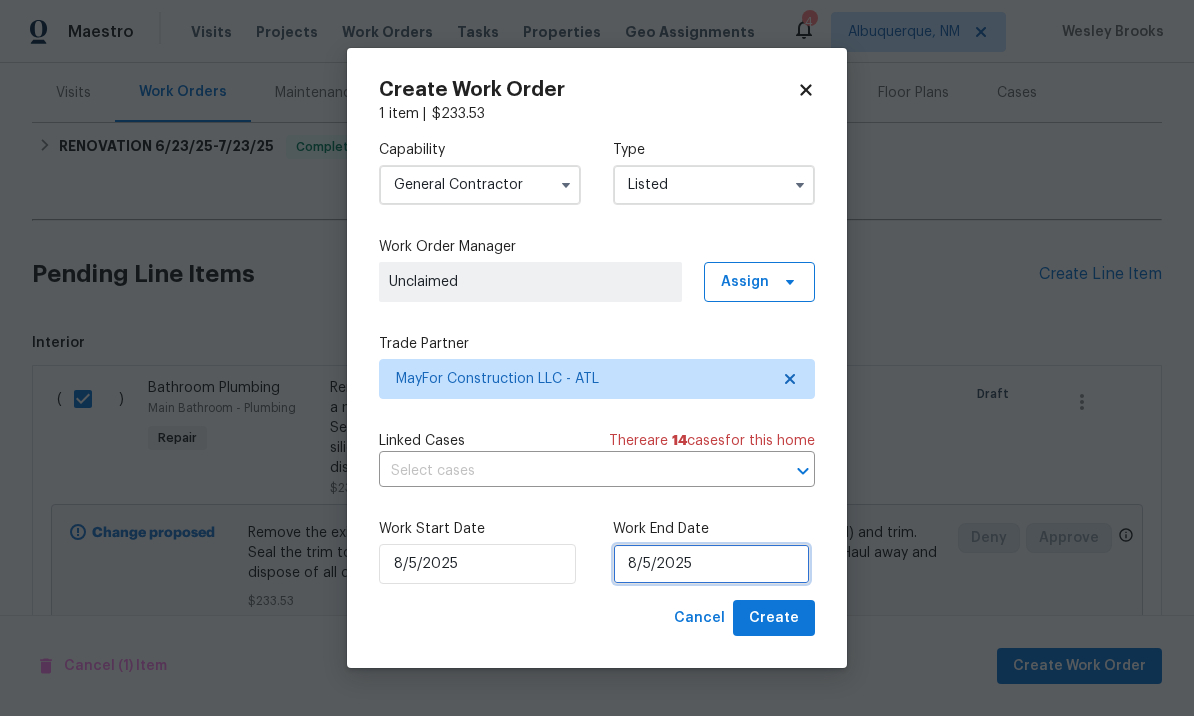 click on "8/5/2025" at bounding box center [711, 564] 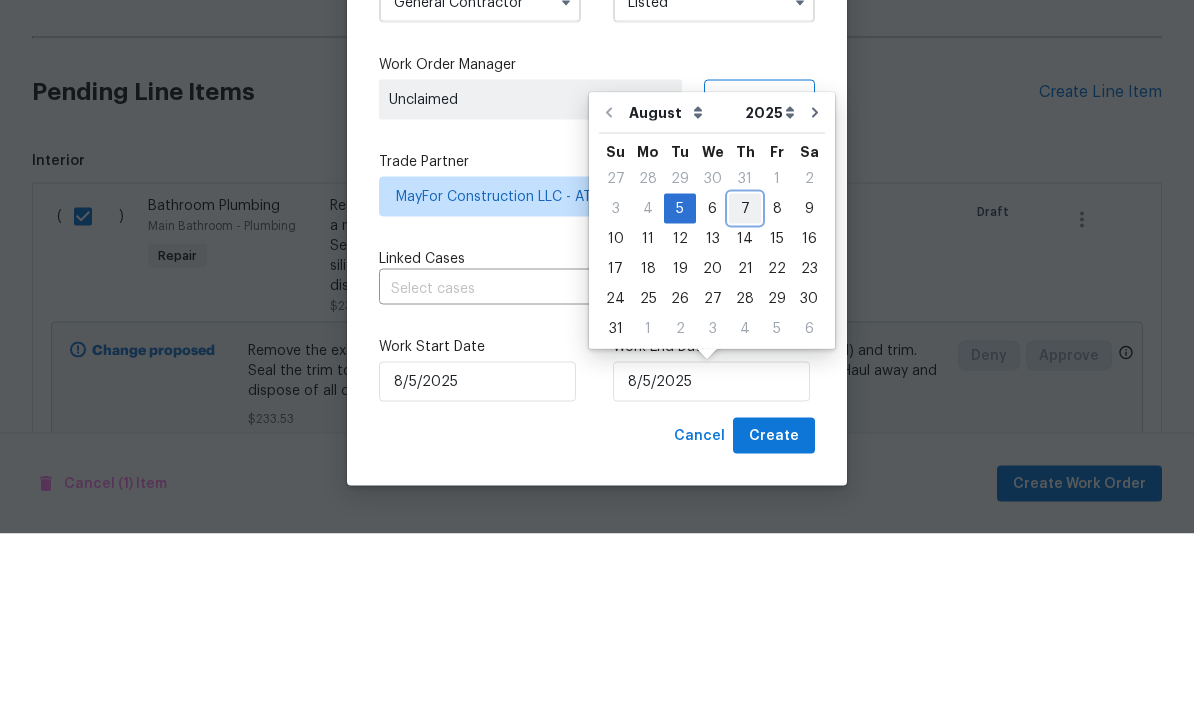 click on "7" at bounding box center [745, 391] 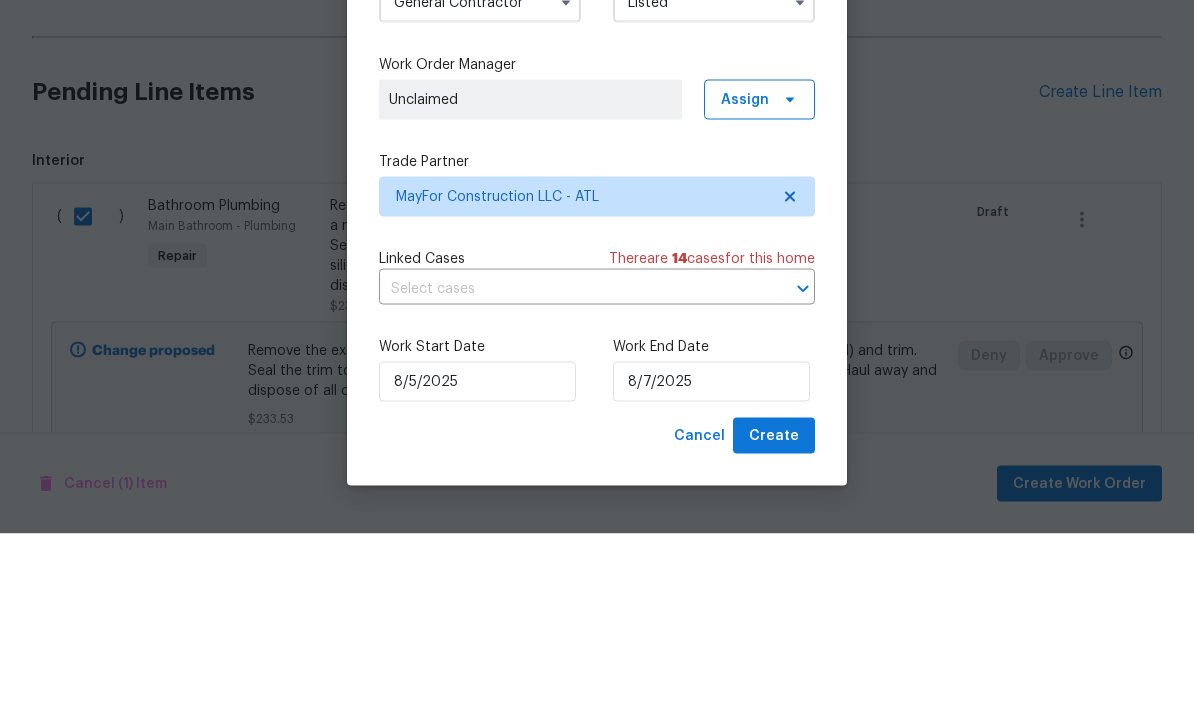 type on "8/7/2025" 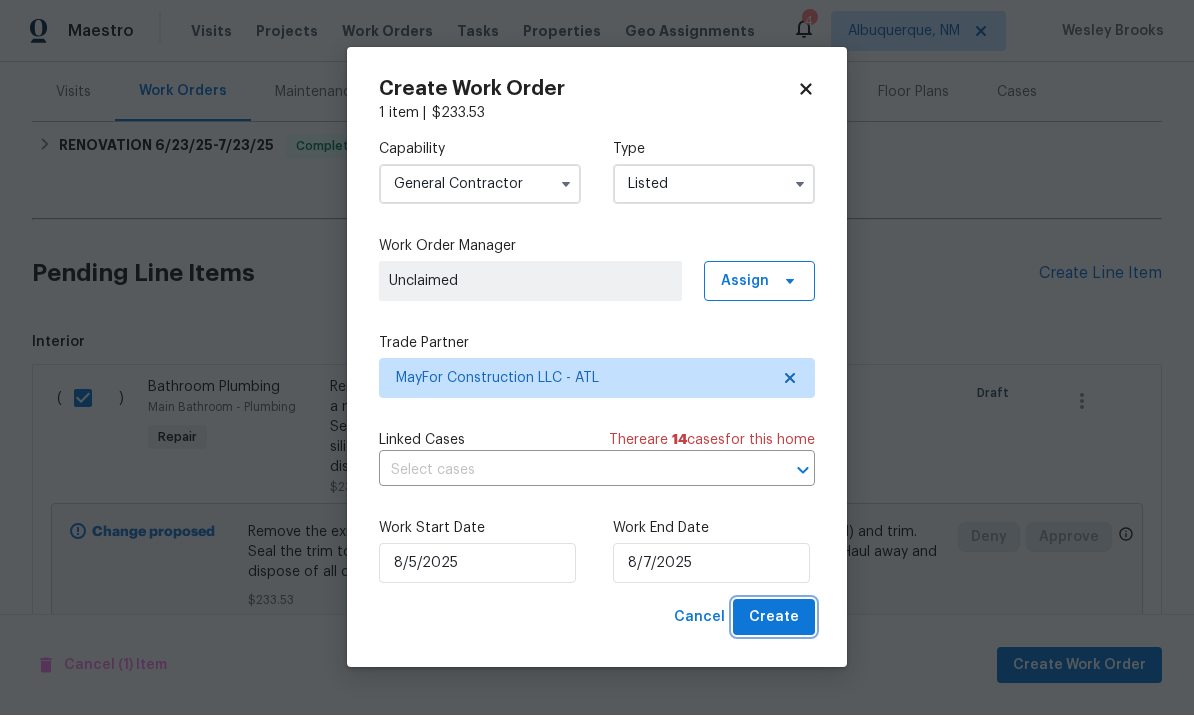 click on "Create" at bounding box center (774, 618) 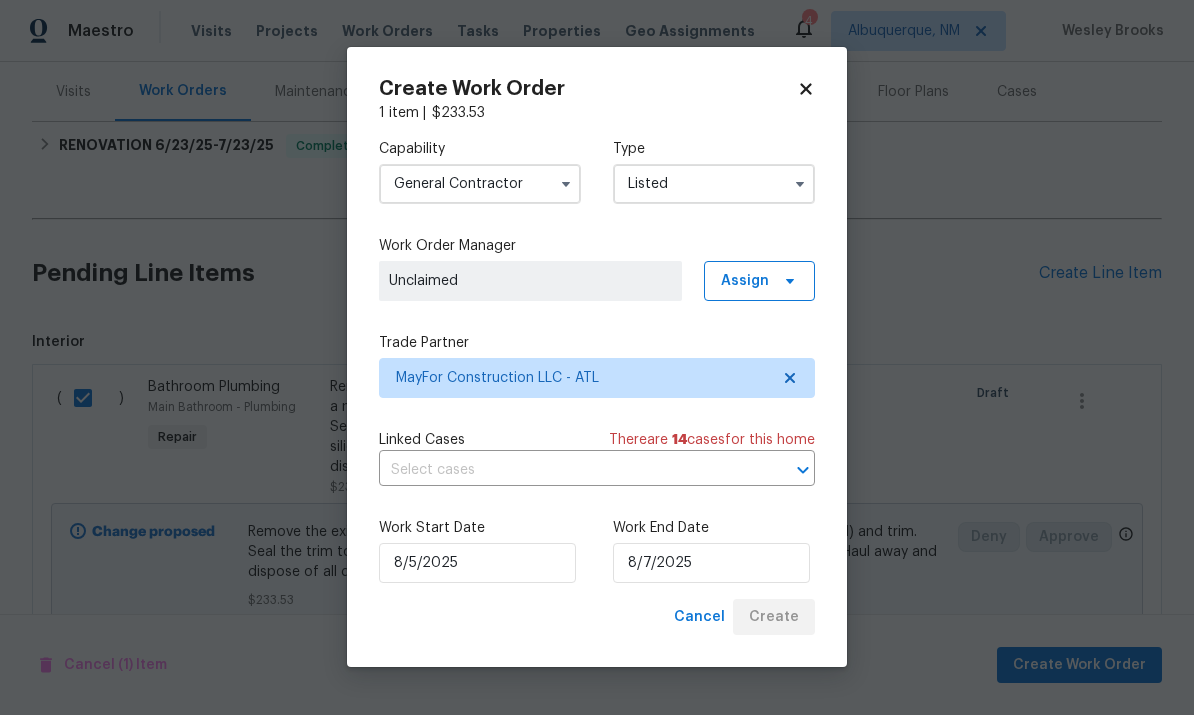 checkbox on "false" 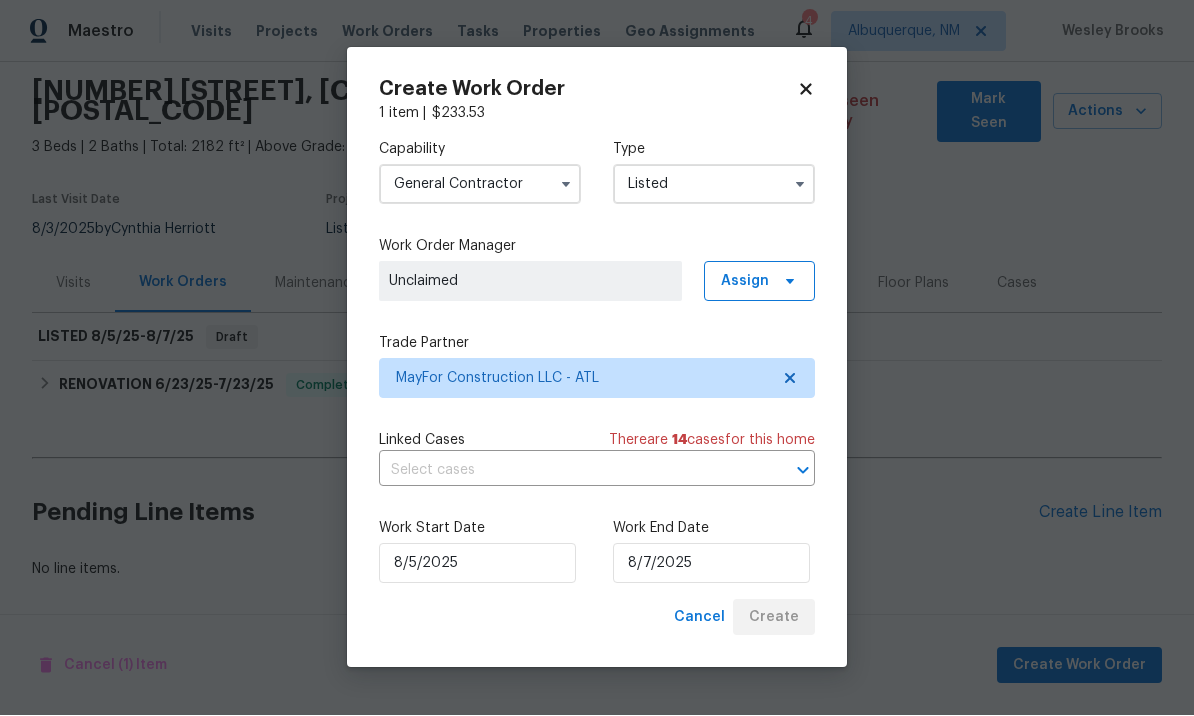 scroll, scrollTop: 48, scrollLeft: 0, axis: vertical 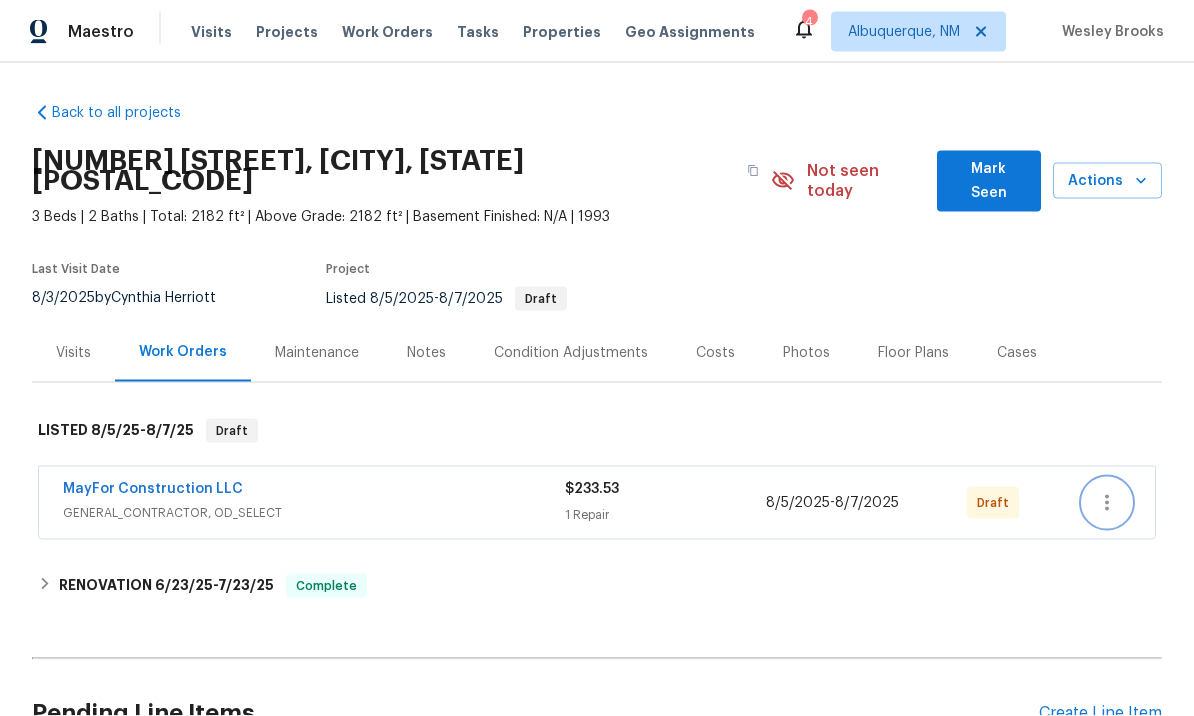 click 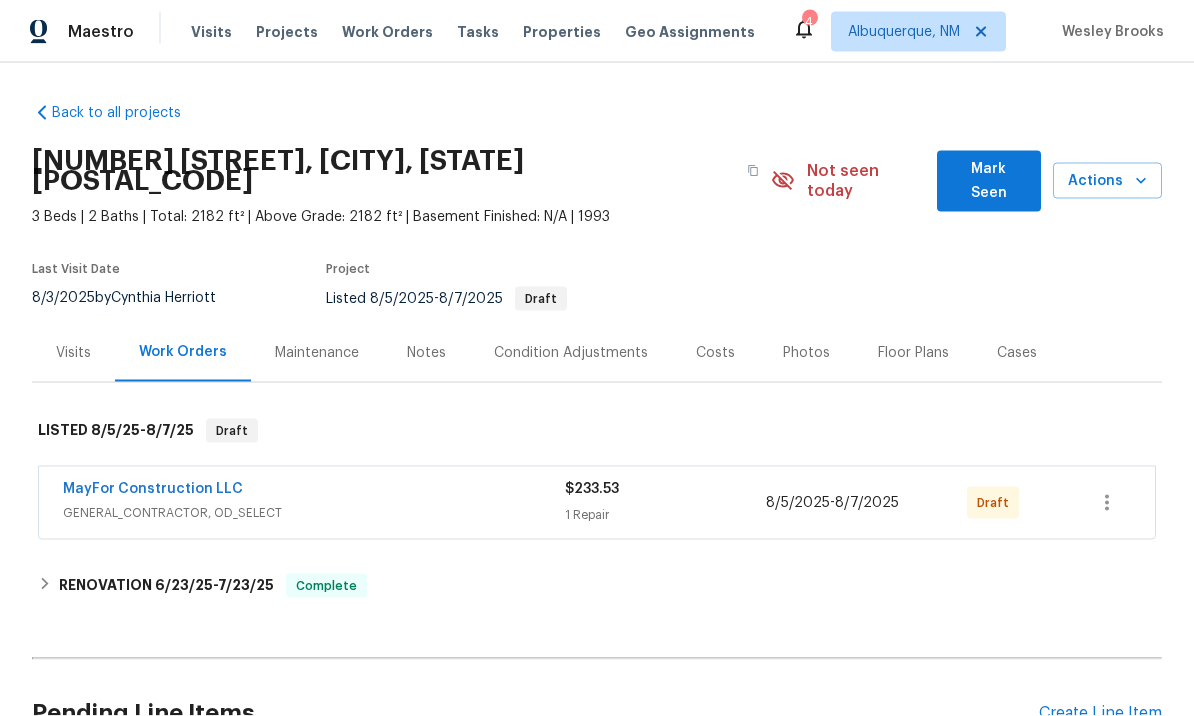 scroll, scrollTop: 48, scrollLeft: 0, axis: vertical 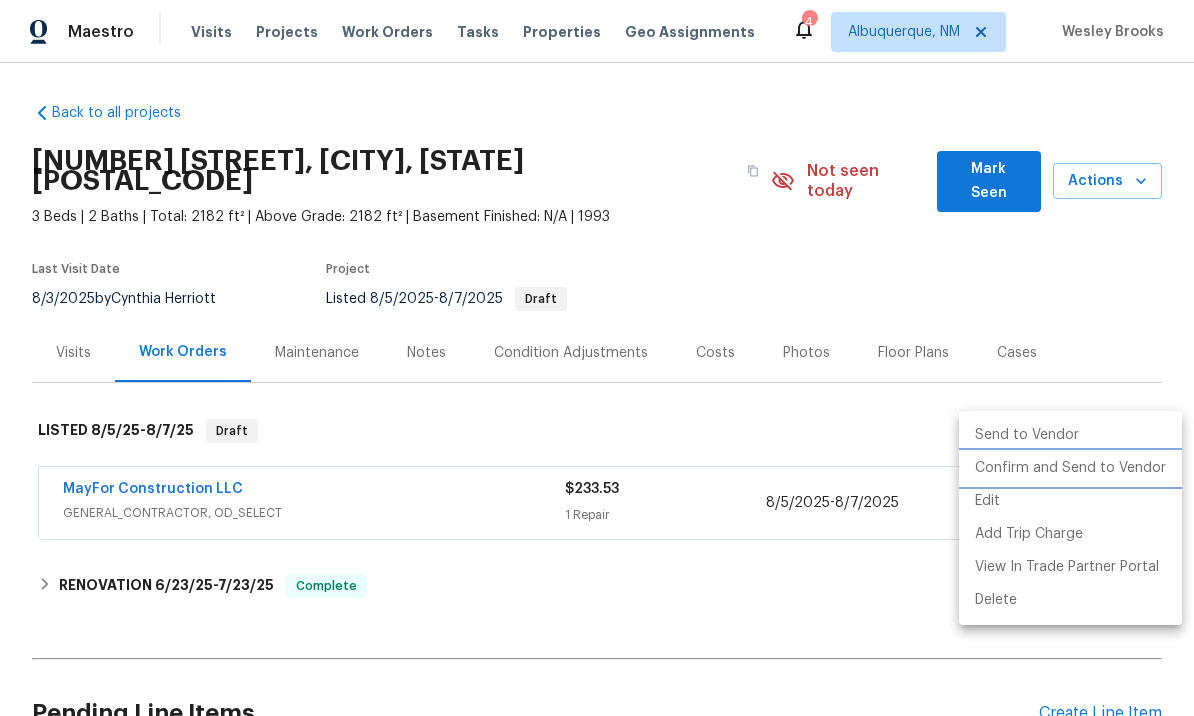 click on "Confirm and Send to Vendor" at bounding box center (1070, 468) 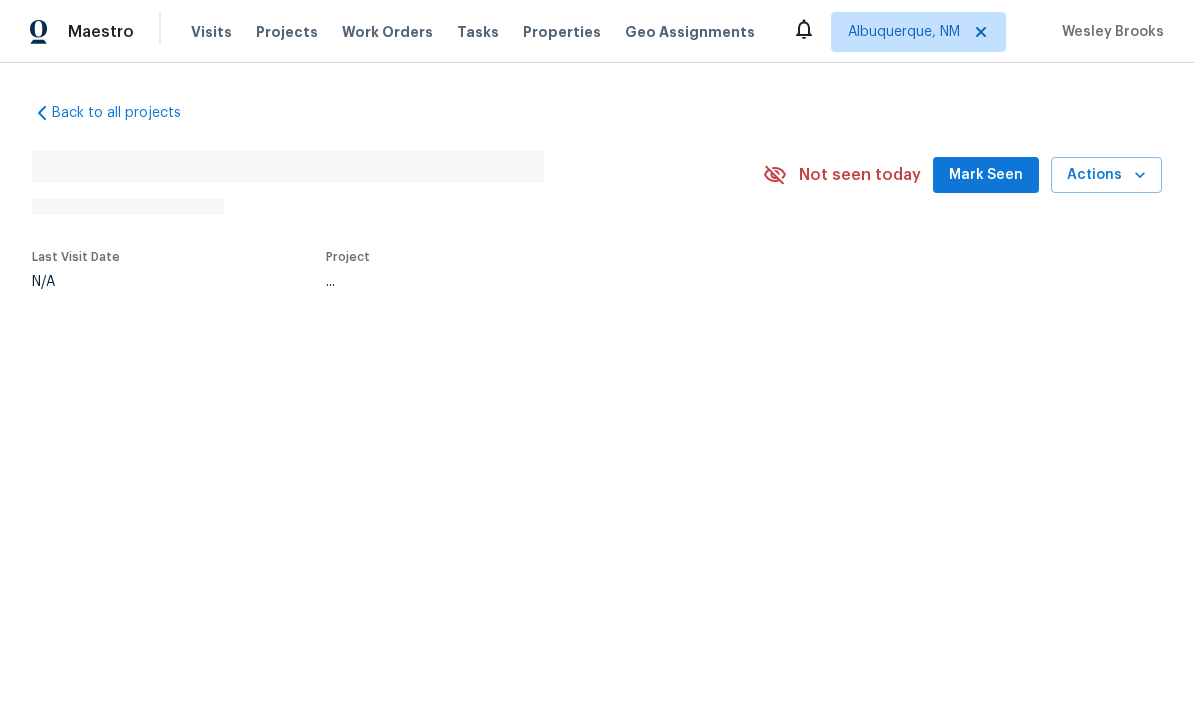 scroll, scrollTop: 0, scrollLeft: 0, axis: both 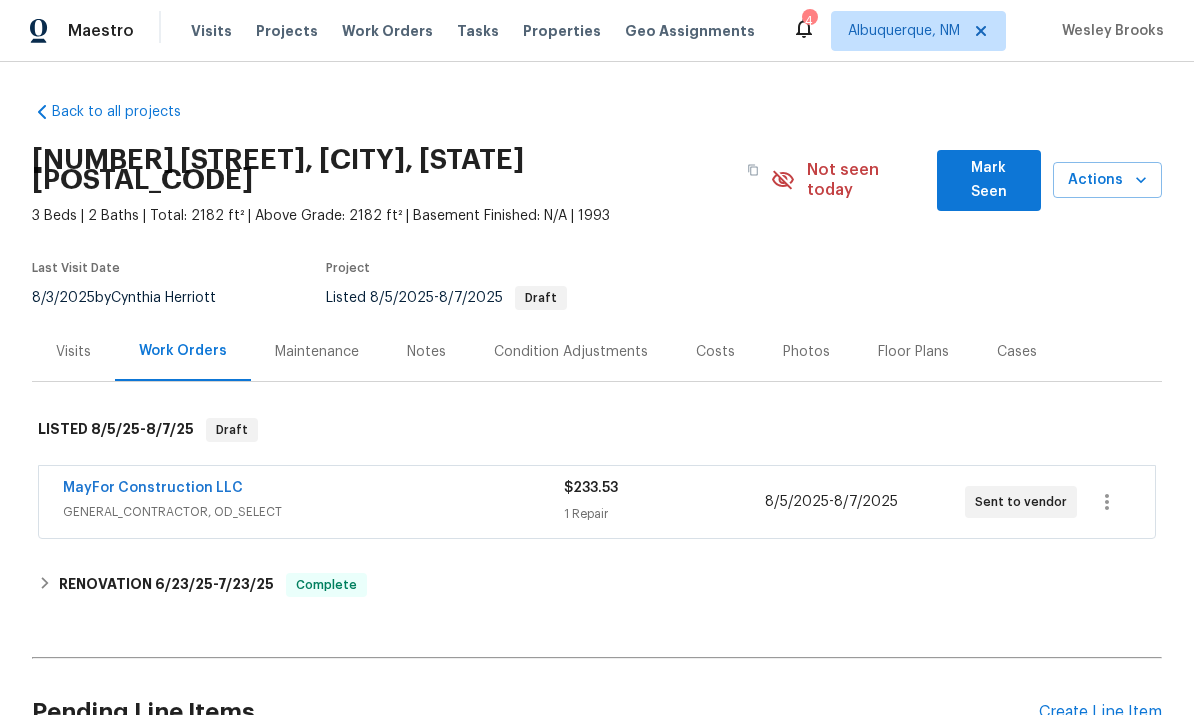 click on "Mark Seen" at bounding box center (989, 181) 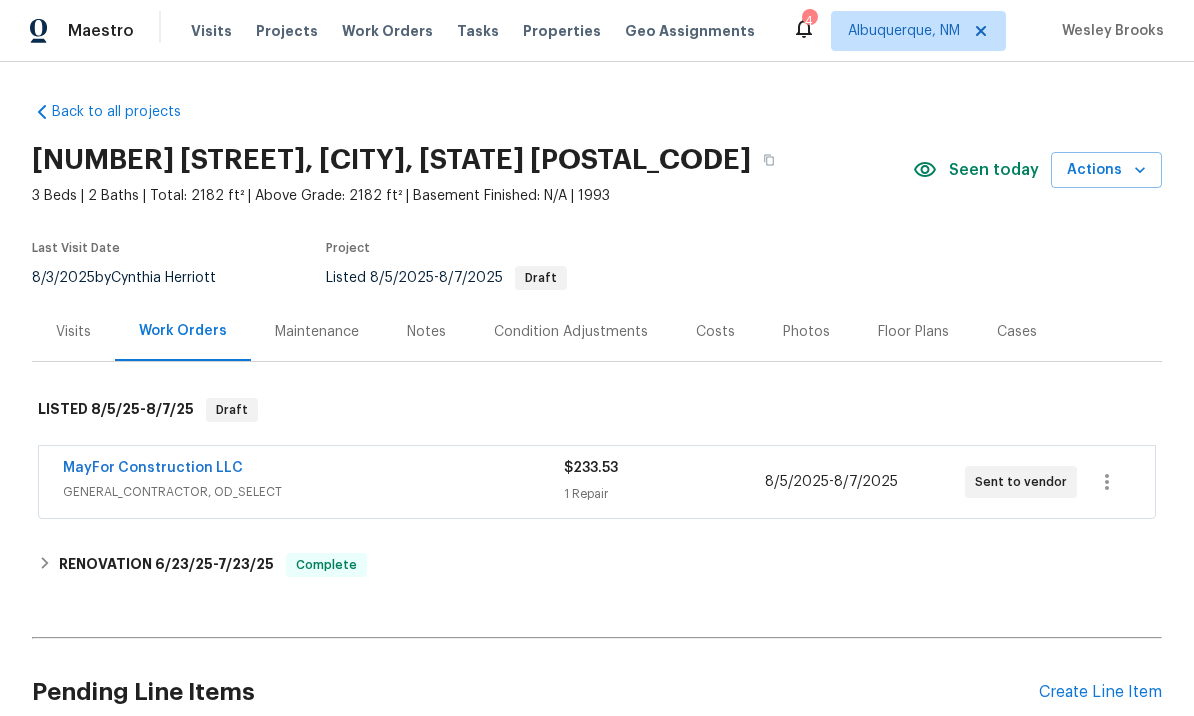 scroll, scrollTop: 0, scrollLeft: 0, axis: both 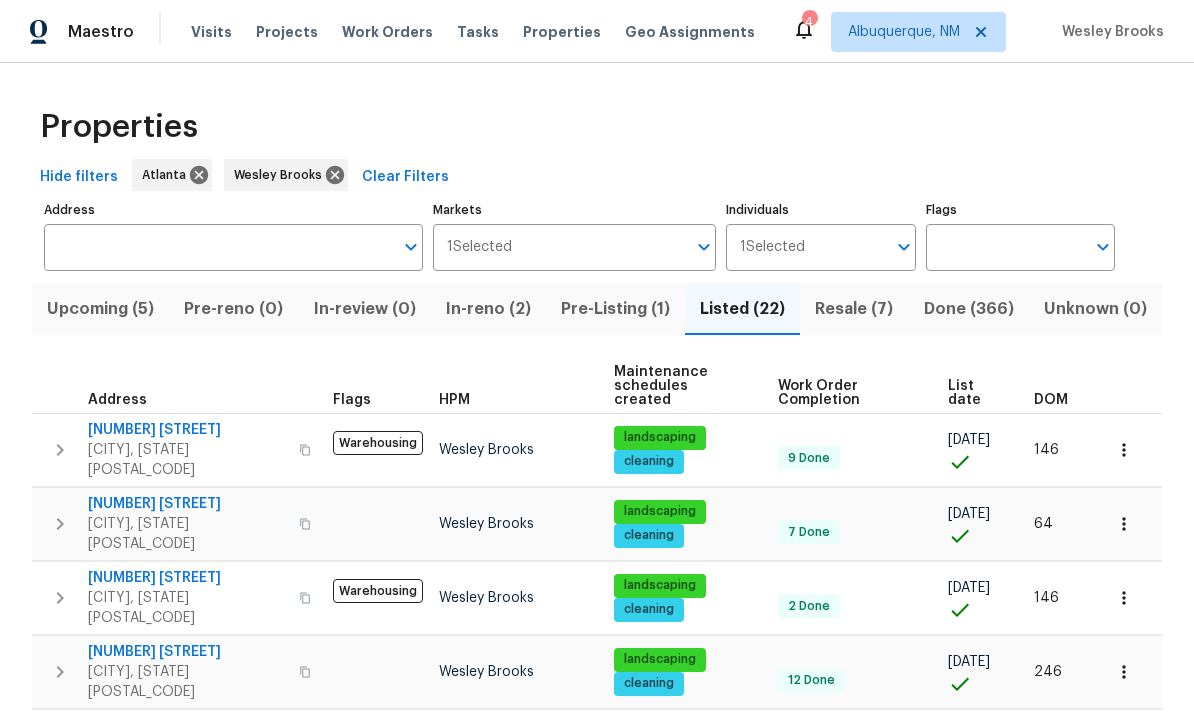 click on "Pre-Listing (1)" at bounding box center (615, 309) 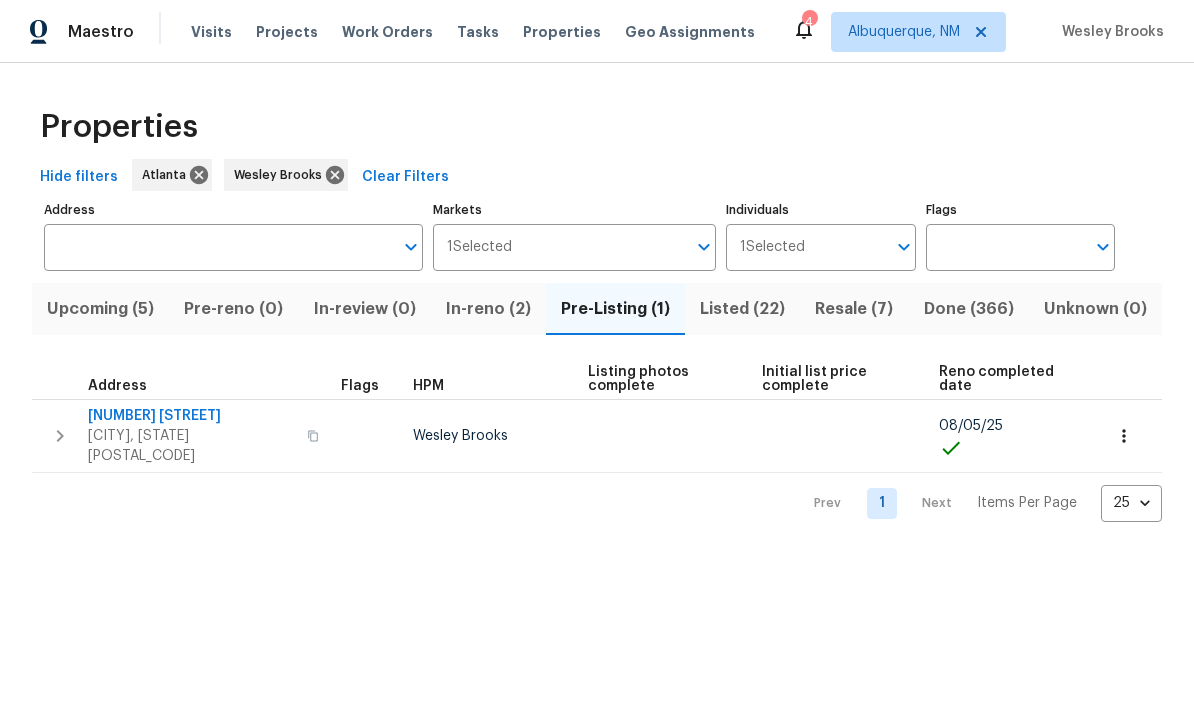 click on "[NUMBER] [STREET]" at bounding box center [191, 416] 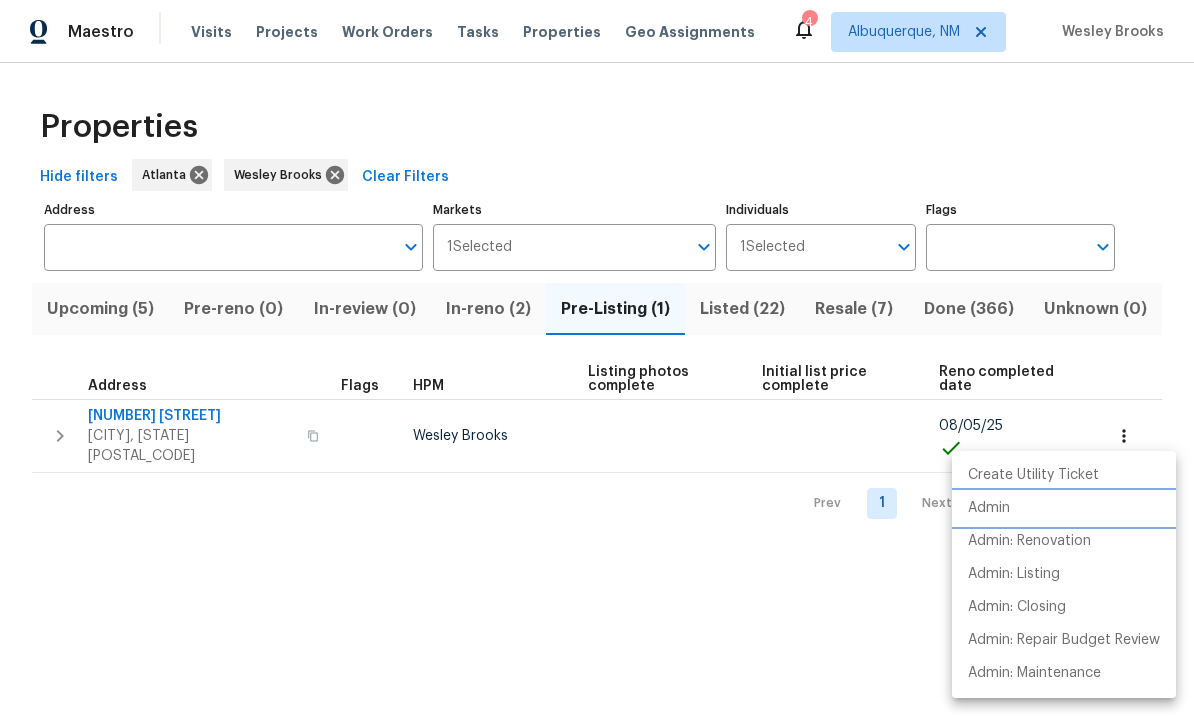 click on "Admin" at bounding box center [1064, 508] 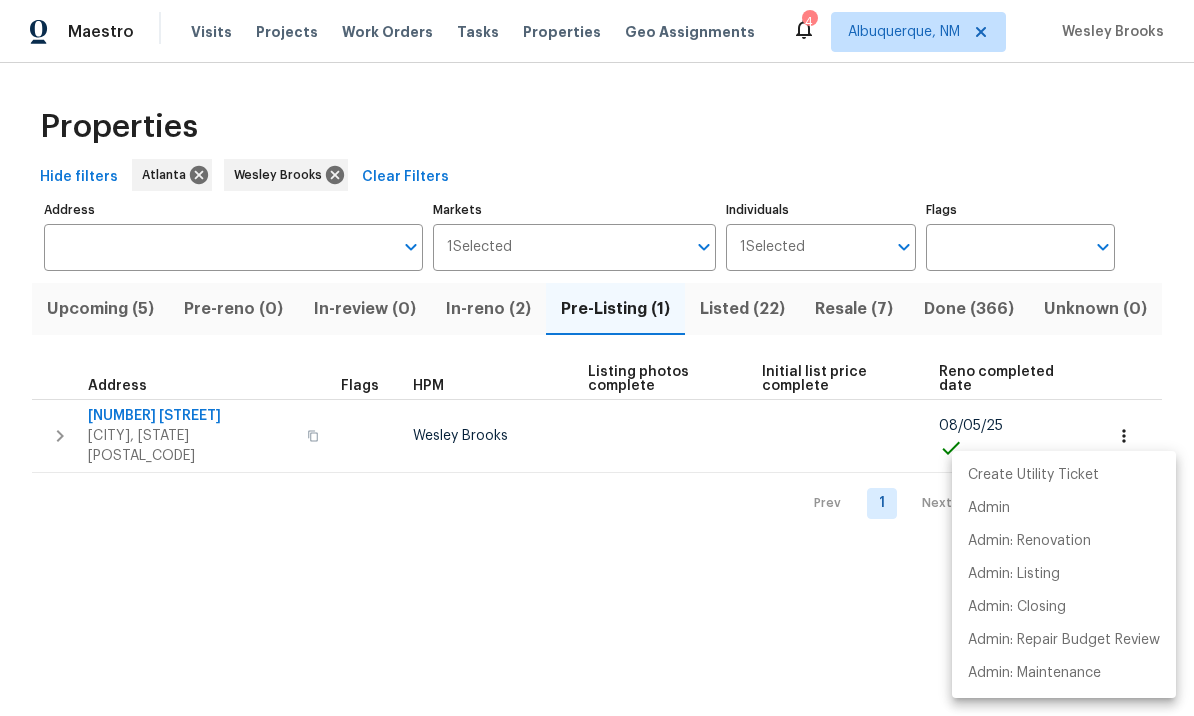click at bounding box center (597, 358) 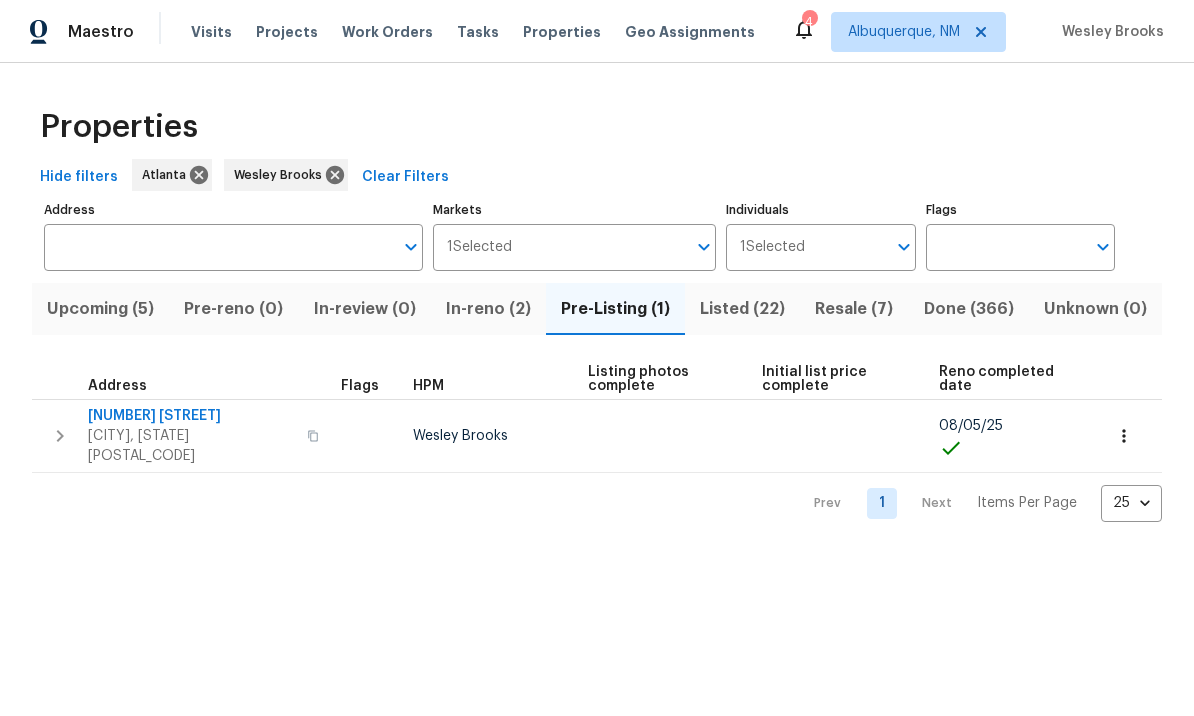 click on "Resale (7)" at bounding box center [854, 309] 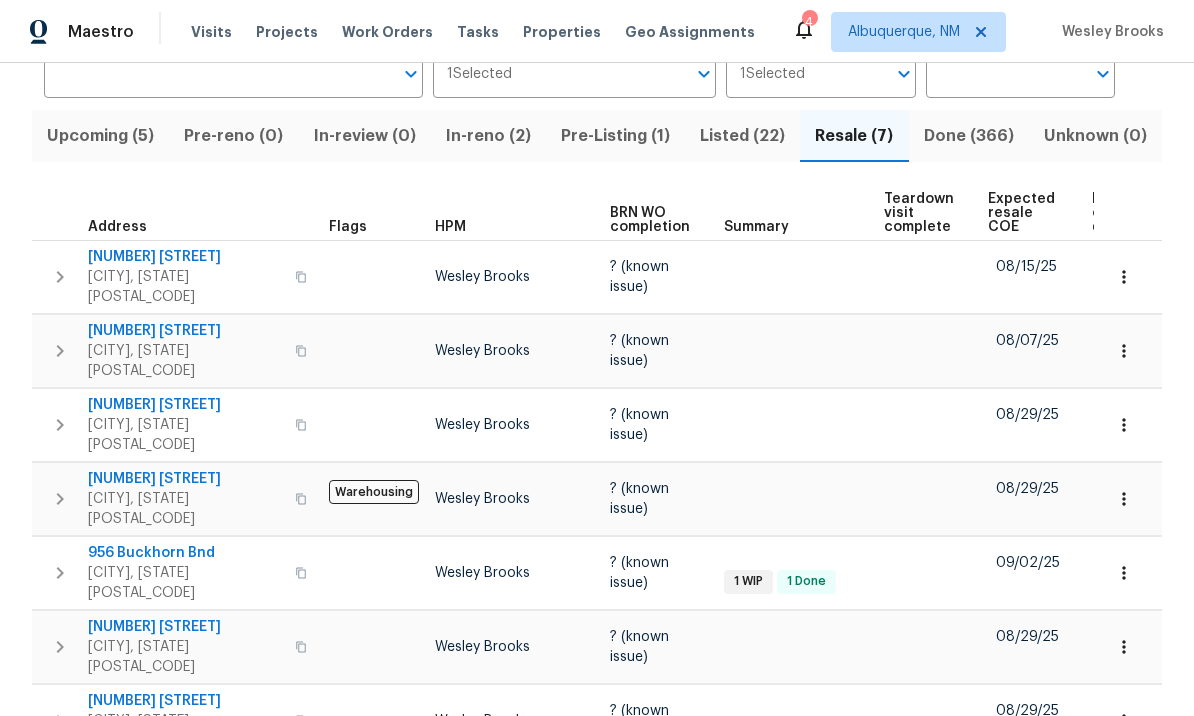 scroll, scrollTop: 172, scrollLeft: 0, axis: vertical 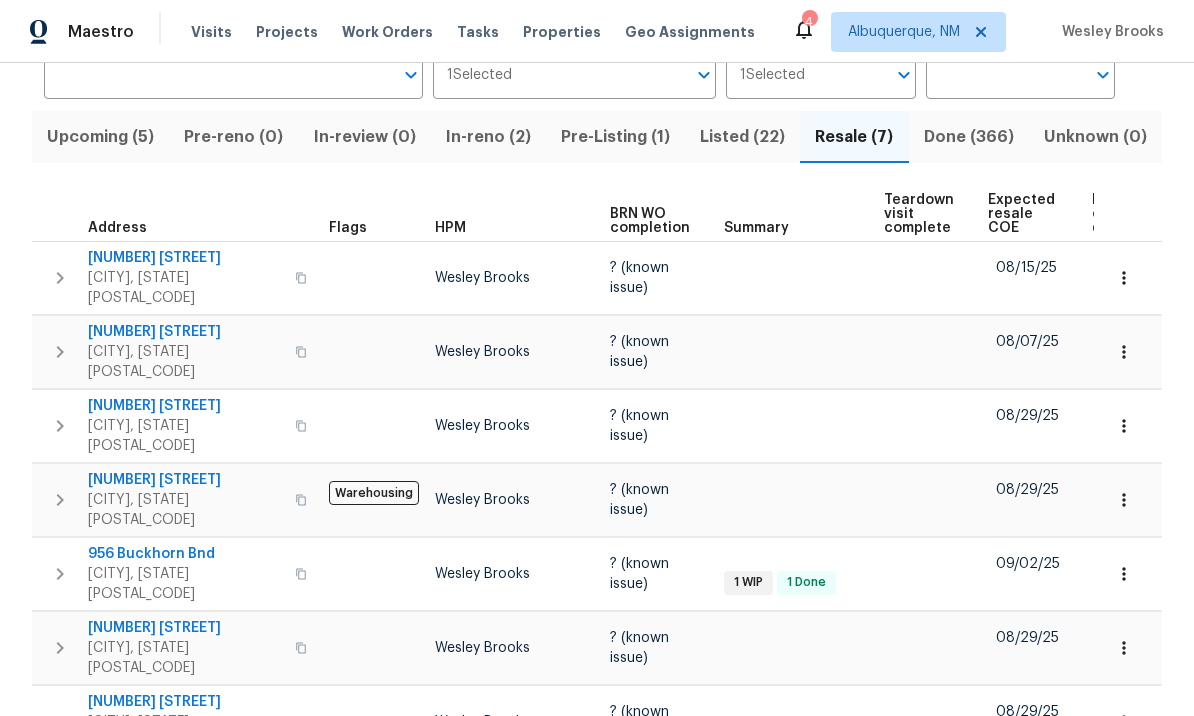 click on "956 Buckhorn Bnd" at bounding box center (185, 554) 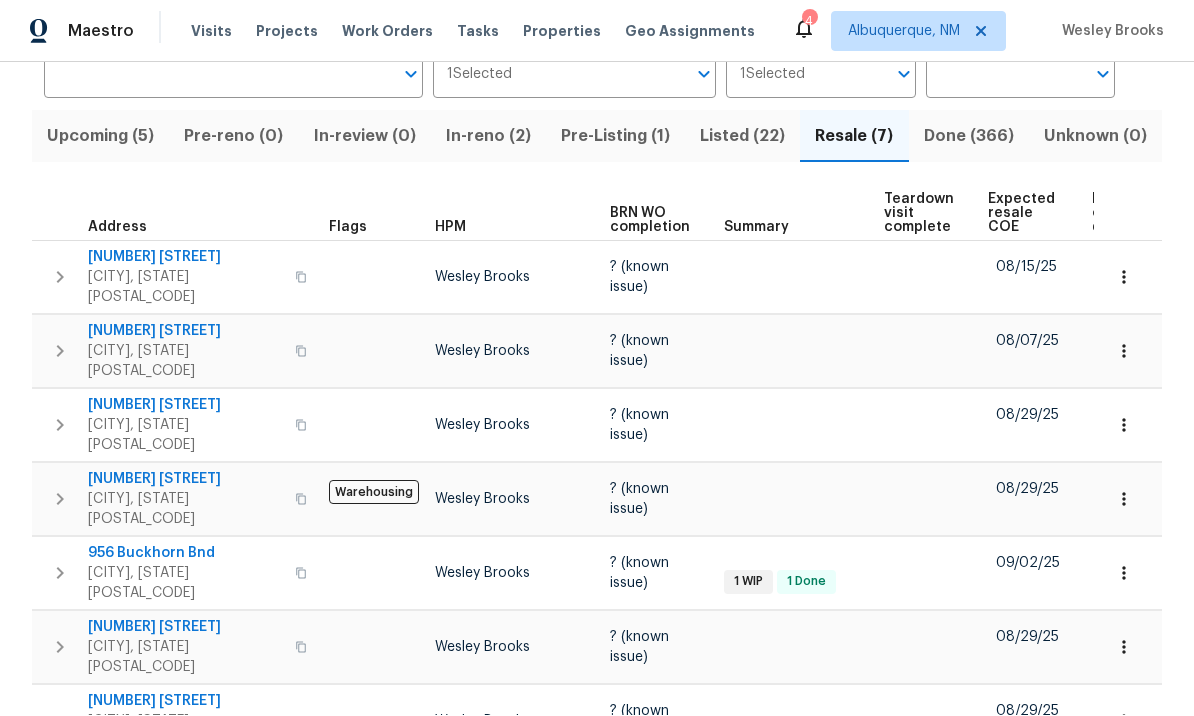 scroll, scrollTop: 0, scrollLeft: 0, axis: both 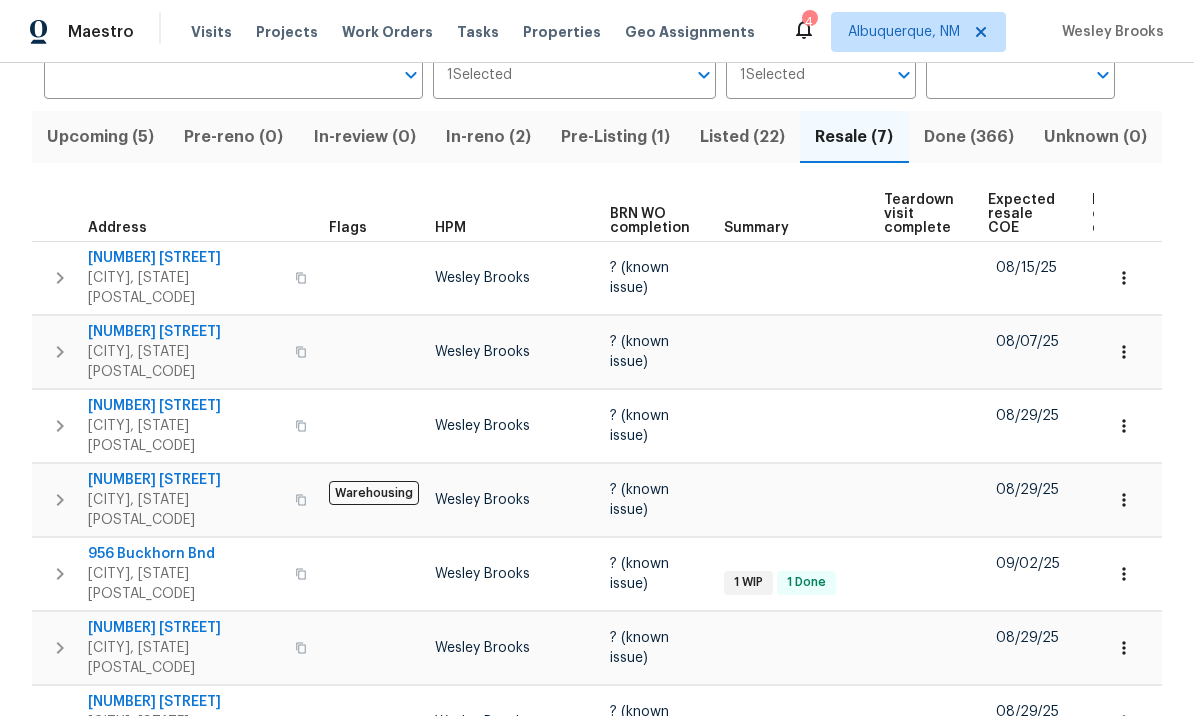click on "Listed (22)" at bounding box center [742, 137] 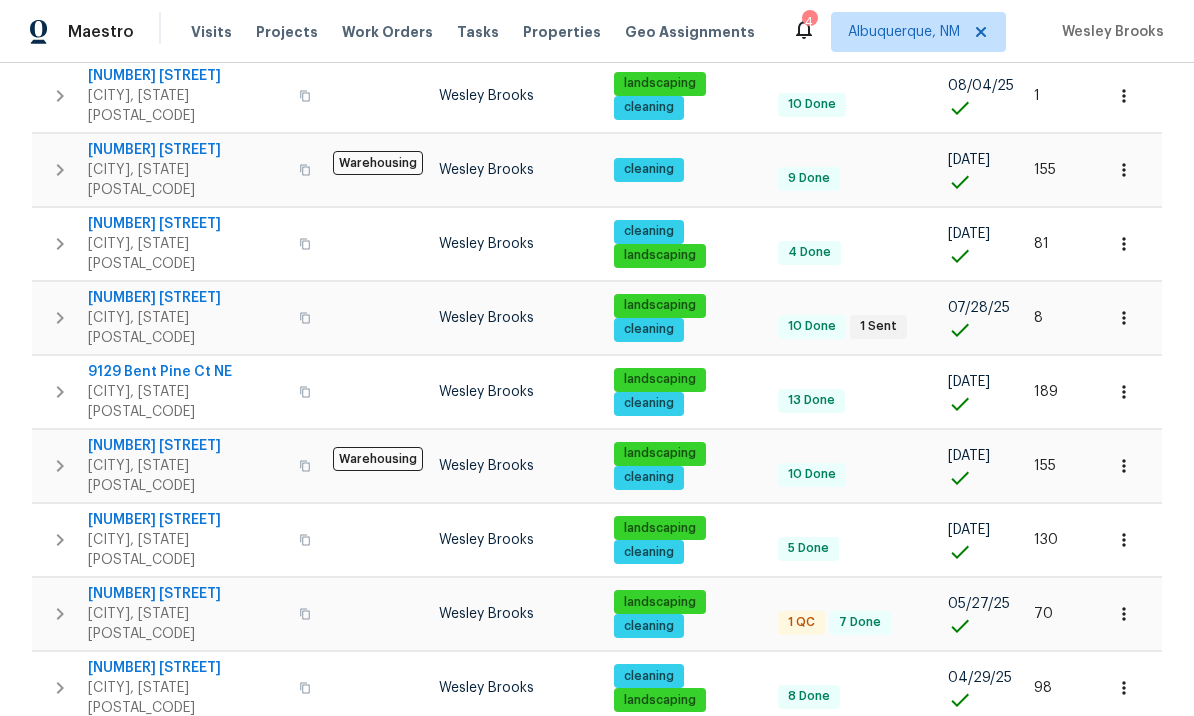 scroll, scrollTop: 973, scrollLeft: 0, axis: vertical 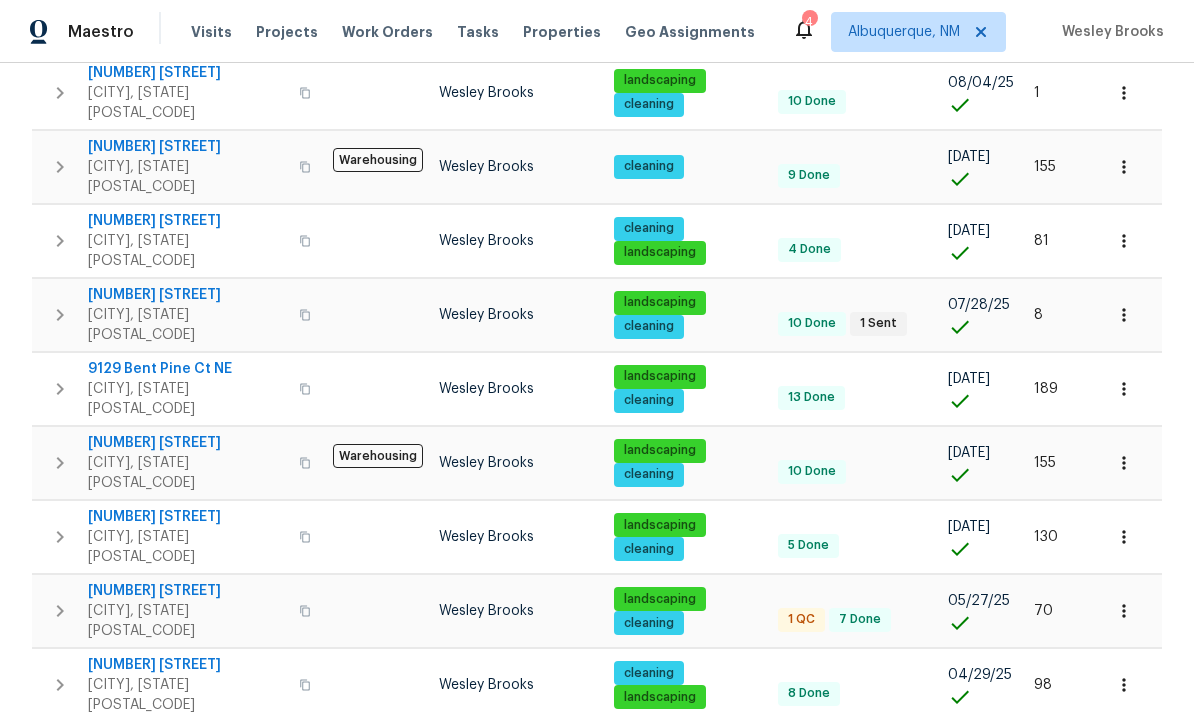 click on "[NUMBER] [STREET]" at bounding box center [187, 591] 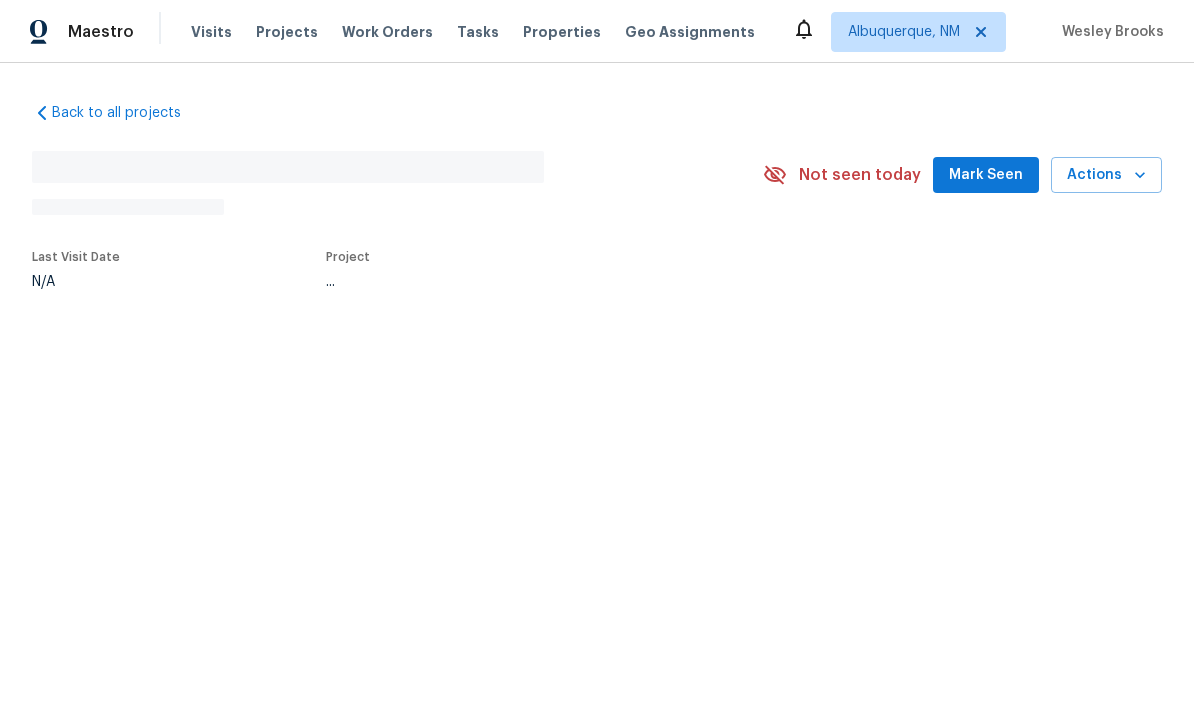 scroll, scrollTop: 0, scrollLeft: 0, axis: both 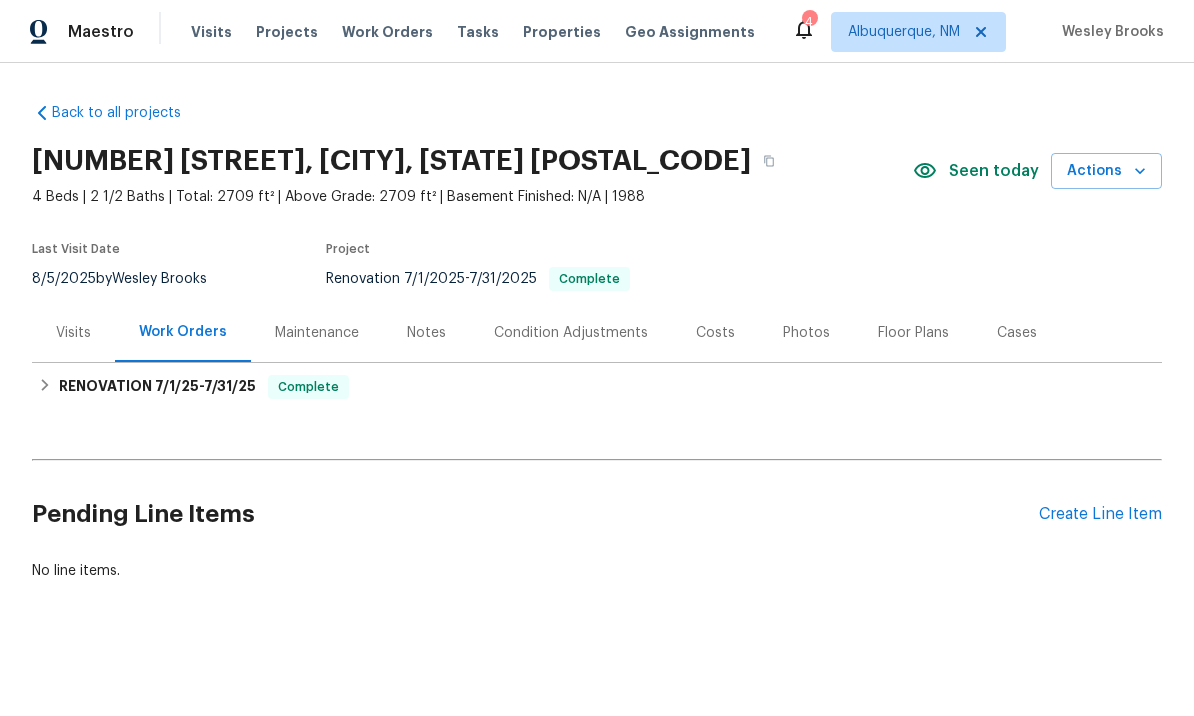click on "Costs" at bounding box center [715, 333] 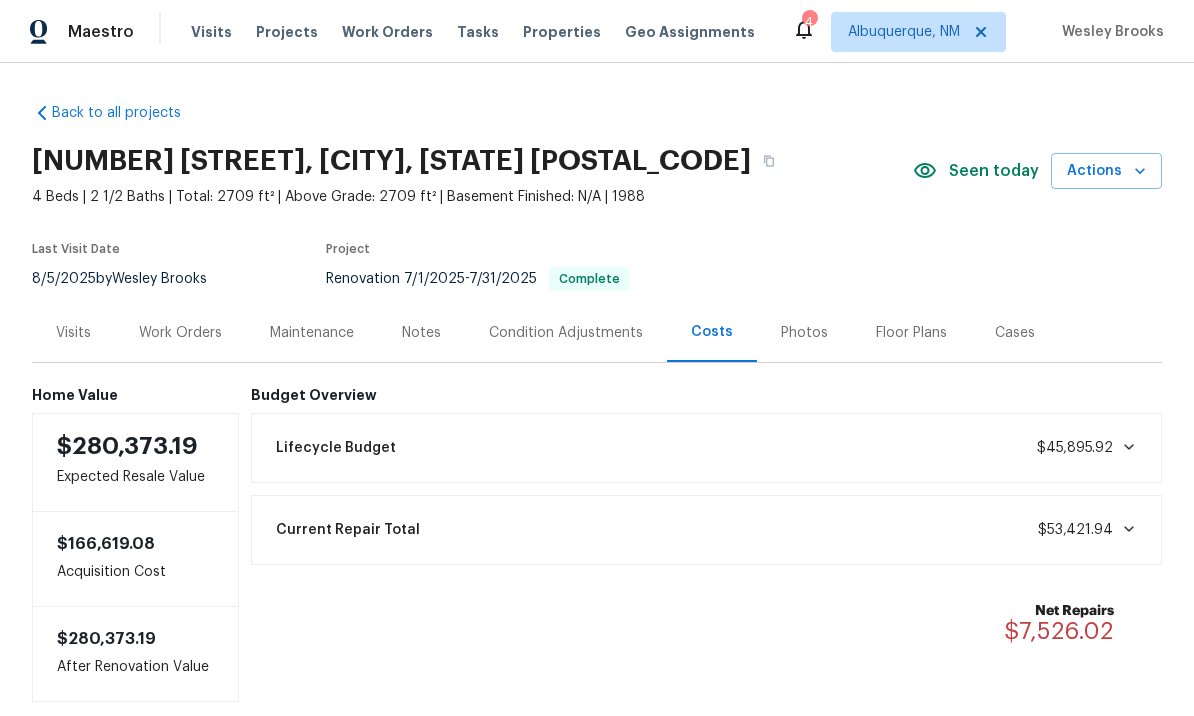 click on "Work Orders" at bounding box center [180, 333] 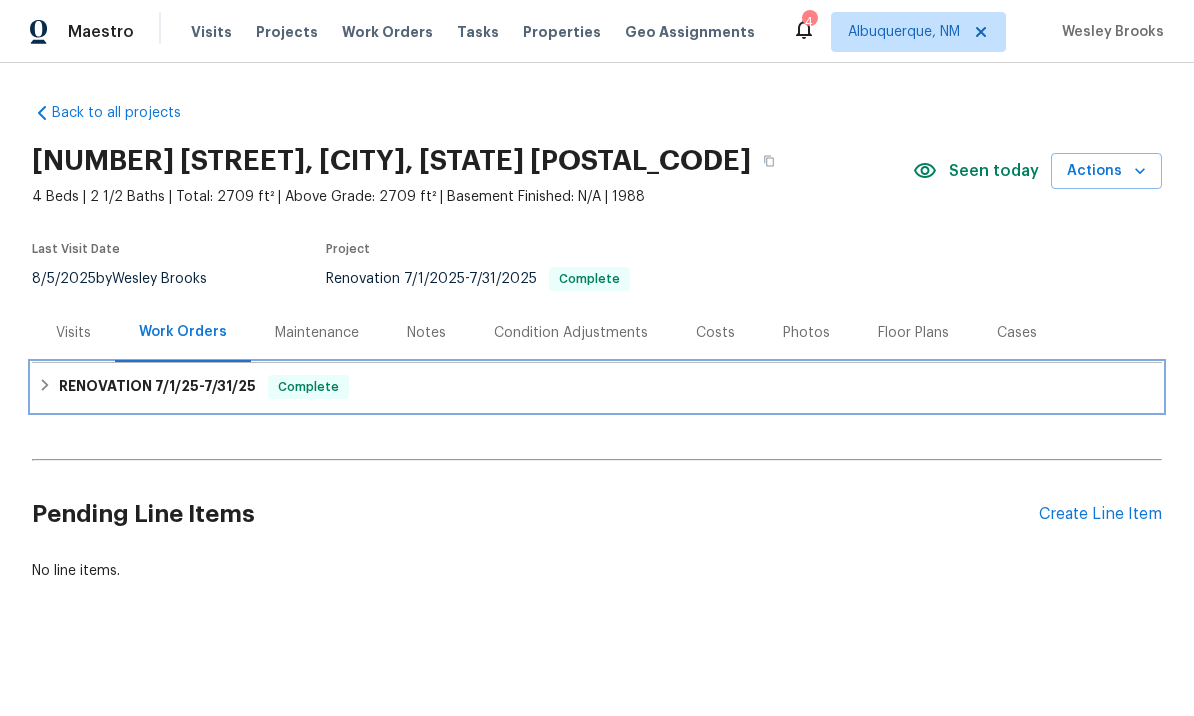 click on "7/31/25" at bounding box center [230, 386] 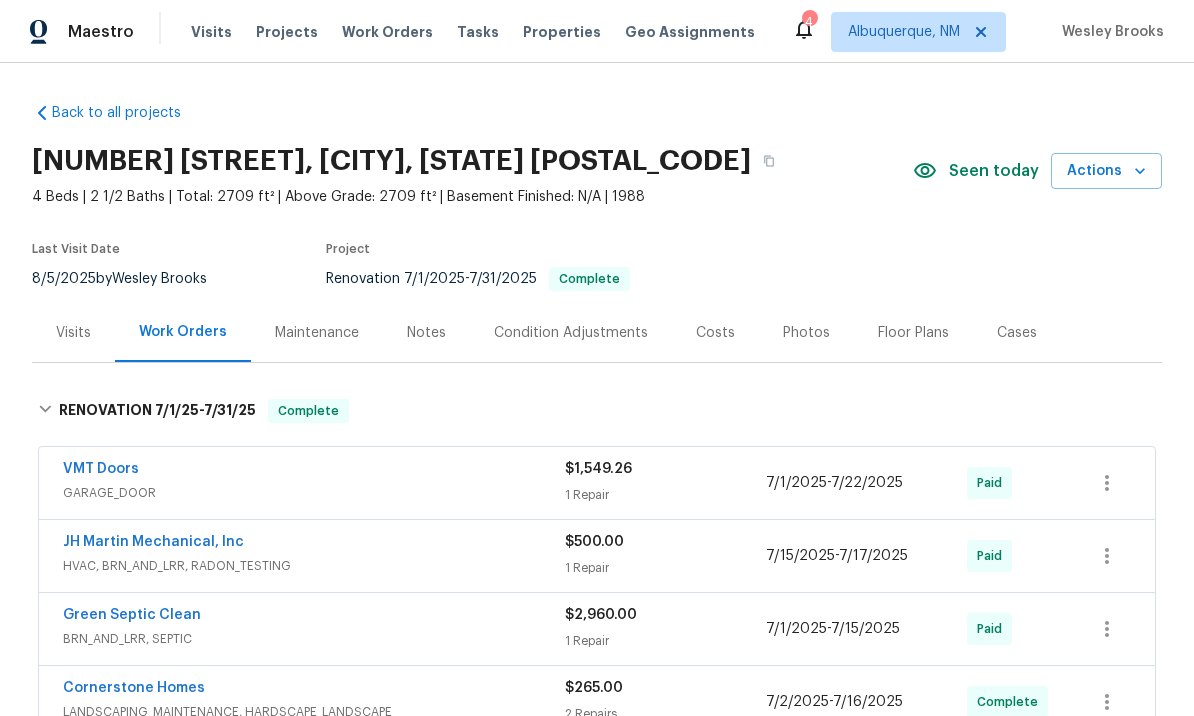 click on "Costs" at bounding box center [715, 333] 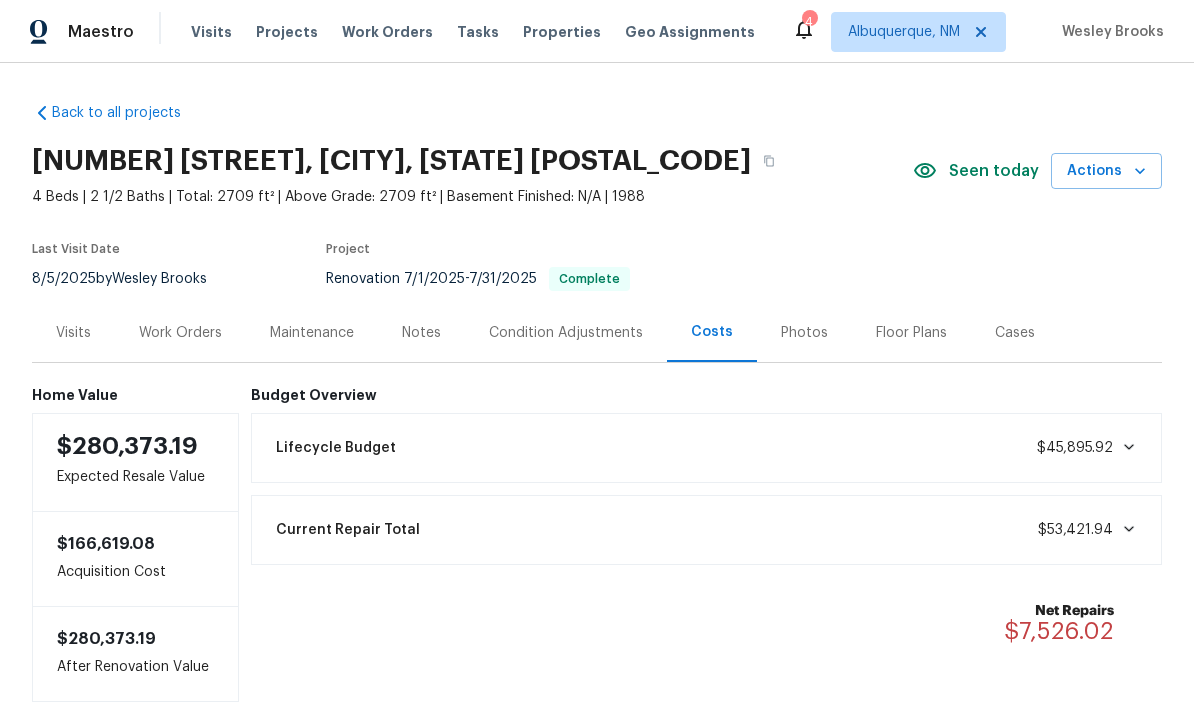 scroll, scrollTop: 0, scrollLeft: 0, axis: both 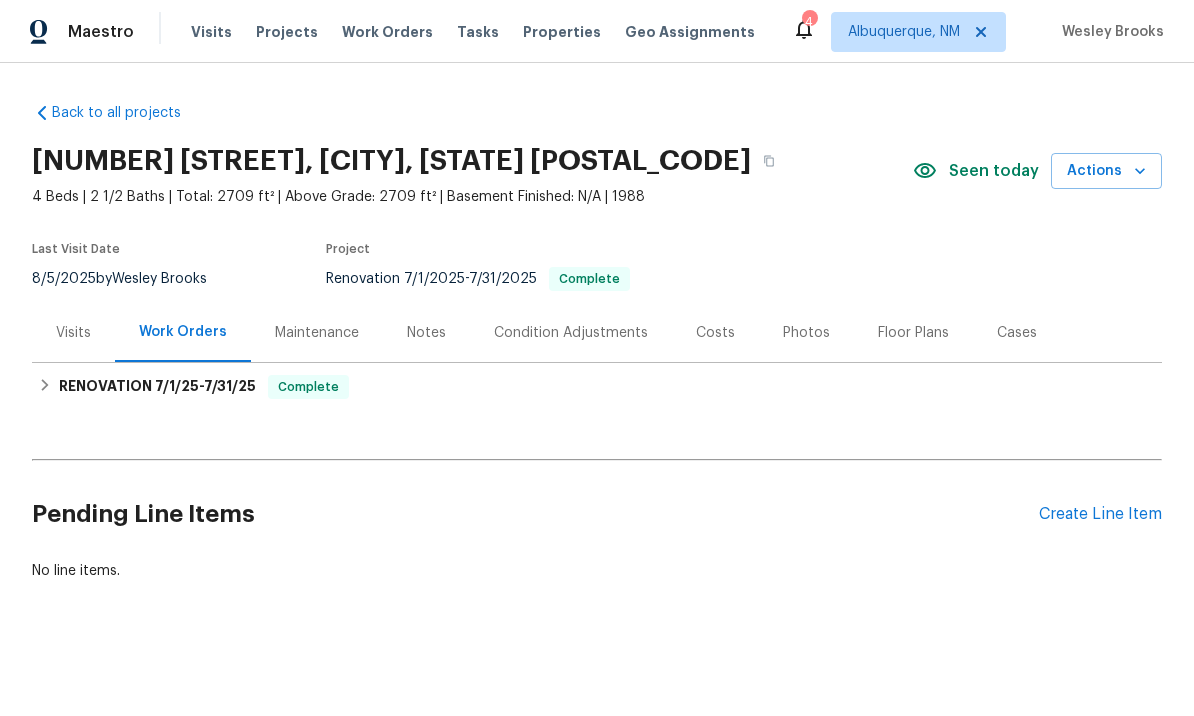 click on "Costs" at bounding box center [715, 333] 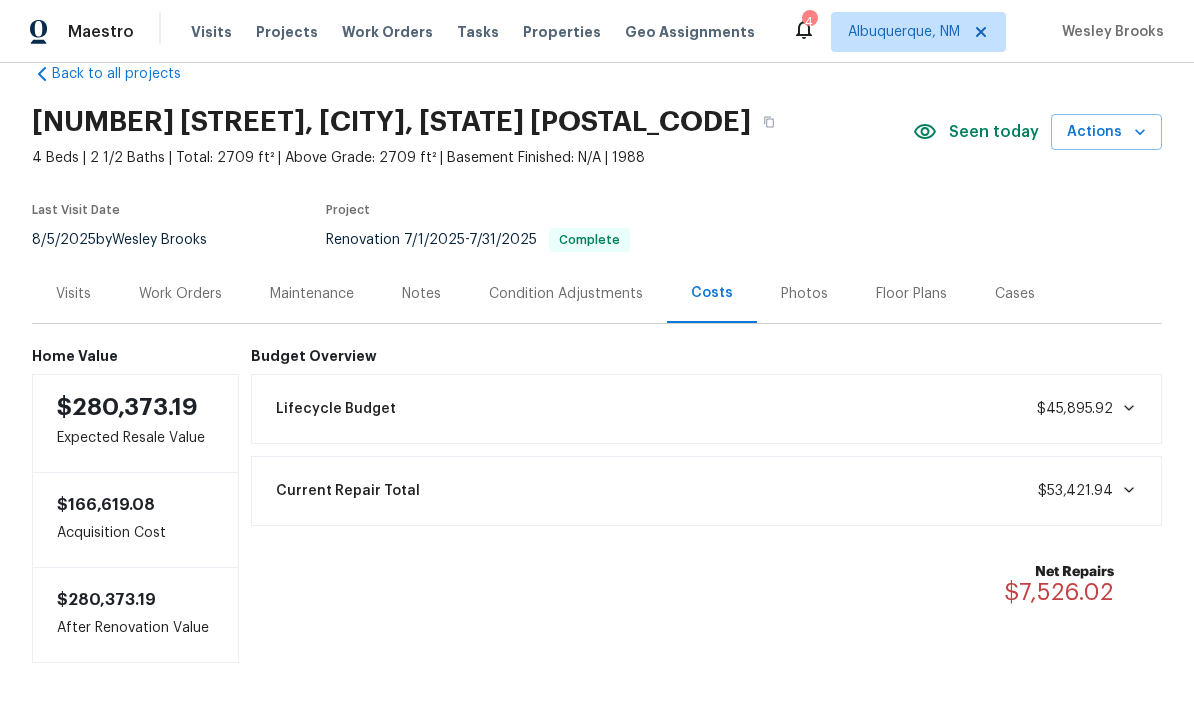 scroll, scrollTop: 0, scrollLeft: 0, axis: both 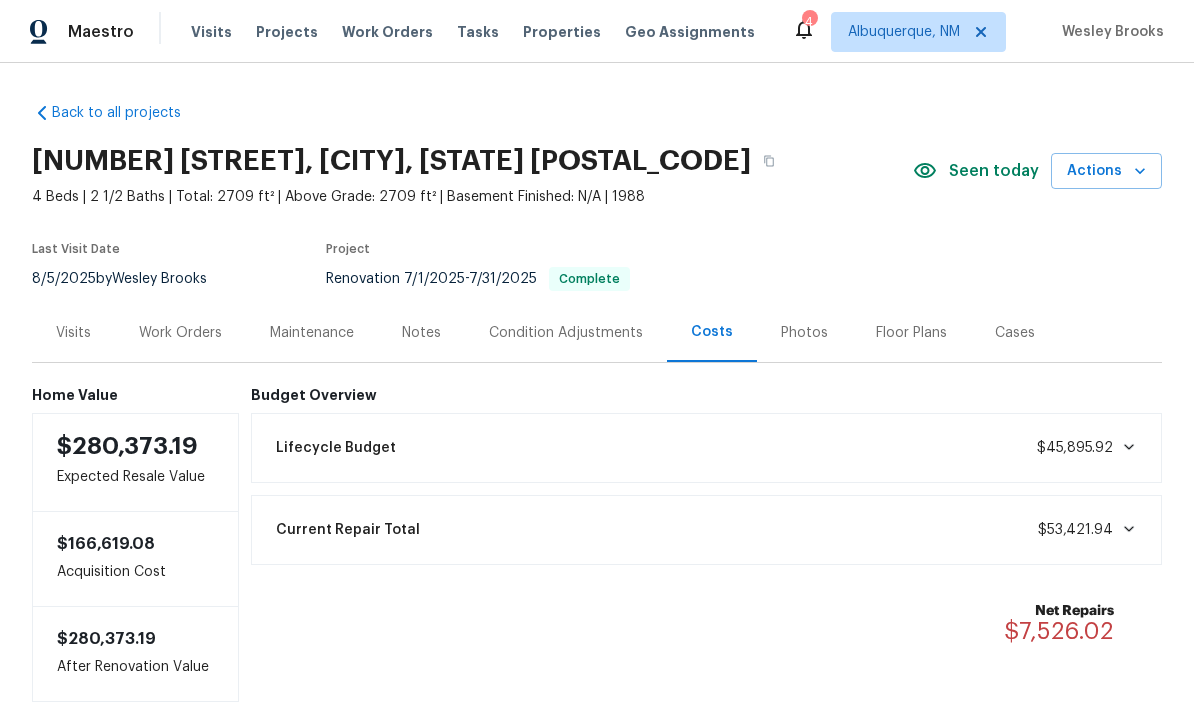 click on "7/1/2025" at bounding box center [434, 279] 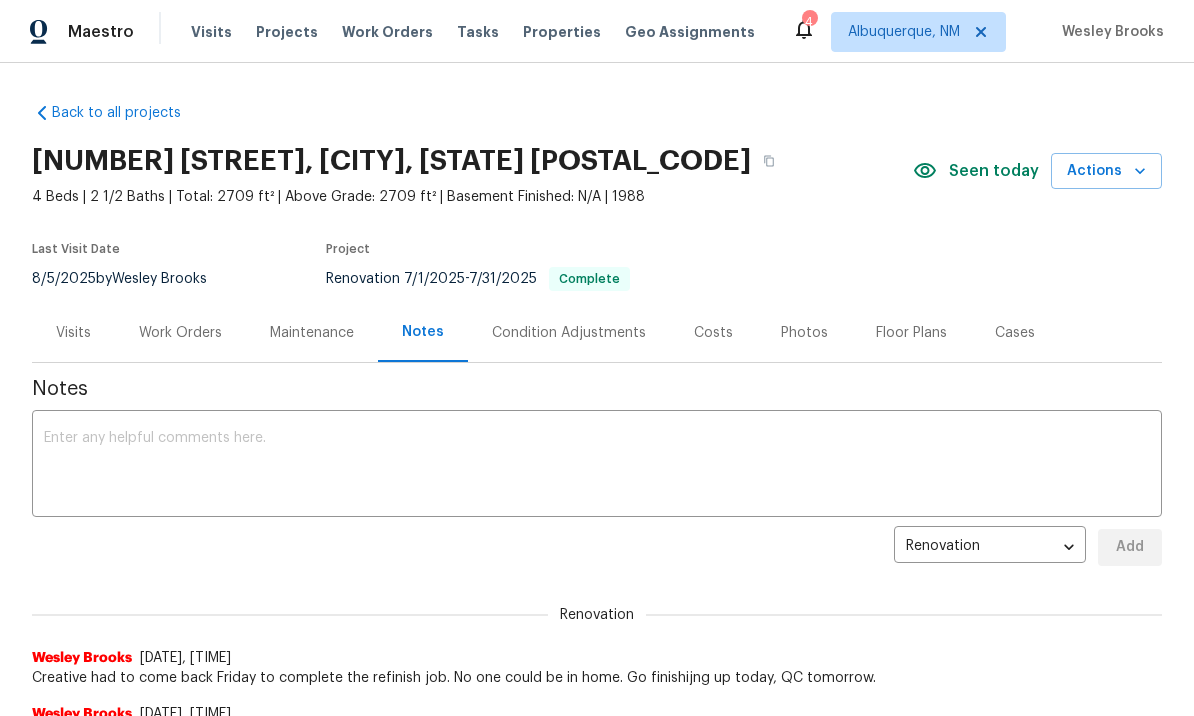 scroll, scrollTop: 0, scrollLeft: 0, axis: both 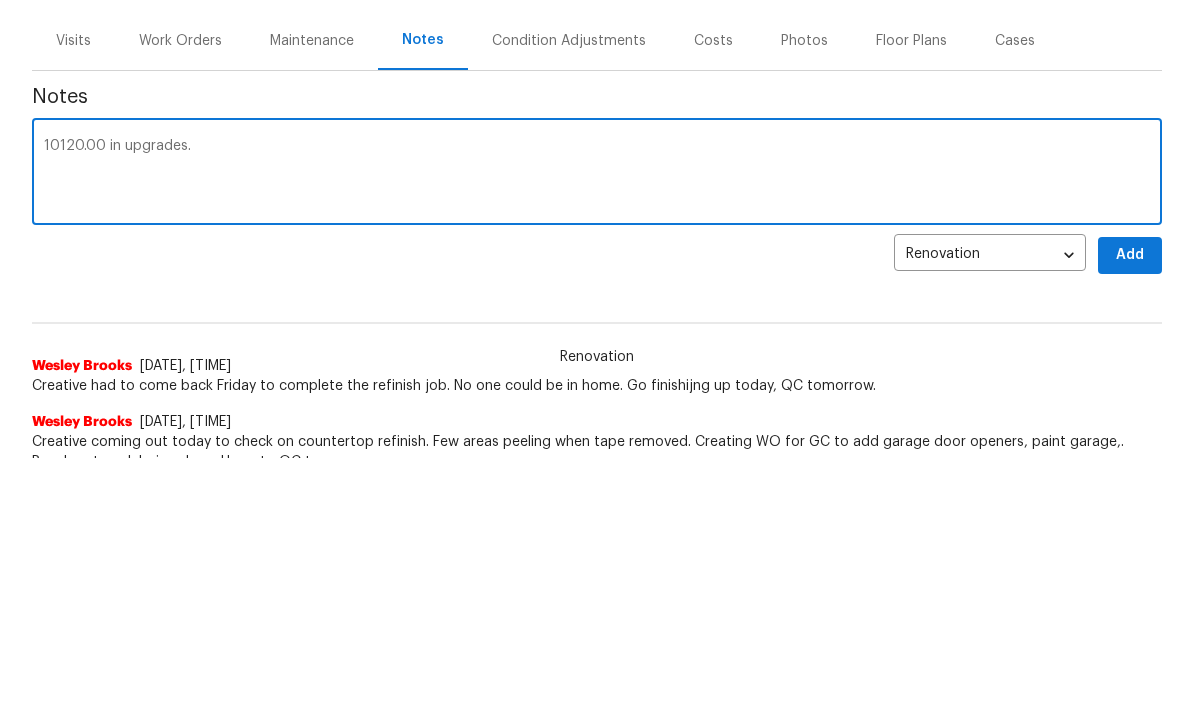 type on "10120.00 in upgrades." 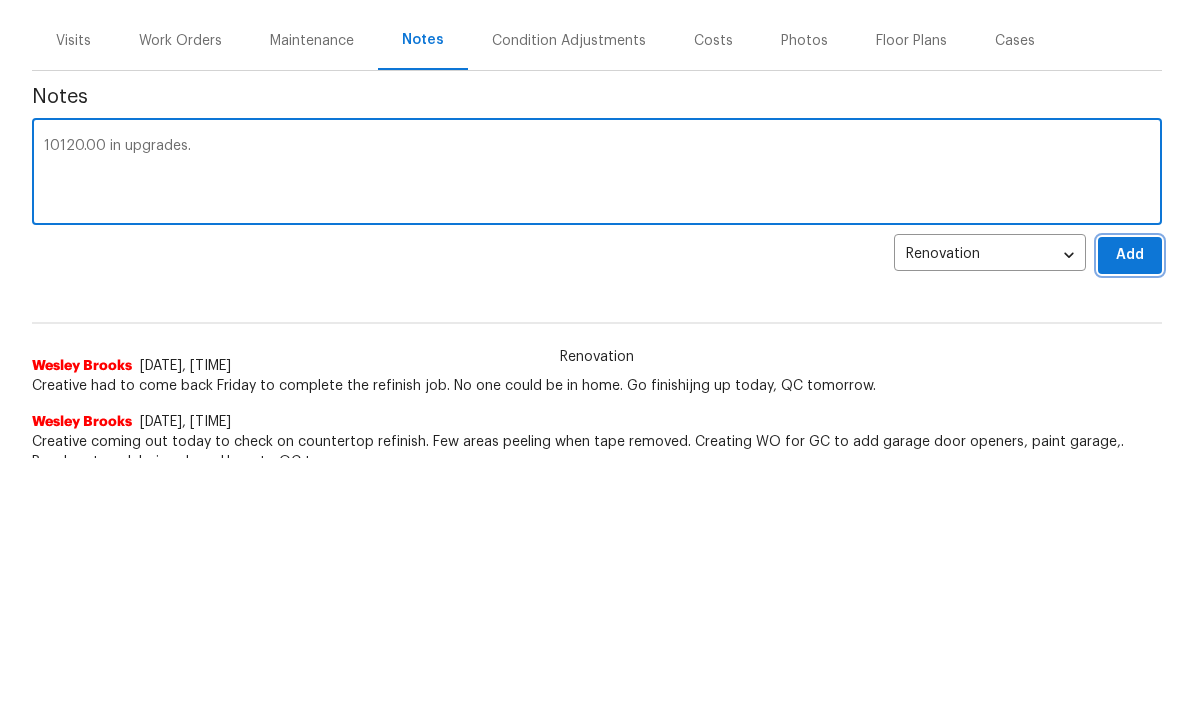 click on "Add" at bounding box center [1130, 513] 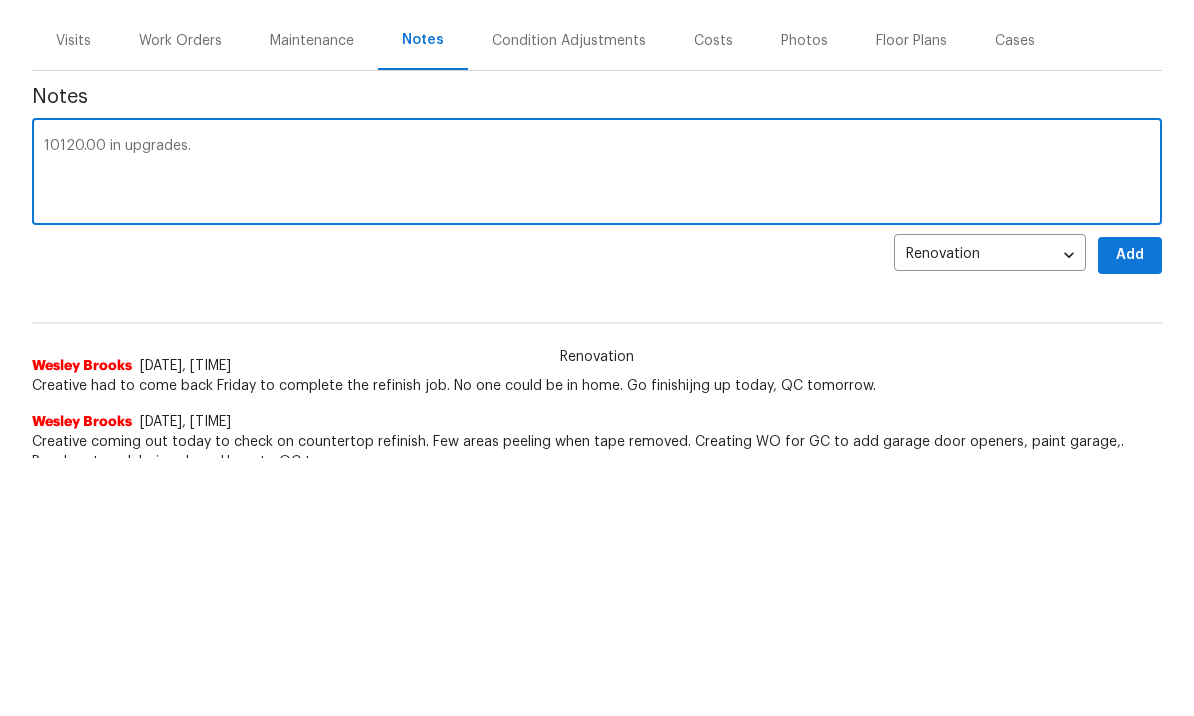 scroll, scrollTop: 258, scrollLeft: 0, axis: vertical 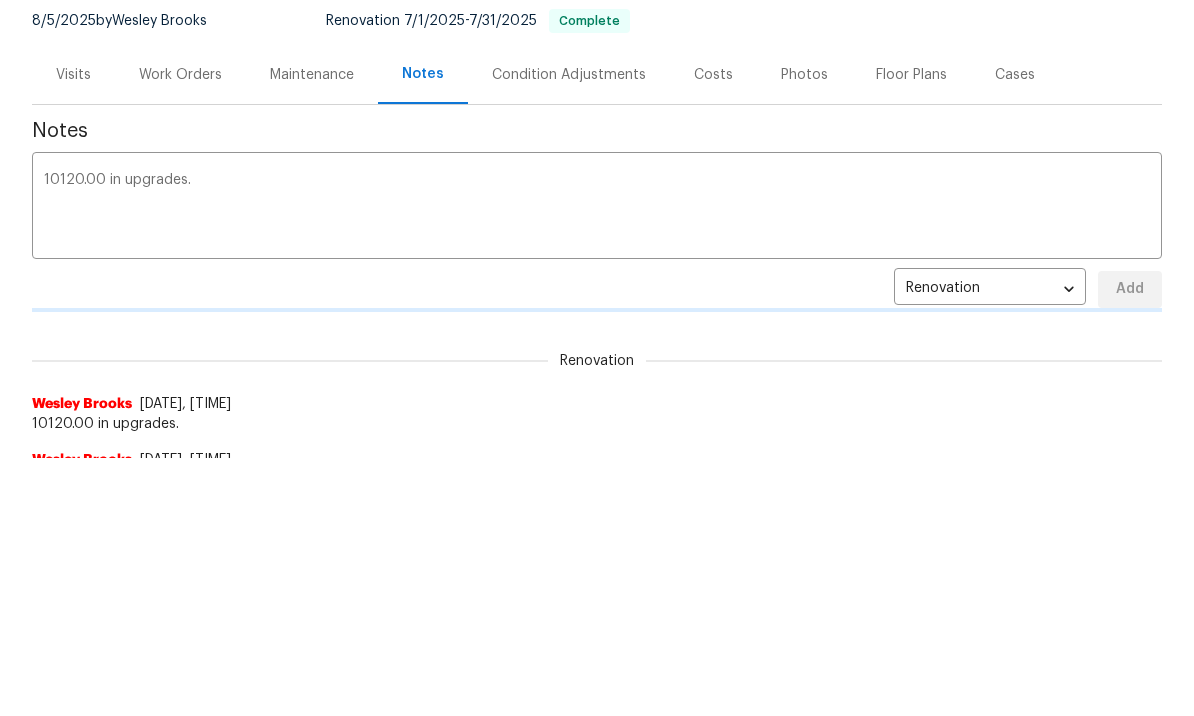 type 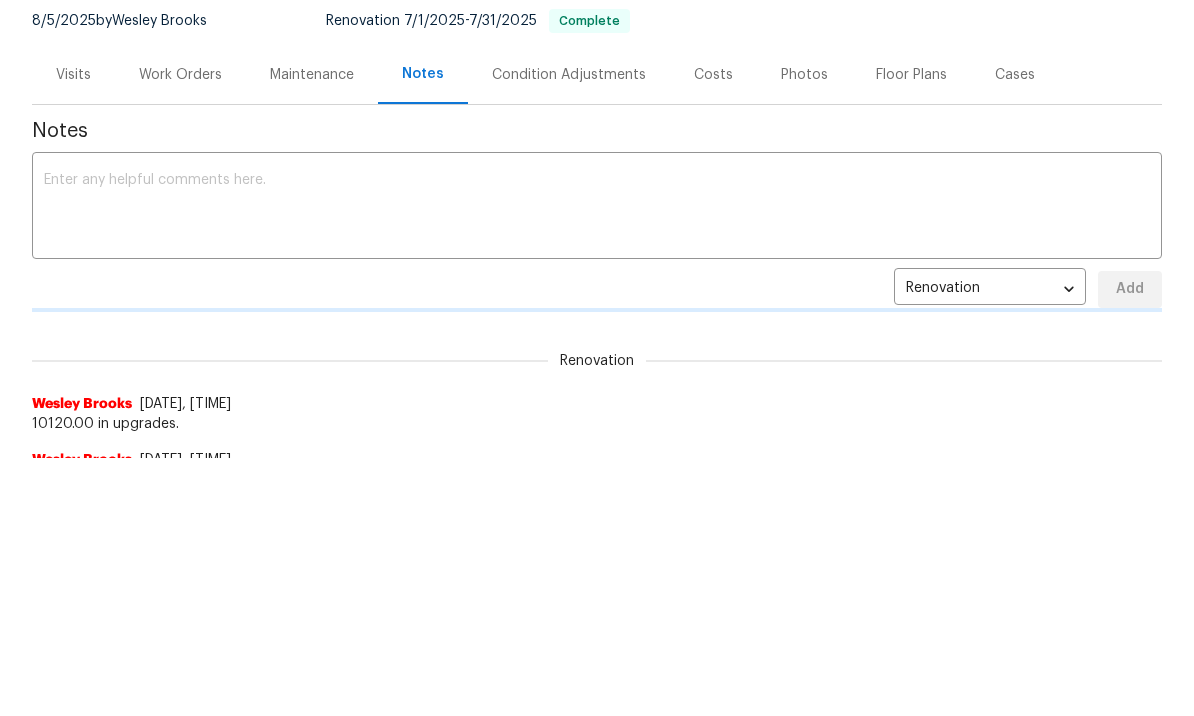 click on "Costs" at bounding box center (713, 75) 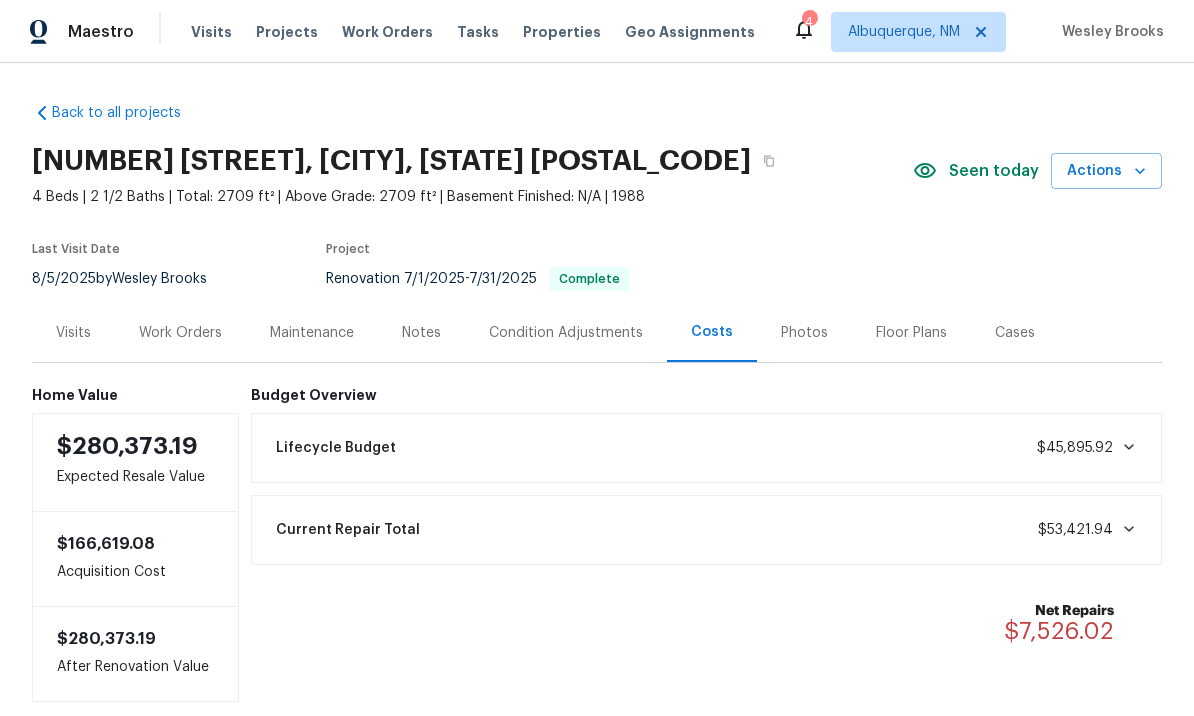 click on "Notes" at bounding box center [421, 333] 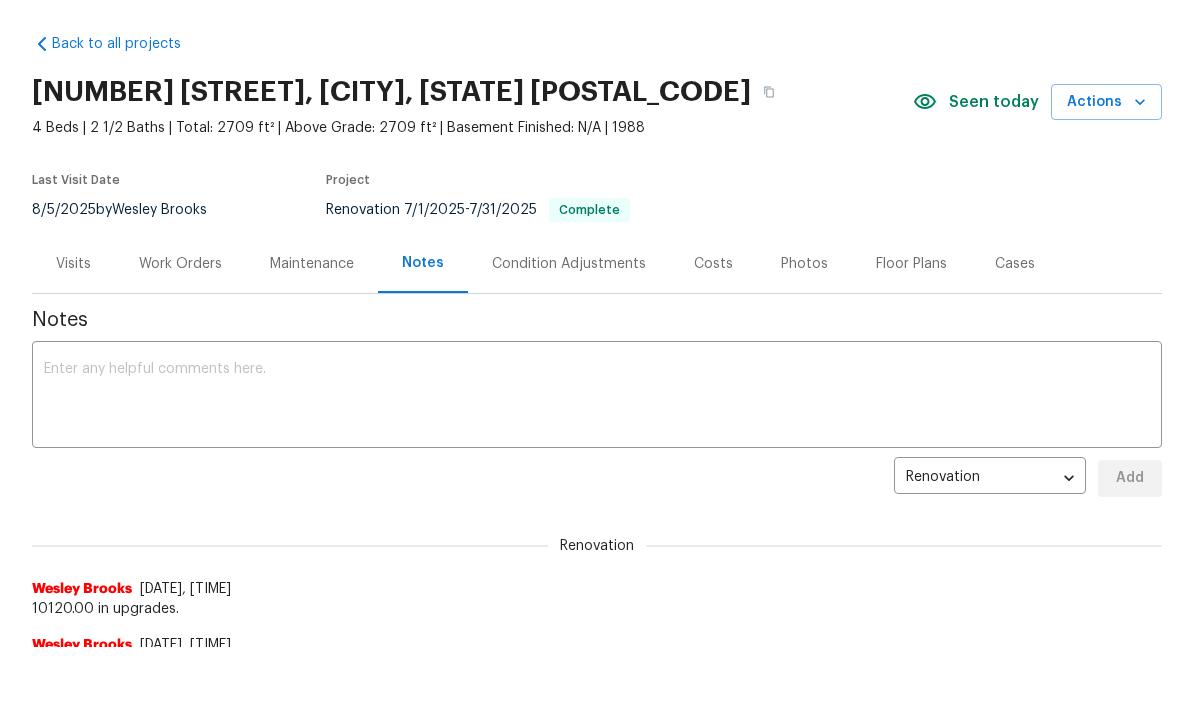 click at bounding box center [597, 397] 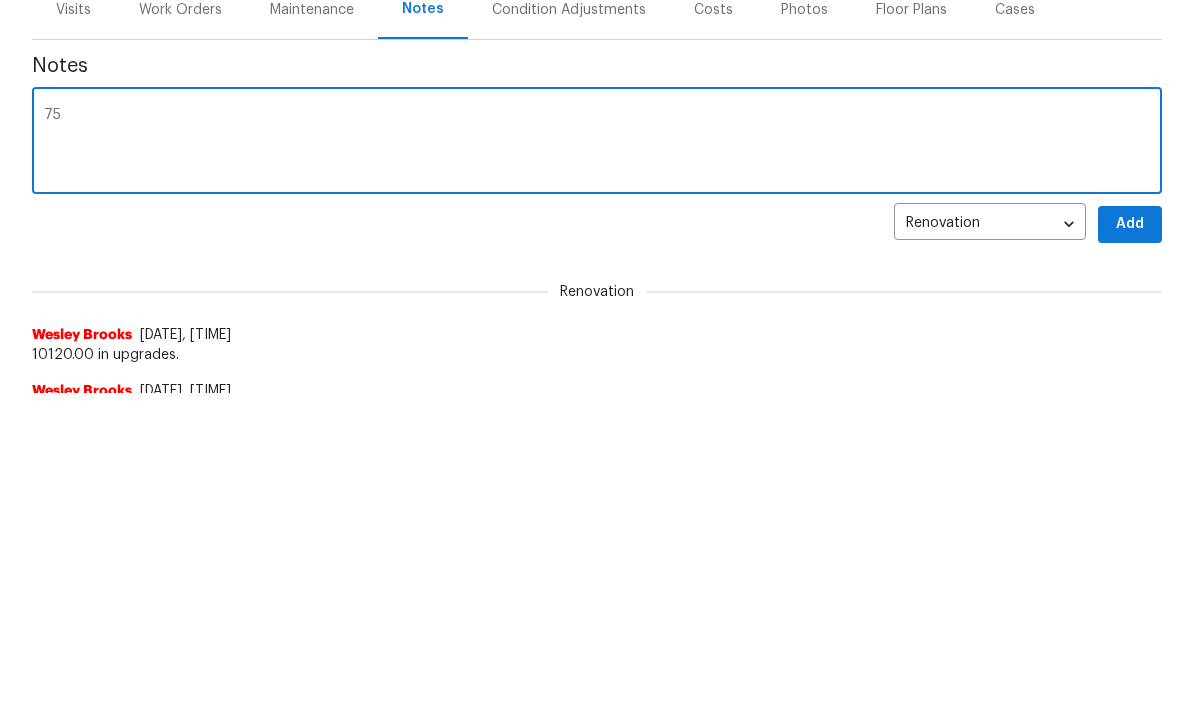 type on "7" 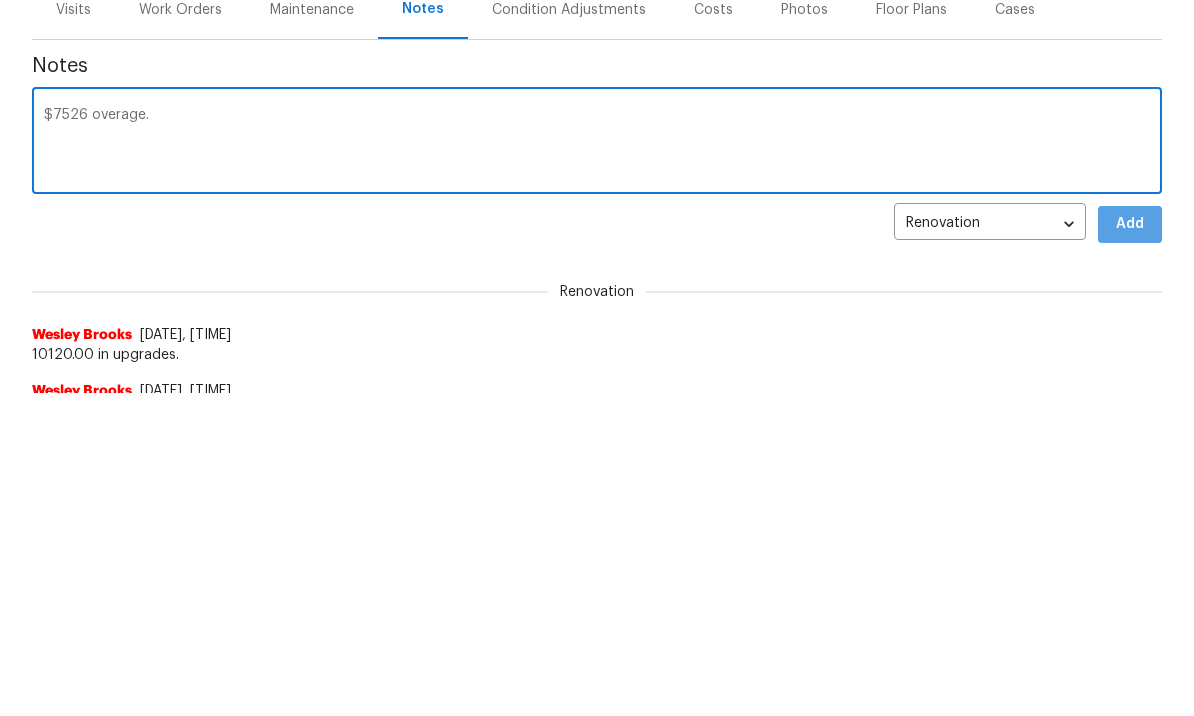 type on "$7526 overage." 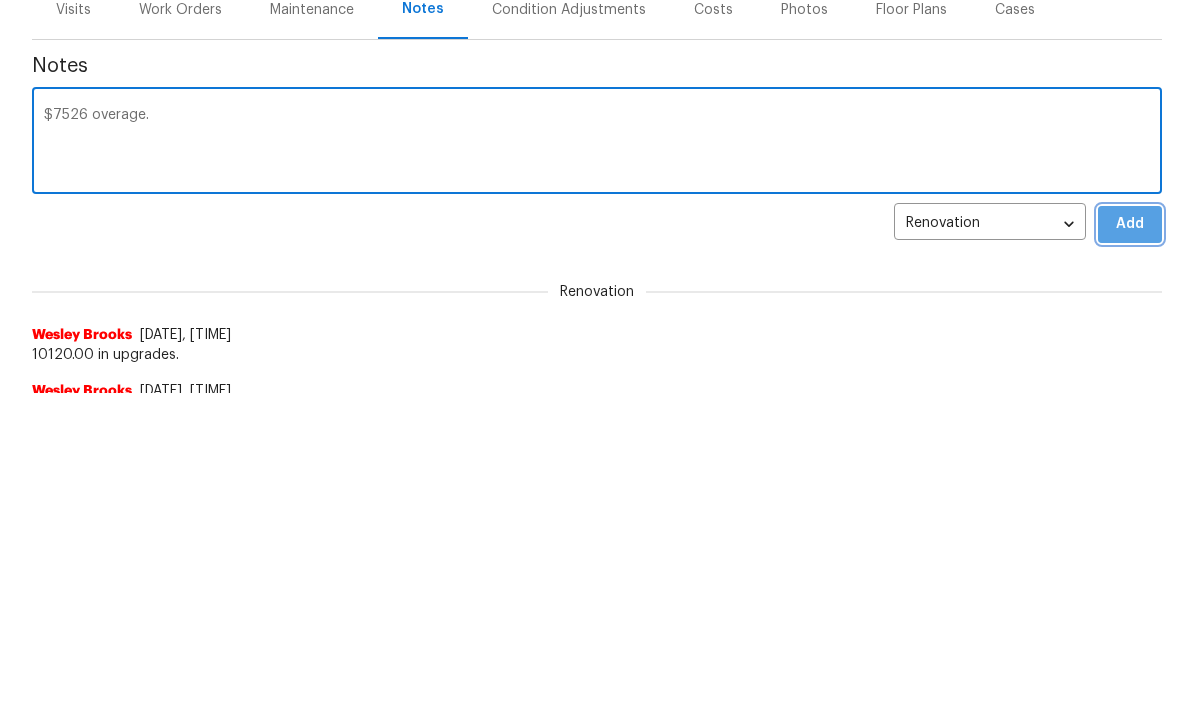 click on "Add" at bounding box center [1130, 478] 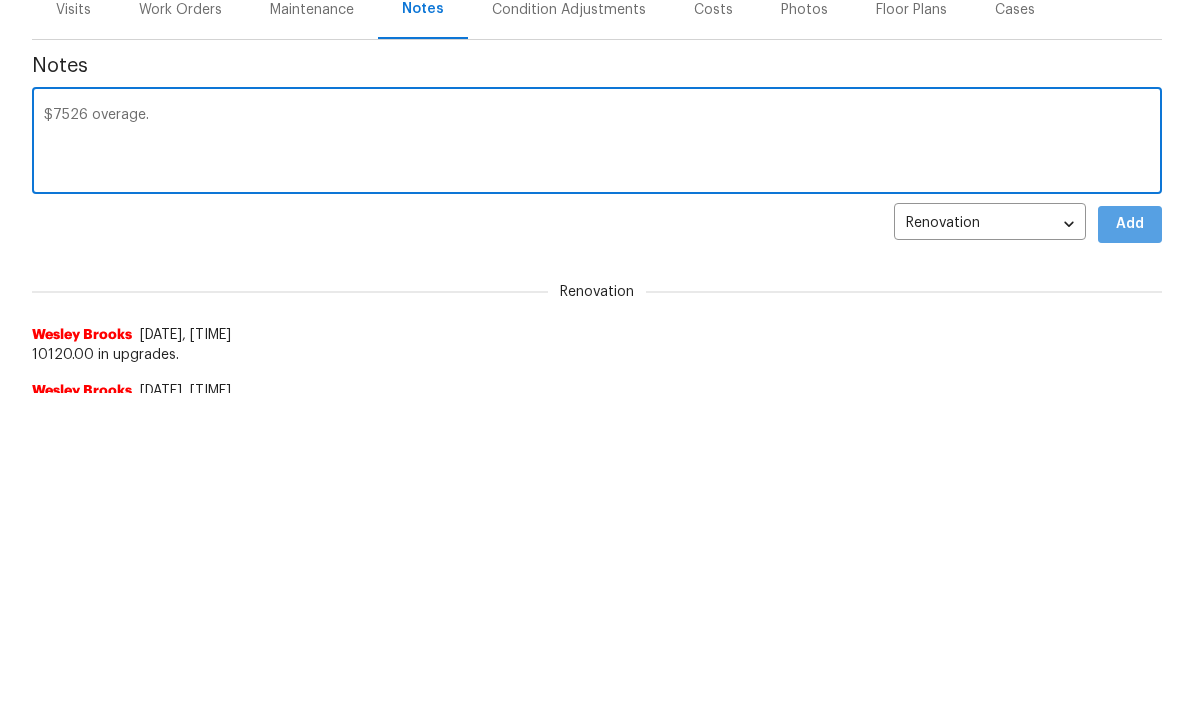 scroll, scrollTop: 323, scrollLeft: 0, axis: vertical 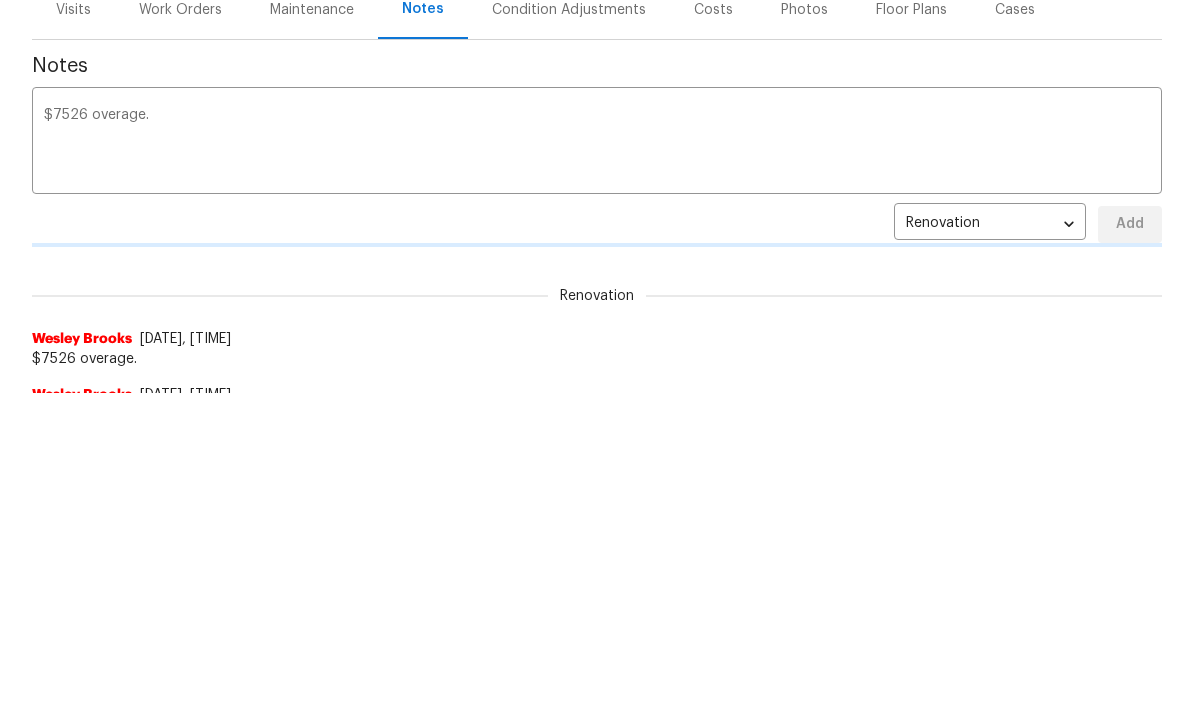 type 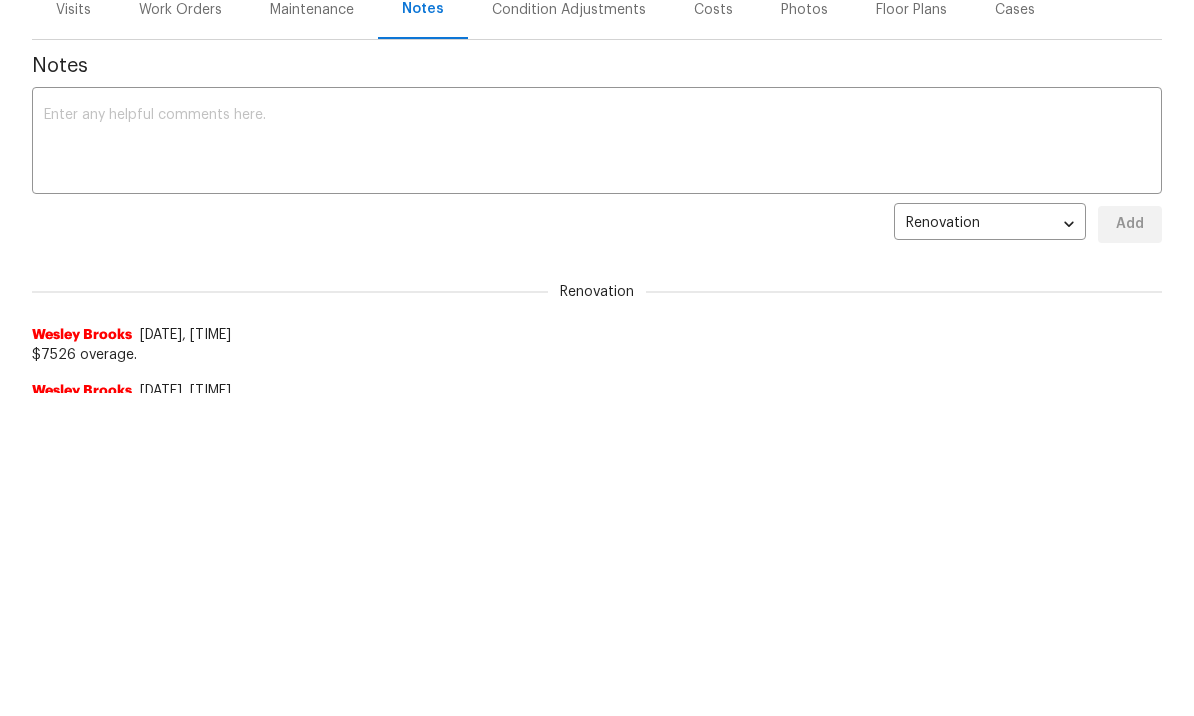 scroll, scrollTop: 0, scrollLeft: 0, axis: both 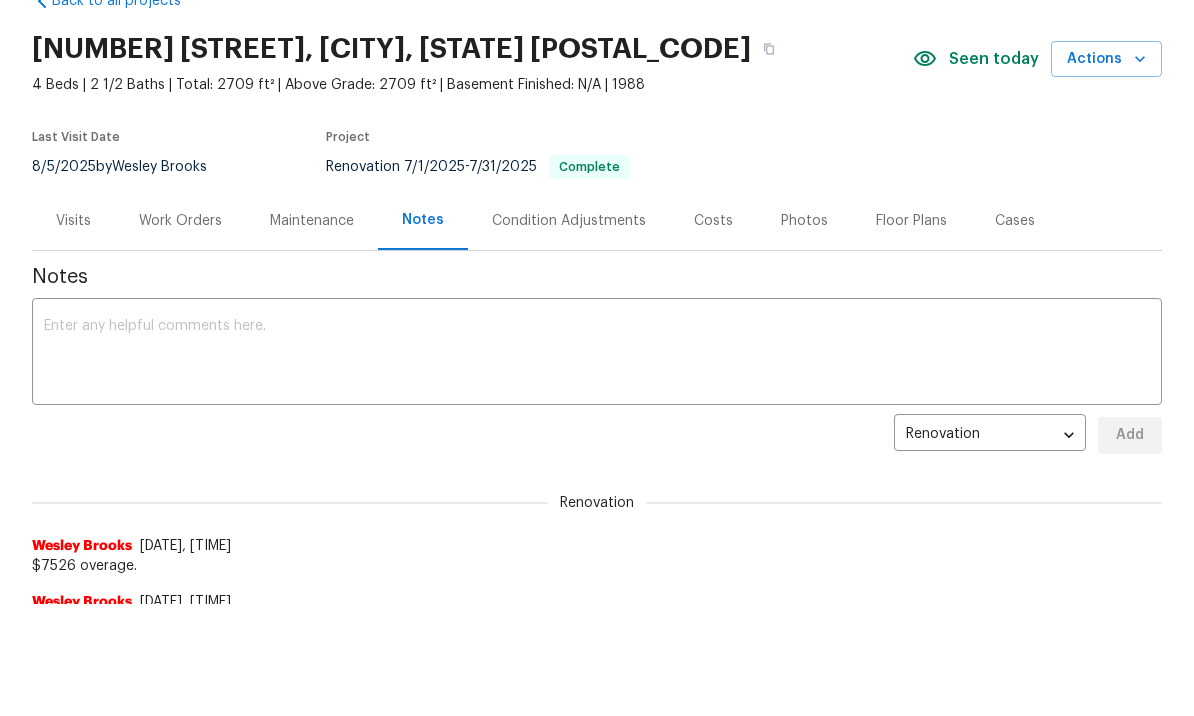 click on "Work Orders" at bounding box center (180, 221) 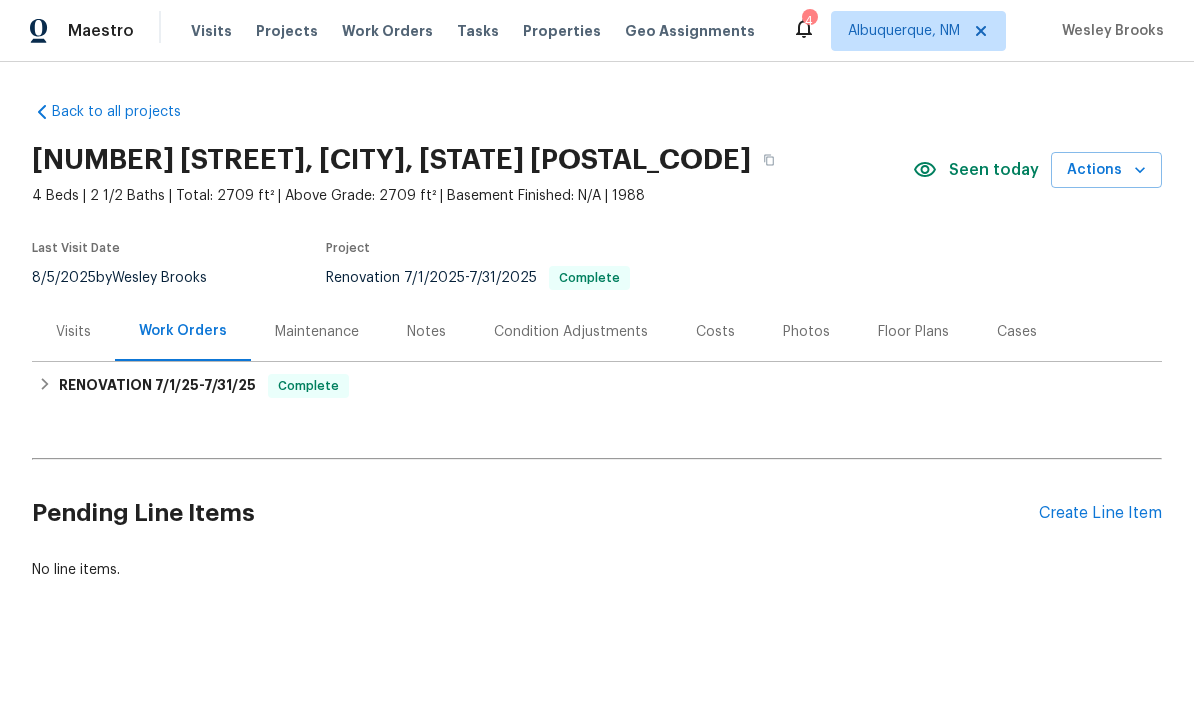 click on "Condition Adjustments" at bounding box center [571, 333] 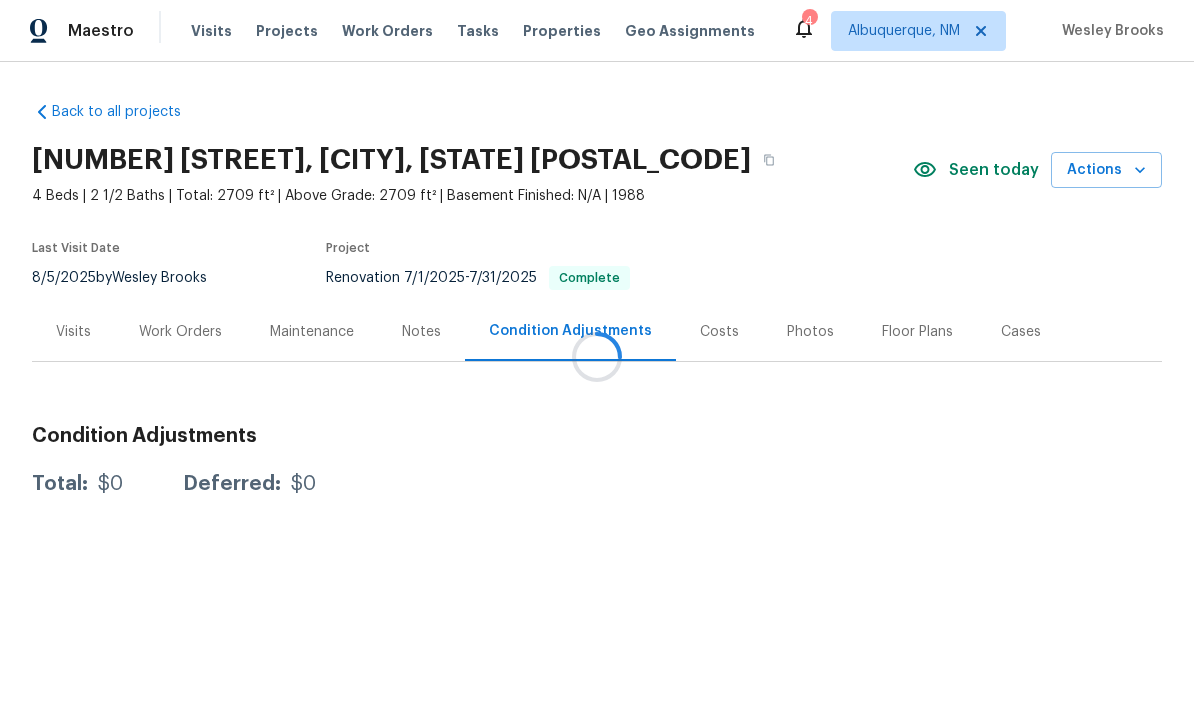 scroll, scrollTop: 1, scrollLeft: 0, axis: vertical 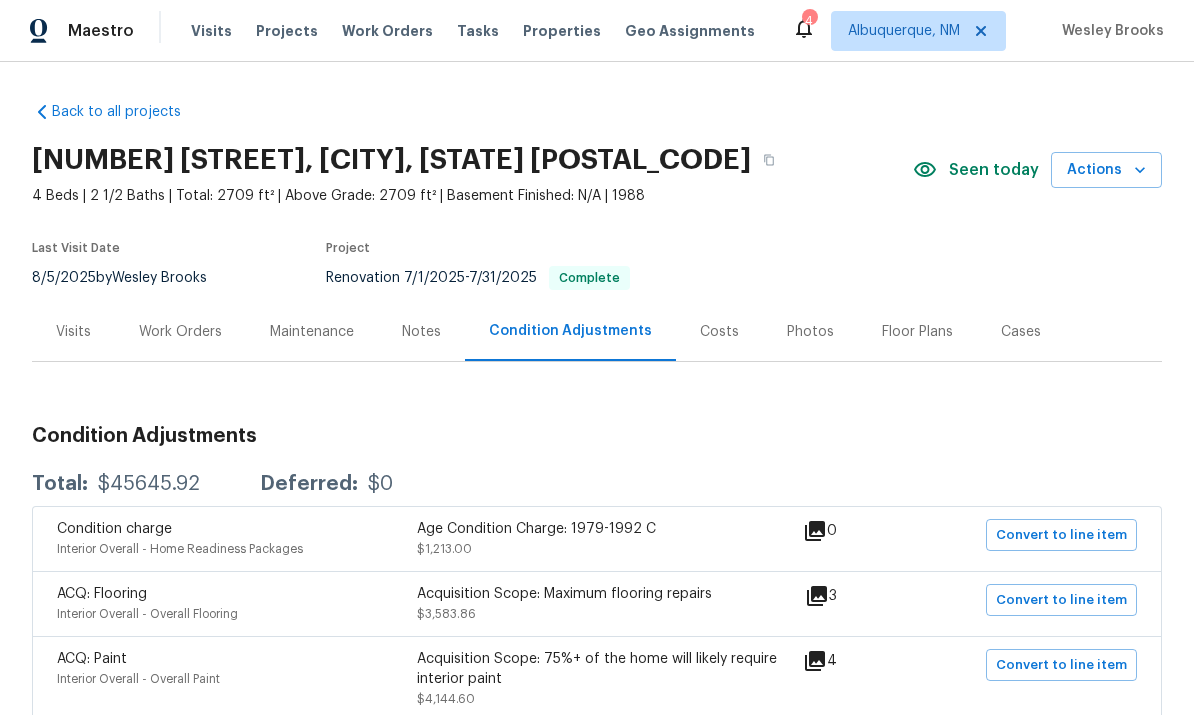 click on "Costs" at bounding box center (719, 333) 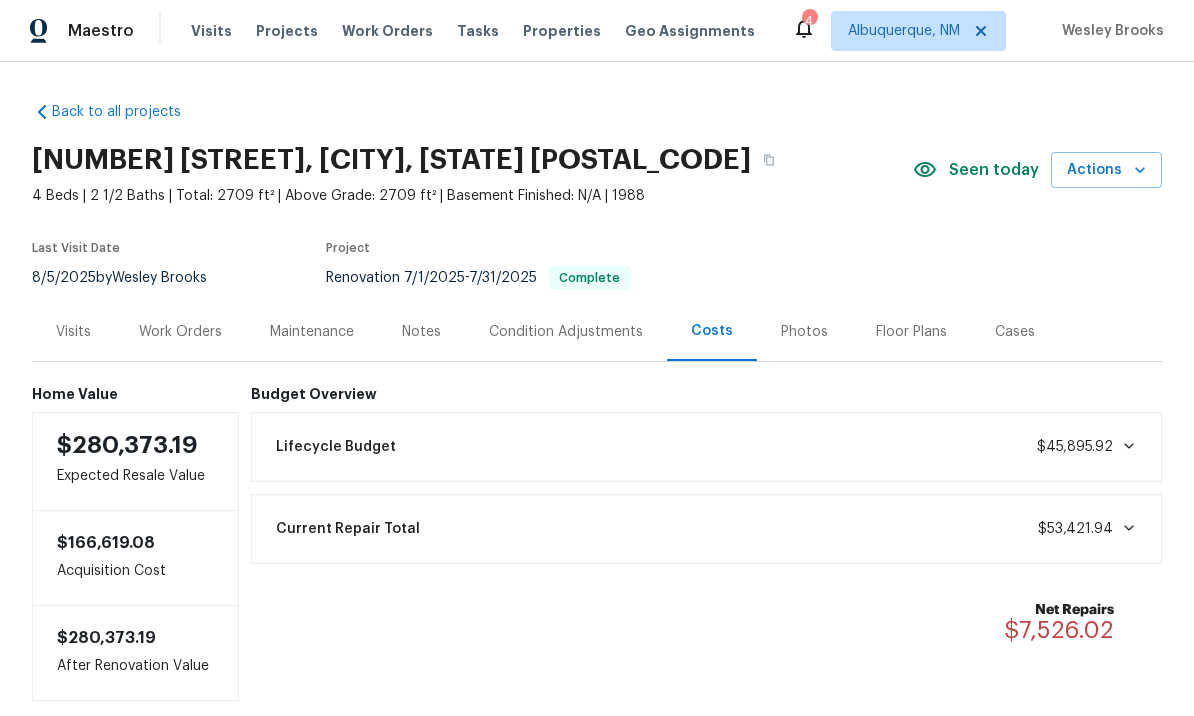 scroll, scrollTop: 0, scrollLeft: 0, axis: both 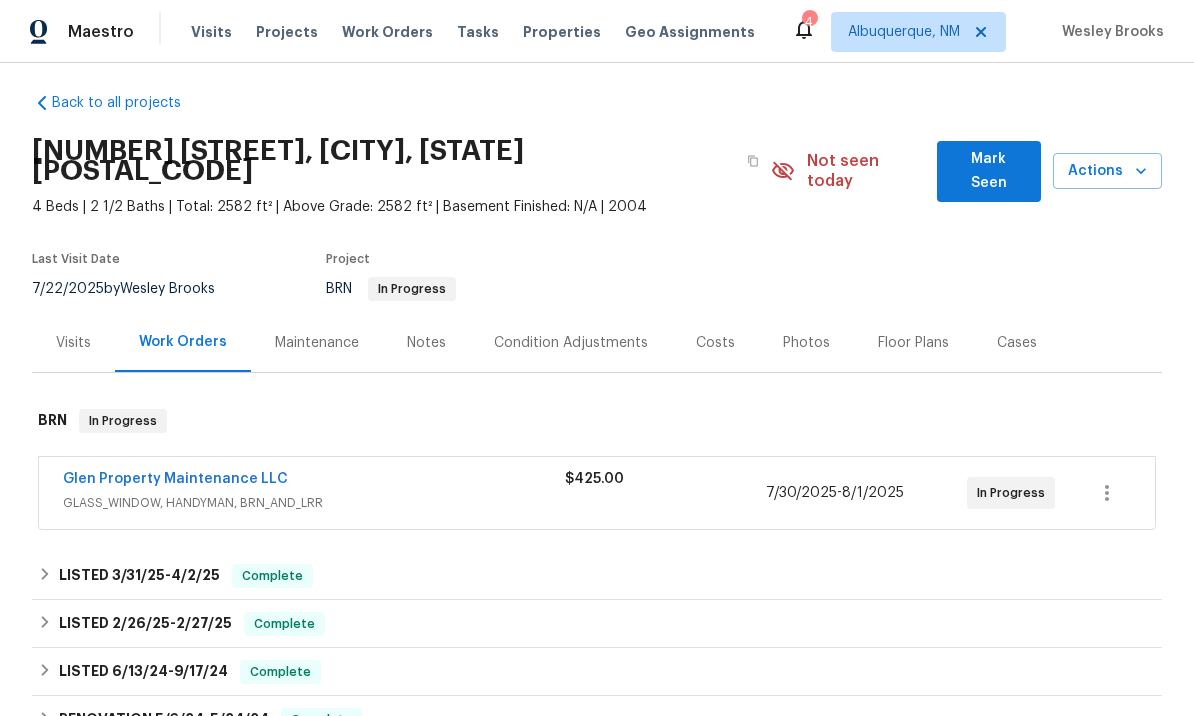 click on "Glen Property Maintenance LLC" at bounding box center [175, 479] 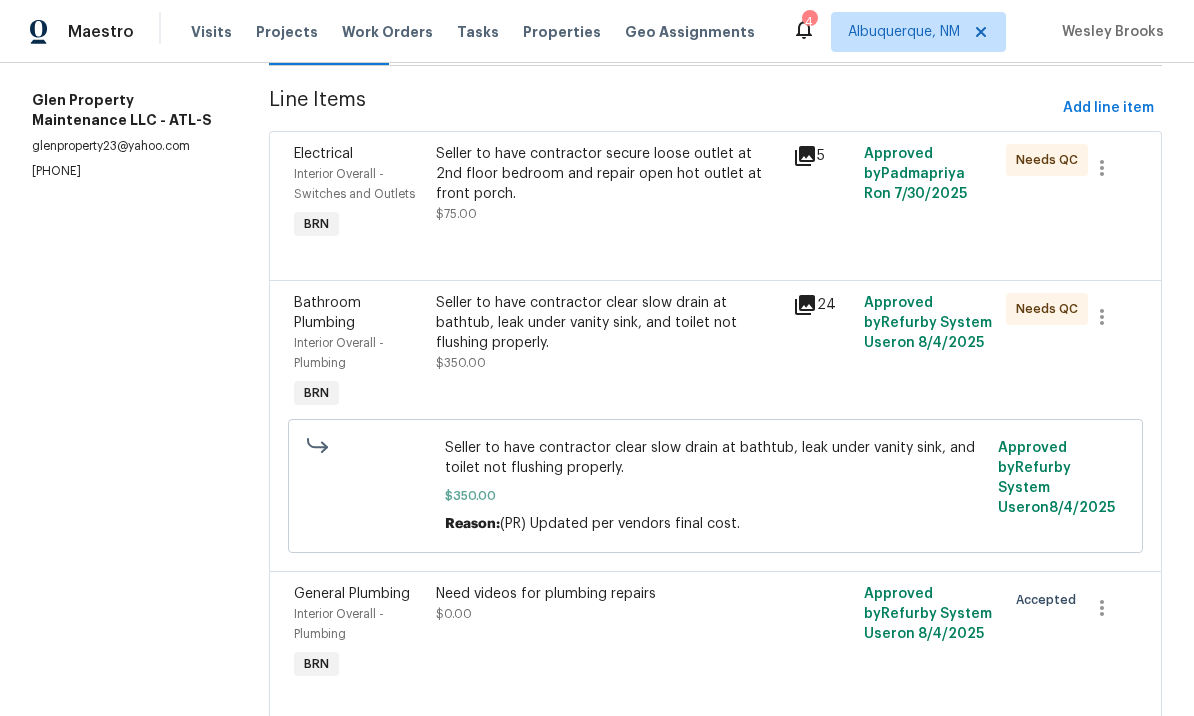 scroll, scrollTop: 252, scrollLeft: 0, axis: vertical 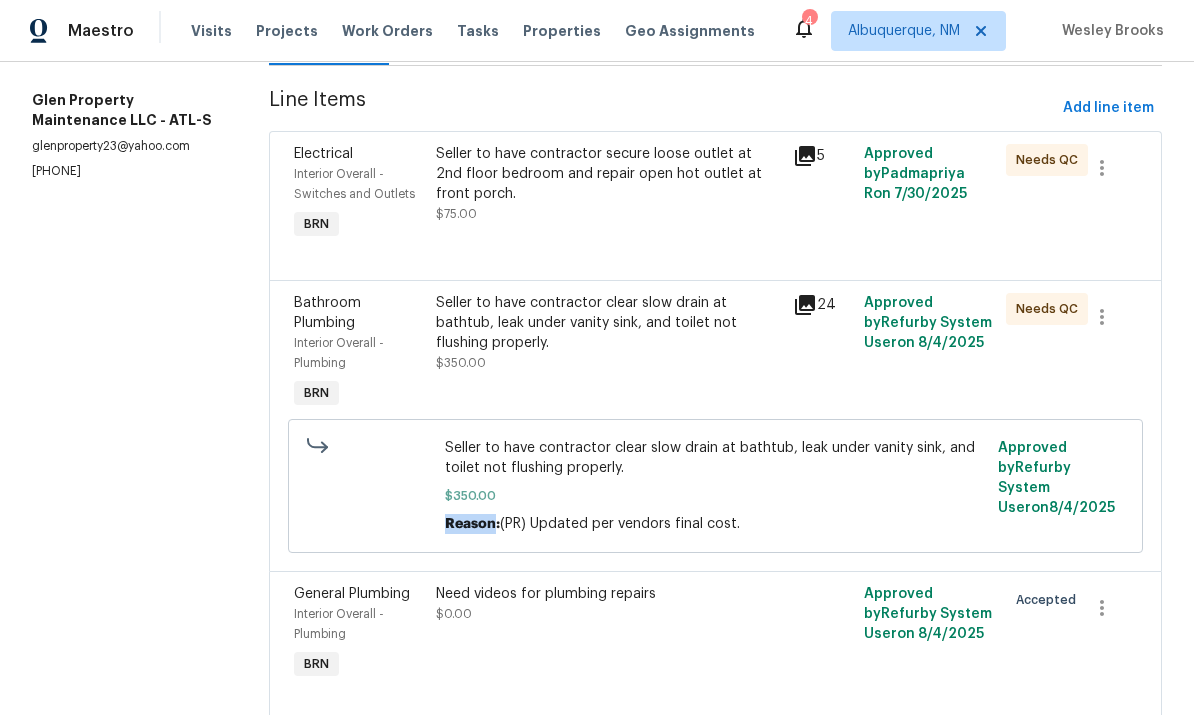click on "Need videos for plumbing repairs $0.00" at bounding box center [608, 635] 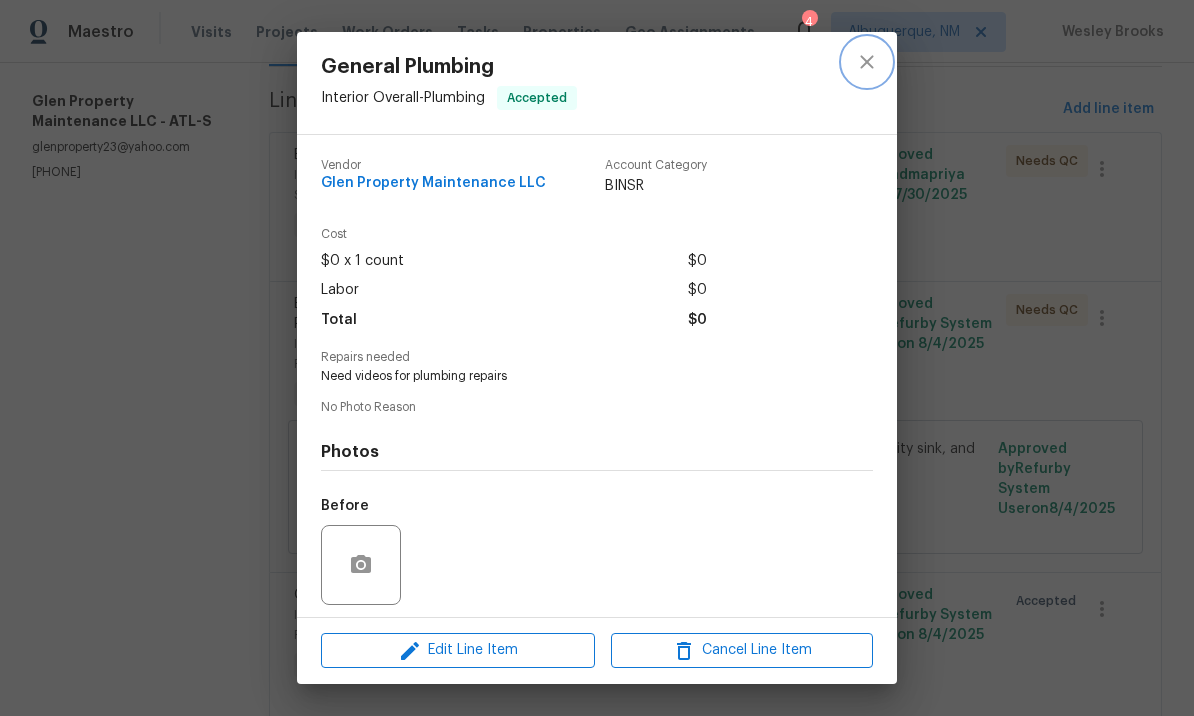 click at bounding box center [867, 62] 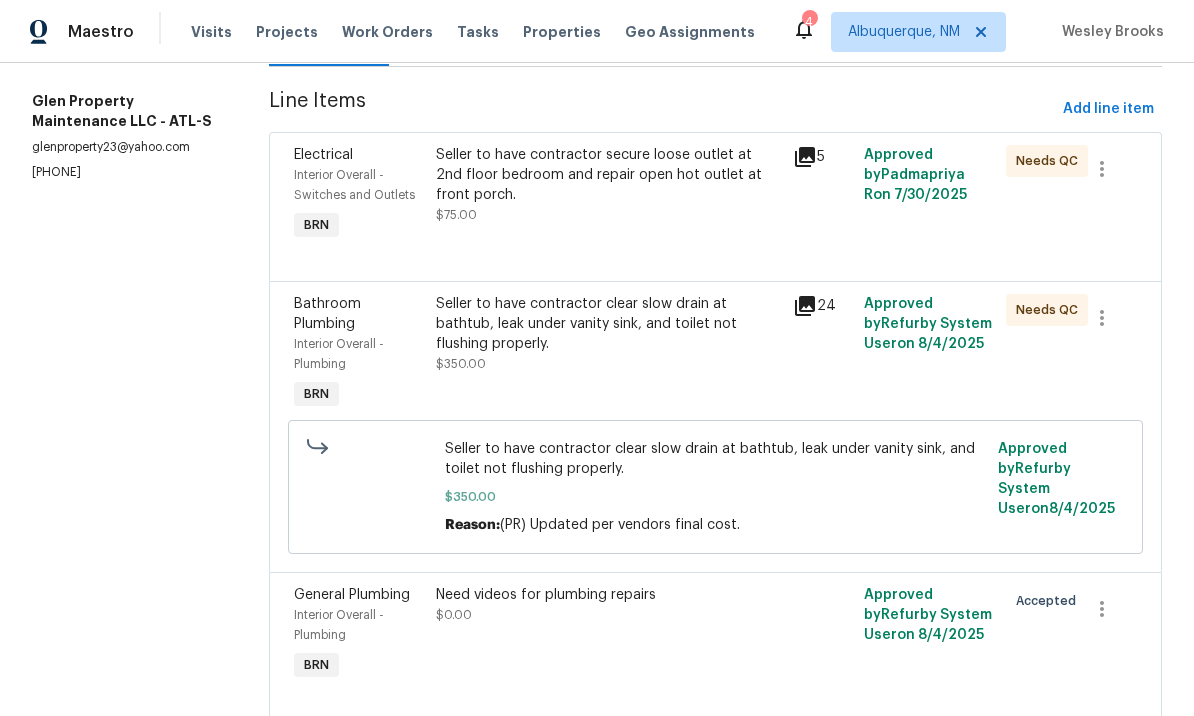 click on "Seller to have contractor secure loose outlet at 2nd floor bedroom and repair open hot outlet at front porch. $75.00" at bounding box center (608, 195) 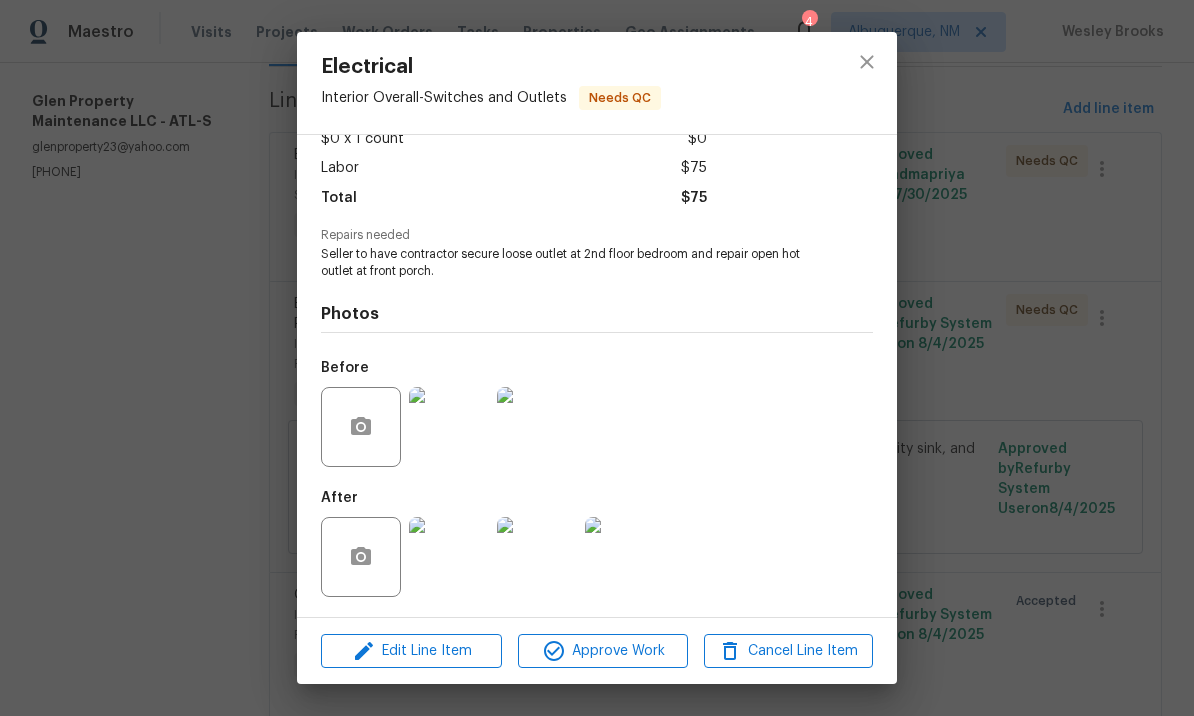 scroll, scrollTop: 126, scrollLeft: 0, axis: vertical 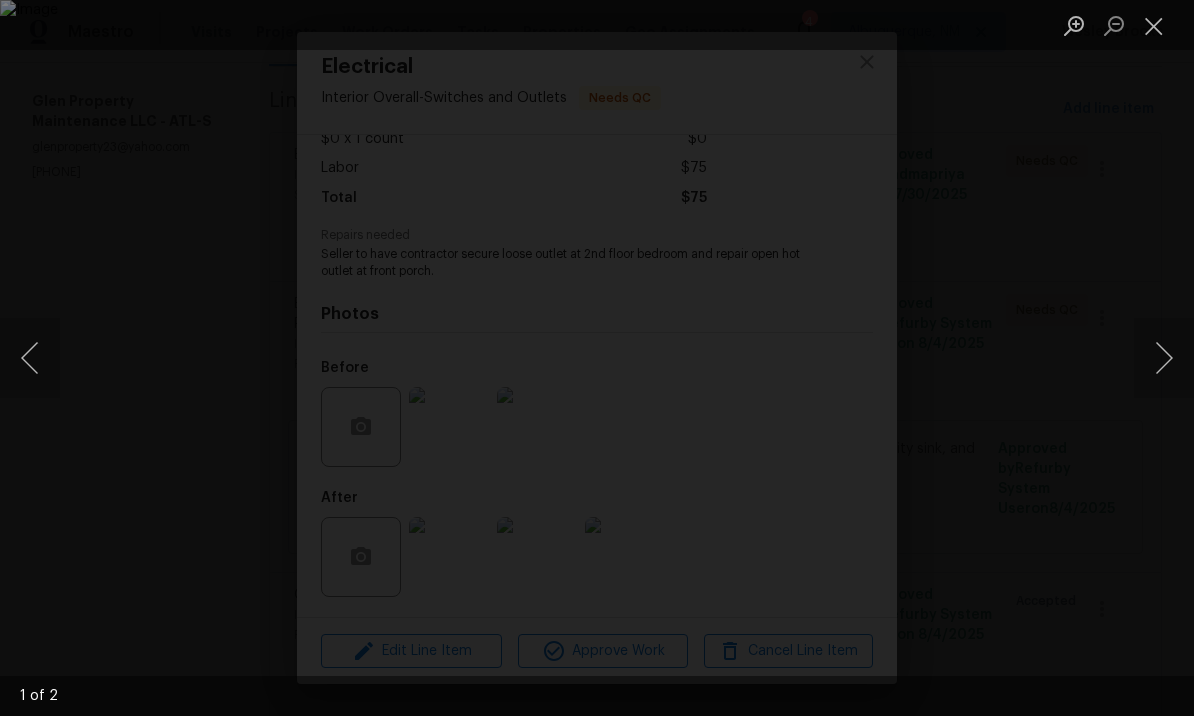 click at bounding box center (1164, 358) 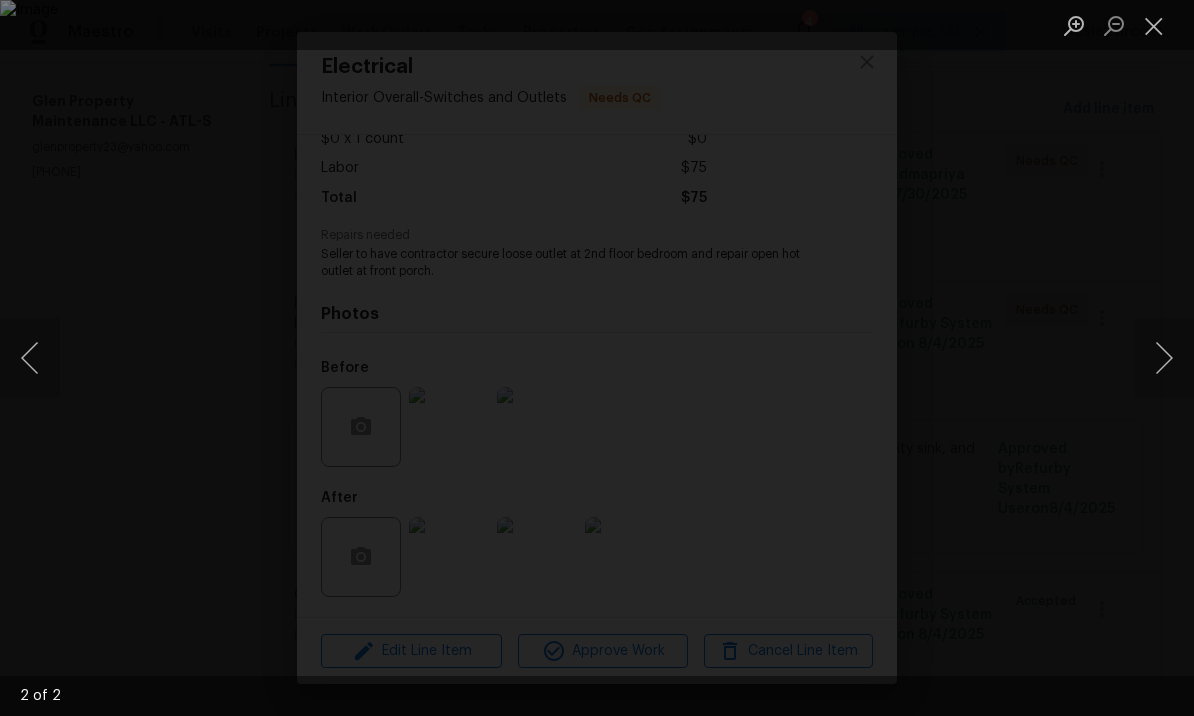 click at bounding box center (1164, 358) 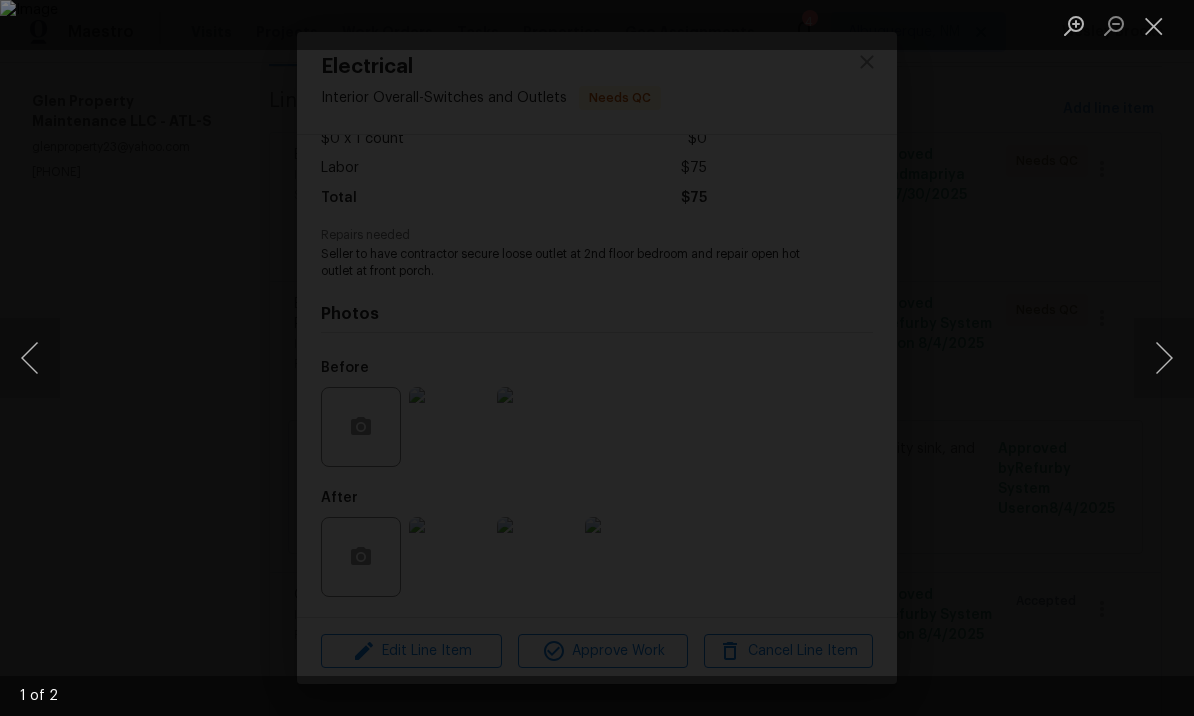 click at bounding box center (1154, 25) 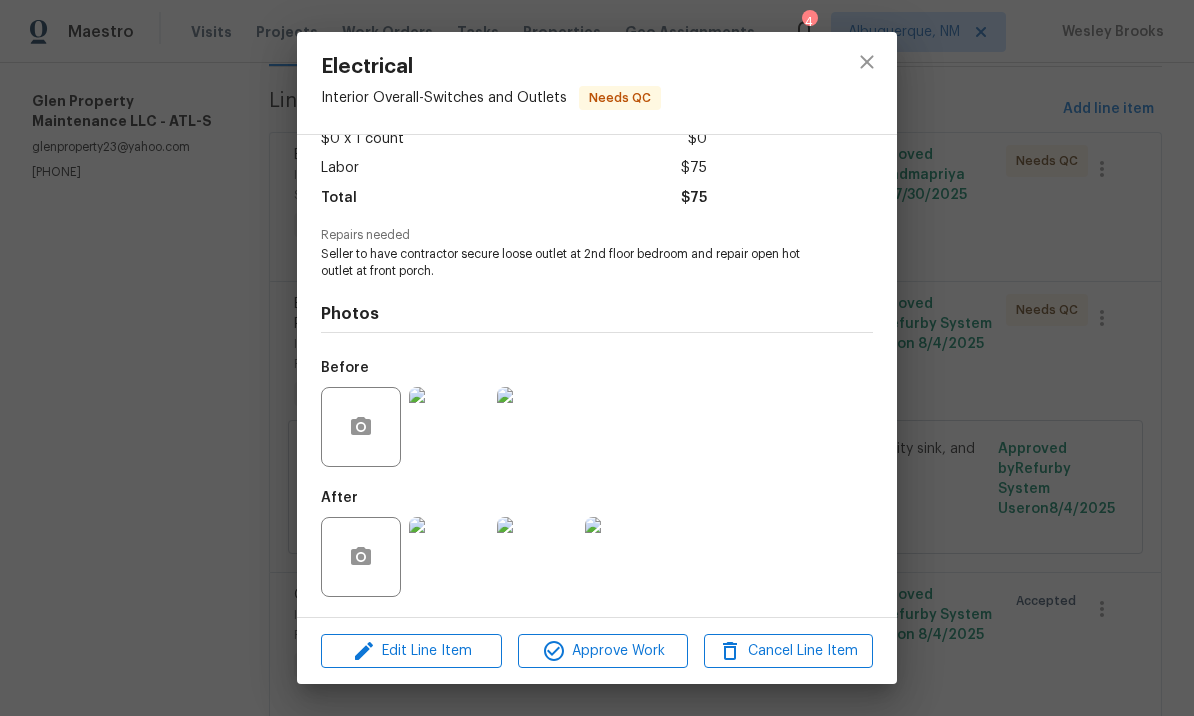 click at bounding box center [449, 557] 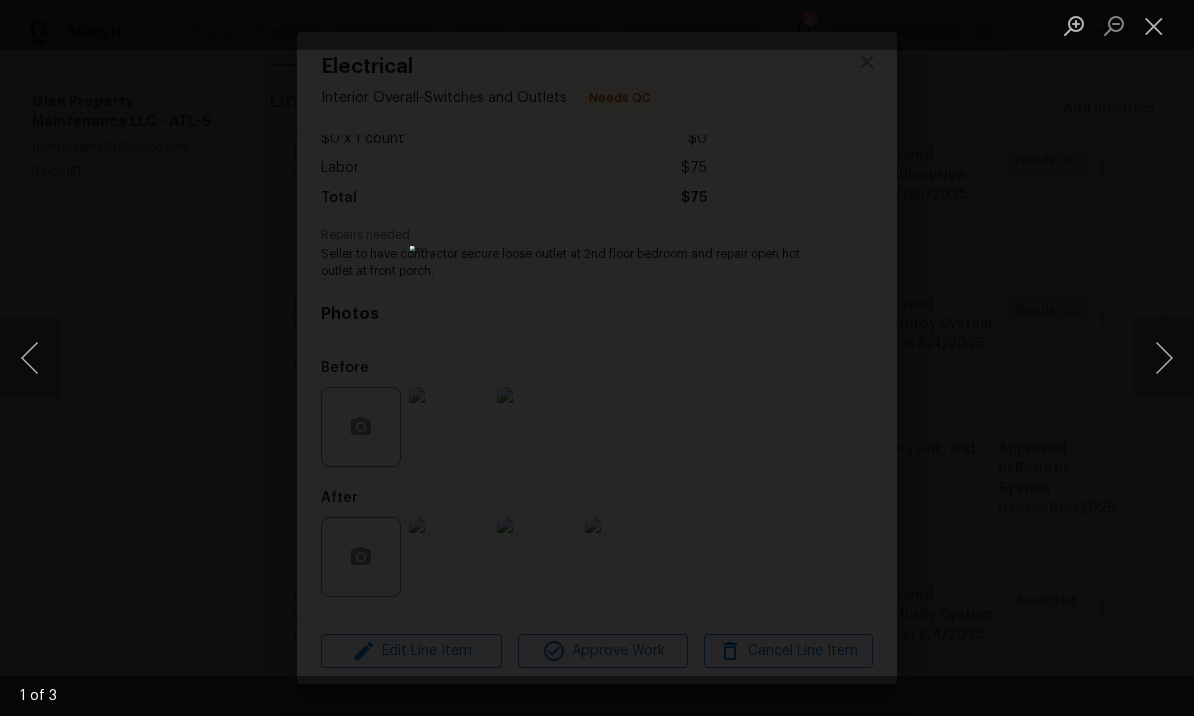 click at bounding box center (1164, 358) 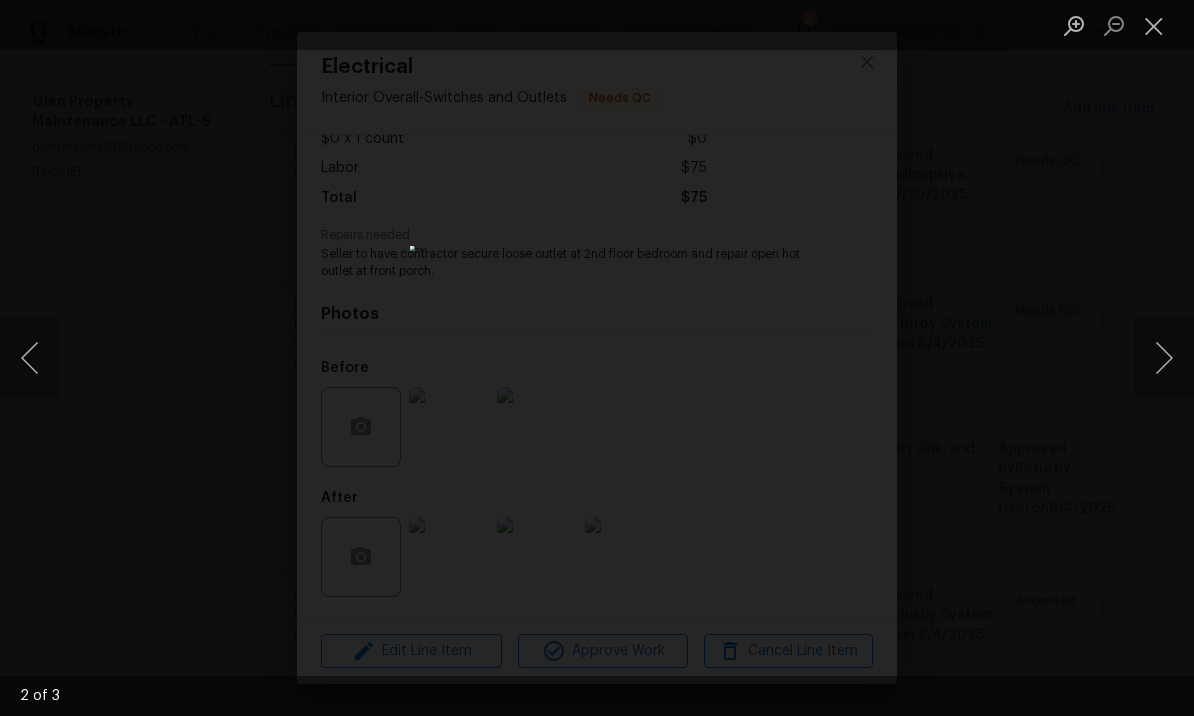 click at bounding box center (1164, 358) 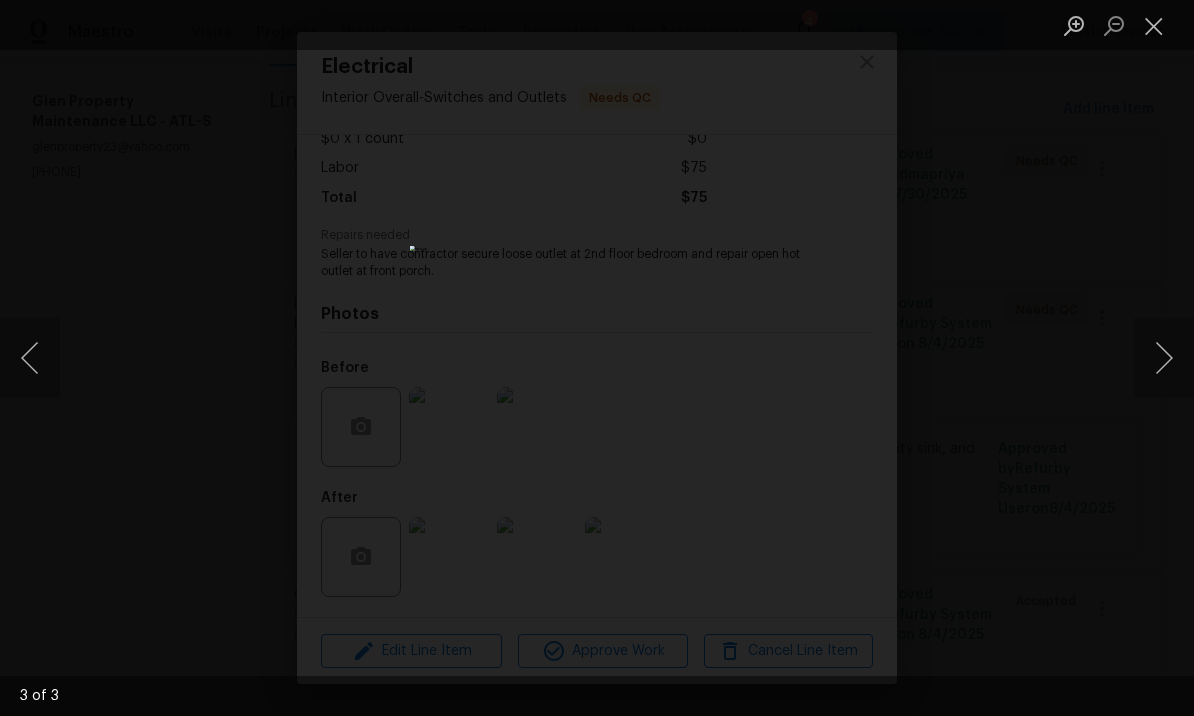 click at bounding box center (1164, 358) 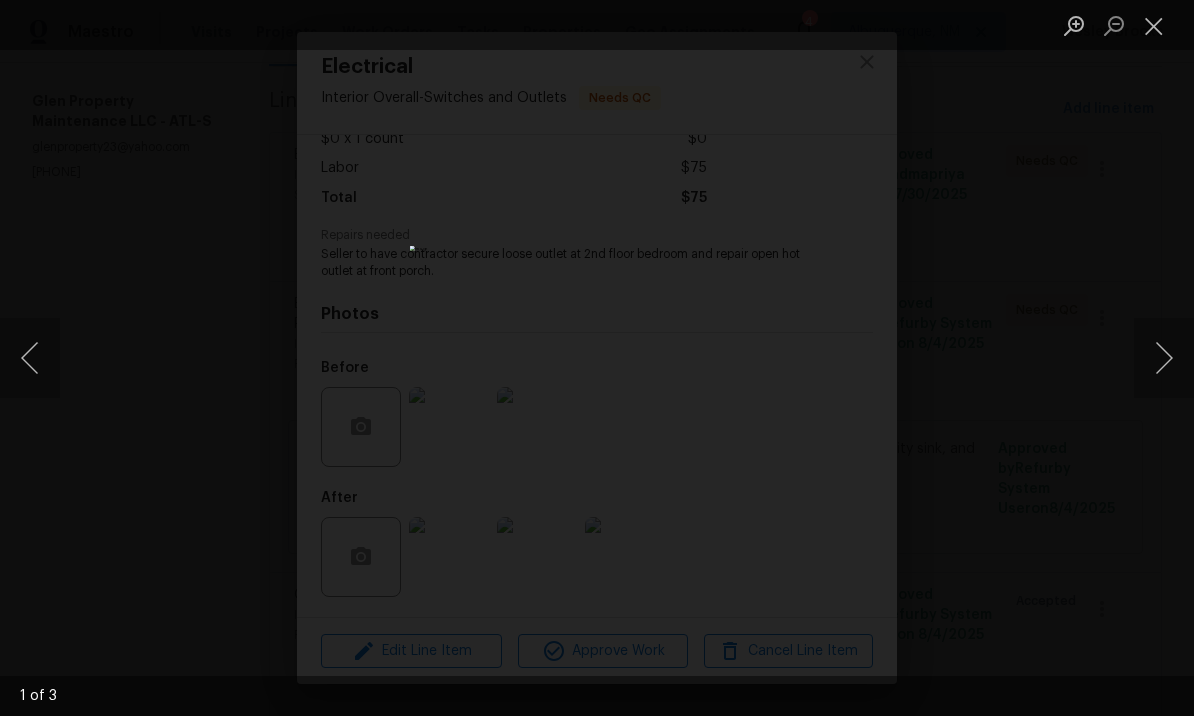 click at bounding box center [1164, 358] 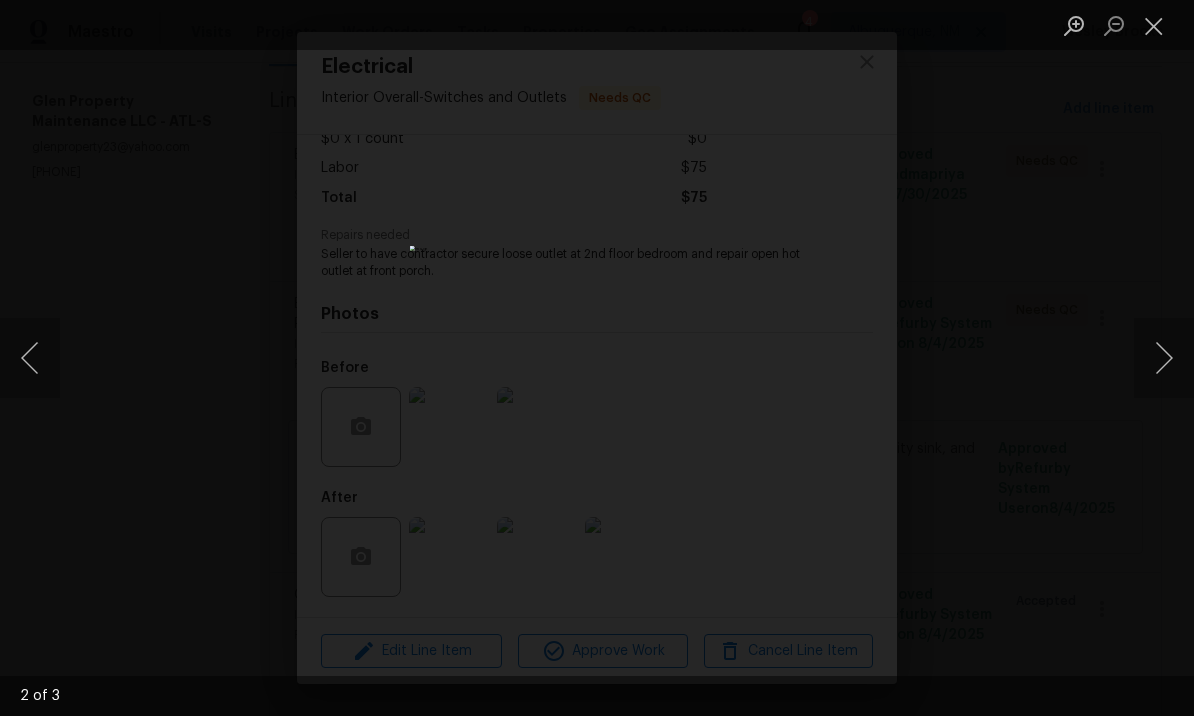 click at bounding box center [1154, 25] 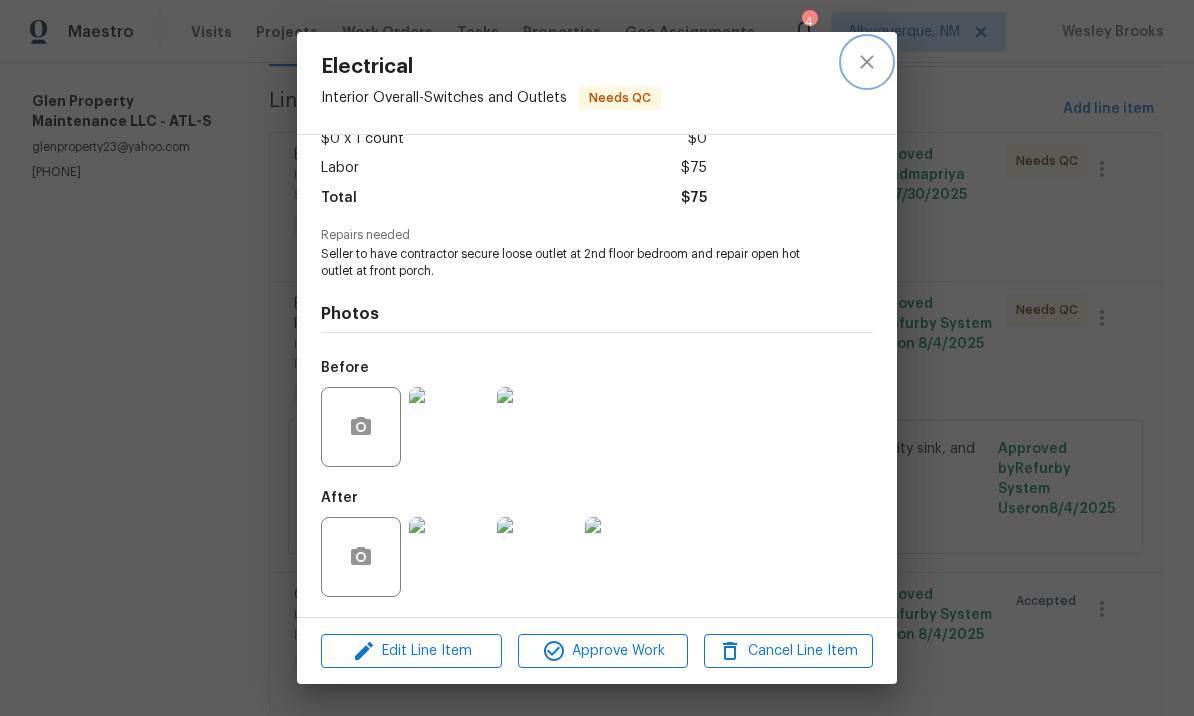 click 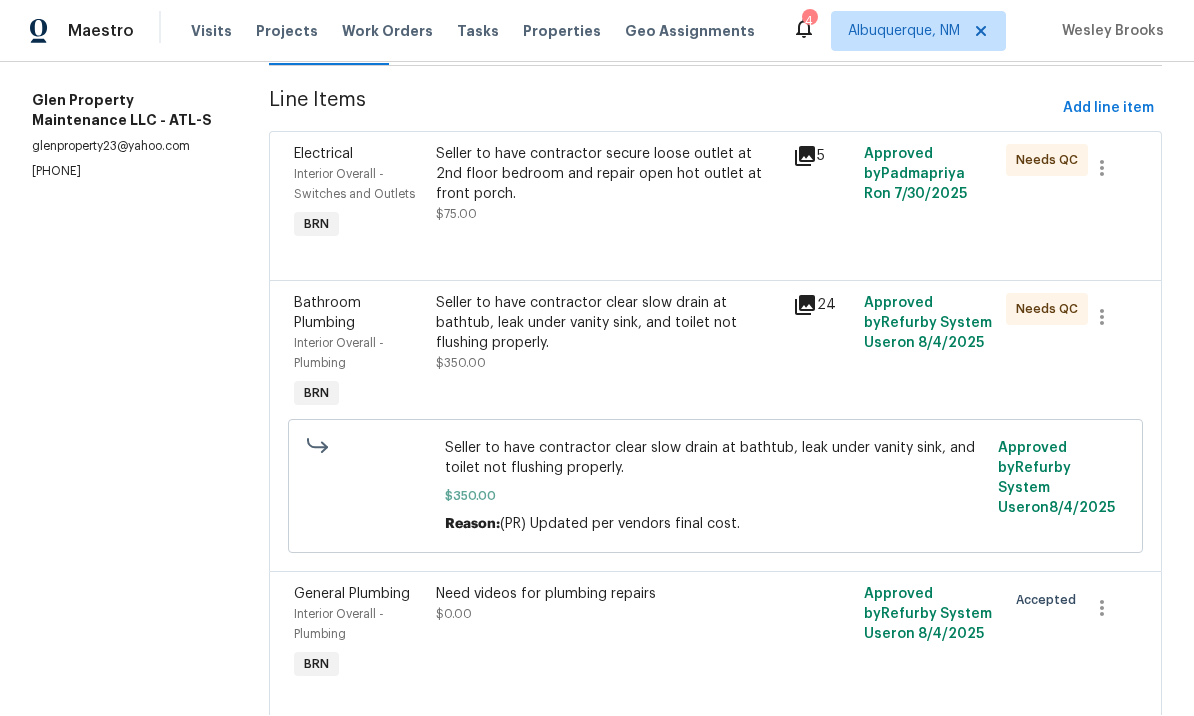 click on "Seller to have contractor clear slow drain at bathtub, leak under vanity sink, and toilet not flushing properly." at bounding box center (608, 324) 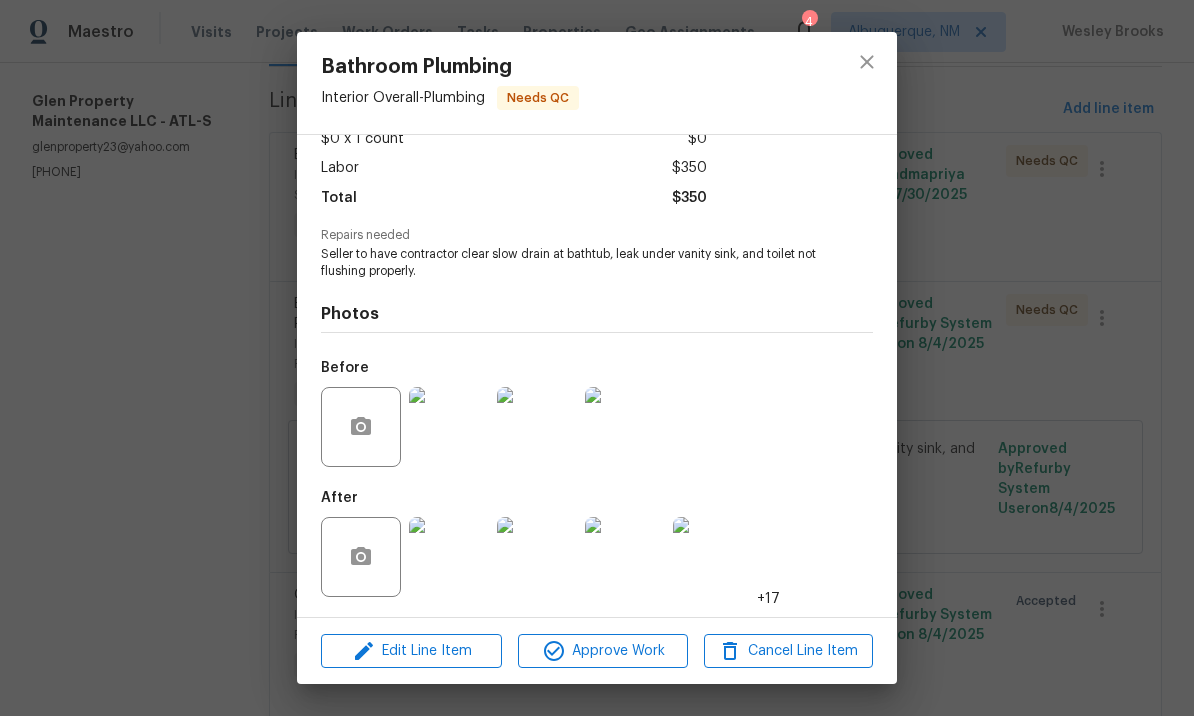 scroll, scrollTop: 126, scrollLeft: 0, axis: vertical 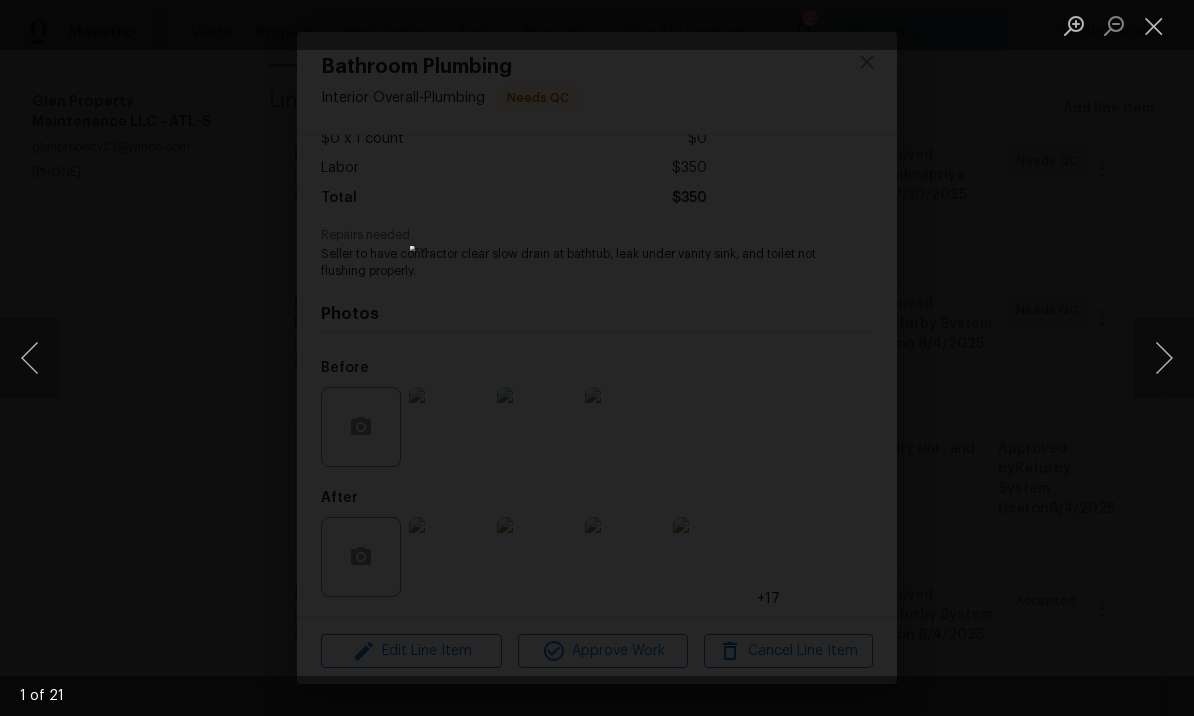click at bounding box center [1164, 358] 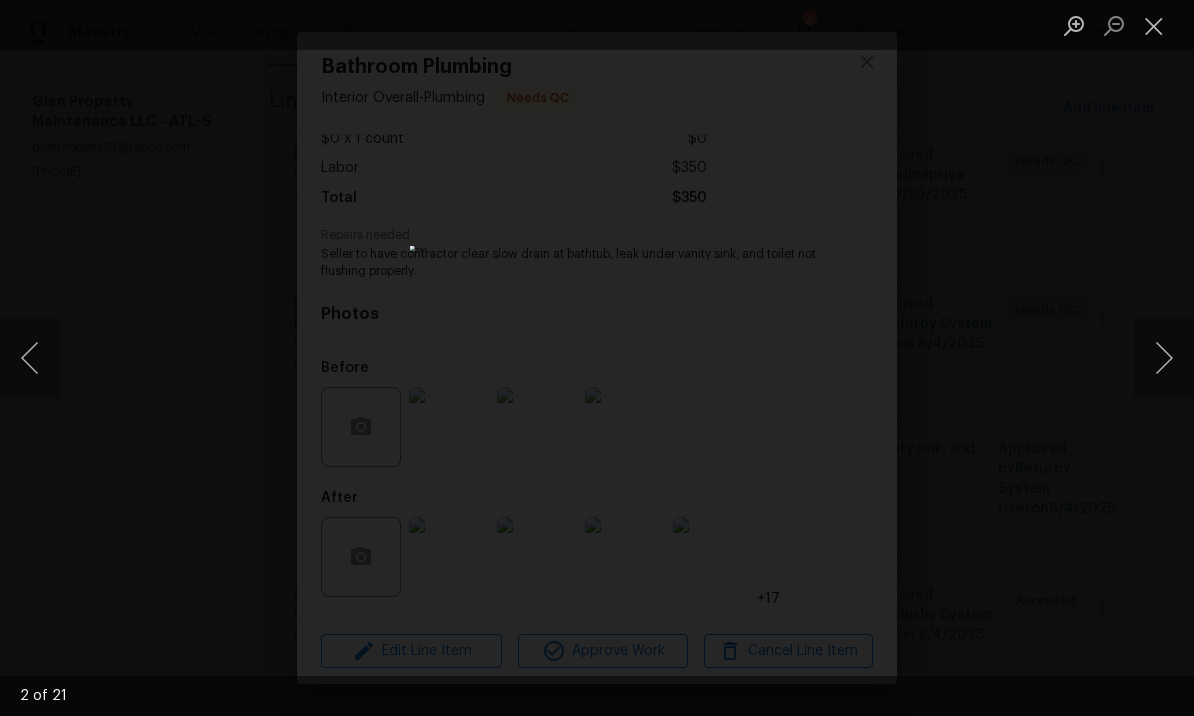 click at bounding box center (1164, 358) 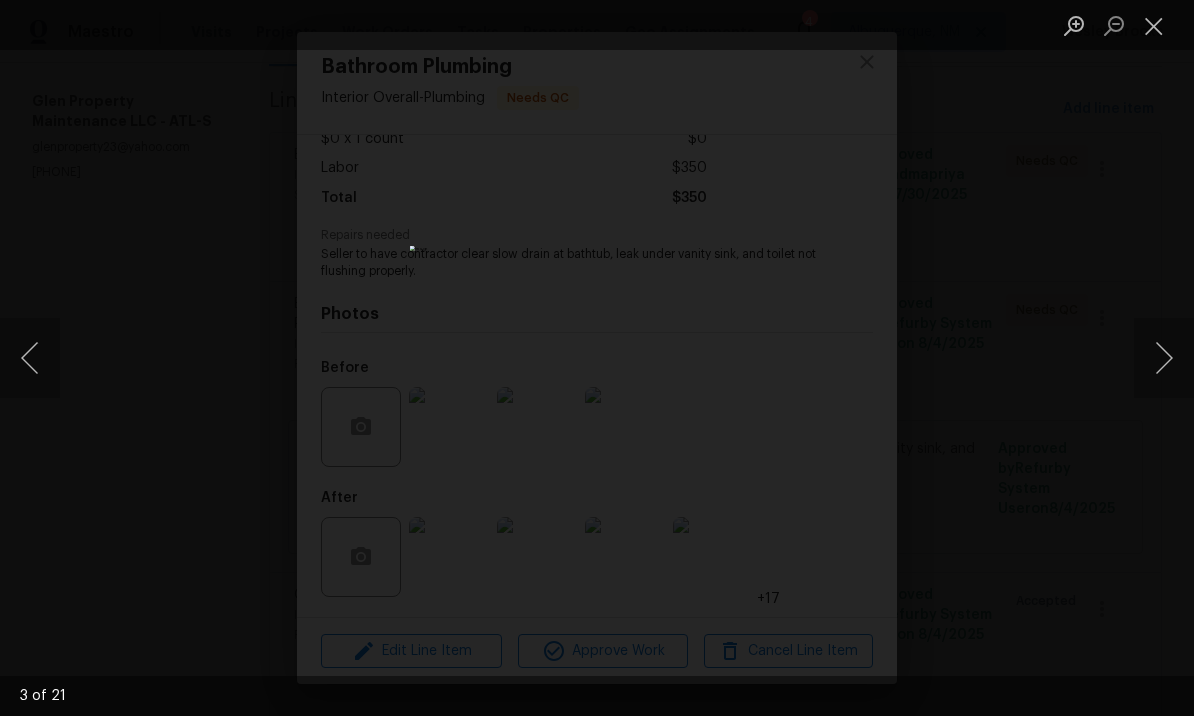 click at bounding box center [1164, 358] 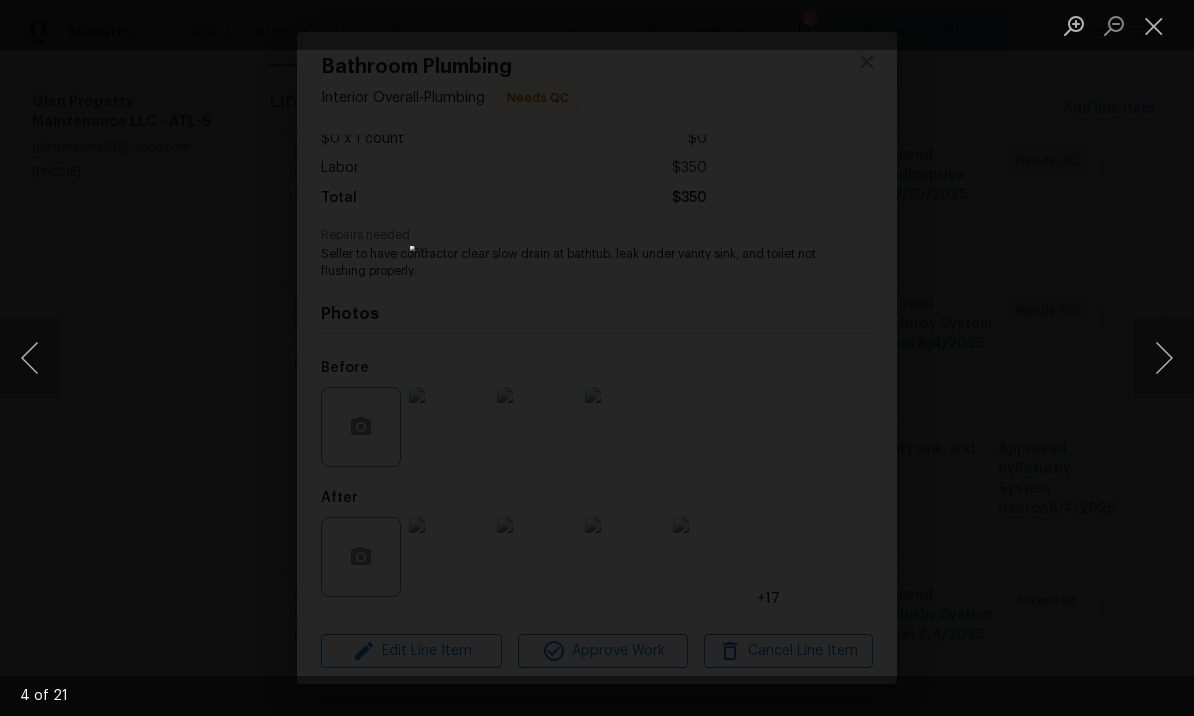 click at bounding box center [1164, 358] 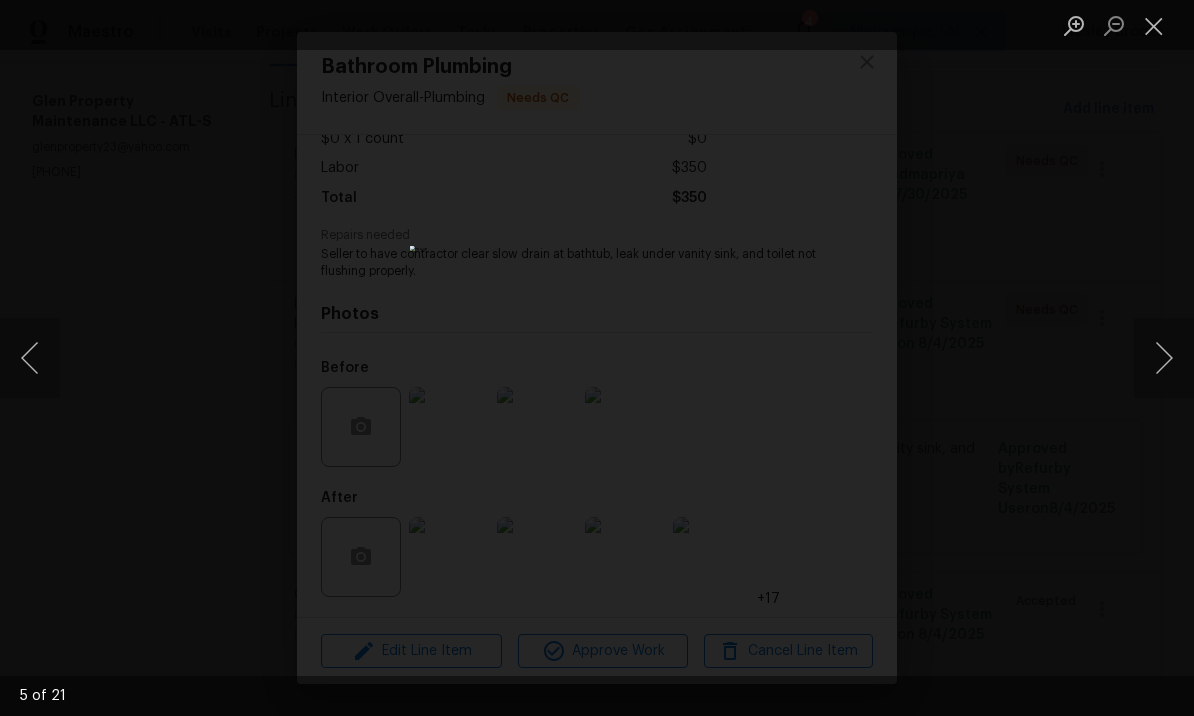 click at bounding box center [1164, 358] 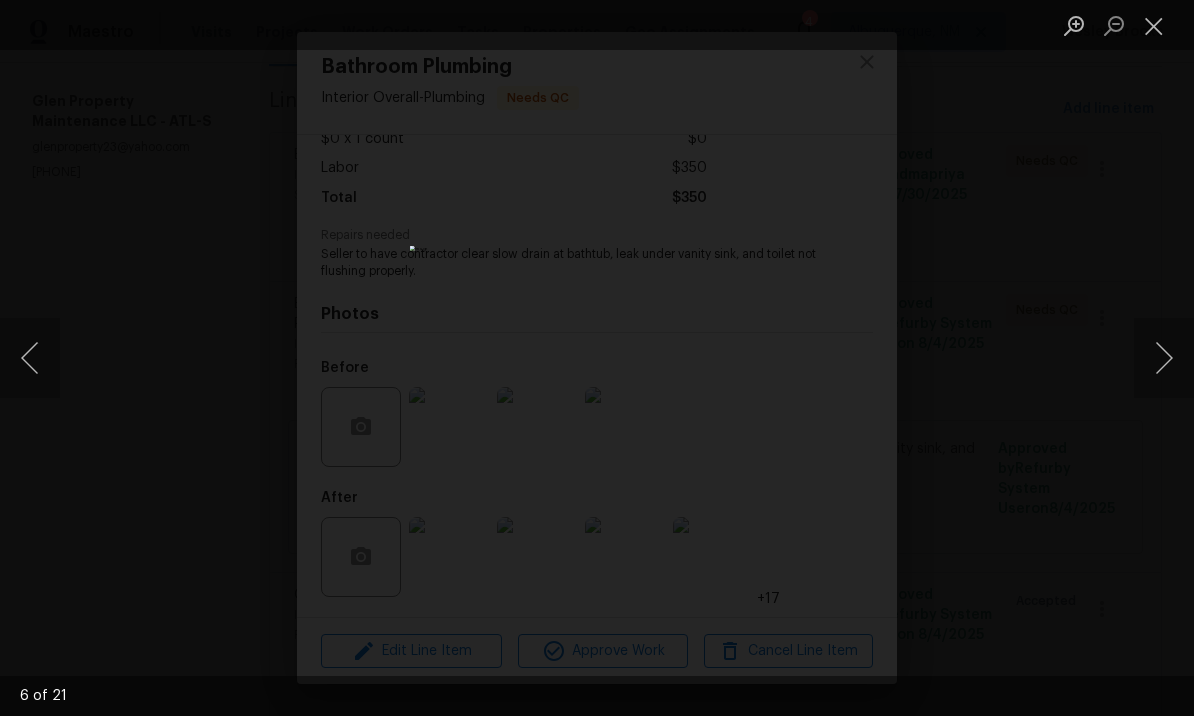 click at bounding box center [1164, 358] 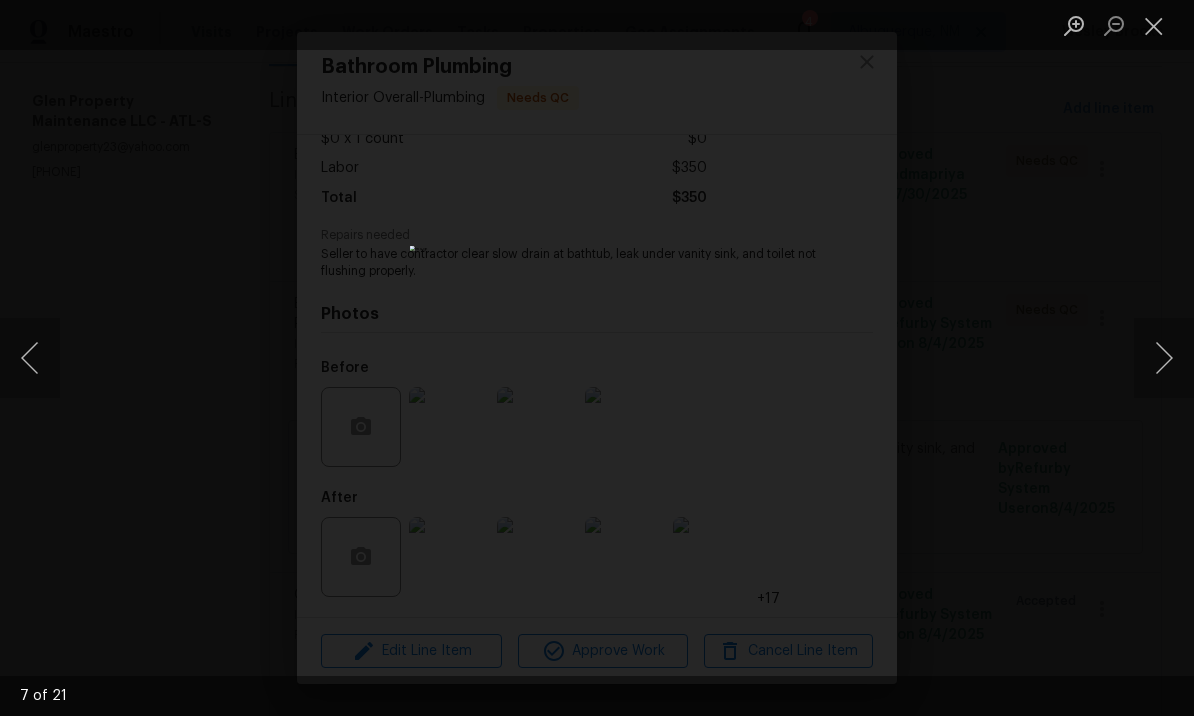 click at bounding box center [1164, 358] 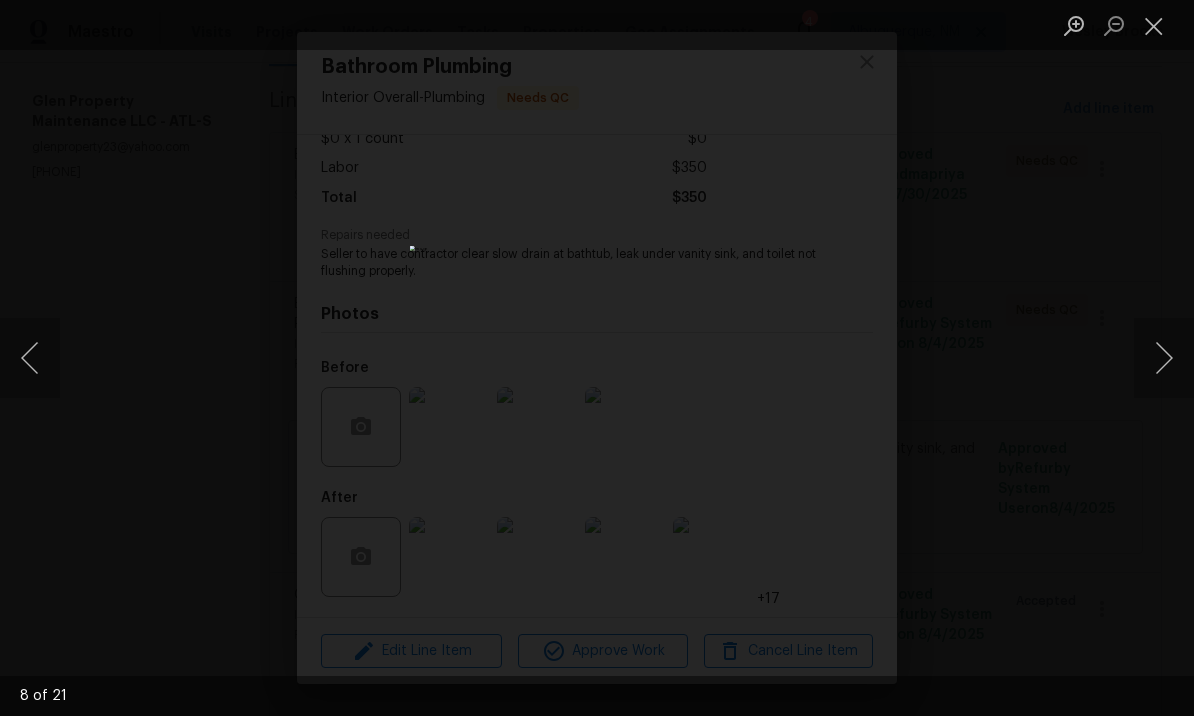 click at bounding box center [1164, 358] 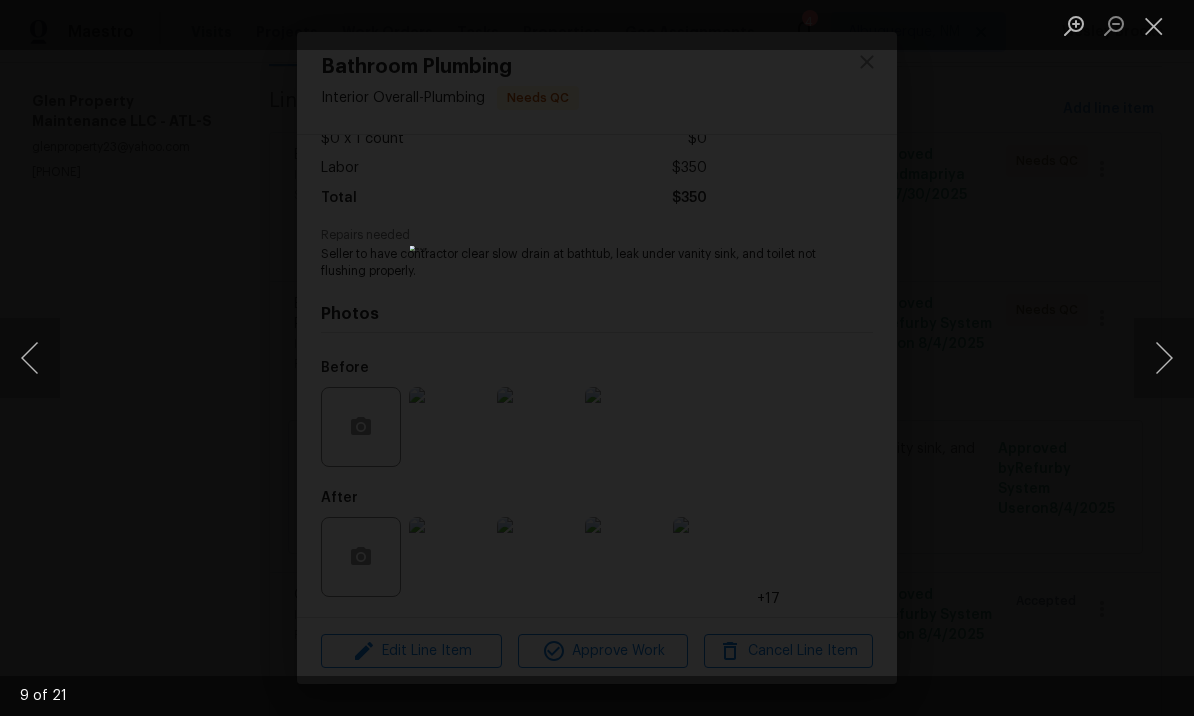 click at bounding box center [1164, 358] 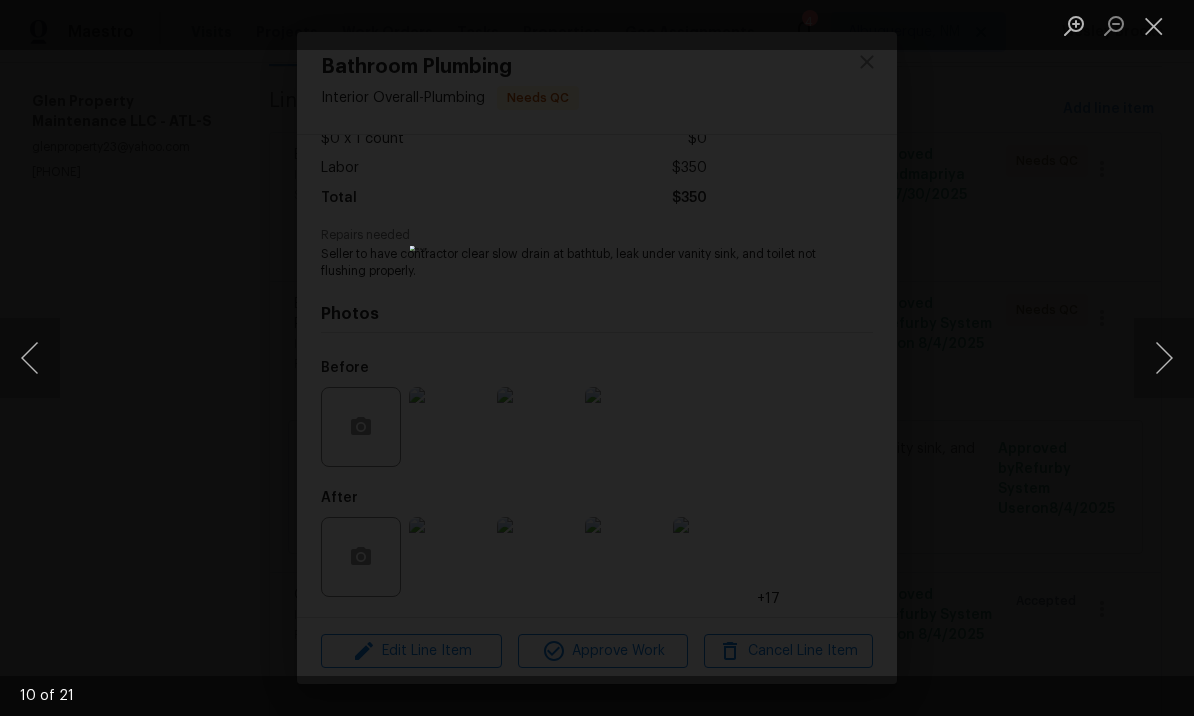 click at bounding box center [1154, 25] 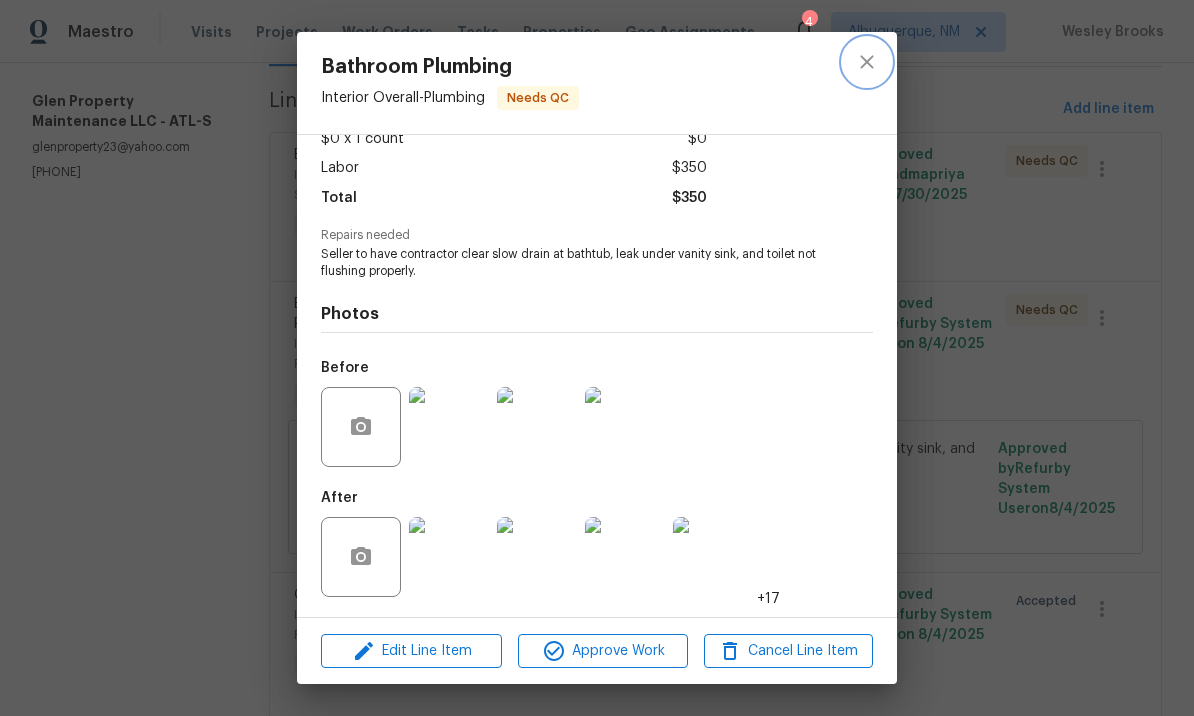 click 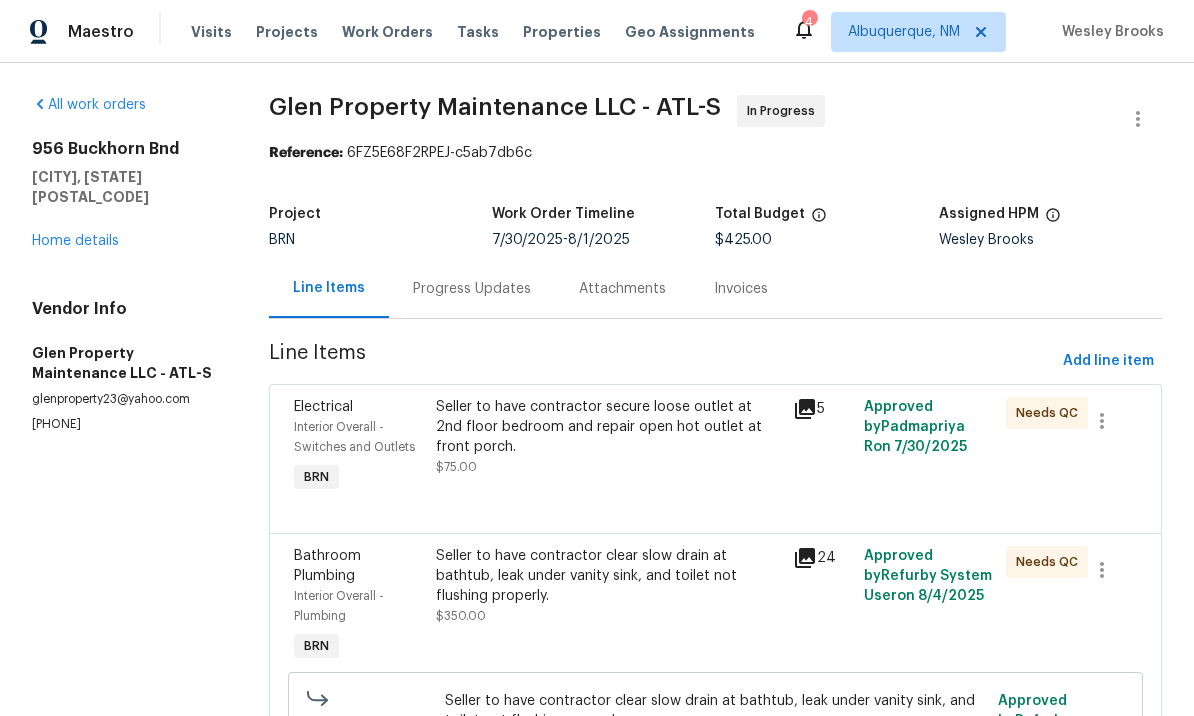 scroll, scrollTop: 0, scrollLeft: 0, axis: both 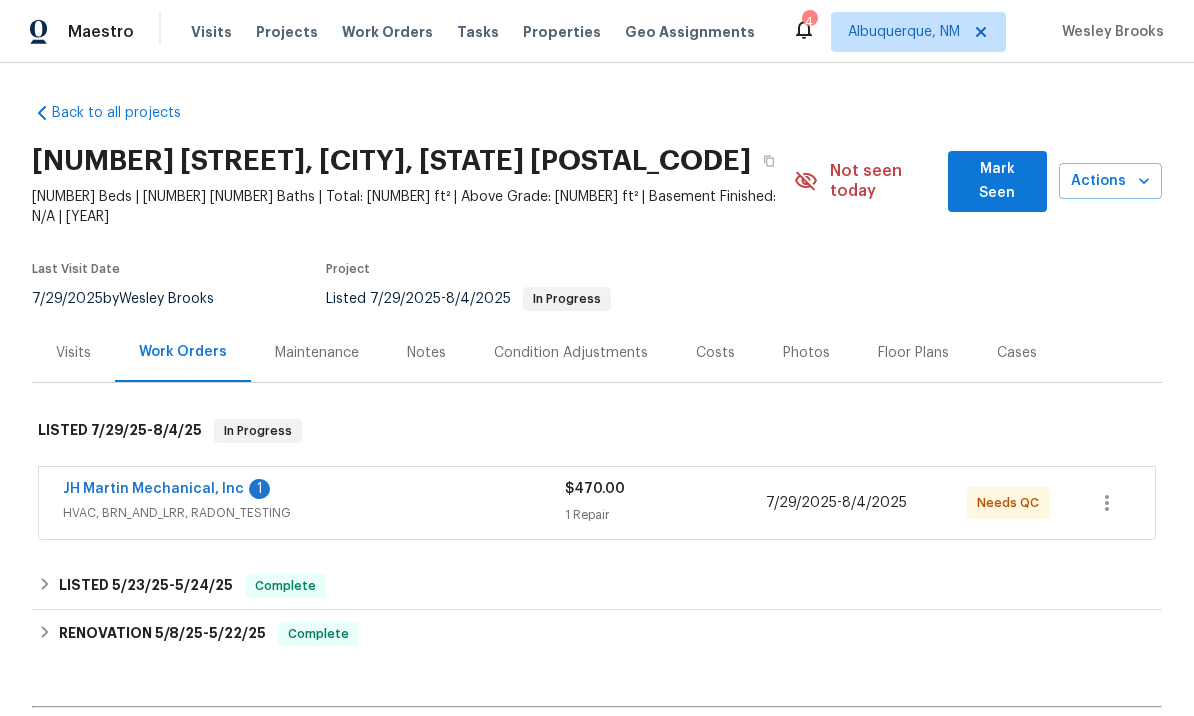 click on "JH Martin Mechanical, Inc" at bounding box center [153, 489] 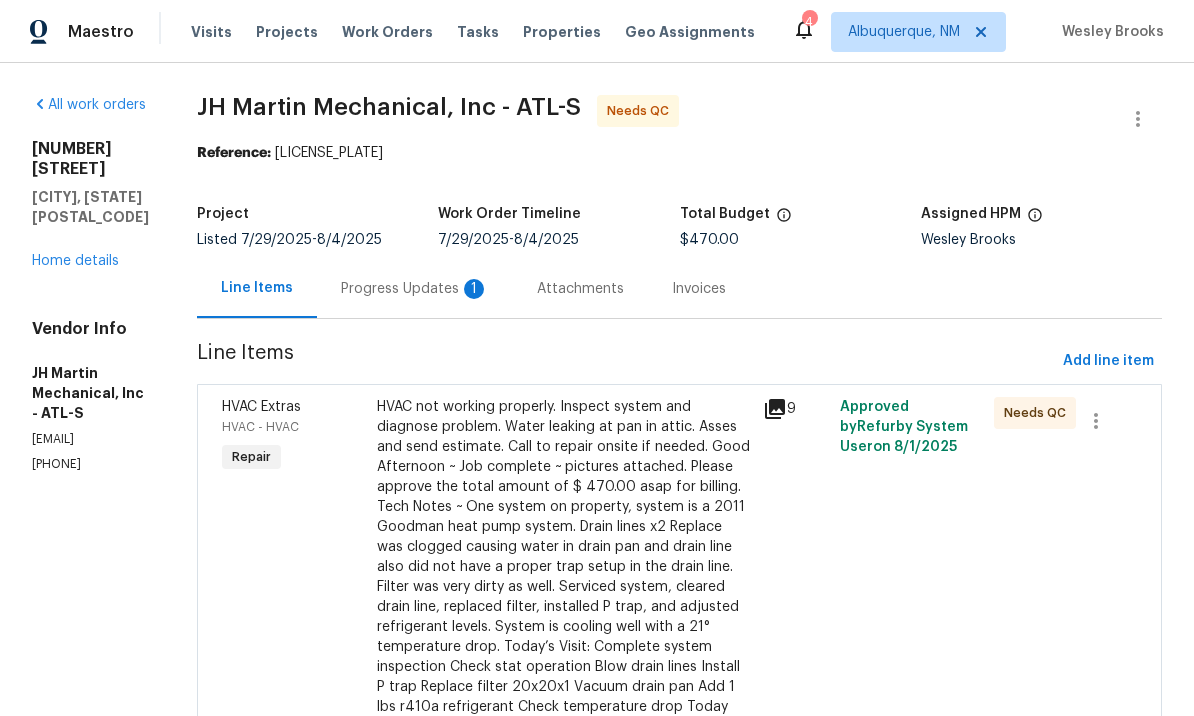 click on "Progress Updates 1" at bounding box center [415, 289] 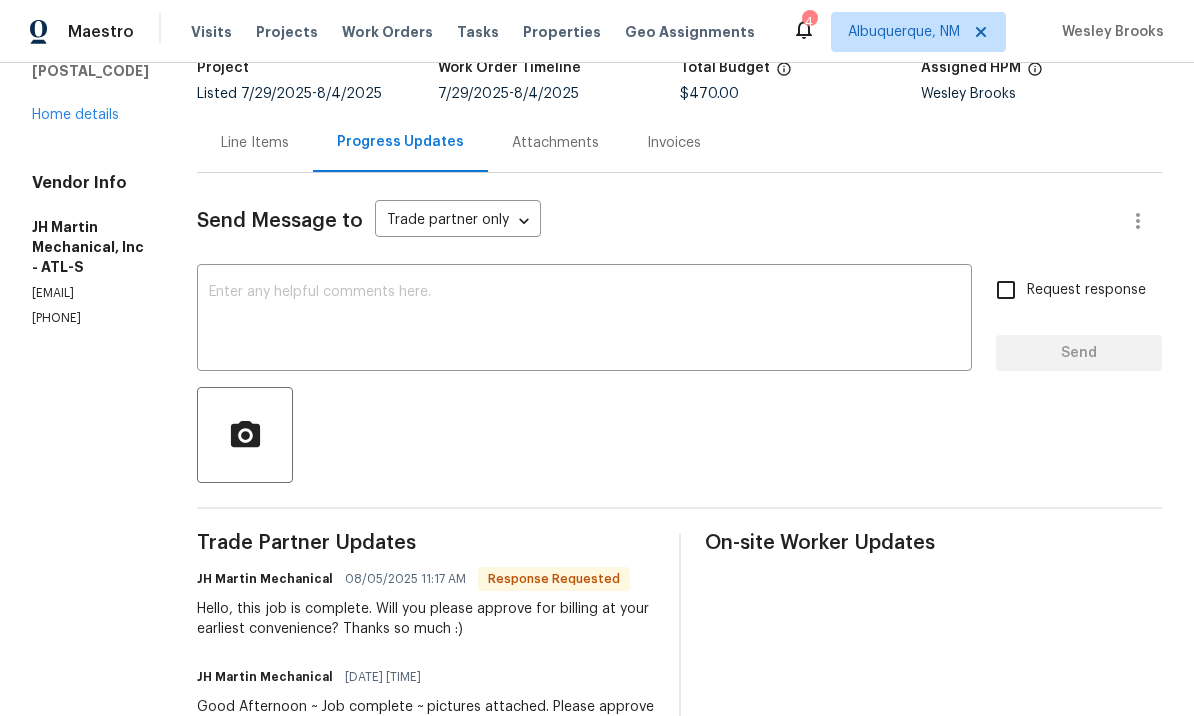 scroll, scrollTop: 140, scrollLeft: 0, axis: vertical 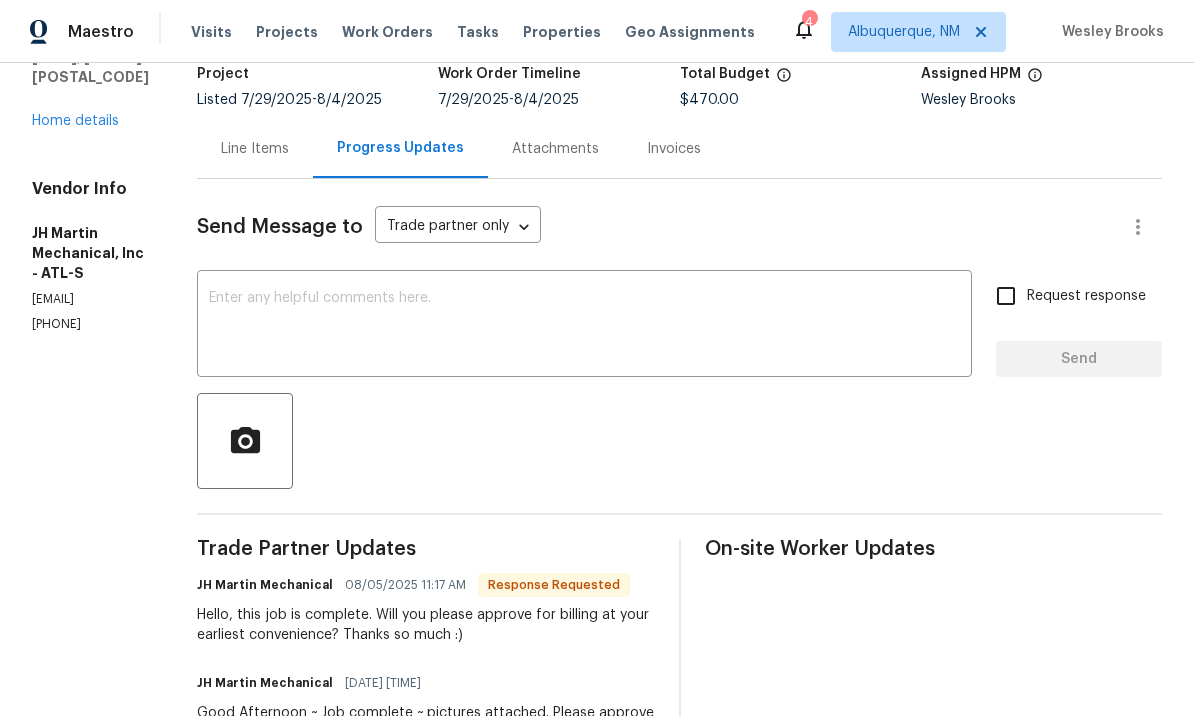 click on "Line Items" at bounding box center (255, 149) 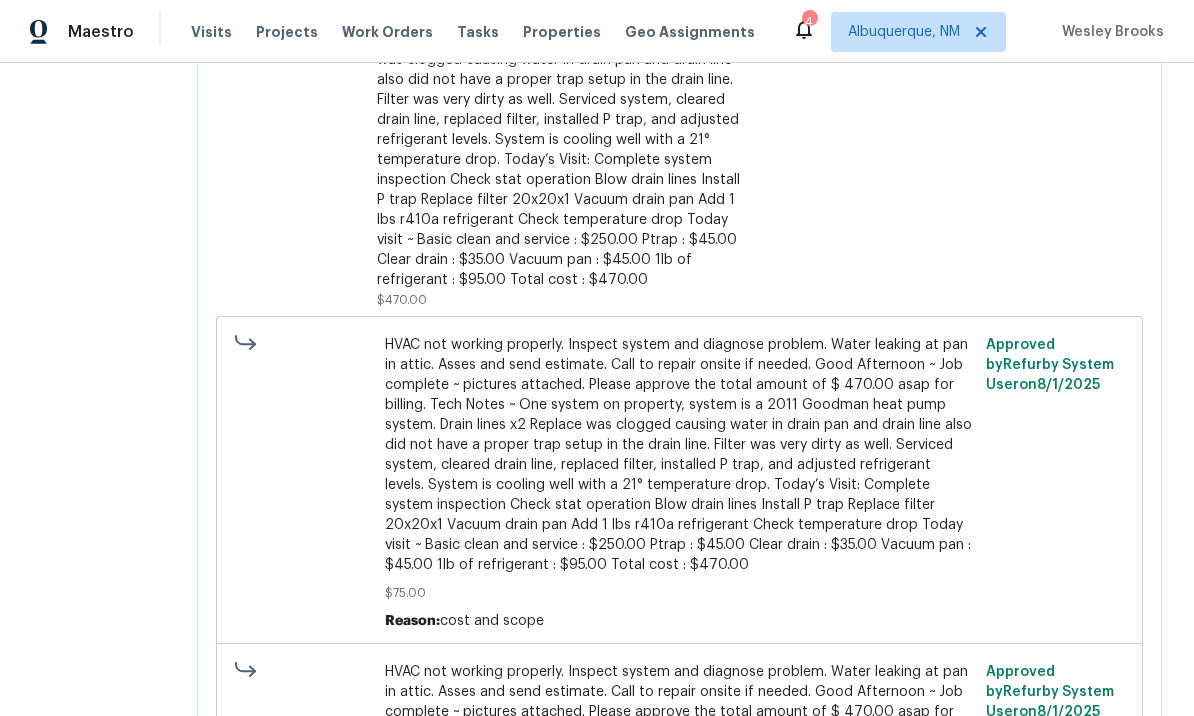 scroll, scrollTop: 455, scrollLeft: 0, axis: vertical 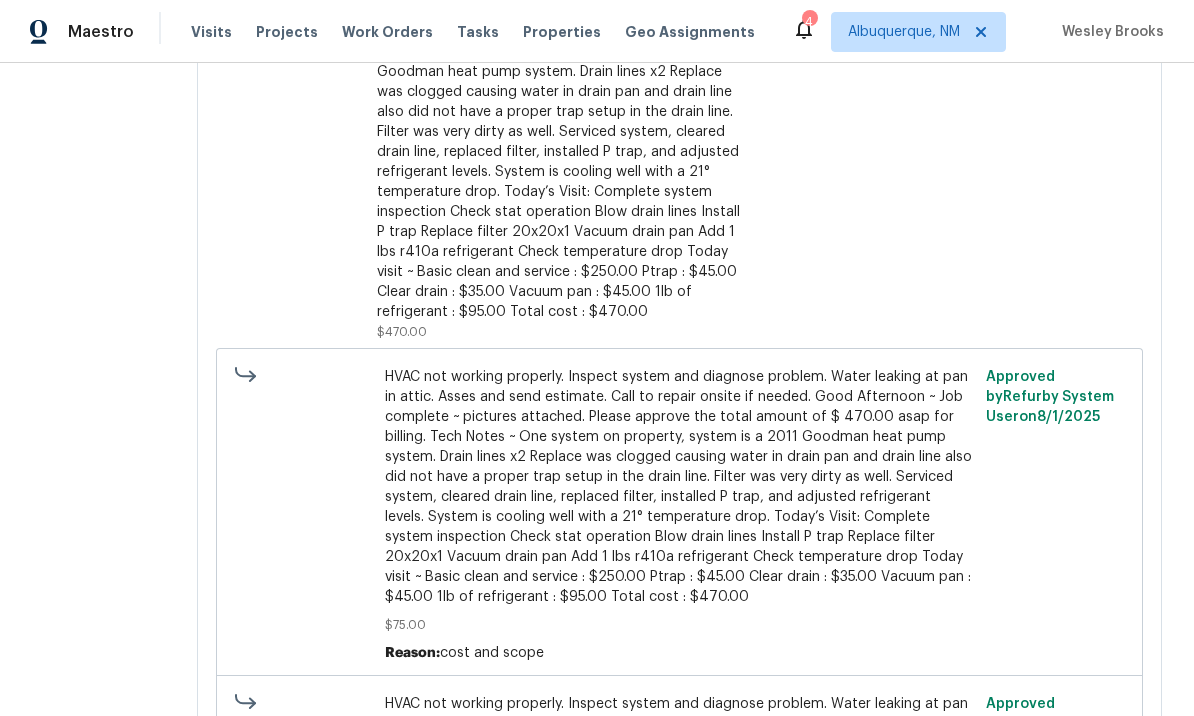 click on "HVAC not working properly. Inspect system and diagnose problem. Water leaking at pan in attic. Asses and send estimate. Call to repair onsite if needed.
Good Afternoon ~ Job complete ~ pictures attached. Please approve the total amount of $ 470.00 asap for billing. Tech Notes ~ One system on property, system is a 2011 Goodman heat pump system. Drain lines x2 Replace was clogged causing water in drain pan and drain line also did not have a proper trap setup in the drain line. Filter was very dirty as well. Serviced system, cleared drain line, replaced filter, installed P trap, and adjusted refrigerant levels. System is cooling well with a 21° temperature drop. Today’s Visit: Complete system inspection Check stat operation Blow drain lines Install P trap Replace filter 20x20x1 Vacuum drain pan Add 1 lbs r410a refrigerant Check temperature drop Today visit ~ Basic clean and service : $250.00 Ptrap : $45.00 Clear drain : $35.00 Vacuum pan : $45.00 1lb of refrigerant : $95.00 Total cost : $470.00" at bounding box center (564, 132) 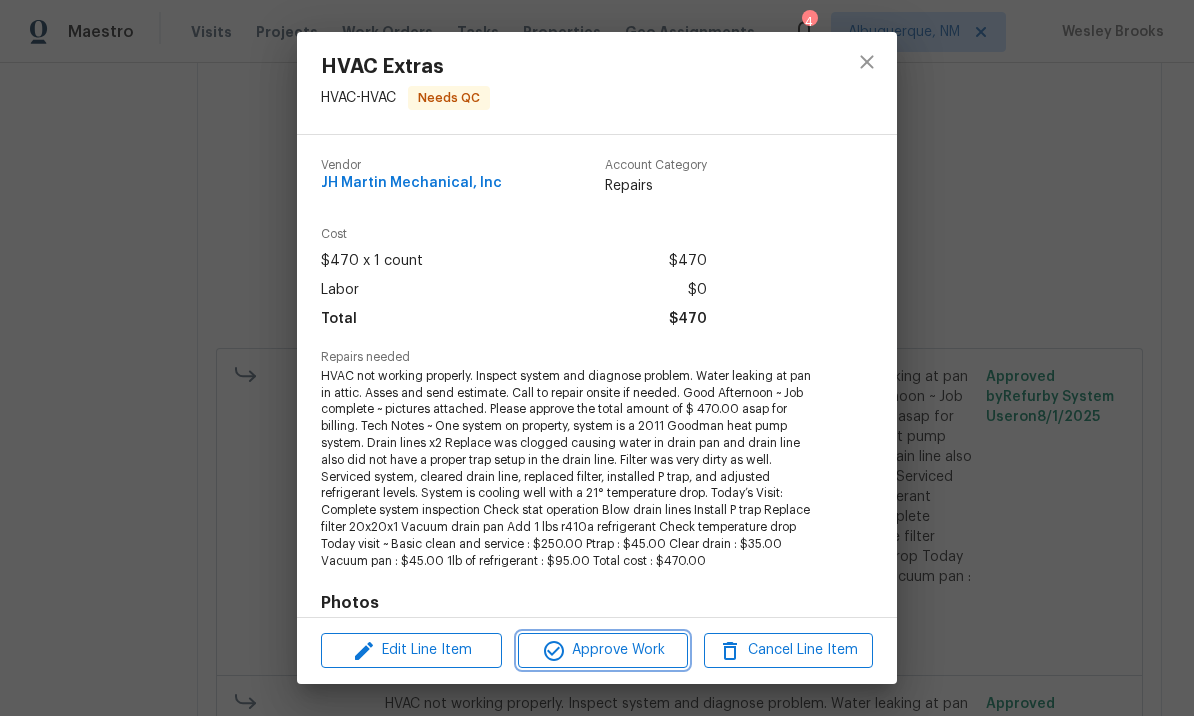 click on "Approve Work" at bounding box center [602, 650] 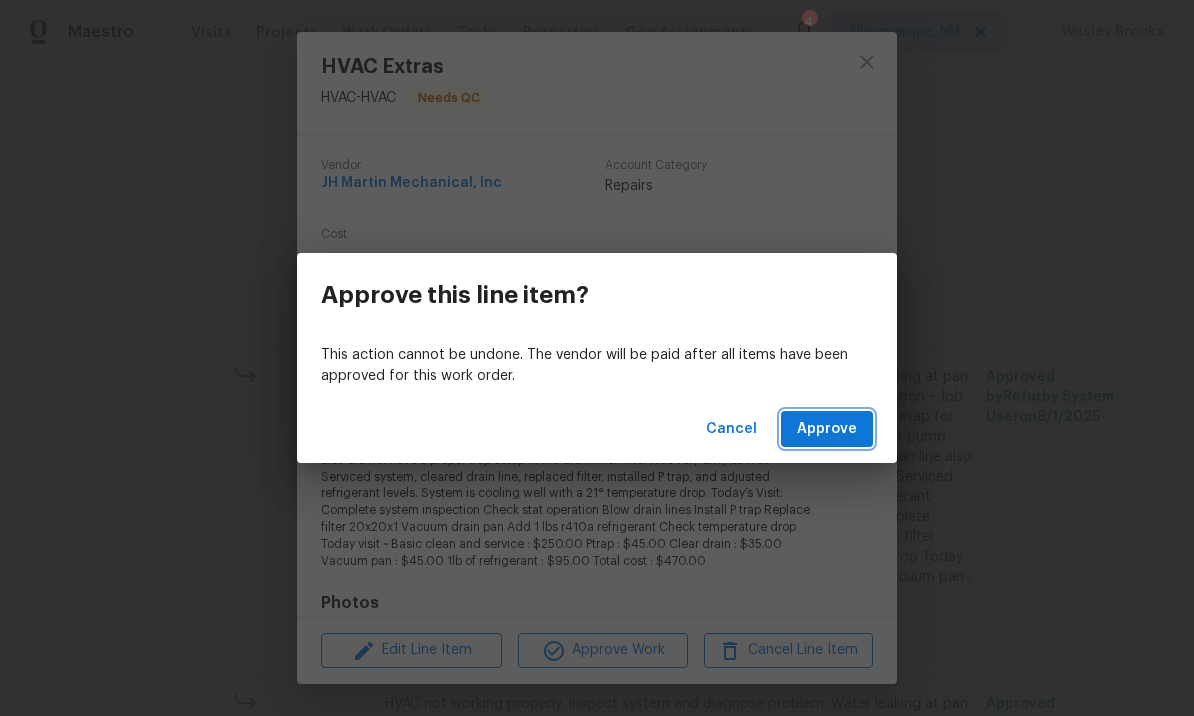 click on "Approve" at bounding box center [827, 429] 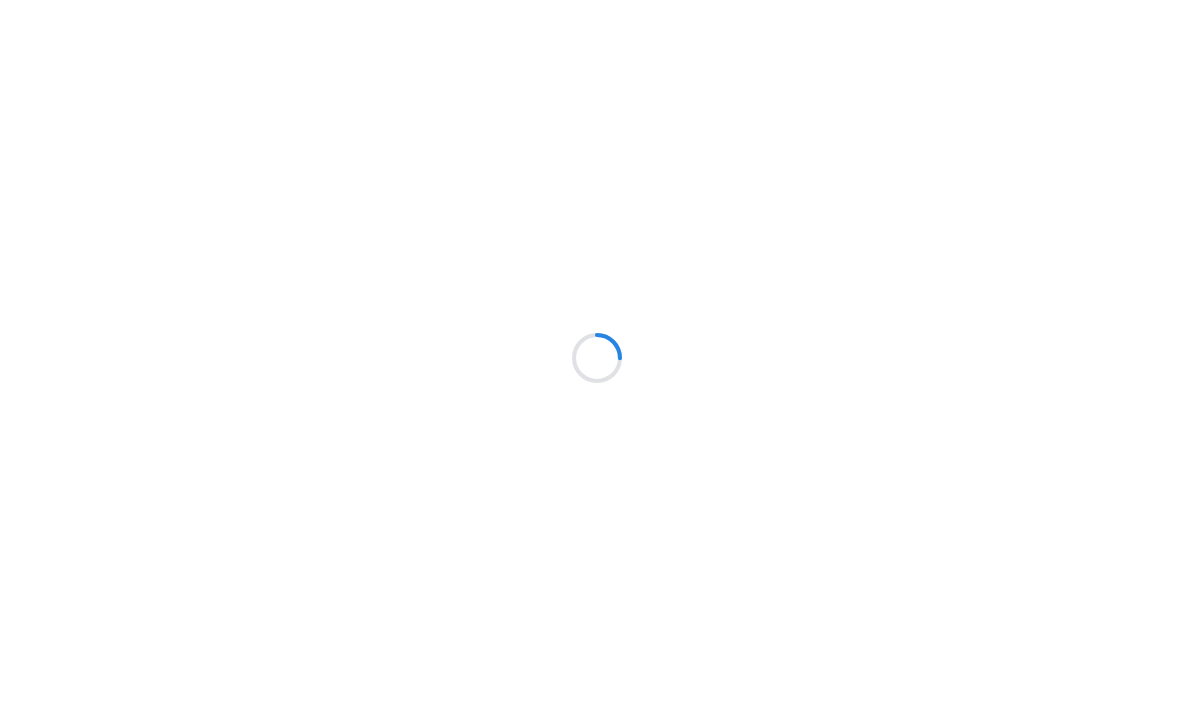 scroll, scrollTop: 0, scrollLeft: 0, axis: both 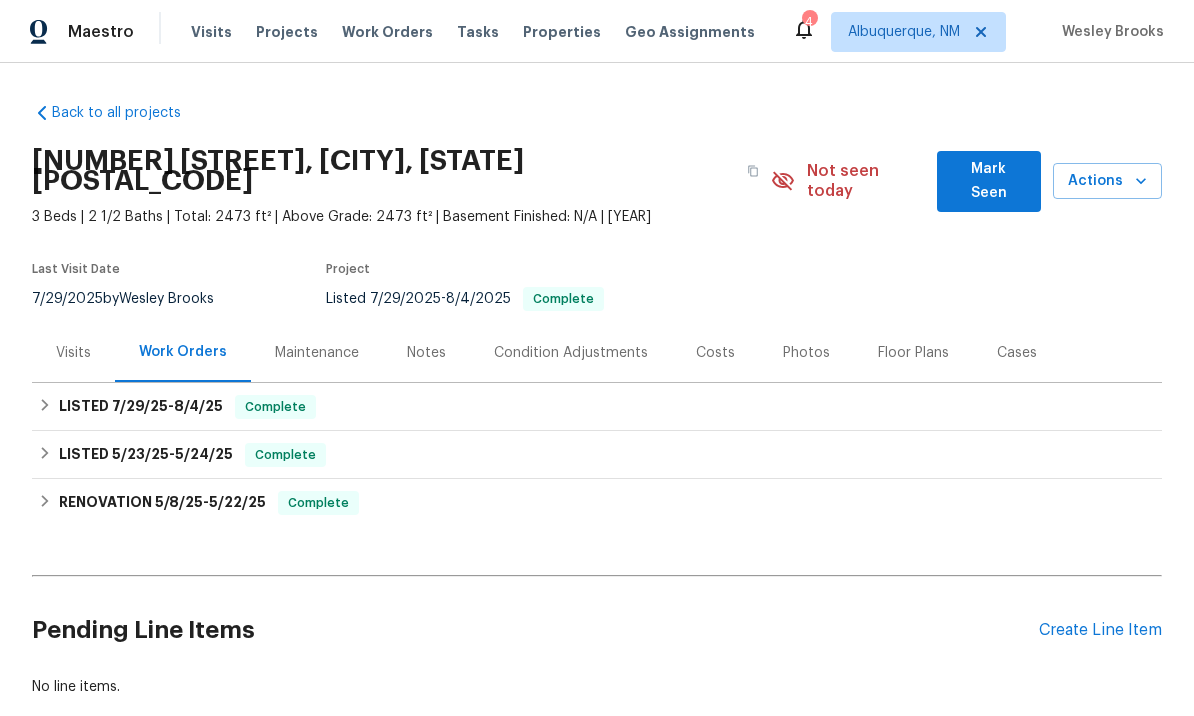 click on "Notes" at bounding box center (426, 353) 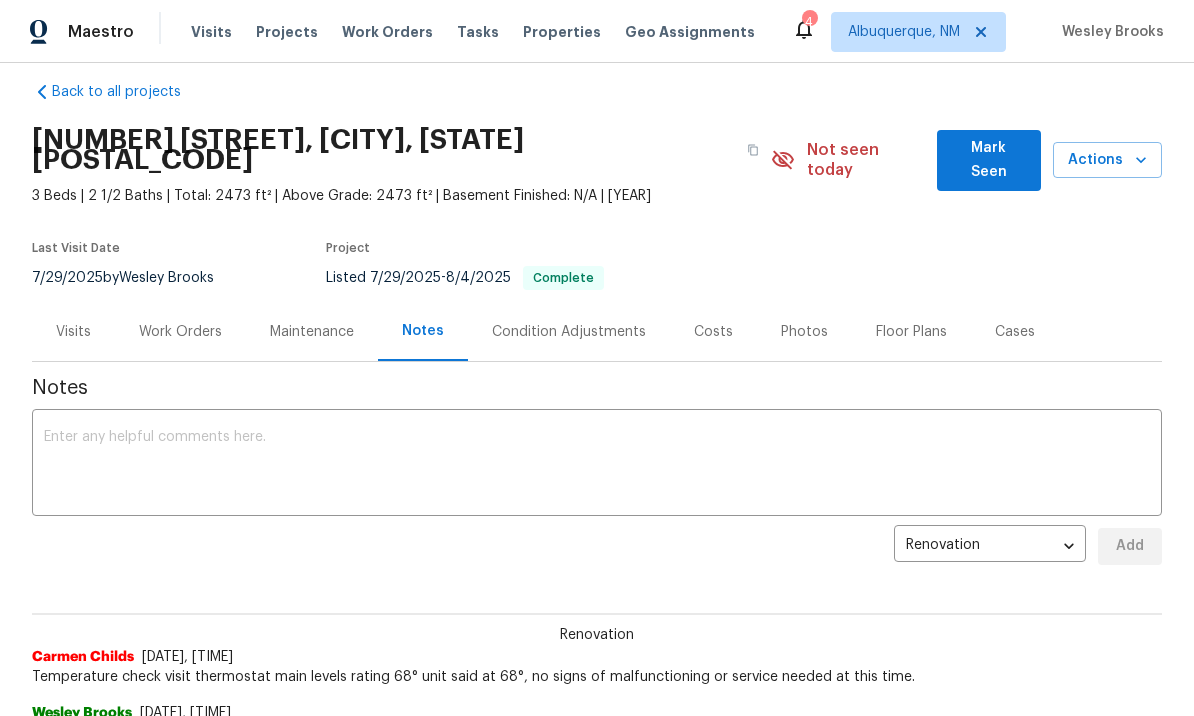 scroll, scrollTop: 3, scrollLeft: 0, axis: vertical 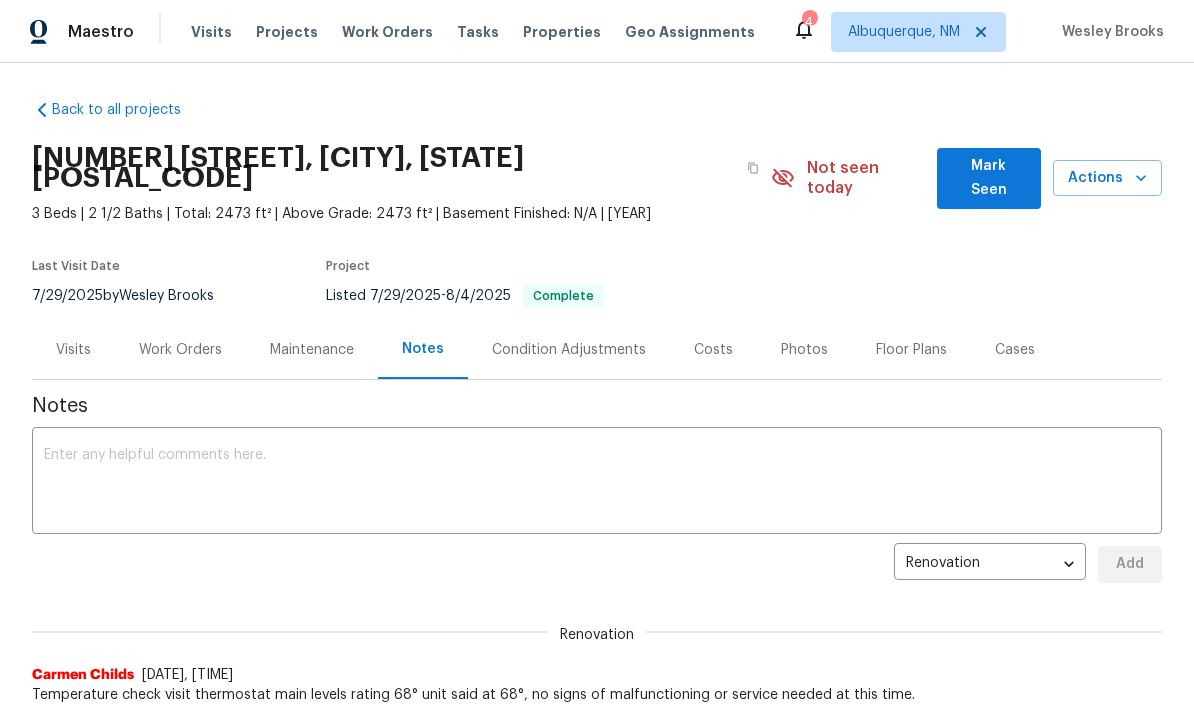 click at bounding box center [597, 483] 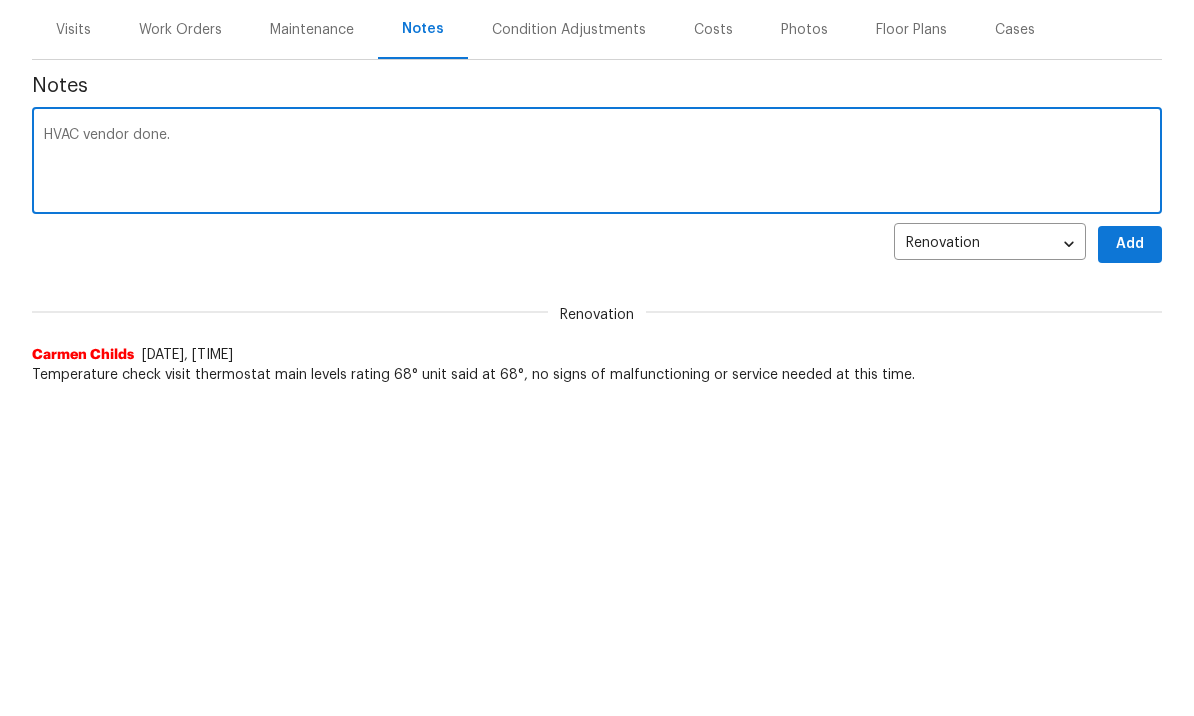 type on "HVAC vendor done." 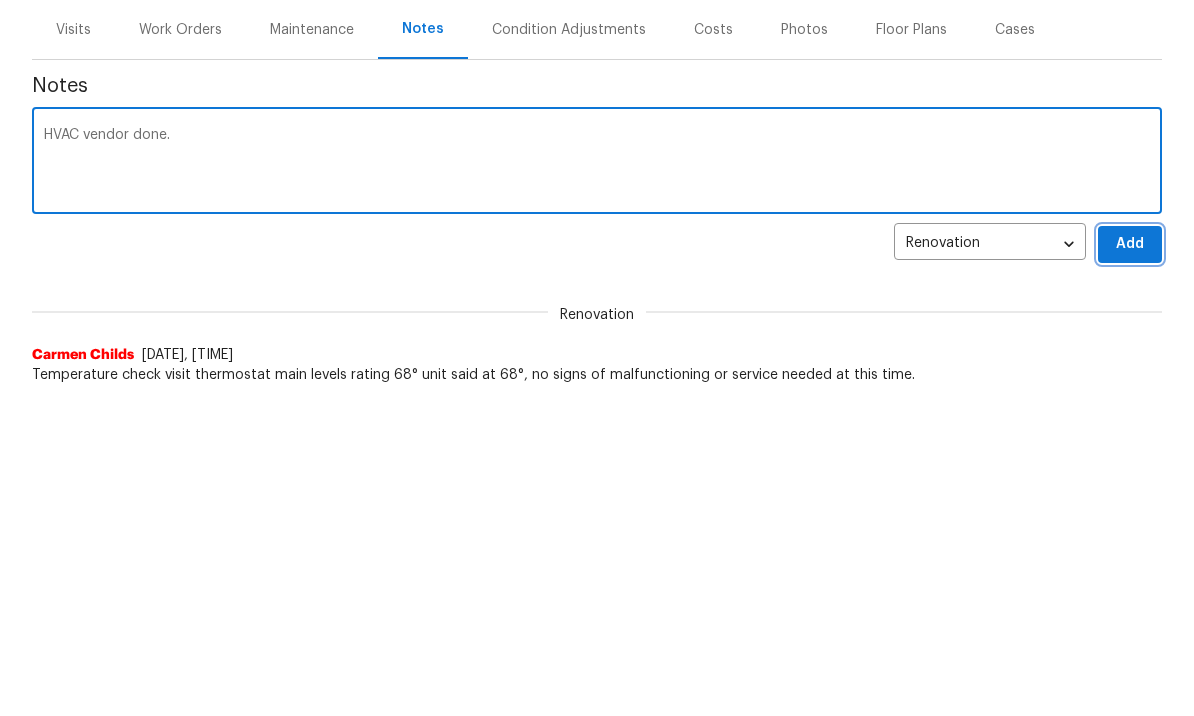 click on "Add" at bounding box center (1130, 564) 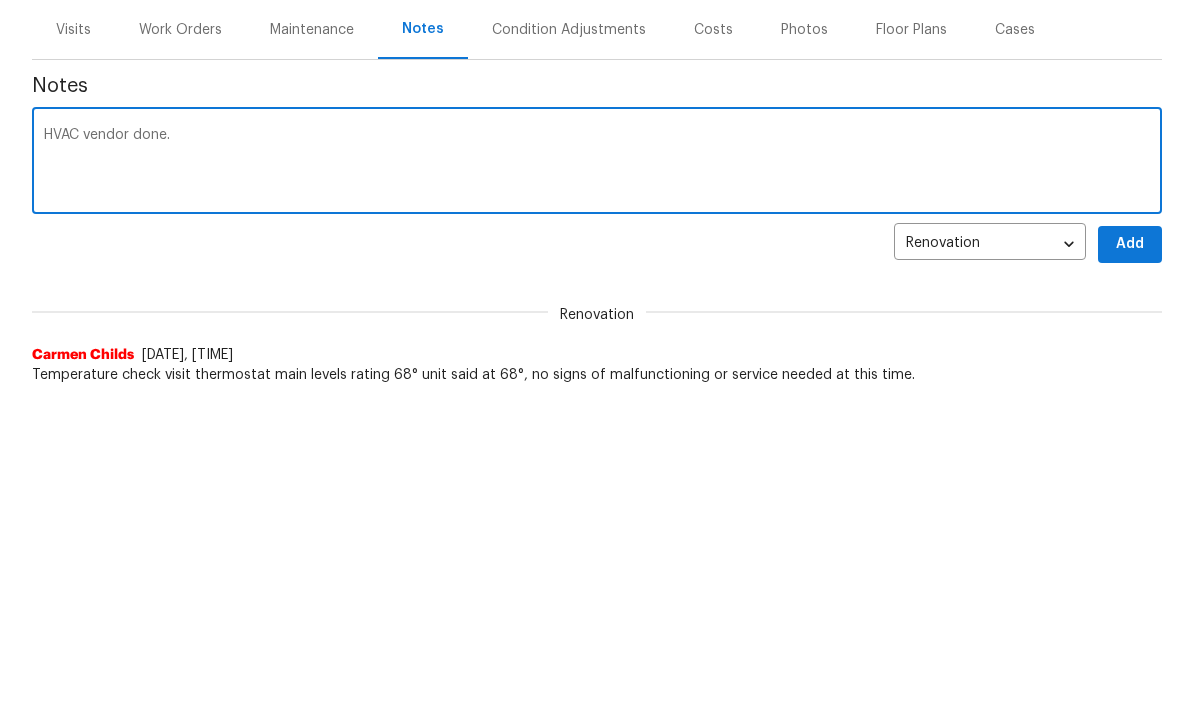 scroll, scrollTop: 320, scrollLeft: 0, axis: vertical 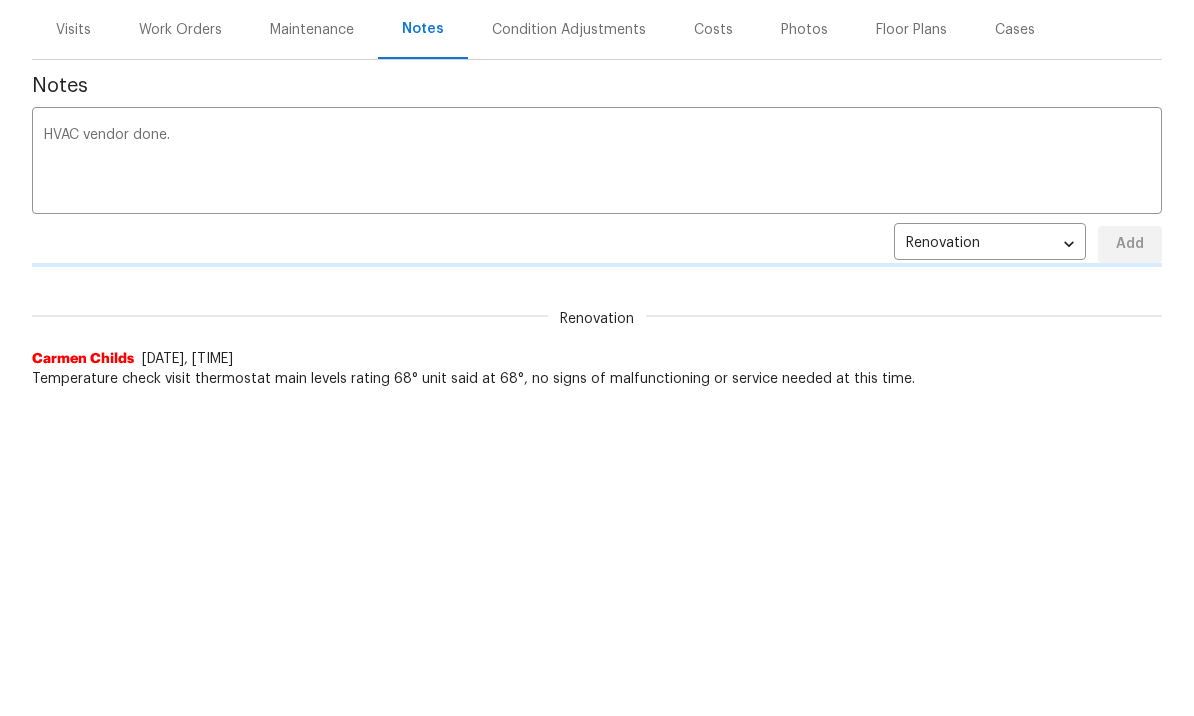 type 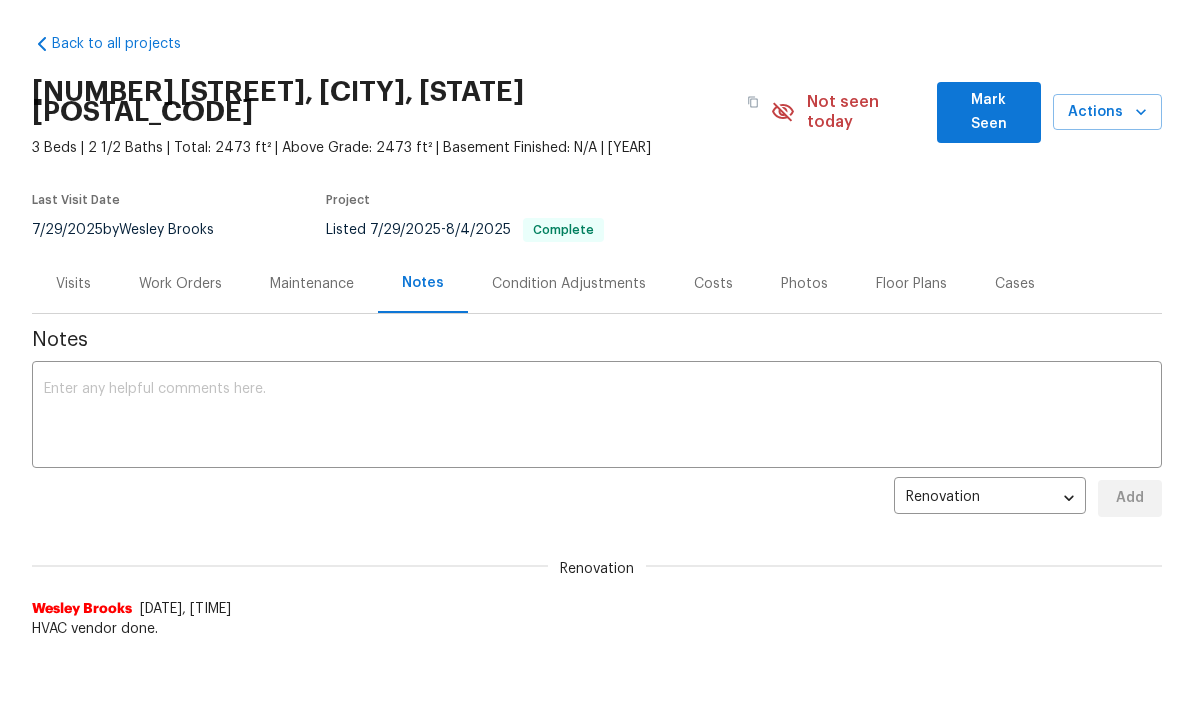 scroll, scrollTop: 14, scrollLeft: 0, axis: vertical 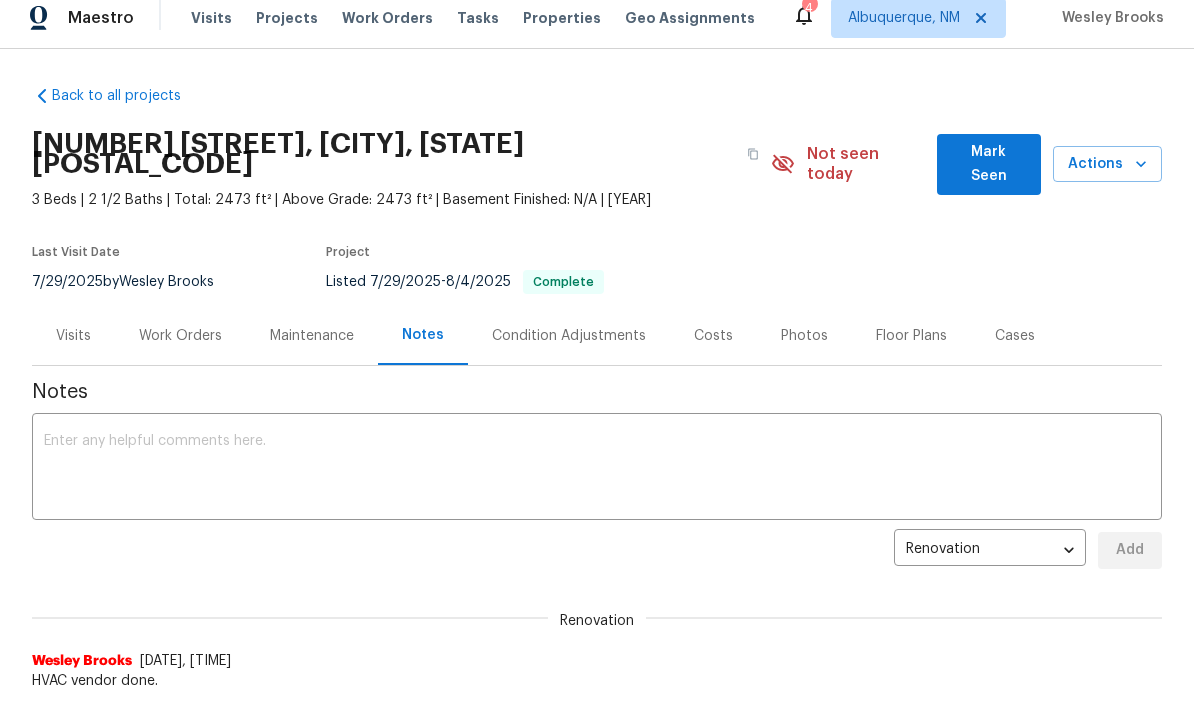 click on "Work Orders" at bounding box center (180, 336) 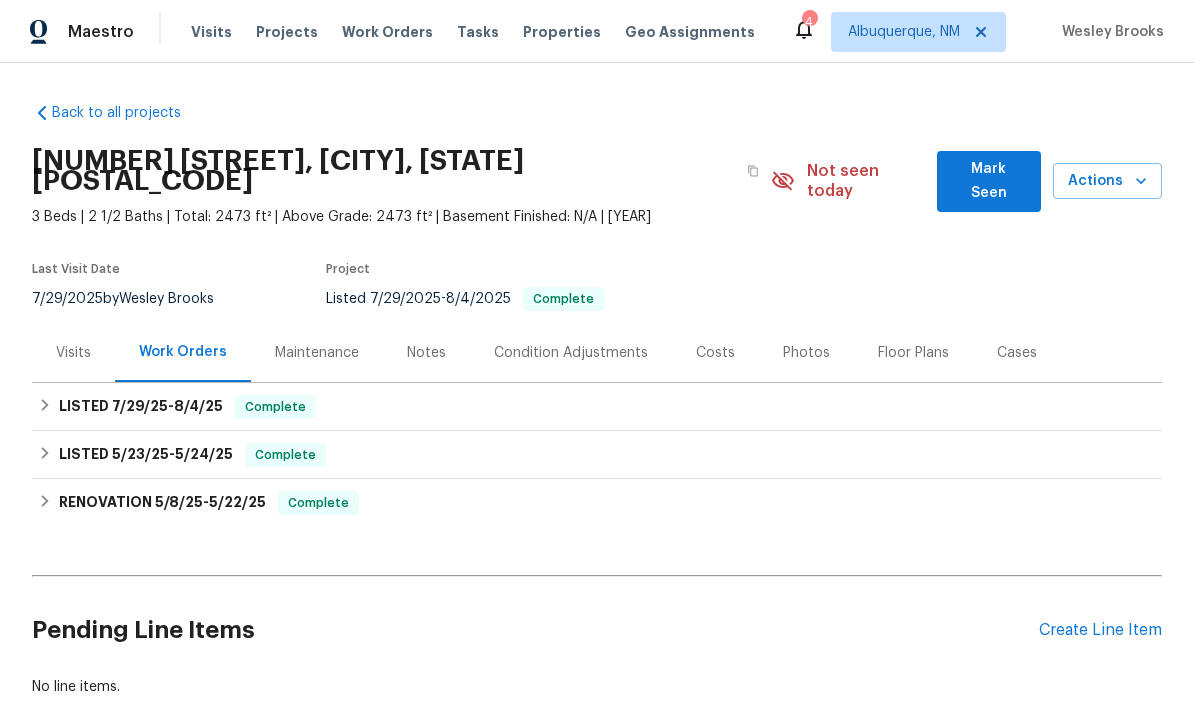 scroll, scrollTop: 0, scrollLeft: 0, axis: both 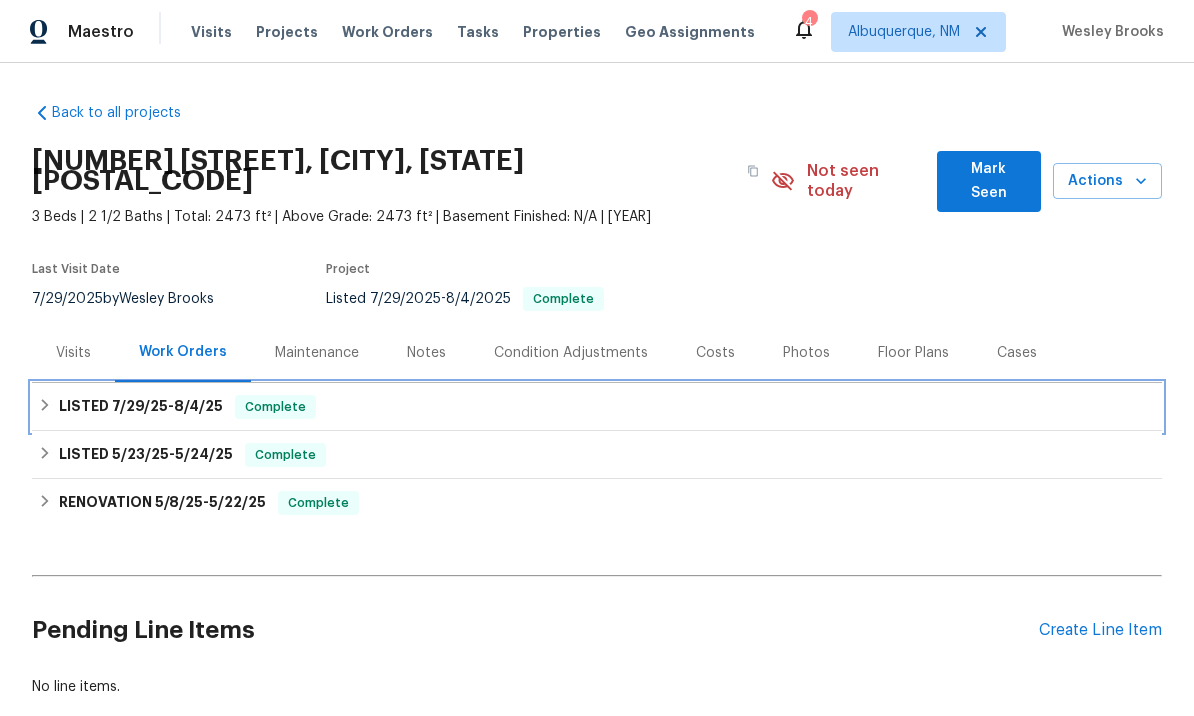 click on "8/4/25" at bounding box center (198, 406) 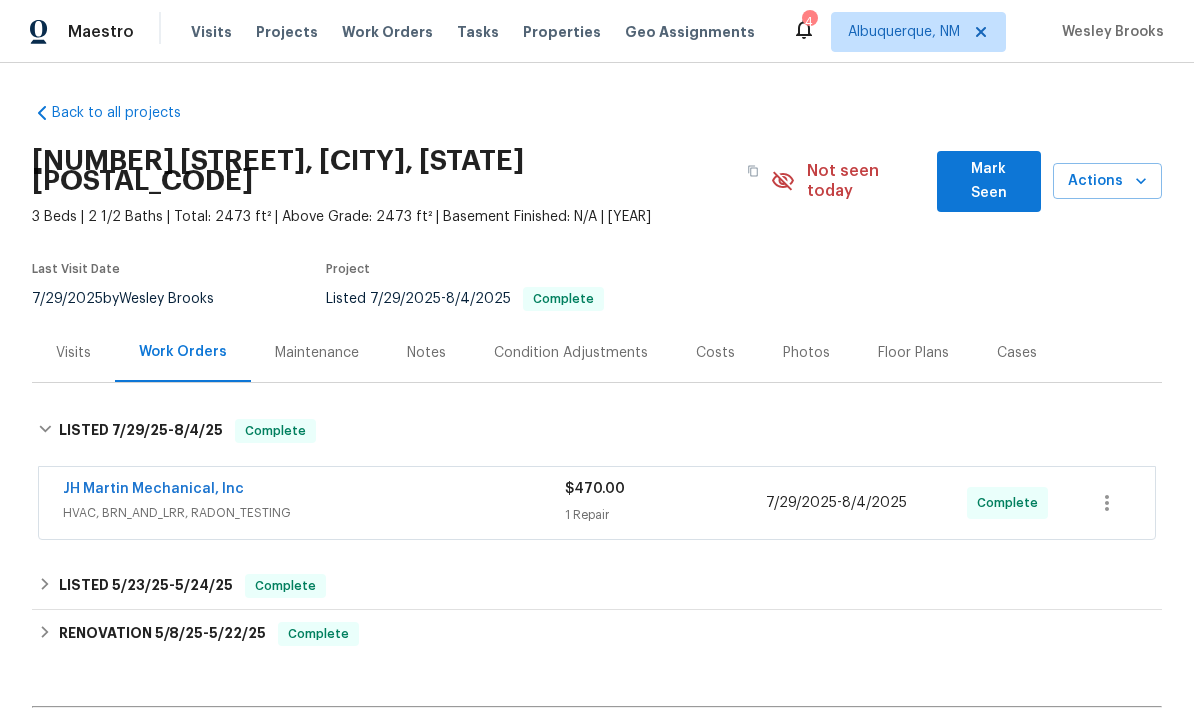 click on "JH Martin Mechanical, Inc" at bounding box center [153, 489] 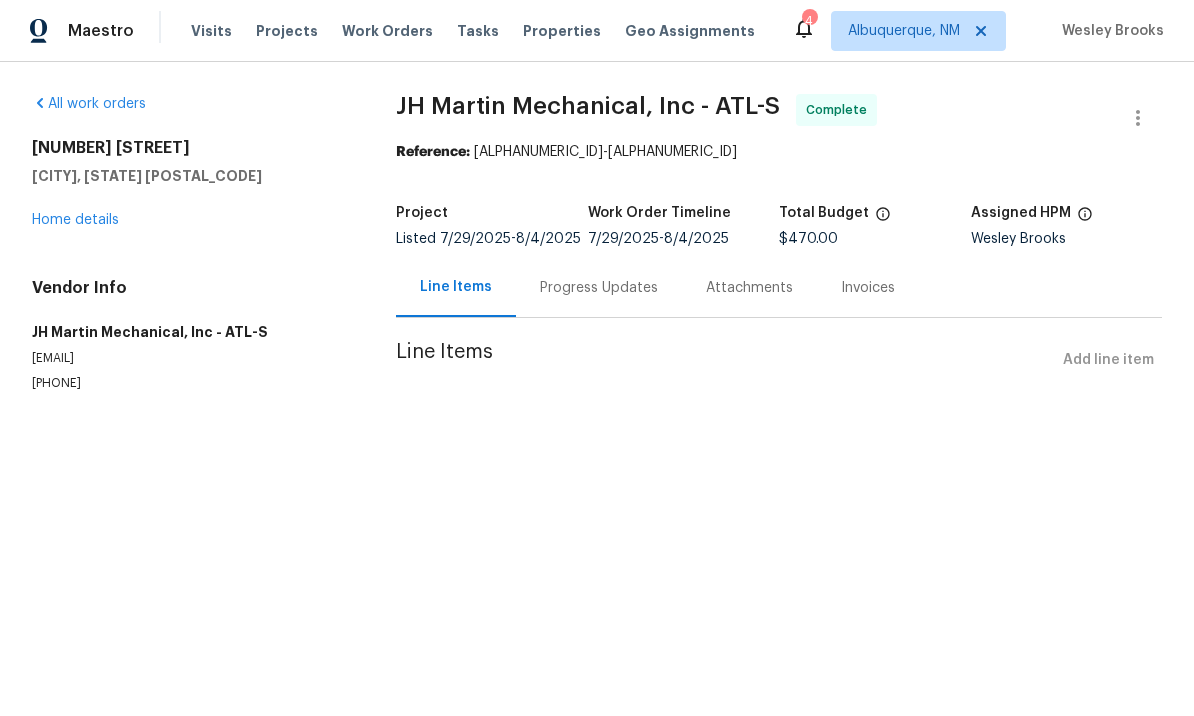 scroll, scrollTop: 1, scrollLeft: 0, axis: vertical 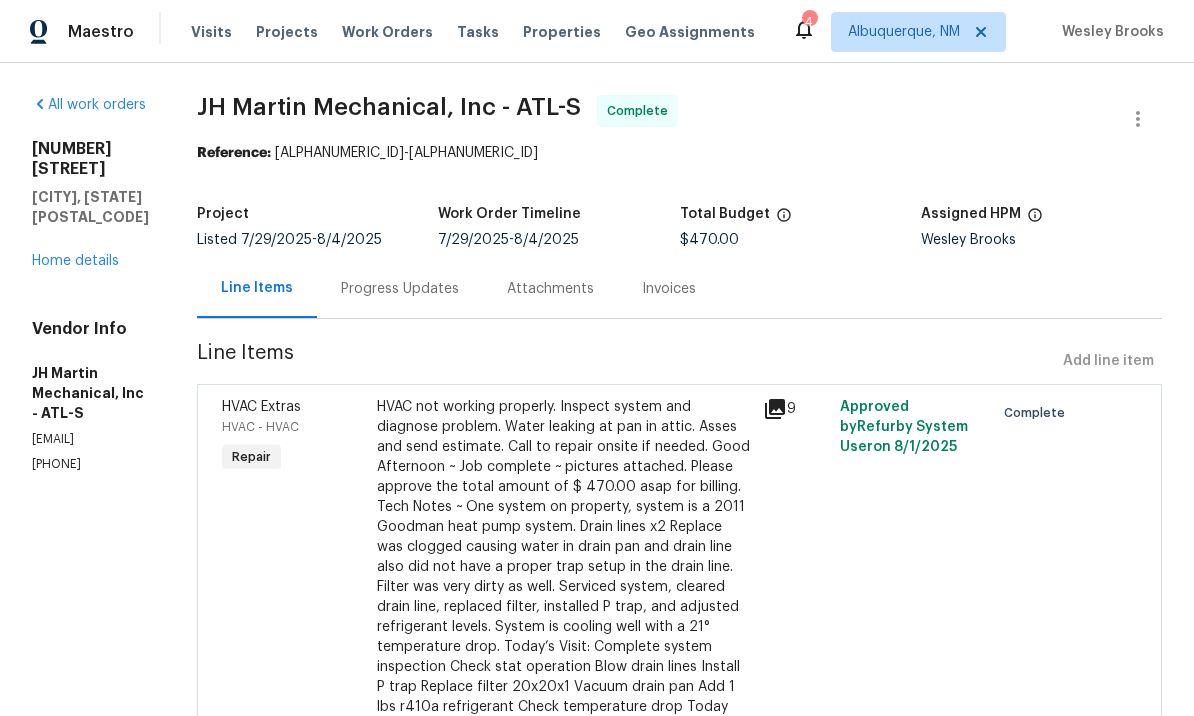 click on "Progress Updates" at bounding box center [400, 289] 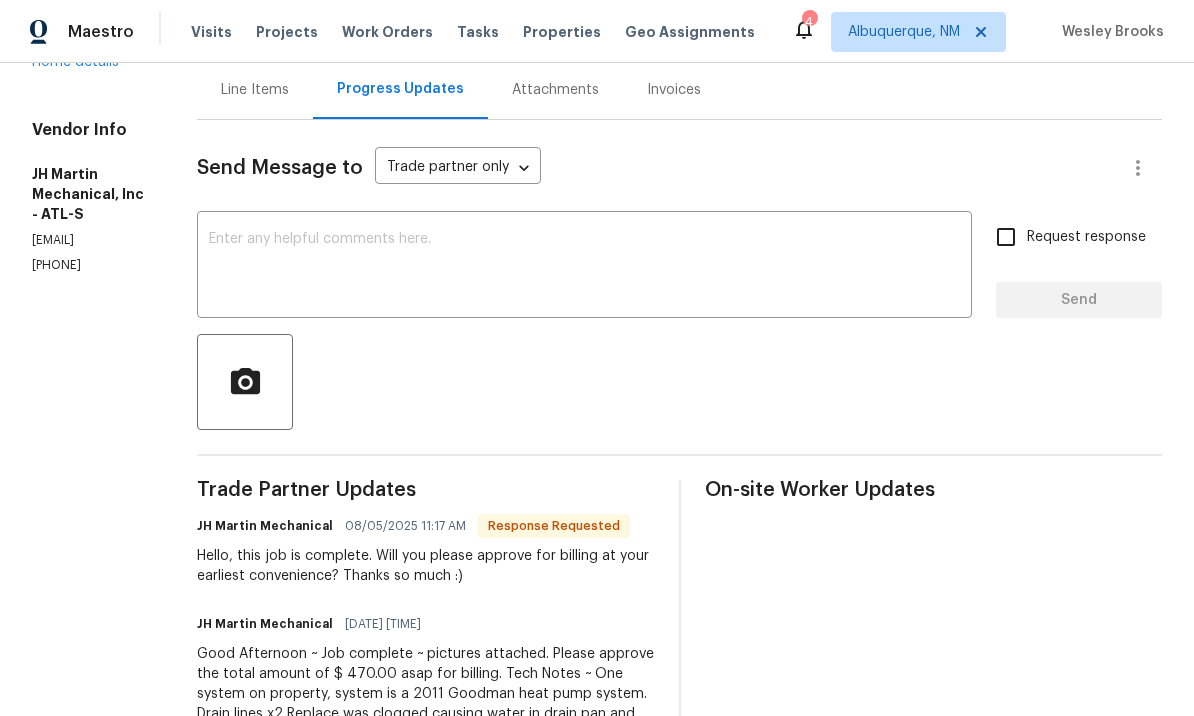 scroll, scrollTop: 209, scrollLeft: 0, axis: vertical 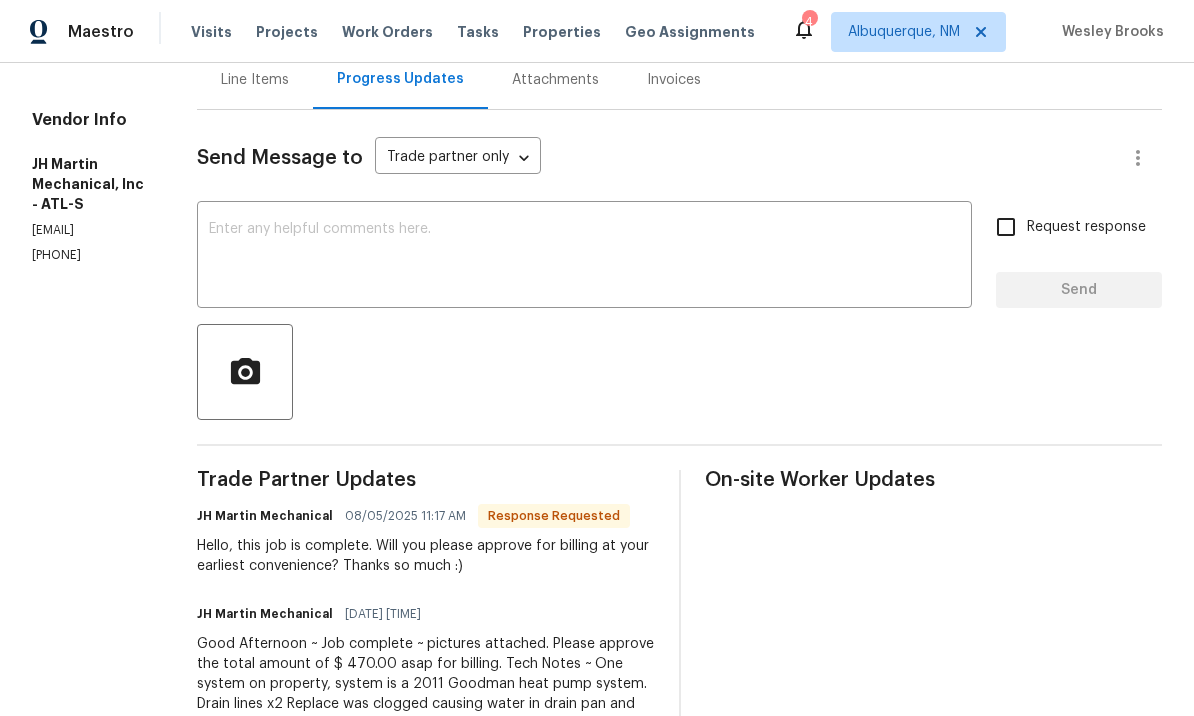 click at bounding box center [584, 257] 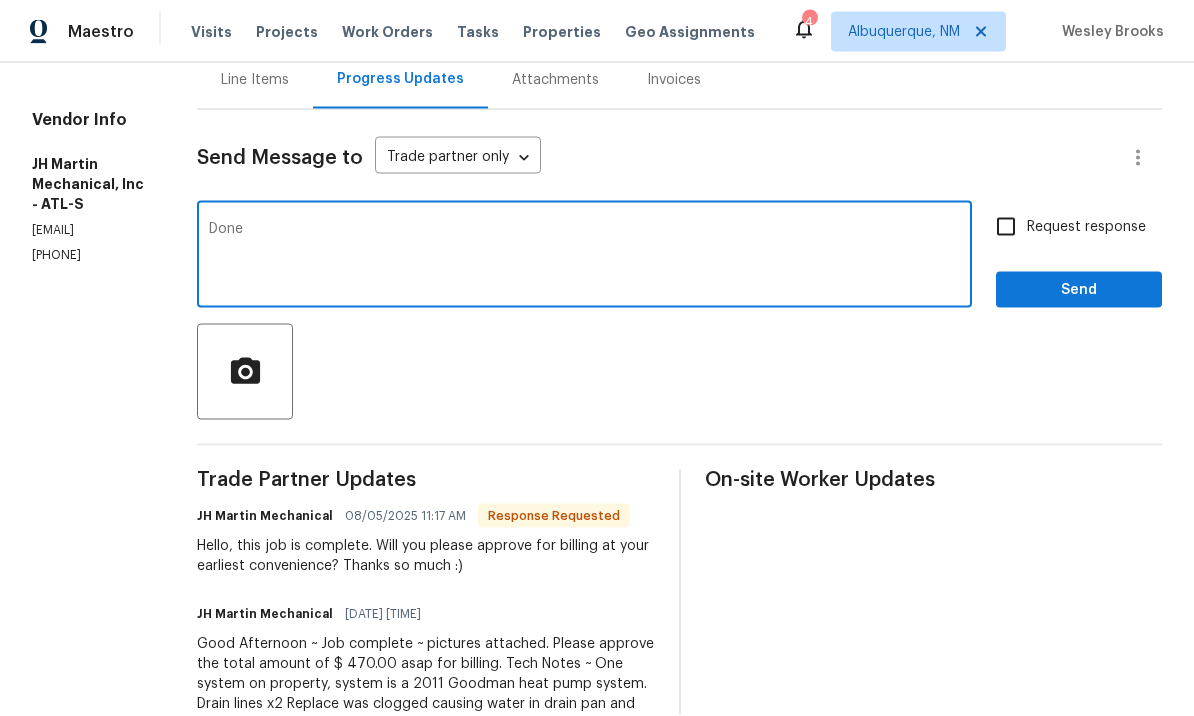 type on "Done" 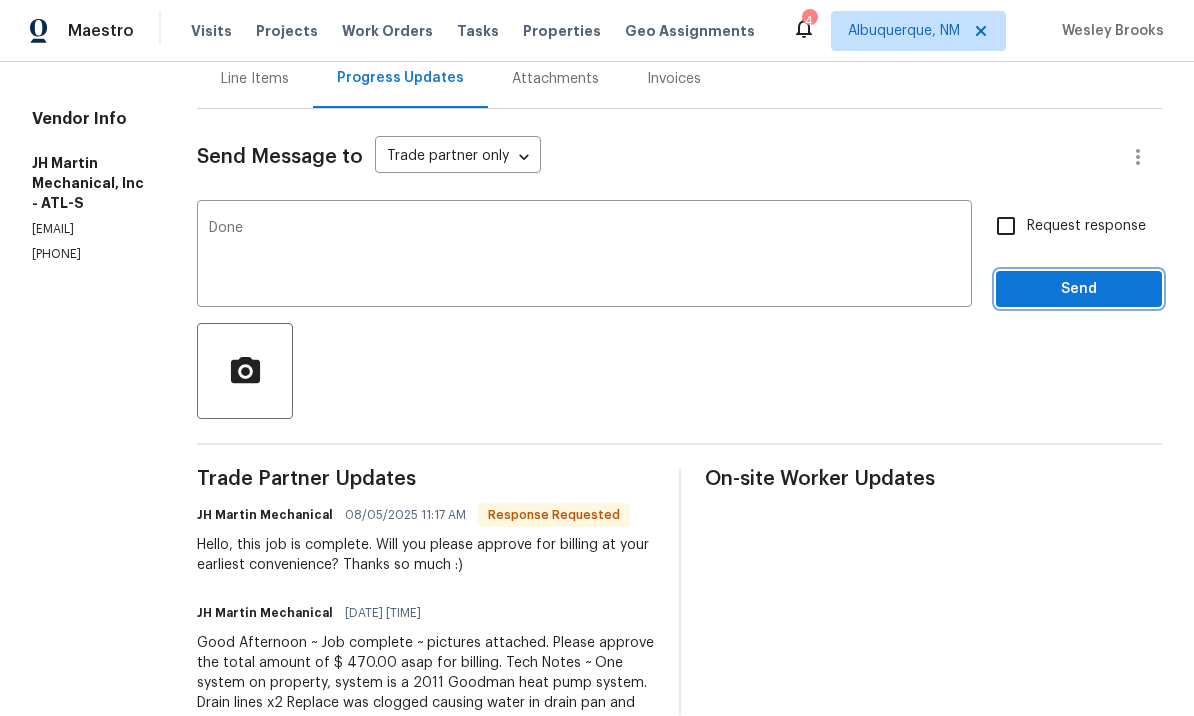 click on "Send" at bounding box center (1079, 290) 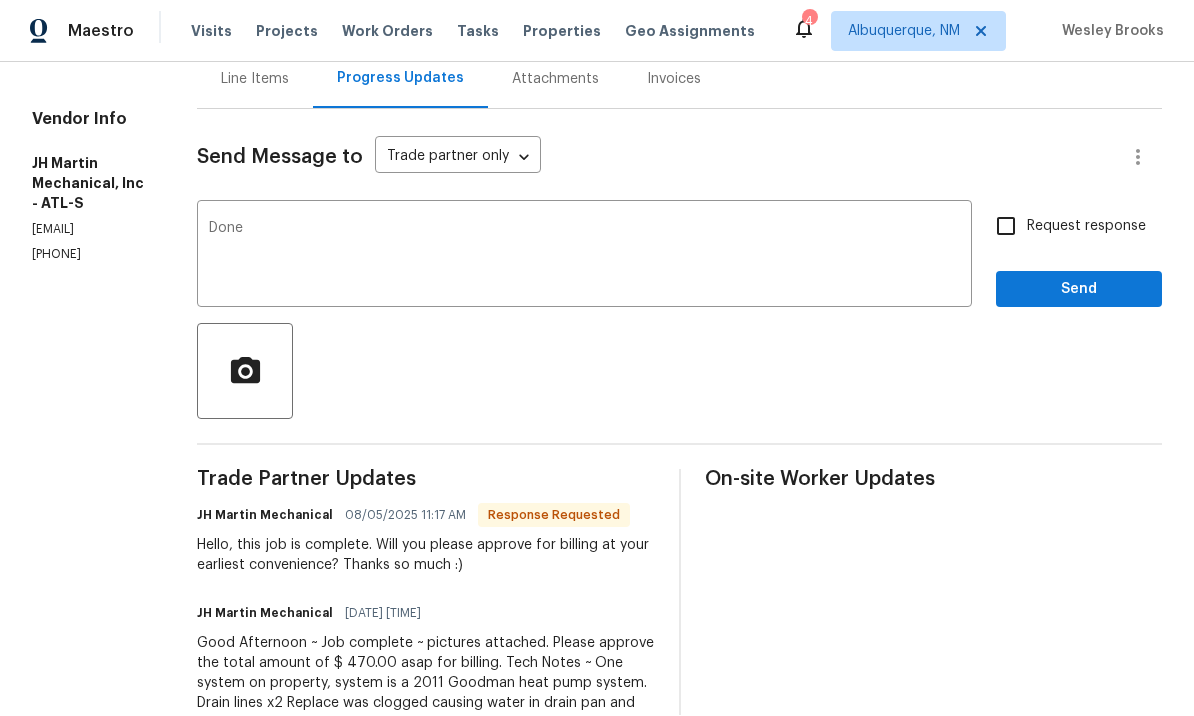 scroll, scrollTop: 1, scrollLeft: 0, axis: vertical 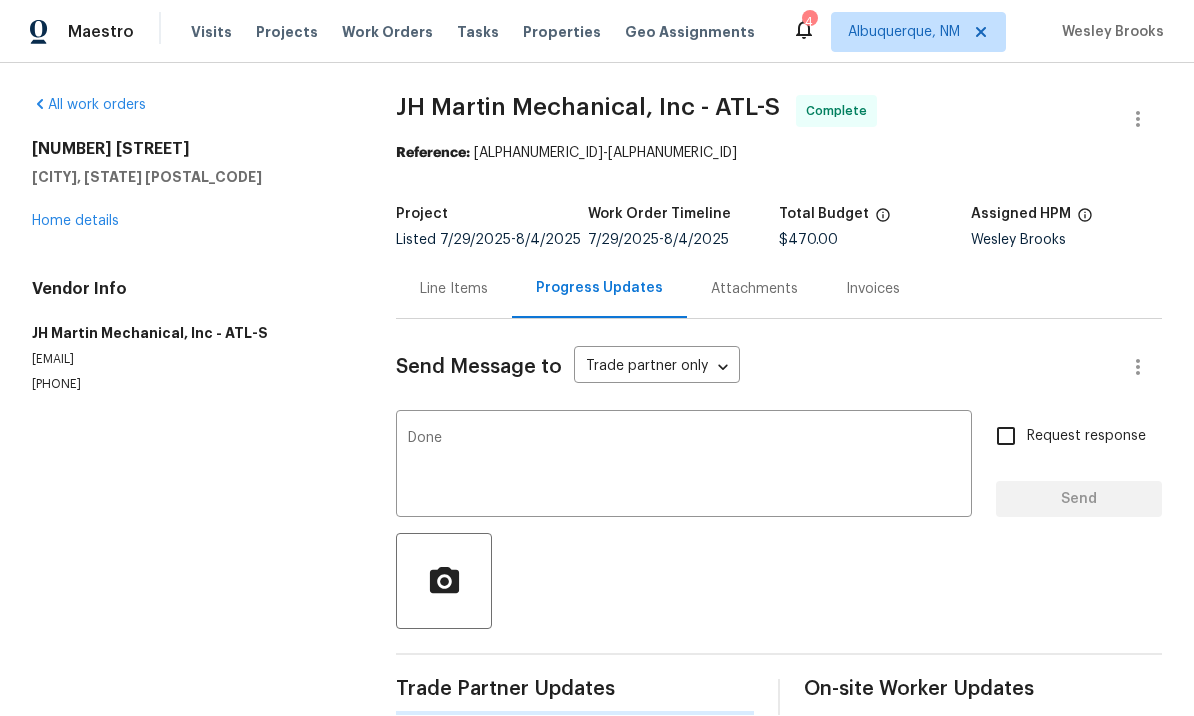 type 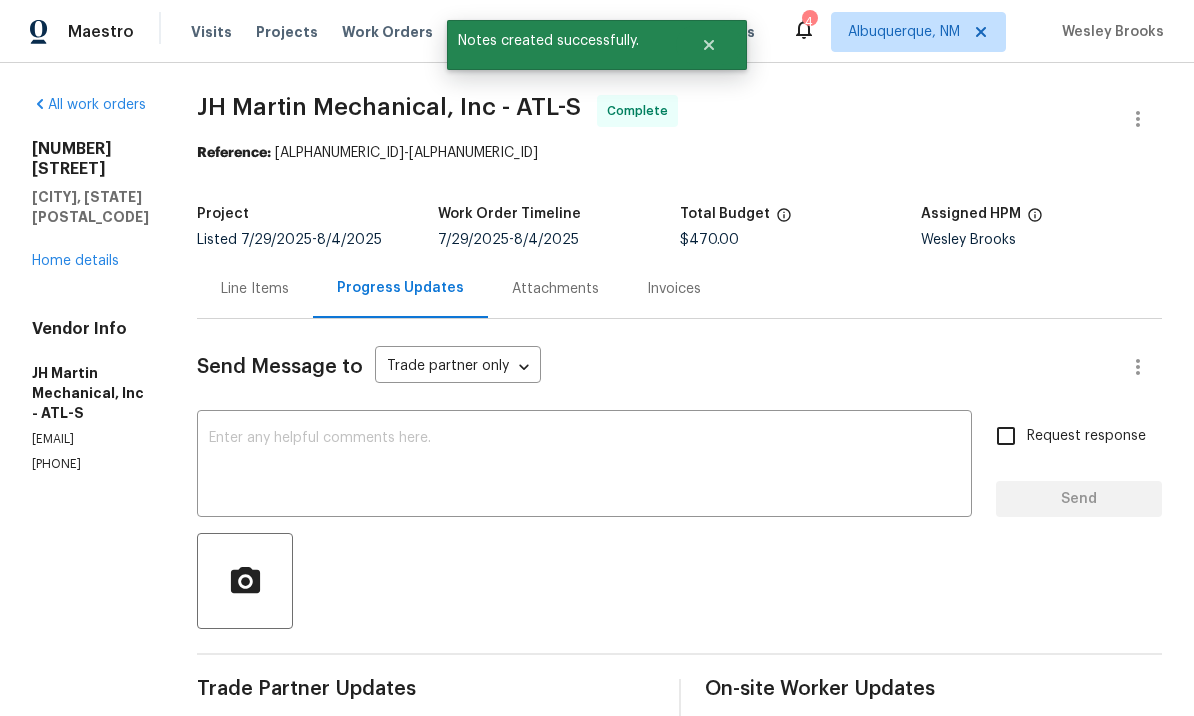 click on "Line Items" at bounding box center [255, 289] 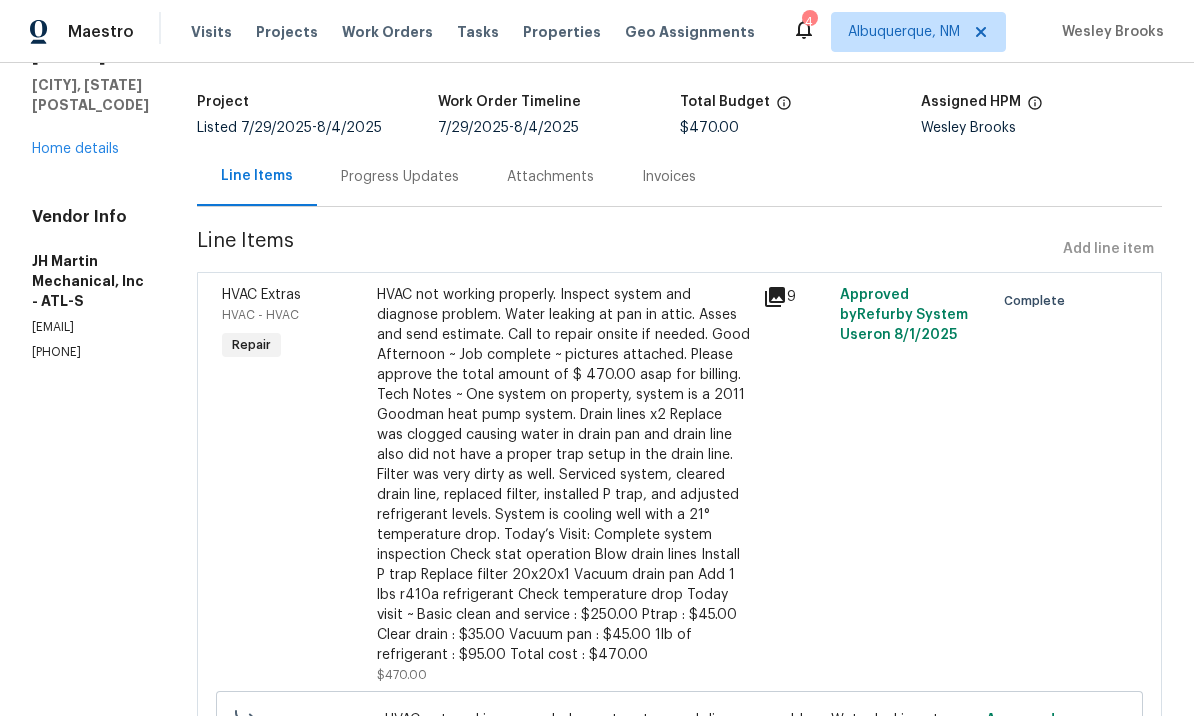 scroll, scrollTop: 102, scrollLeft: 0, axis: vertical 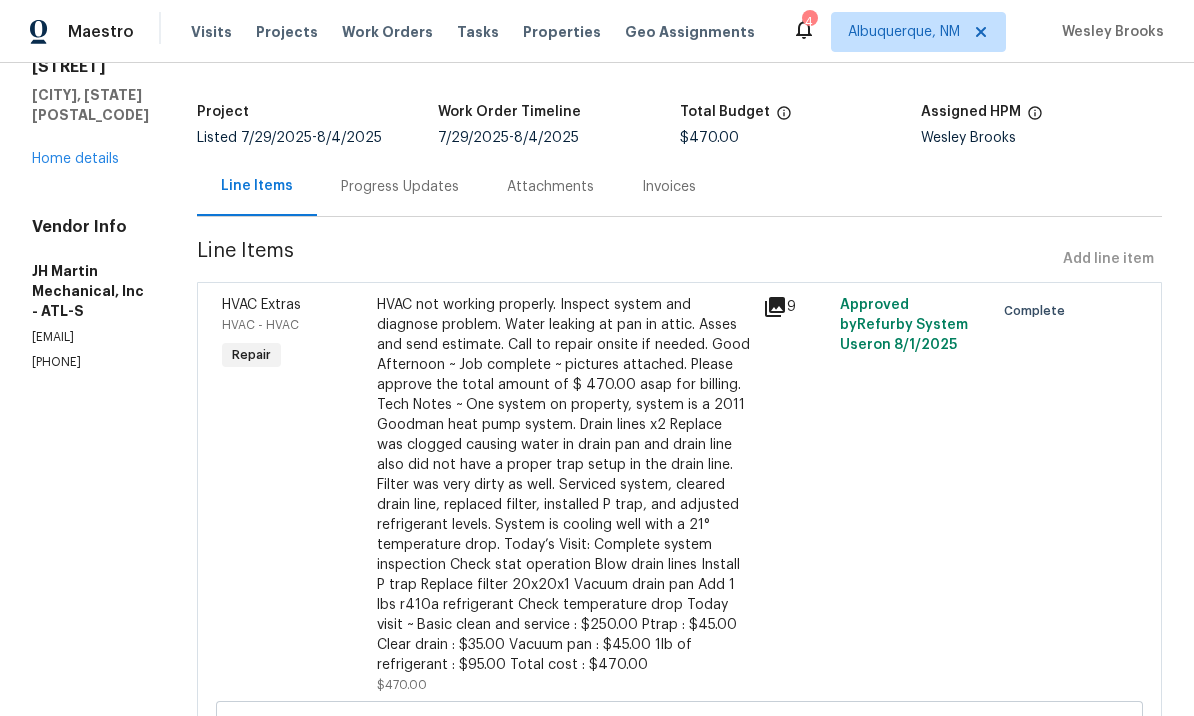 click 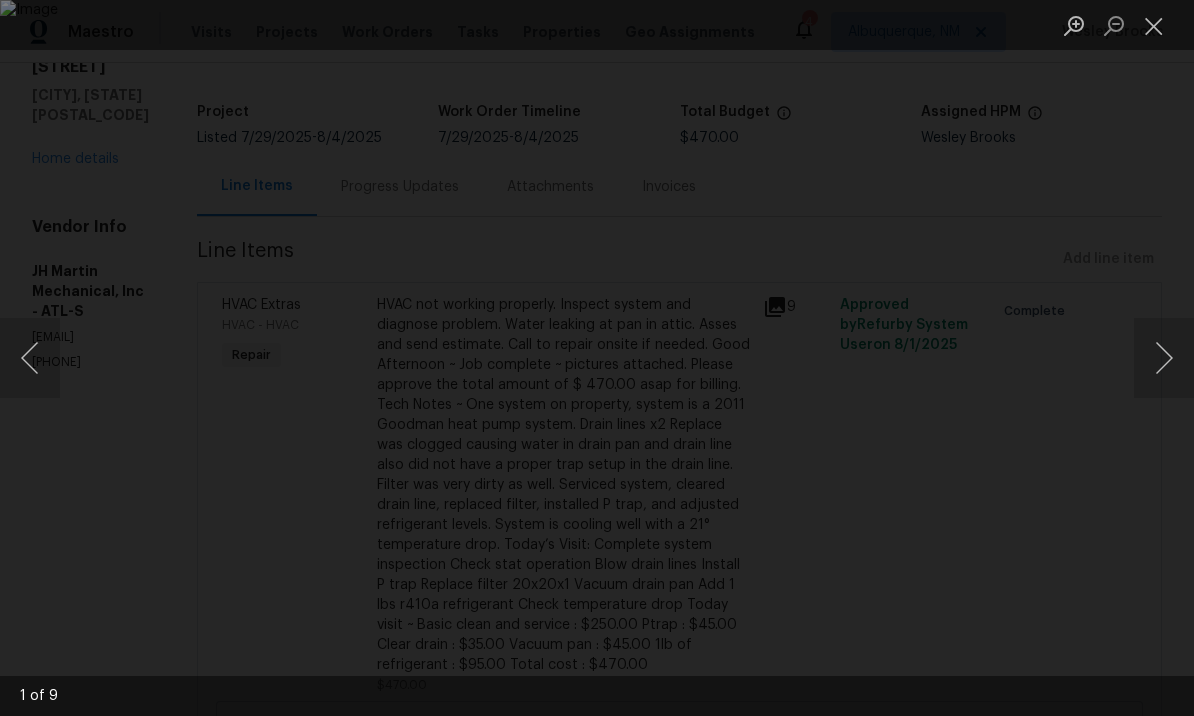 click at bounding box center (1164, 358) 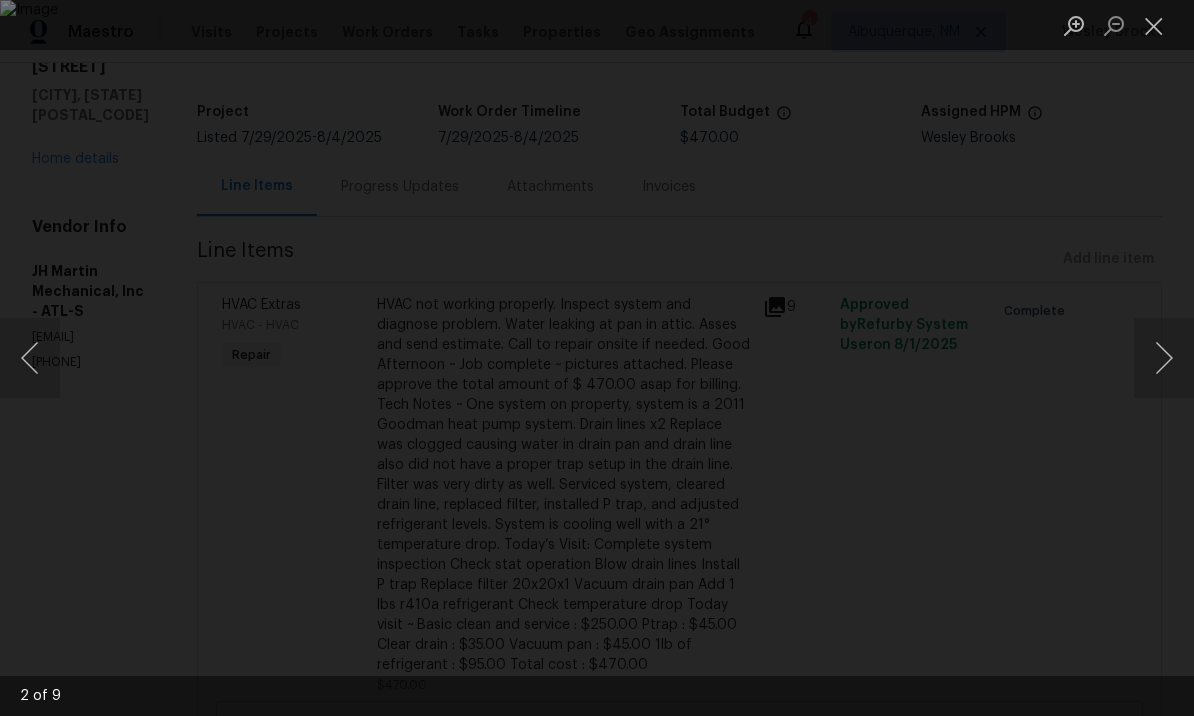 click at bounding box center (1164, 358) 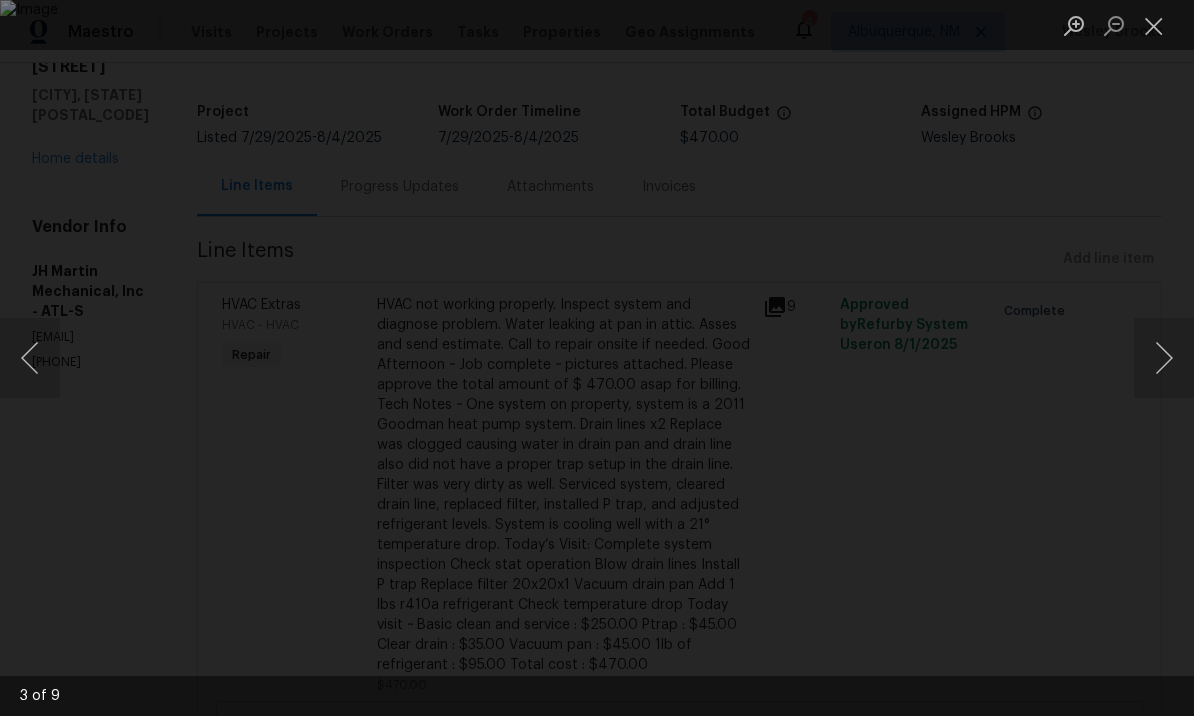 click at bounding box center (1164, 358) 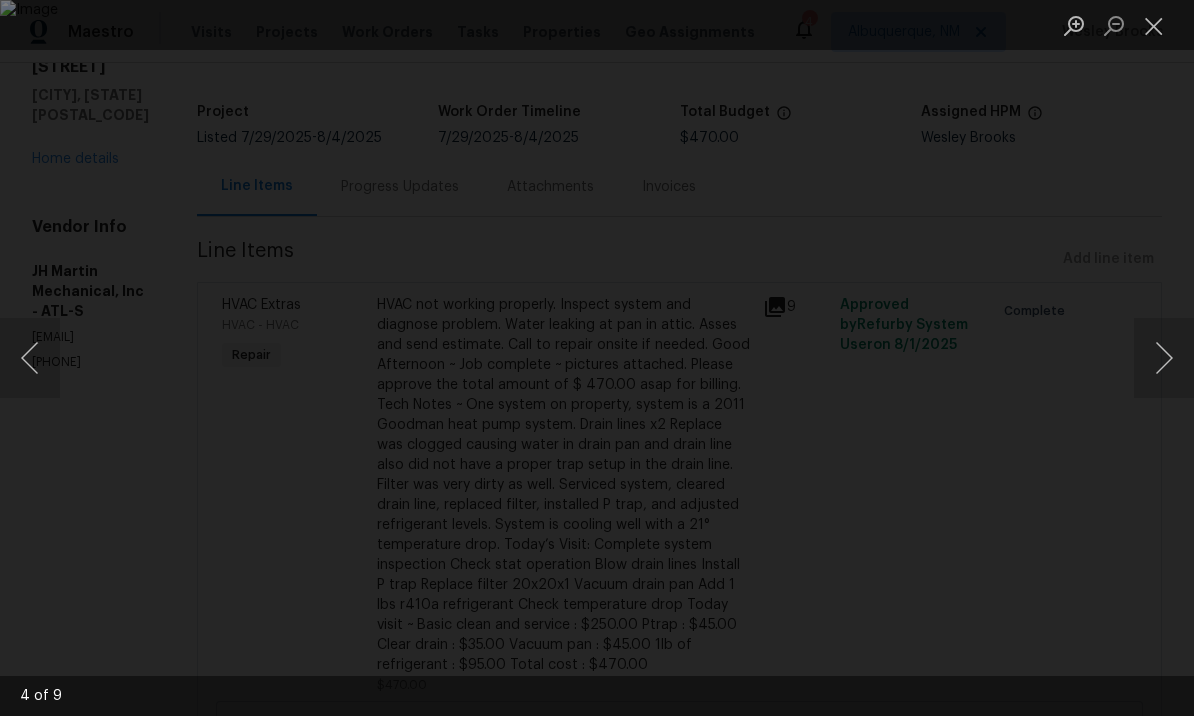 click at bounding box center [1164, 358] 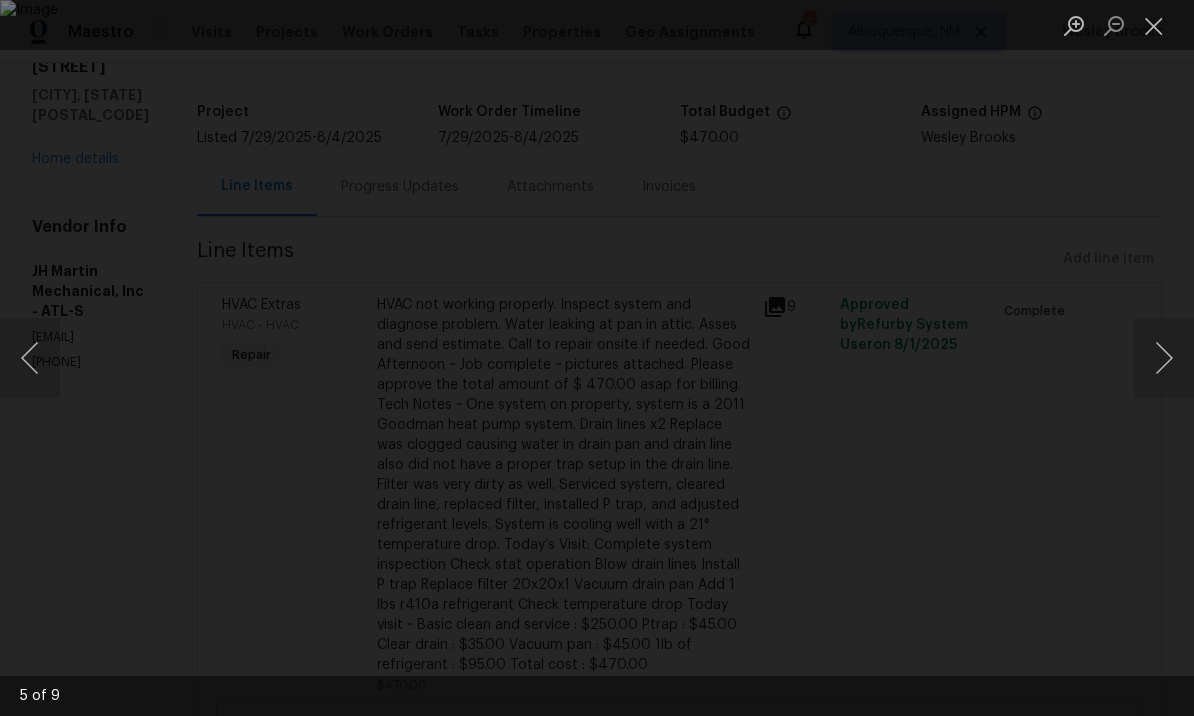 click at bounding box center [1164, 358] 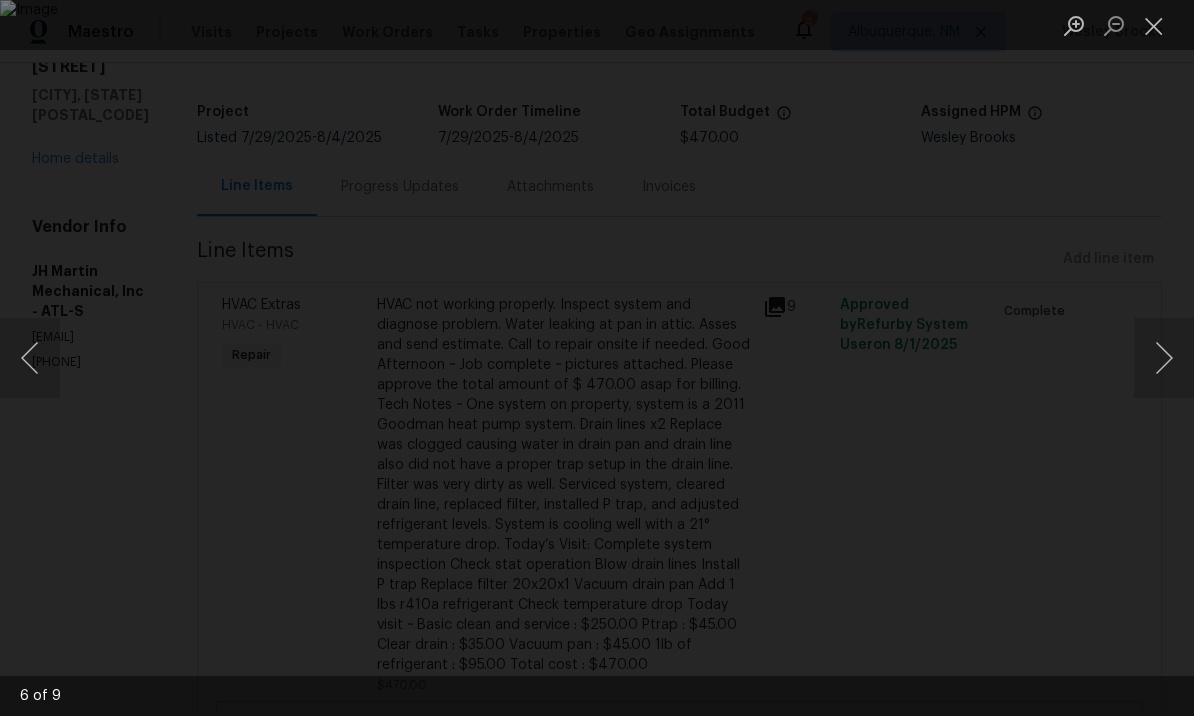 click at bounding box center (1164, 358) 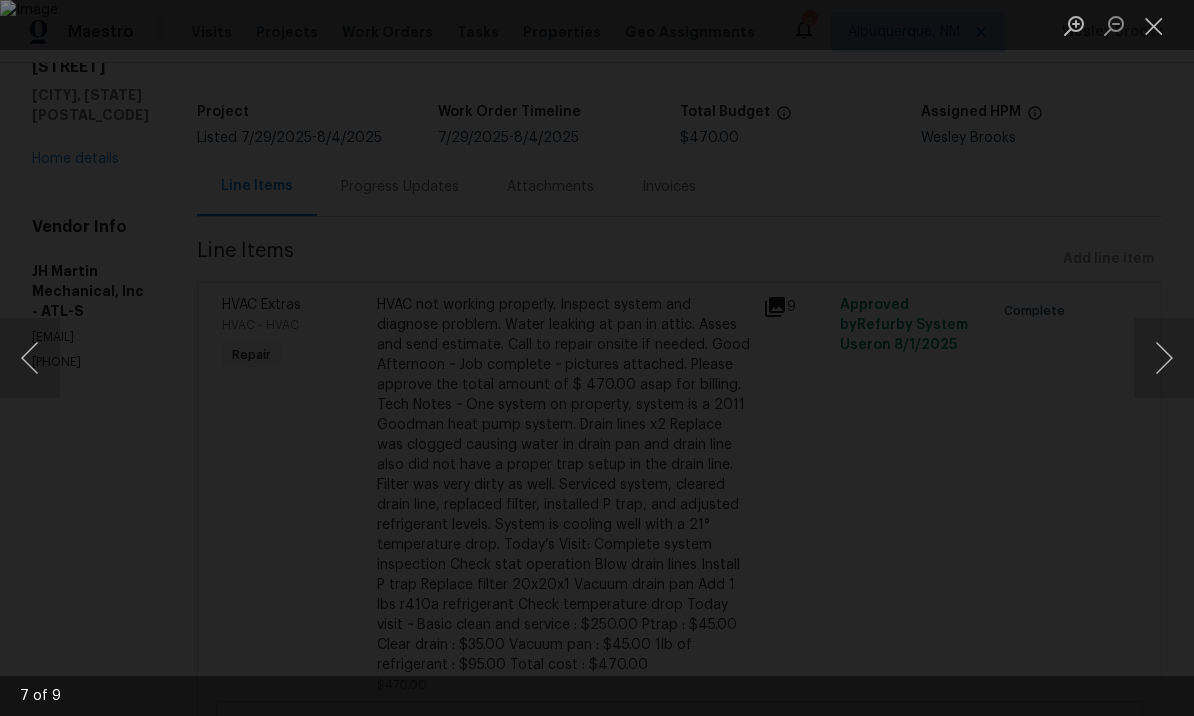 click at bounding box center (1164, 358) 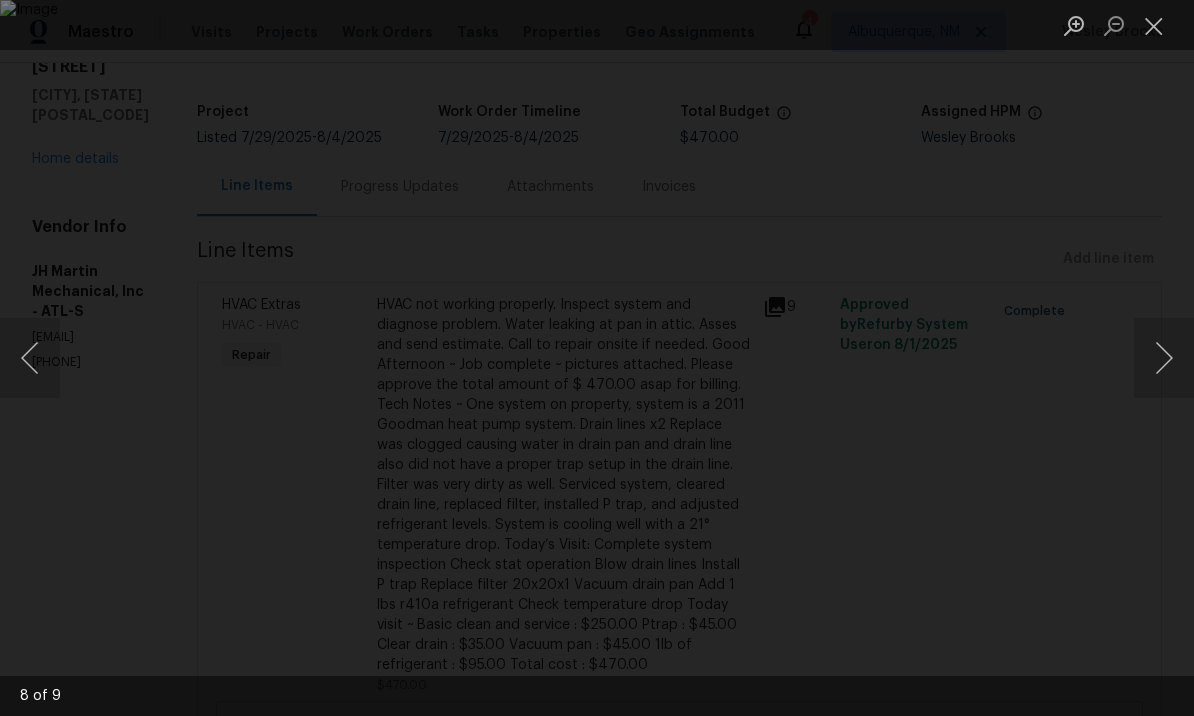 click at bounding box center (1164, 358) 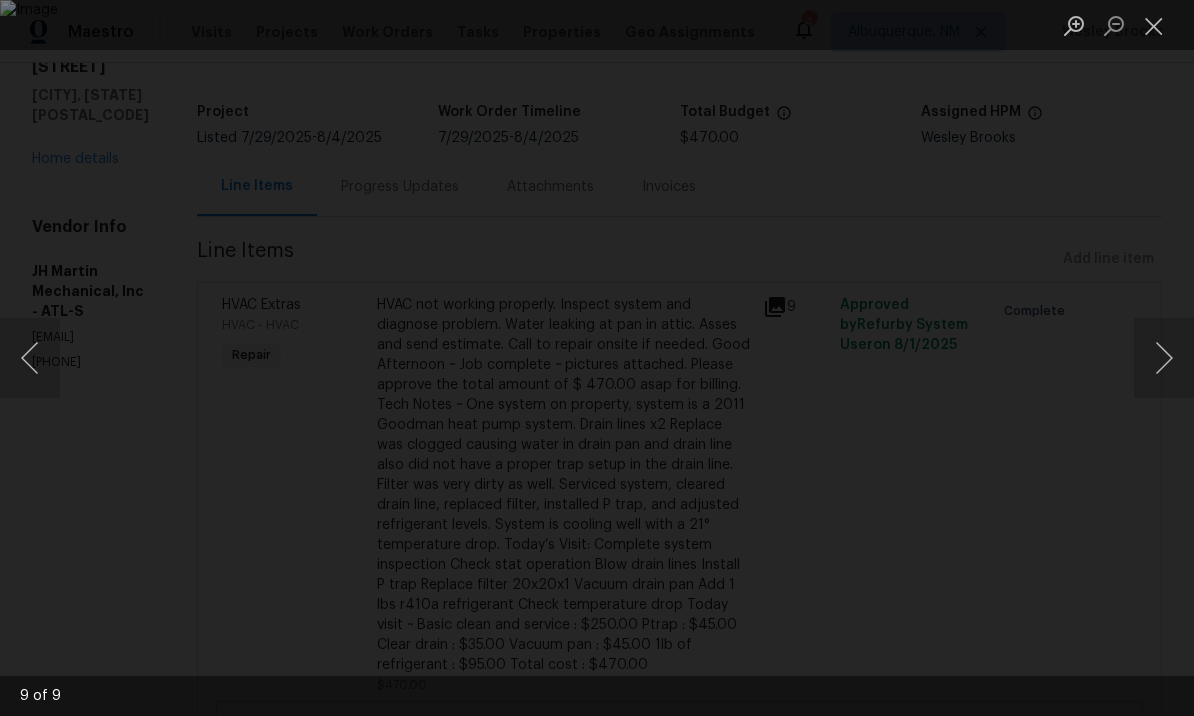 click at bounding box center (1164, 358) 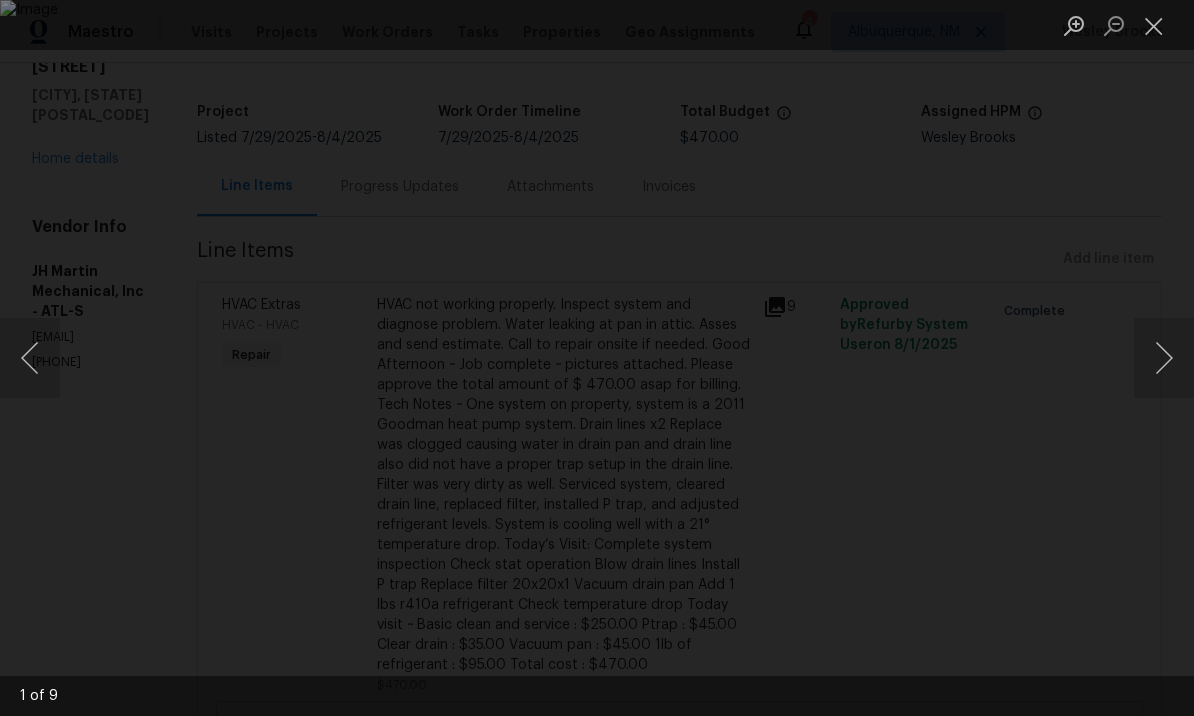 click at bounding box center [1154, 25] 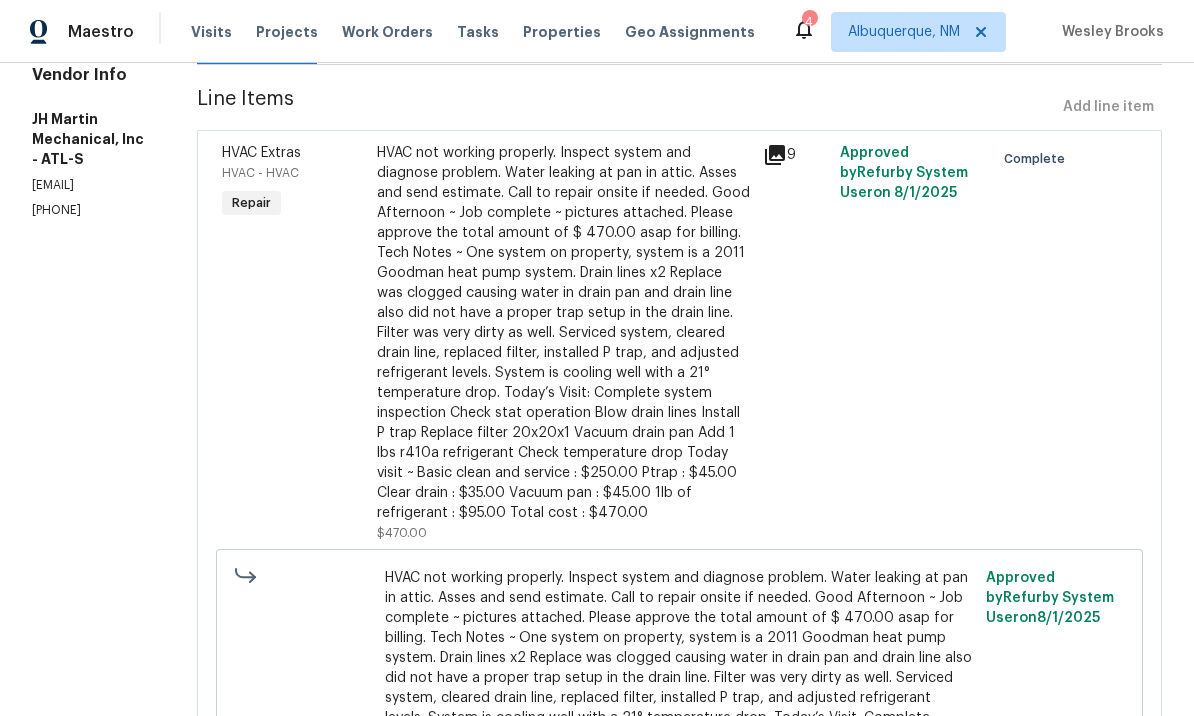 scroll, scrollTop: 253, scrollLeft: 0, axis: vertical 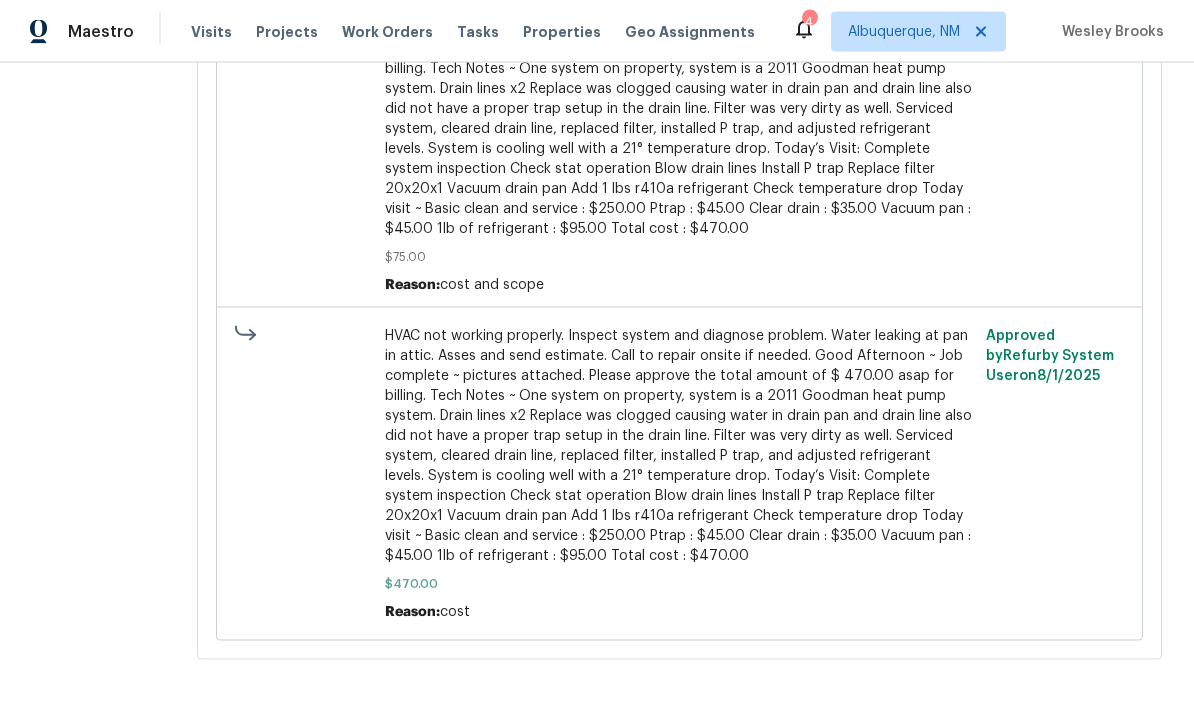 click on "HVAC not working properly. Inspect system and diagnose problem. Water leaking at pan in attic. Asses and send estimate. Call to repair onsite if needed.
Good Afternoon ~ Job complete ~ pictures attached. Please approve the total amount of $ 470.00 asap for billing. Tech Notes ~ One system on property, system is a 2011 Goodman heat pump system. Drain lines x2 Replace was clogged causing water in drain pan and drain line also did not have a proper trap setup in the drain line. Filter was very dirty as well. Serviced system, cleared drain line, replaced filter, installed P trap, and adjusted refrigerant levels. System is cooling well with a 21° temperature drop. Today’s Visit: Complete system inspection Check stat operation Blow drain lines Install P trap Replace filter 20x20x1 Vacuum drain pan Add 1 lbs r410a refrigerant Check temperature drop Today visit ~ Basic clean and service : $250.00 Ptrap : $45.00 Clear drain : $35.00 Vacuum pan : $45.00 1lb of refrigerant : $95.00 Total cost : $470.00" at bounding box center (679, 446) 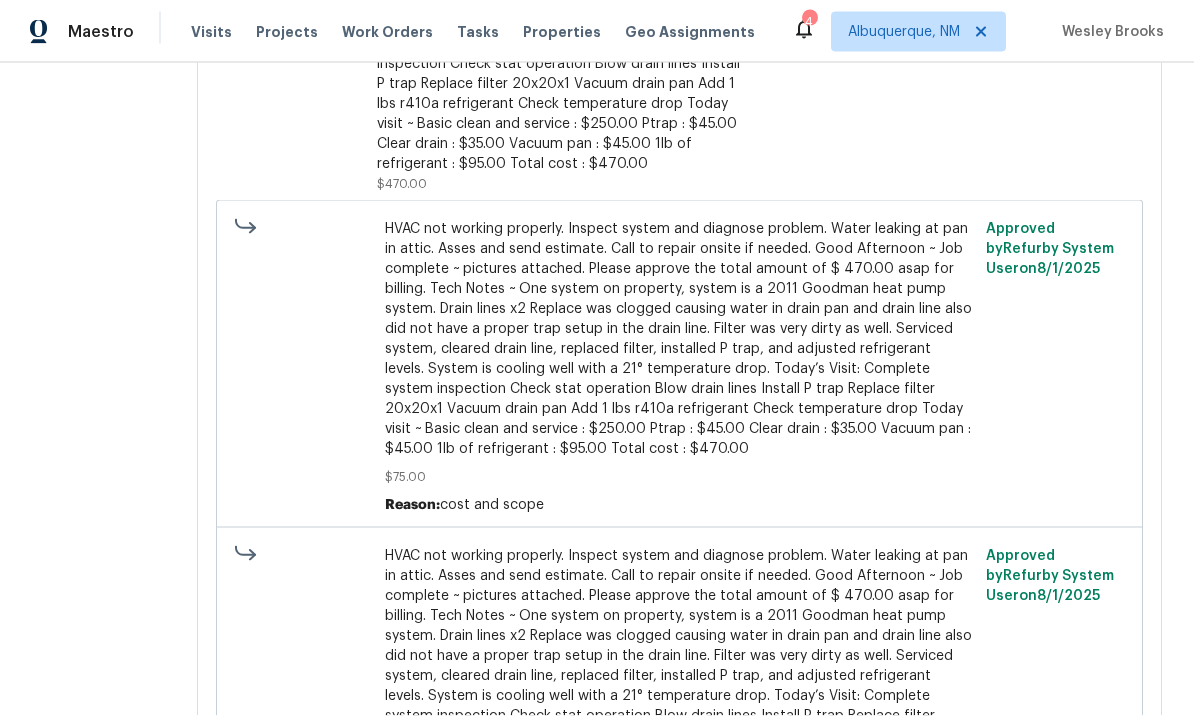 scroll, scrollTop: 609, scrollLeft: 0, axis: vertical 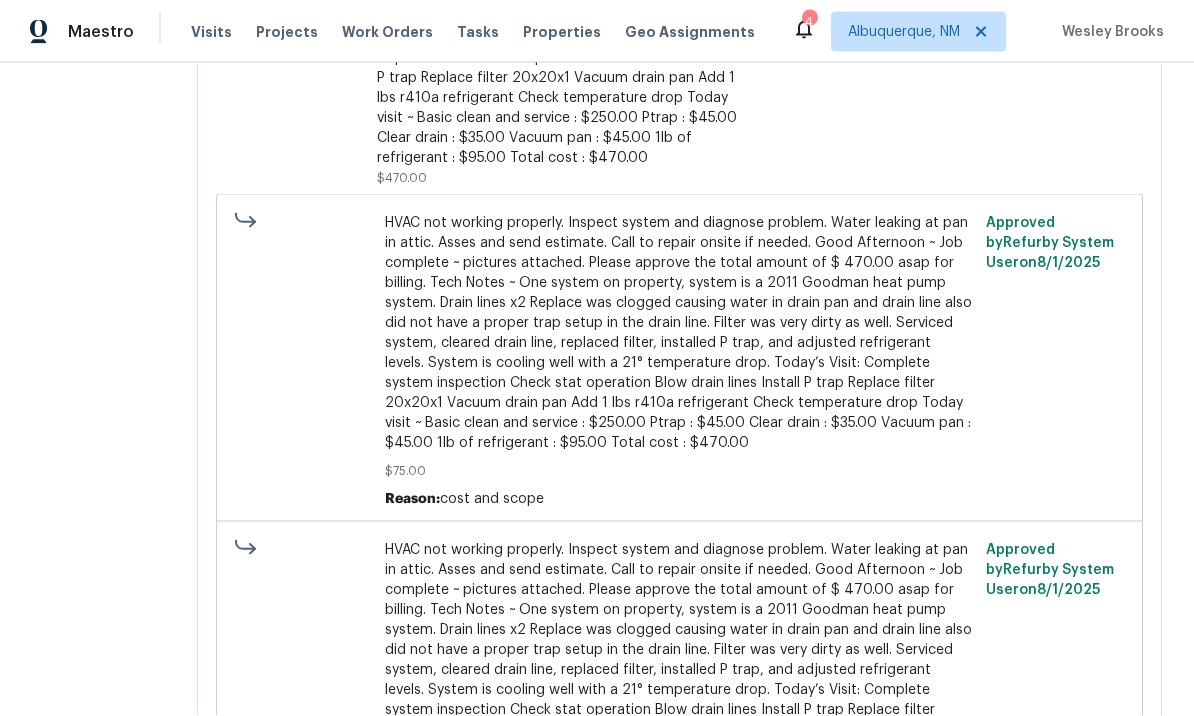 click on "HVAC not working properly. Inspect system and diagnose problem. Water leaking at pan in attic. Asses and send estimate. Call to repair onsite if needed.
Good Afternoon ~ Job complete ~ pictures attached. Please approve the total amount of $ 470.00 asap for billing. Tech Notes ~ One system on property, system is a 2011 Goodman heat pump system. Drain lines x2 Replace was clogged causing water in drain pan and drain line also did not have a proper trap setup in the drain line. Filter was very dirty as well. Serviced system, cleared drain line, replaced filter, installed P trap, and adjusted refrigerant levels. System is cooling well with a 21° temperature drop. Today’s Visit: Complete system inspection Check stat operation Blow drain lines Install P trap Replace filter 20x20x1 Vacuum drain pan Add 1 lbs r410a refrigerant Check temperature drop Today visit ~ Basic clean and service : $250.00 Ptrap : $45.00 Clear drain : $35.00 Vacuum pan : $45.00 1lb of refrigerant : $95.00 Total cost : $470.00" at bounding box center [679, 333] 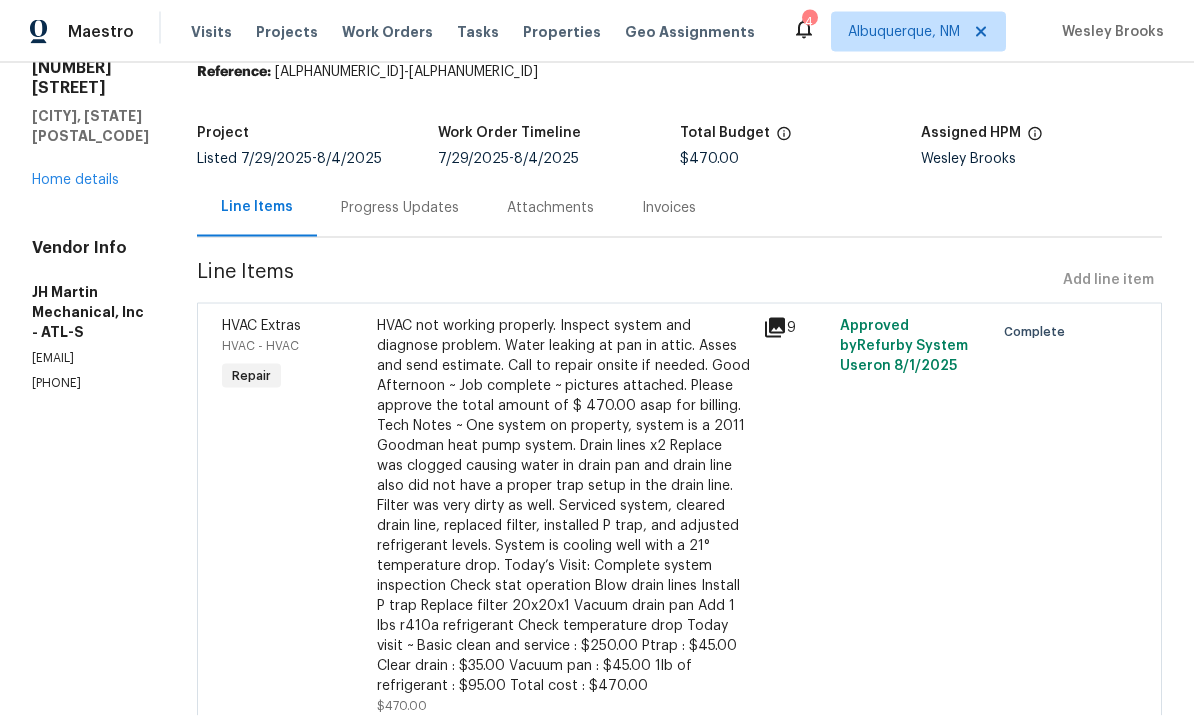 scroll, scrollTop: 210, scrollLeft: 0, axis: vertical 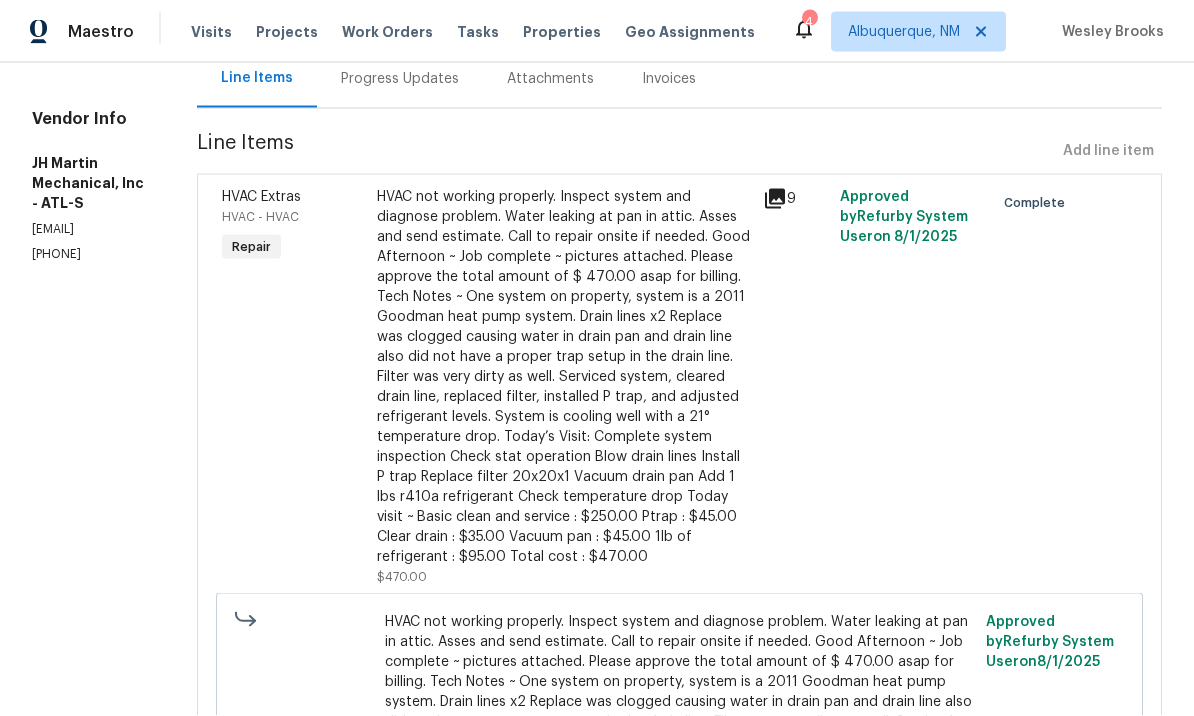 click on "HVAC not working properly. Inspect system and diagnose problem. Water leaking at pan in attic. Asses and send estimate. Call to repair onsite if needed.
Good Afternoon ~ Job complete ~ pictures attached. Please approve the total amount of $ 470.00 asap for billing. Tech Notes ~ One system on property, system is a 2011 Goodman heat pump system. Drain lines x2 Replace was clogged causing water in drain pan and drain line also did not have a proper trap setup in the drain line. Filter was very dirty as well. Serviced system, cleared drain line, replaced filter, installed P trap, and adjusted refrigerant levels. System is cooling well with a 21° temperature drop. Today’s Visit: Complete system inspection Check stat operation Blow drain lines Install P trap Replace filter 20x20x1 Vacuum drain pan Add 1 lbs r410a refrigerant Check temperature drop Today visit ~ Basic clean and service : $250.00 Ptrap : $45.00 Clear drain : $35.00 Vacuum pan : $45.00 1lb of refrigerant : $95.00 Total cost : $470.00" at bounding box center [564, 377] 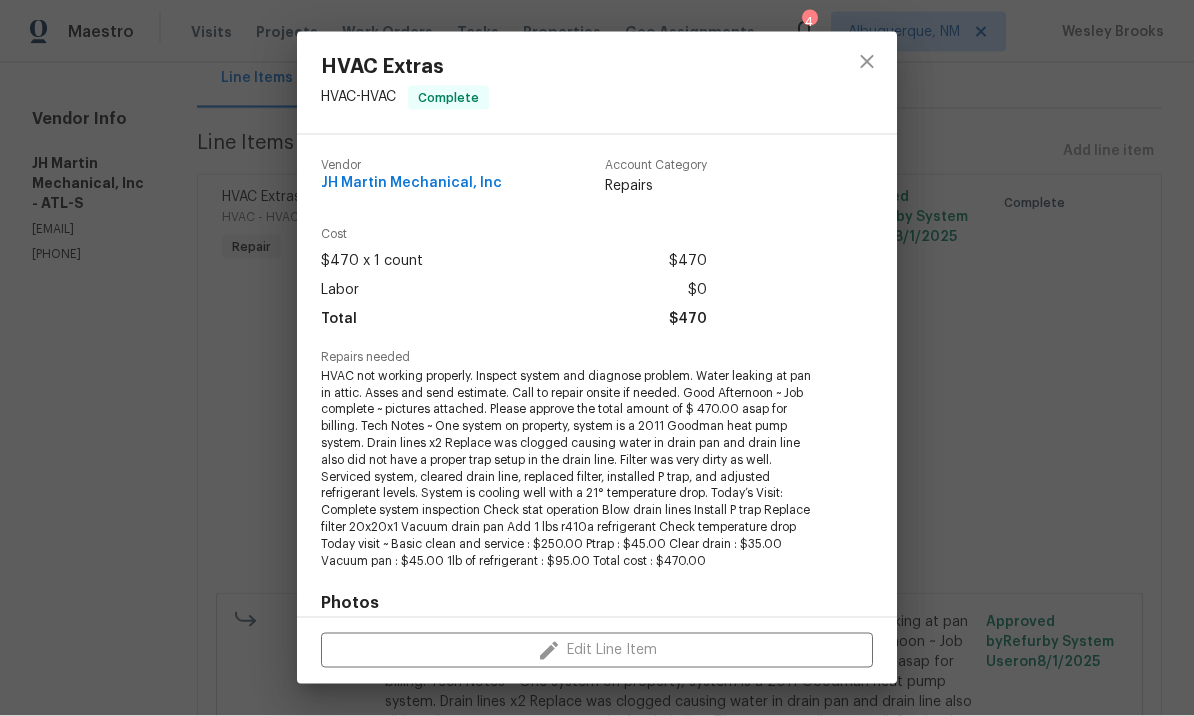 scroll, scrollTop: 1, scrollLeft: 0, axis: vertical 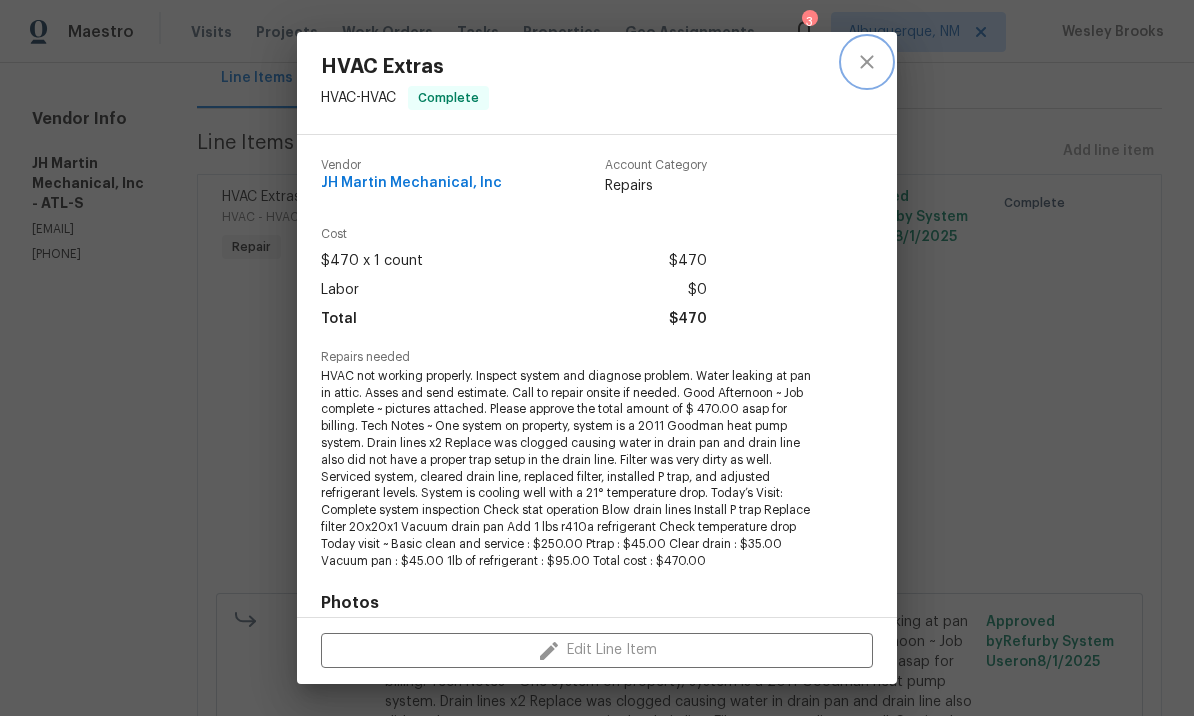 click 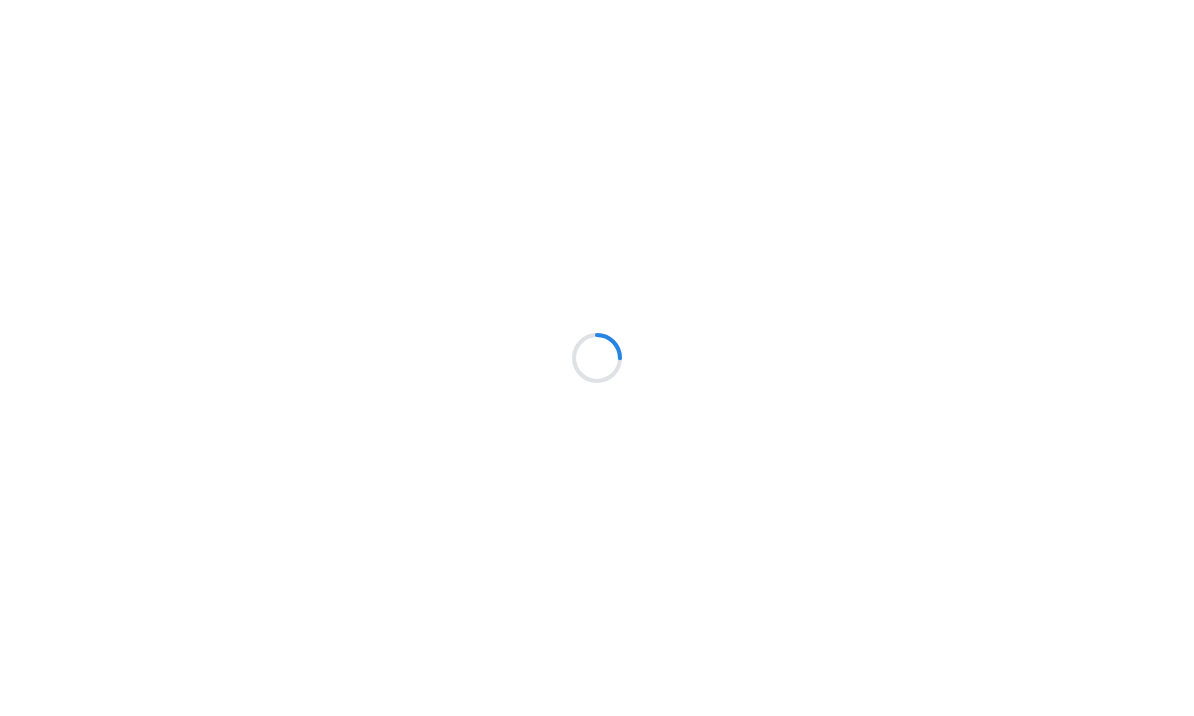 scroll, scrollTop: 0, scrollLeft: 0, axis: both 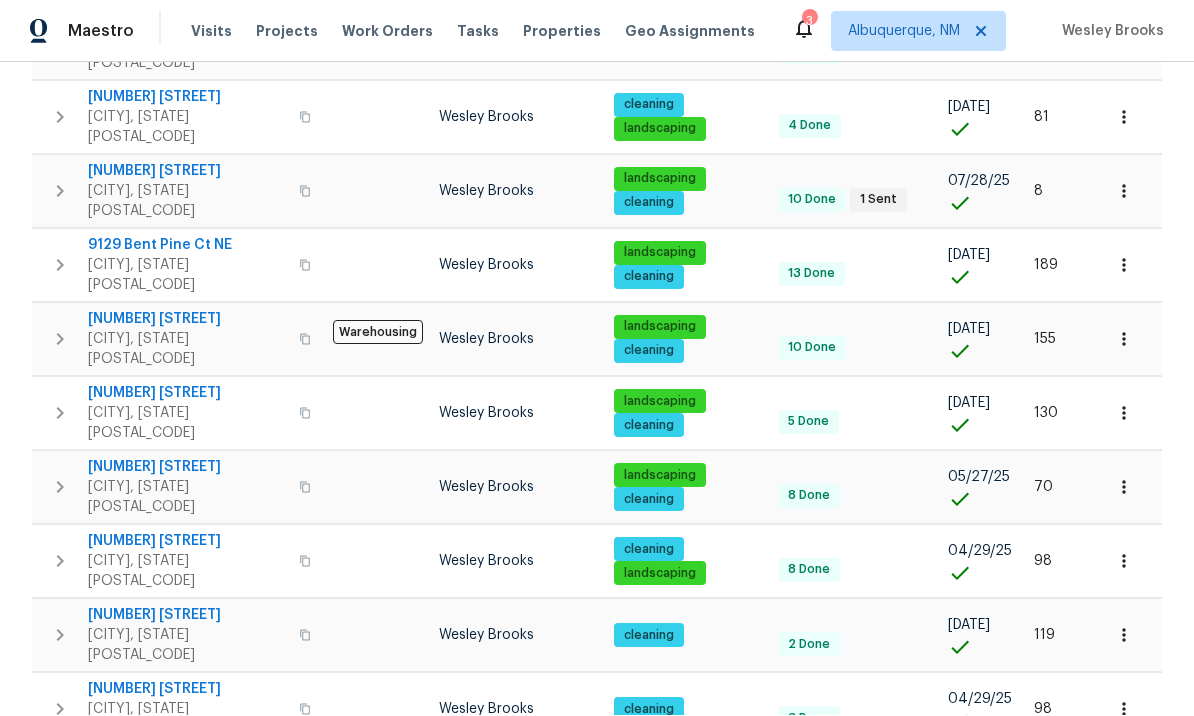 click on "[NUMBER] [STREET]" at bounding box center [187, 912] 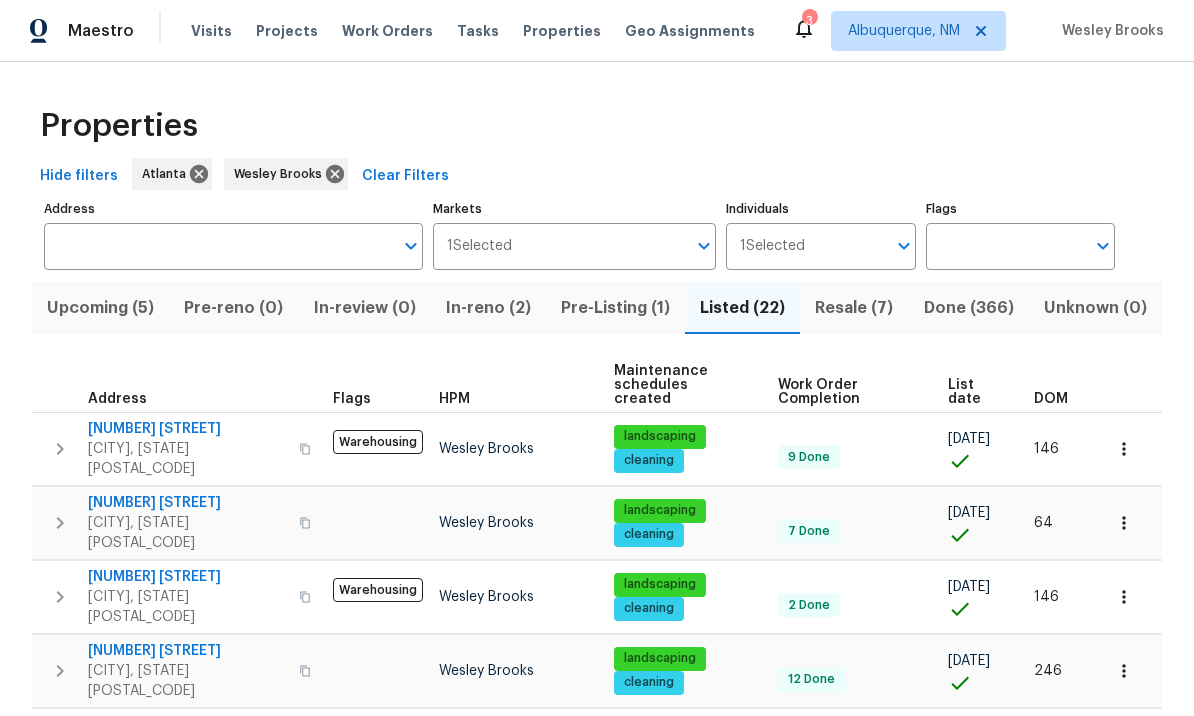 scroll, scrollTop: 0, scrollLeft: 0, axis: both 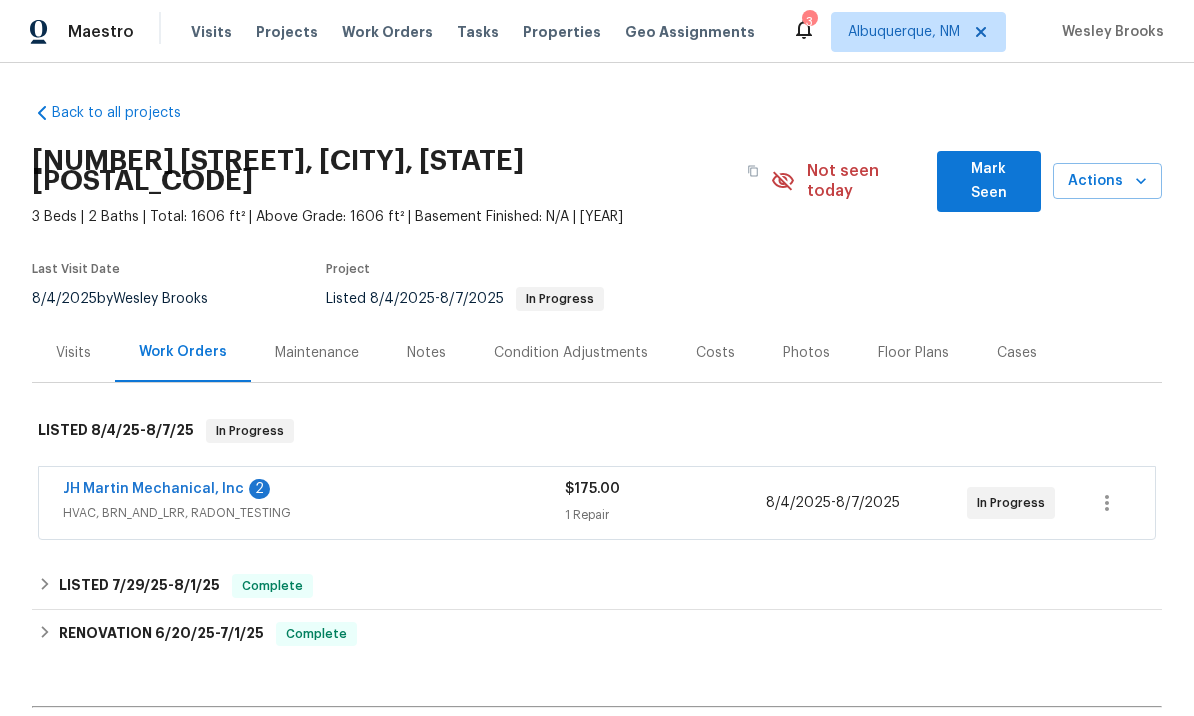 click on "Mark Seen" at bounding box center [989, 181] 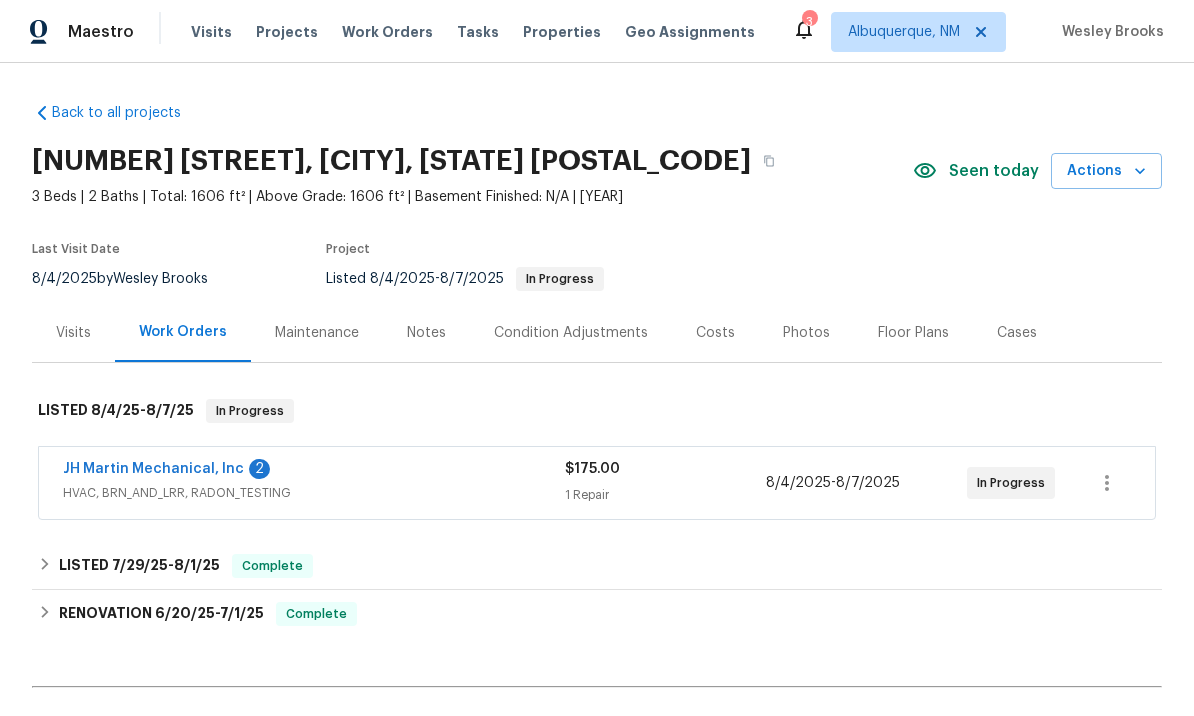 click on "JH Martin Mechanical, Inc" at bounding box center (153, 469) 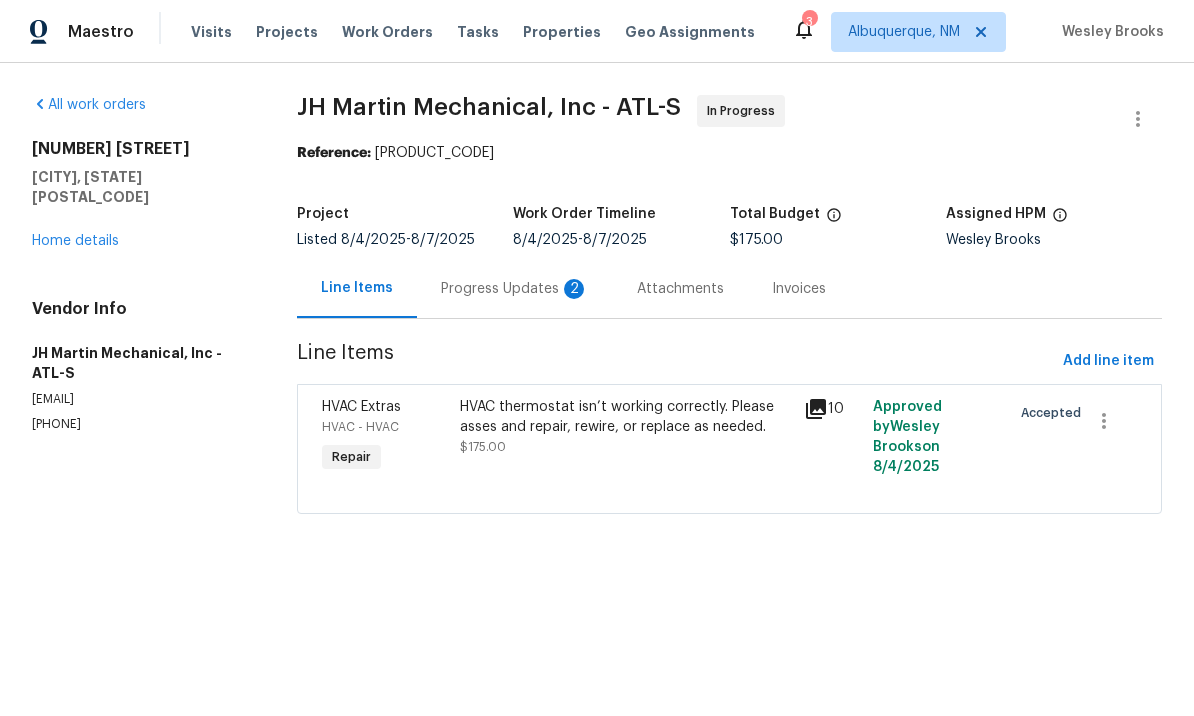 click on "Progress Updates 2" at bounding box center [515, 289] 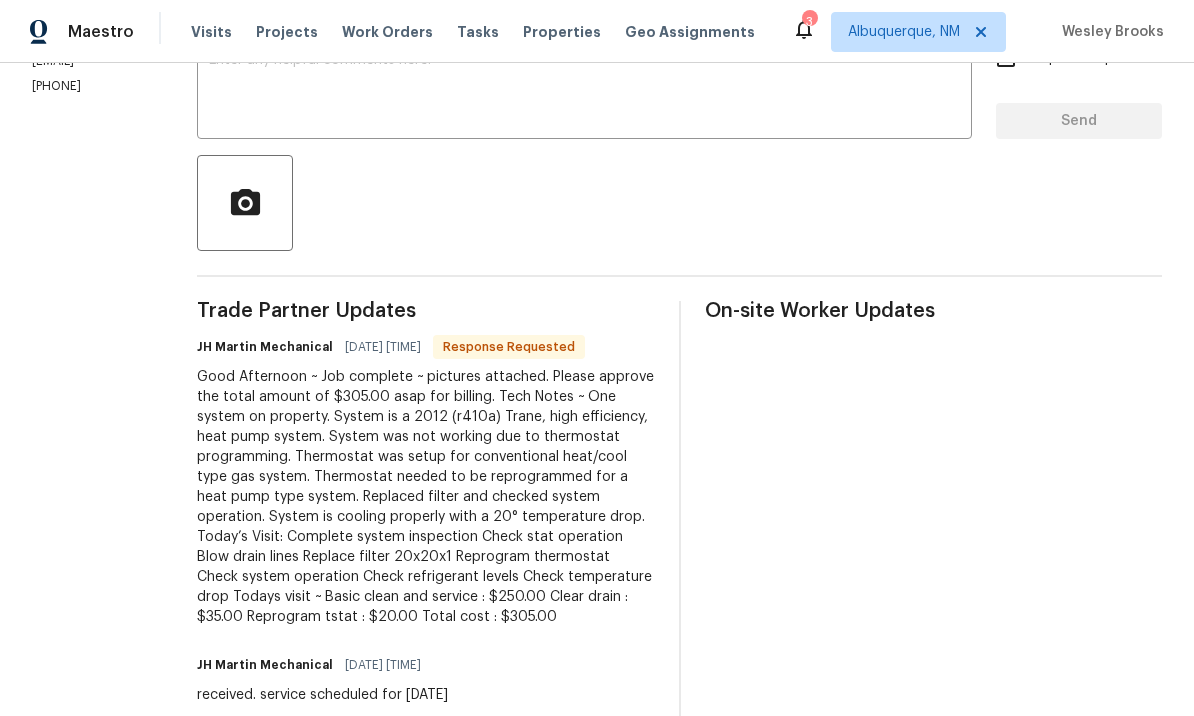 scroll, scrollTop: 375, scrollLeft: 0, axis: vertical 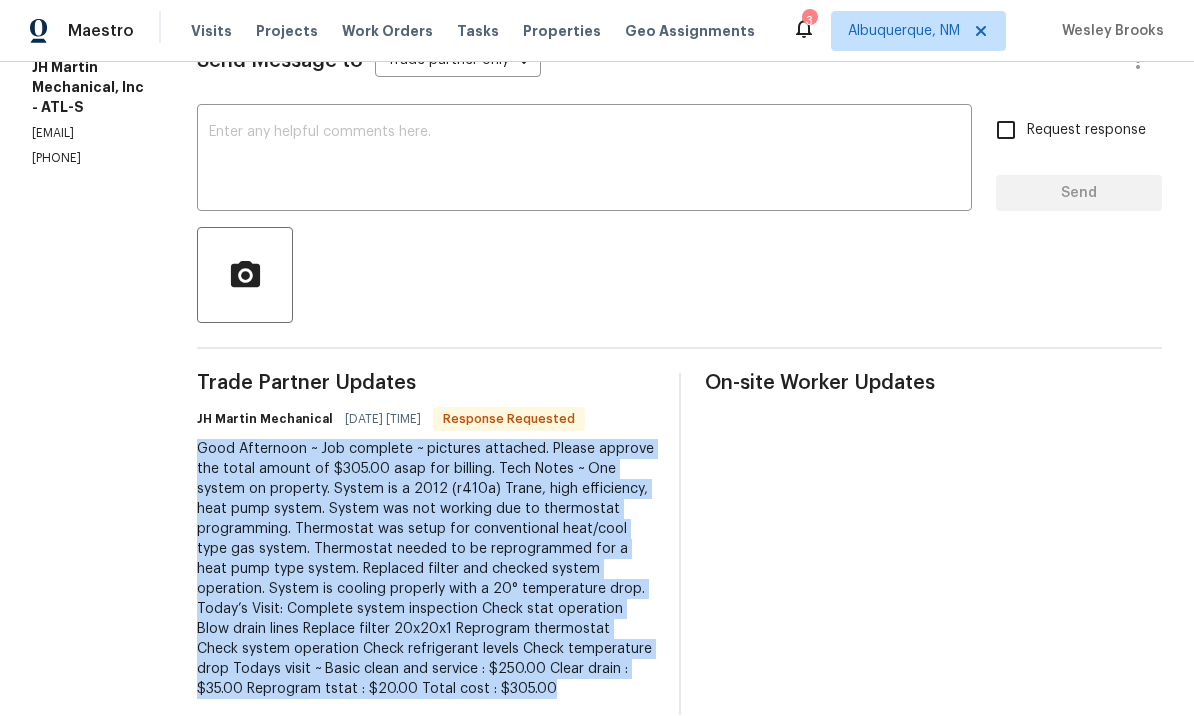 copy on "Good Afternoon ~
Job complete ~ pictures attached. Please approve the total amount of $305.00 asap for billing.
Tech Notes ~
One system on property. System is a 2012 (r410a) Trane, high efficiency, heat pump system. System was not working due to thermostat programming. Thermostat was setup for conventional heat/cool type gas system. Thermostat needed to be reprogrammed for a heat pump type system. Replaced filter and checked system operation. System is cooling properly with a 20° temperature drop. Today’s Visit: Complete system inspection Check stat operation Blow drain lines Replace filter 20x20x1 Reprogram thermostat Check system operation Check refrigerant levels Check temperature drop
Todays visit ~
Basic clean and service : $250.00
Clear drain : $35.00
Reprogram tstat : $20.00
Total cost : $305.00" 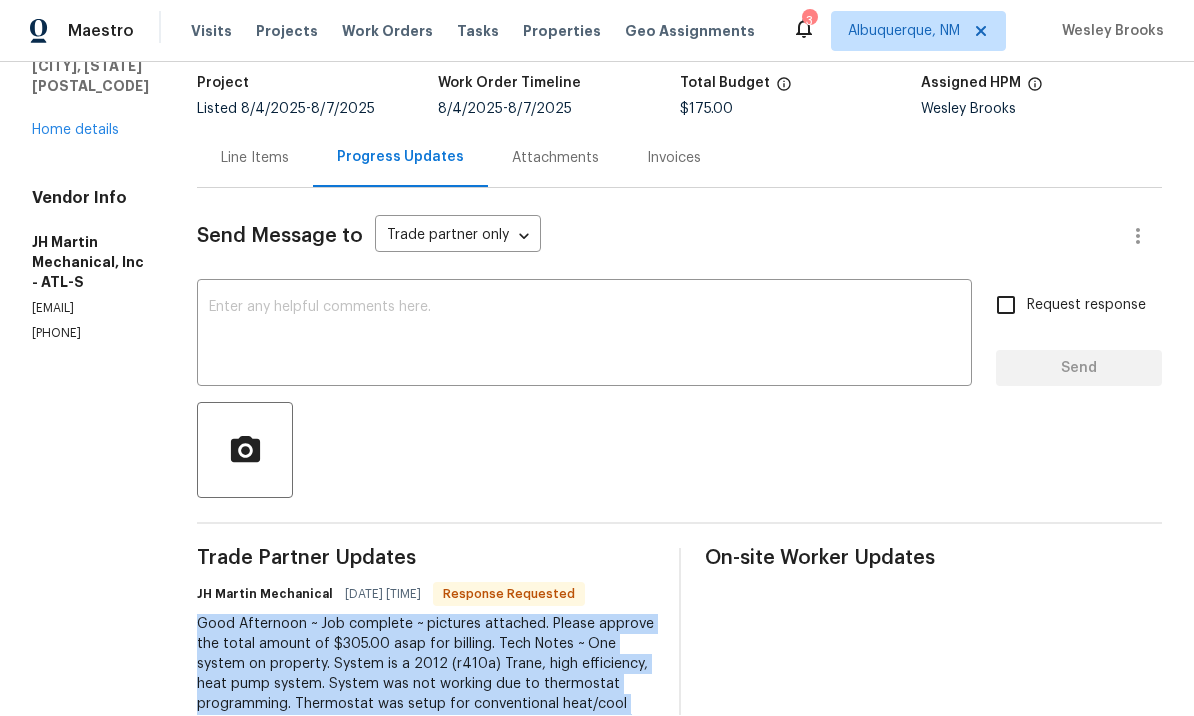 scroll, scrollTop: 79, scrollLeft: 0, axis: vertical 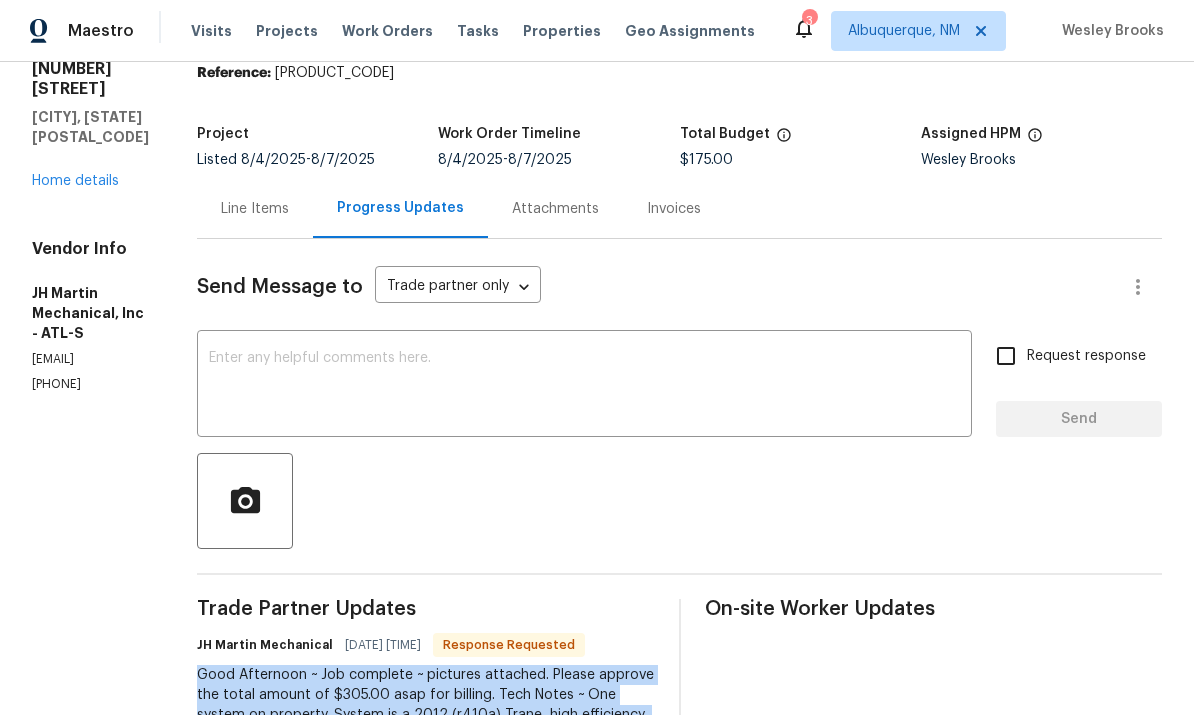click on "Line Items" at bounding box center (255, 210) 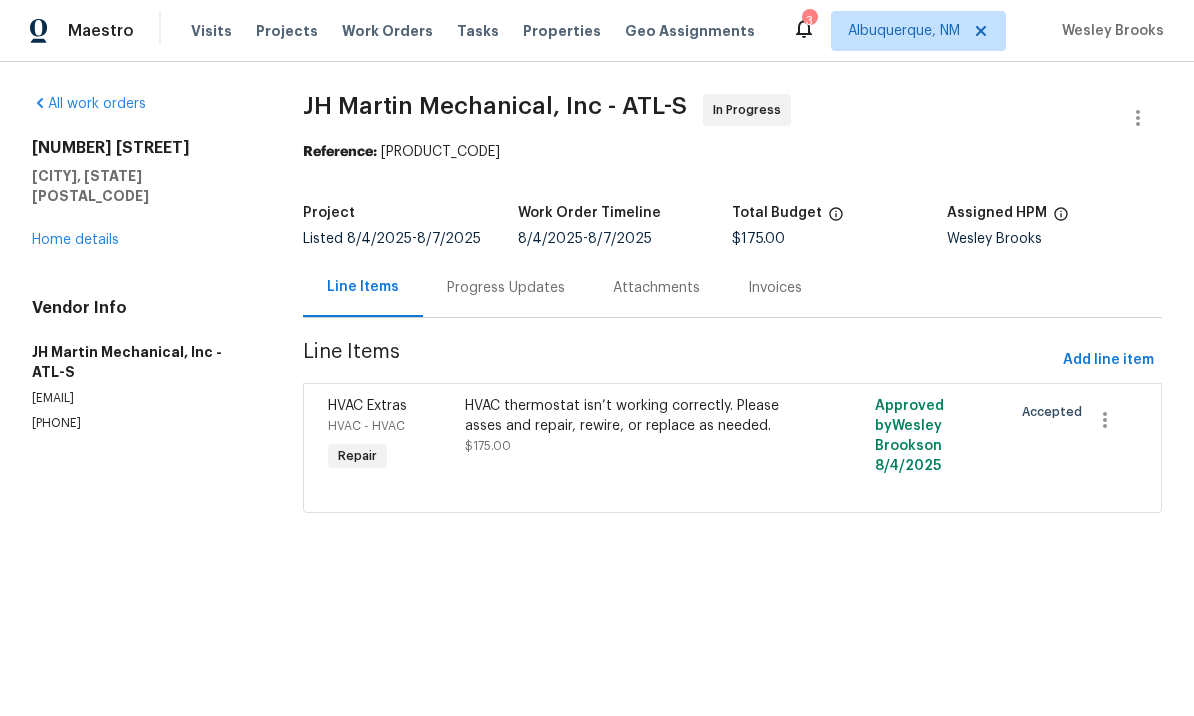 scroll, scrollTop: 0, scrollLeft: 0, axis: both 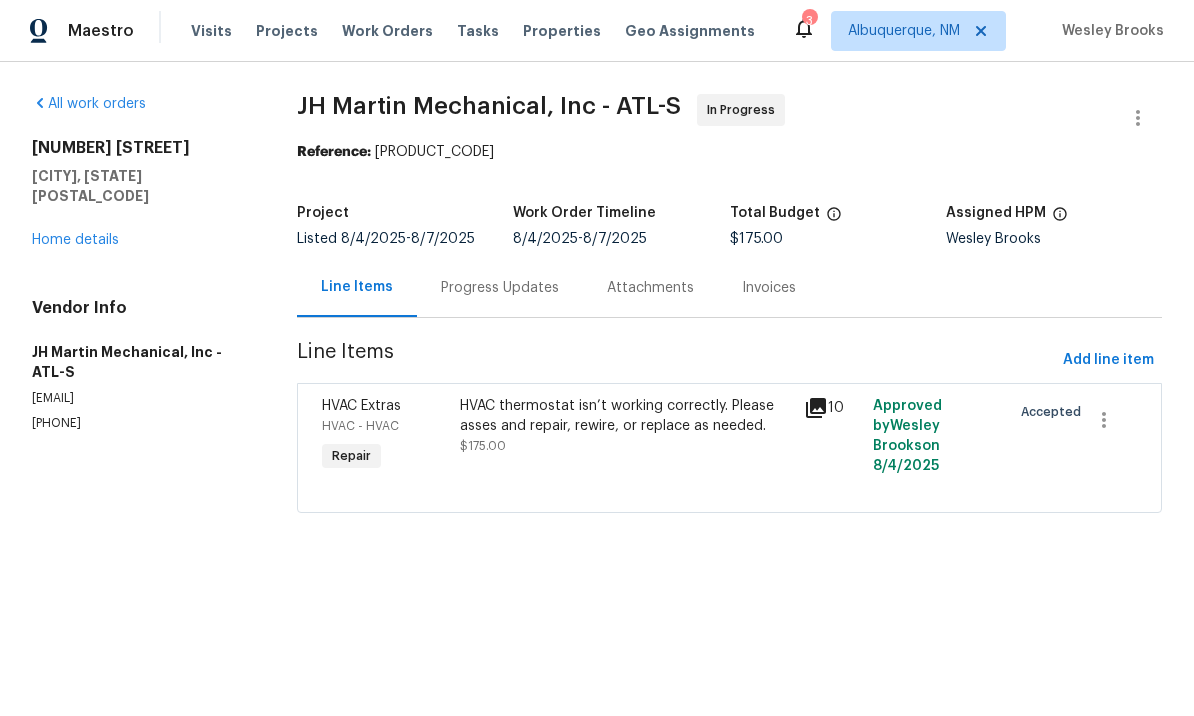 click on "HVAC thermostat isn’t working correctly. Please asses and repair, rewire, or replace as needed. $175.00" at bounding box center (626, 427) 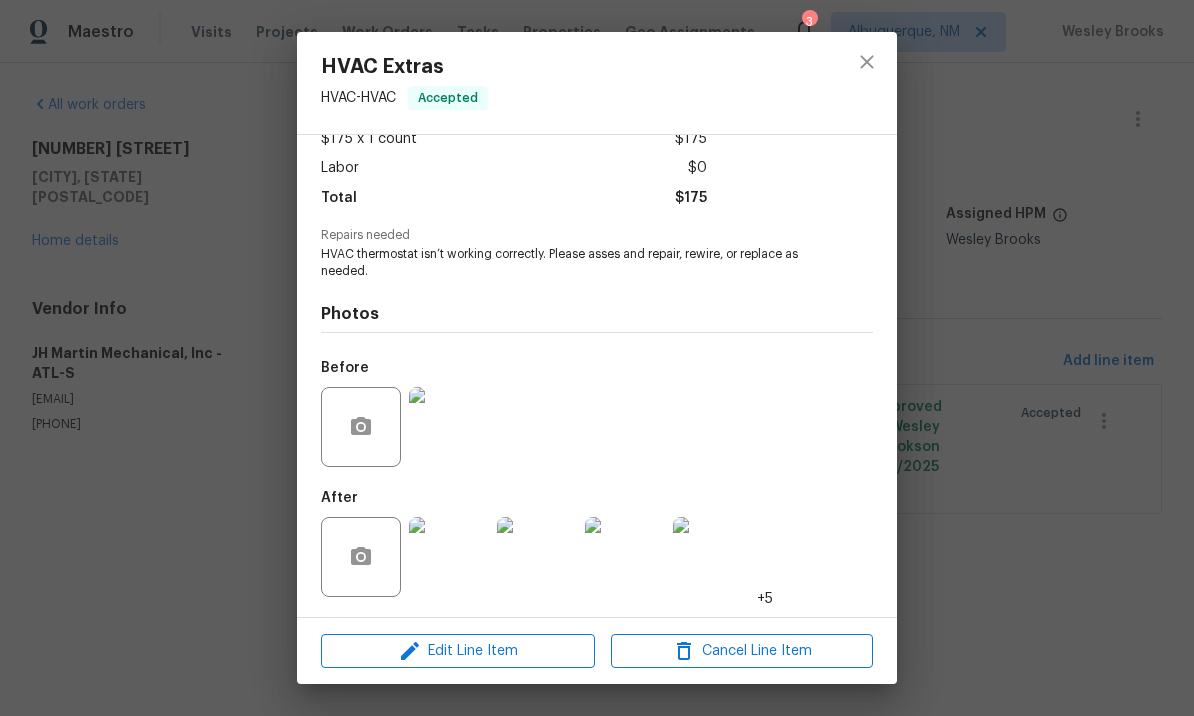 scroll, scrollTop: 126, scrollLeft: 0, axis: vertical 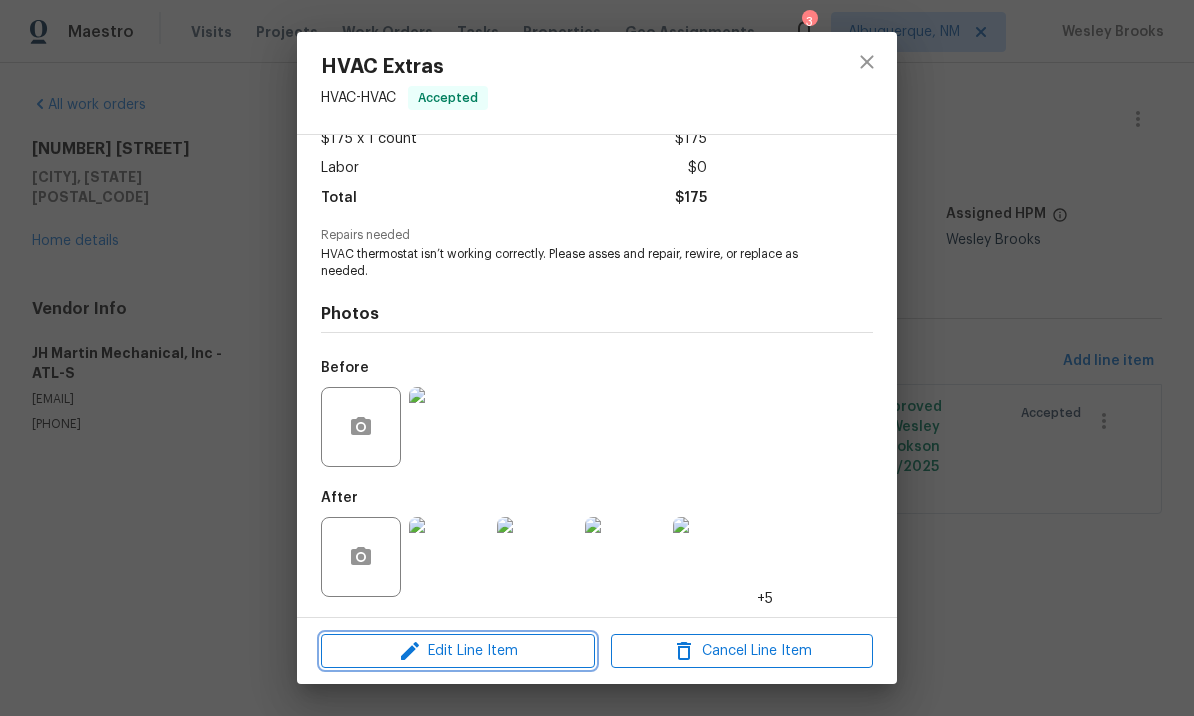 click on "Edit Line Item" at bounding box center [458, 651] 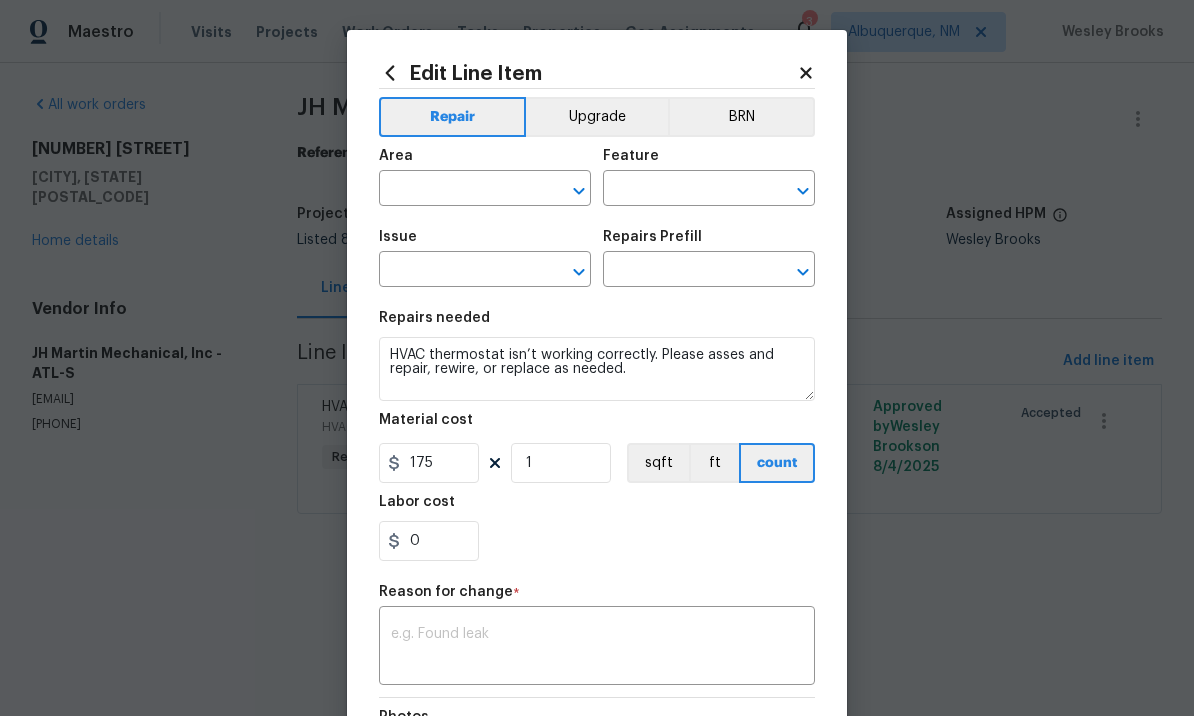 type on "HVAC" 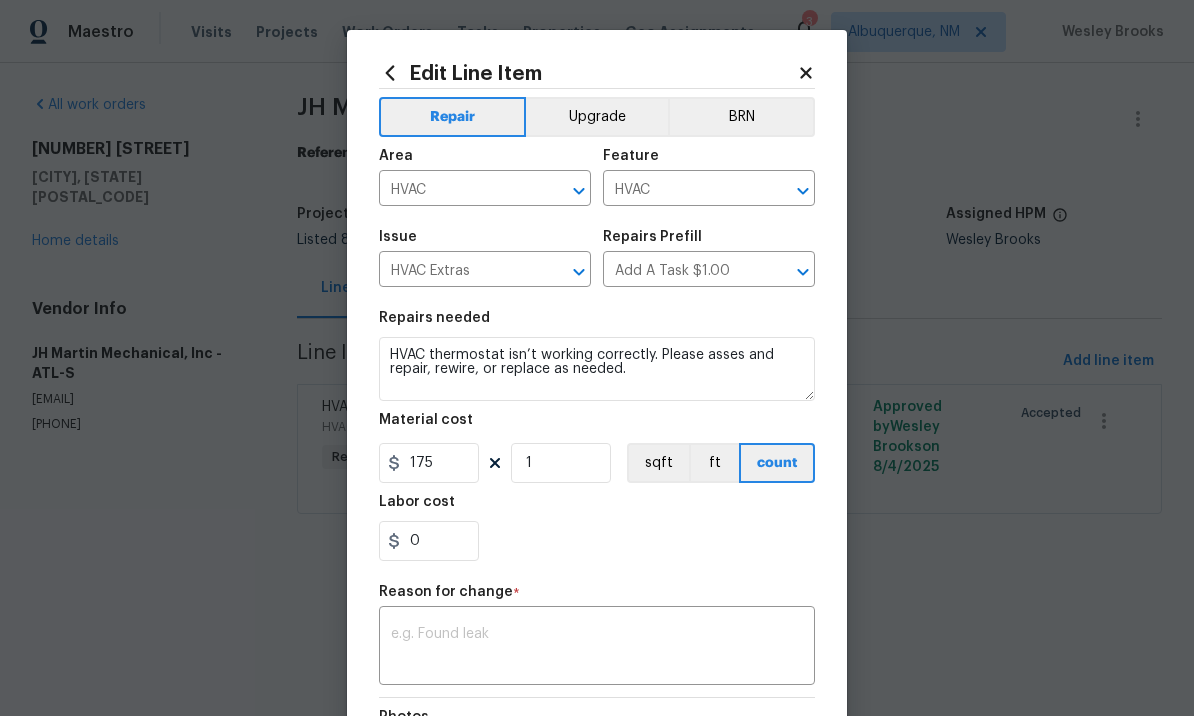 click at bounding box center (597, 648) 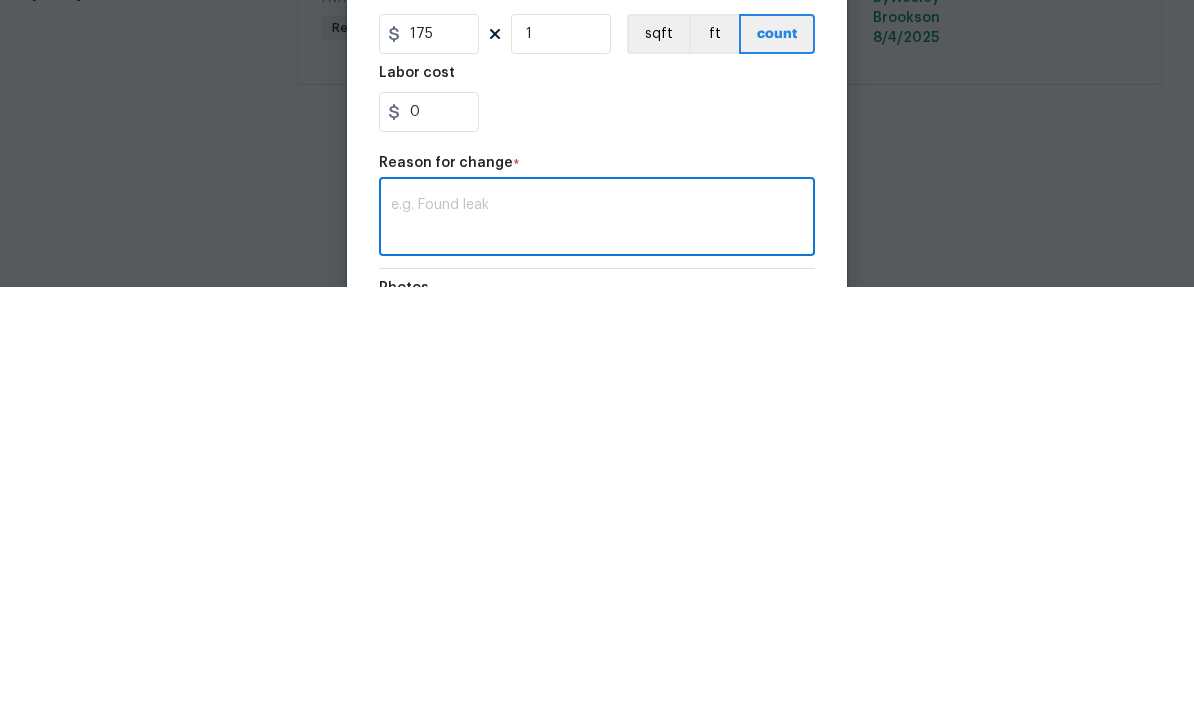 click at bounding box center (597, 648) 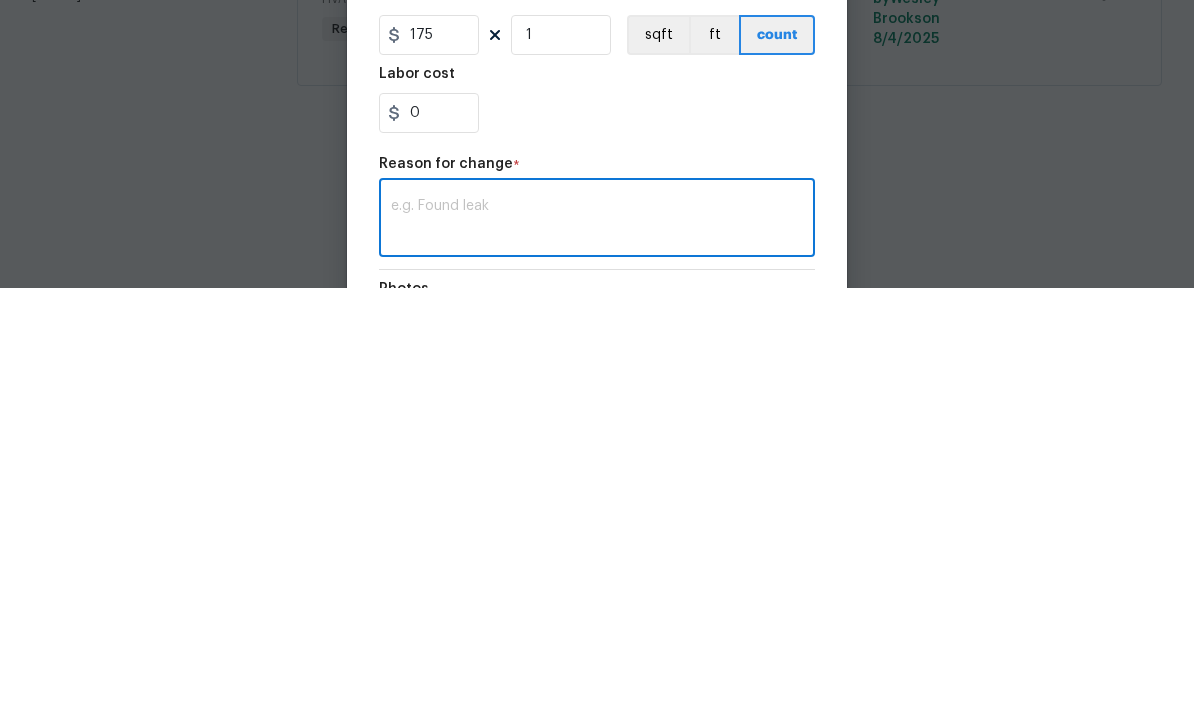 paste on "Good Afternoon ~ Job complete ~ pictures attached. Please approve the total amount of $305.00 asap for billing. Tech Notes ~ One system on property. System is a 2012 (r410a) Trane, high efficiency, heat pump system. System was not working due to thermostat programming. Thermostat was setup for conventional heat/cool type gas system. Thermostat needed to be reprogrammed for a heat pump type system. Replaced filter and checked system operation. System is cooling properly with a 20° temperature drop. Today’s Visit: Complete system inspection Check stat operation Blow drain lines Replace filter 20x20x1 Reprogram thermostat Check system operation Check refrigerant levels Check temperature drop Todays visit ~ Basic clean and service : $250.00 Clear drain : $35.00 Reprogram tstat : $20.00 Total cost : $305.00" 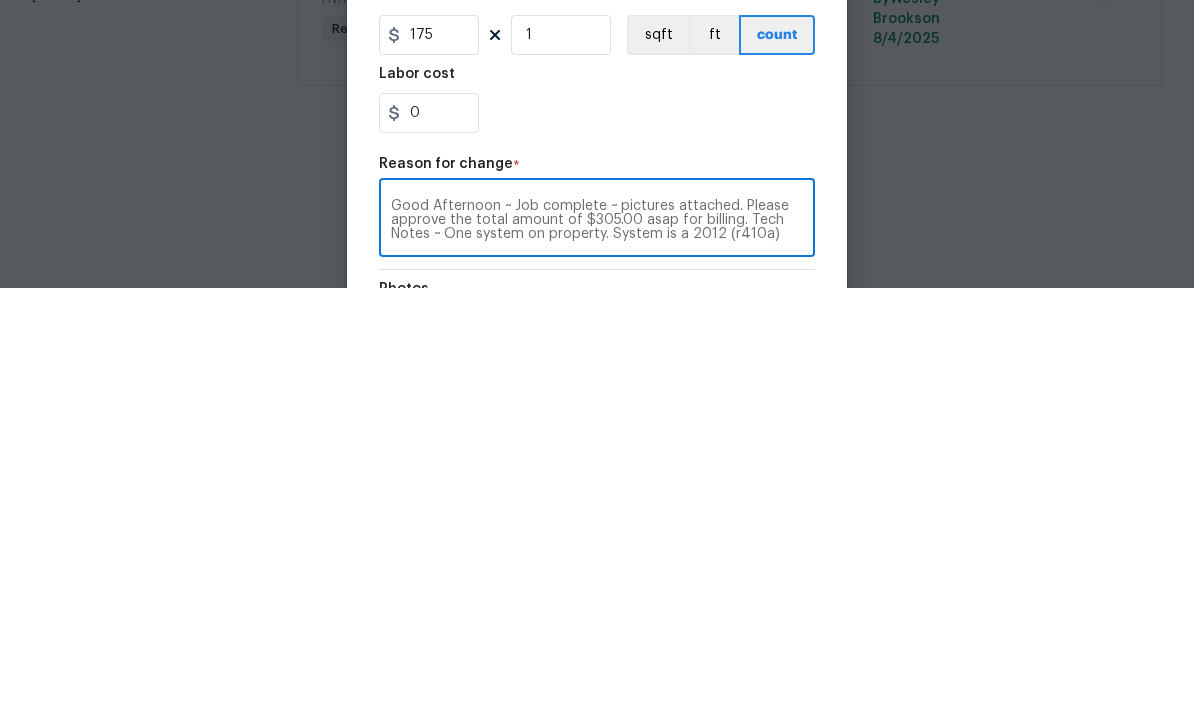 scroll, scrollTop: 0, scrollLeft: 0, axis: both 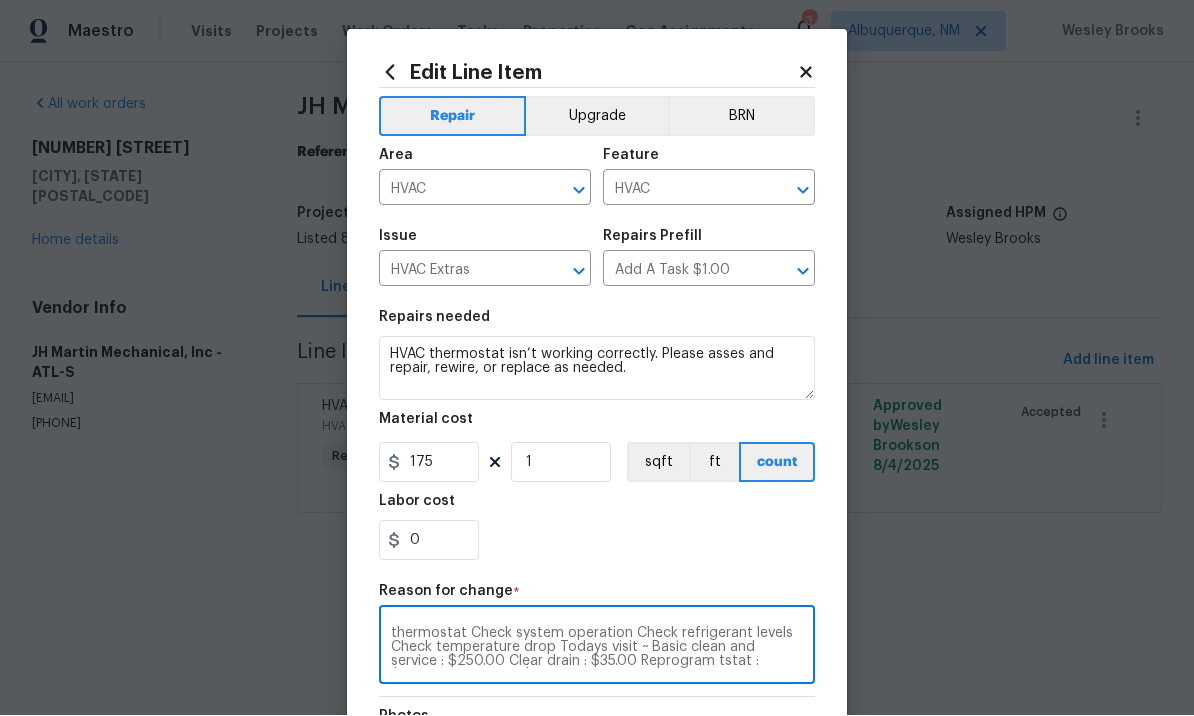 type on "Good Afternoon ~ Job complete ~ pictures attached. Please approve the total amount of $305.00 asap for billing. Tech Notes ~ One system on property. System is a 2012 (r410a) Trane, high efficiency, heat pump system. System was not working due to thermostat programming. Thermostat was setup for conventional heat/cool type gas system. Thermostat needed to be reprogrammed for a heat pump type system. Replaced filter and checked system operation. System is cooling properly with a 20° temperature drop. Today’s Visit: Complete system inspection Check stat operation Blow drain lines Replace filter 20x20x1 Reprogram thermostat Check system operation Check refrigerant levels Check temperature drop Todays visit ~ Basic clean and service : $250.00 Clear drain : $35.00 Reprogram tstat : $20.00 Total cost : $305.00" 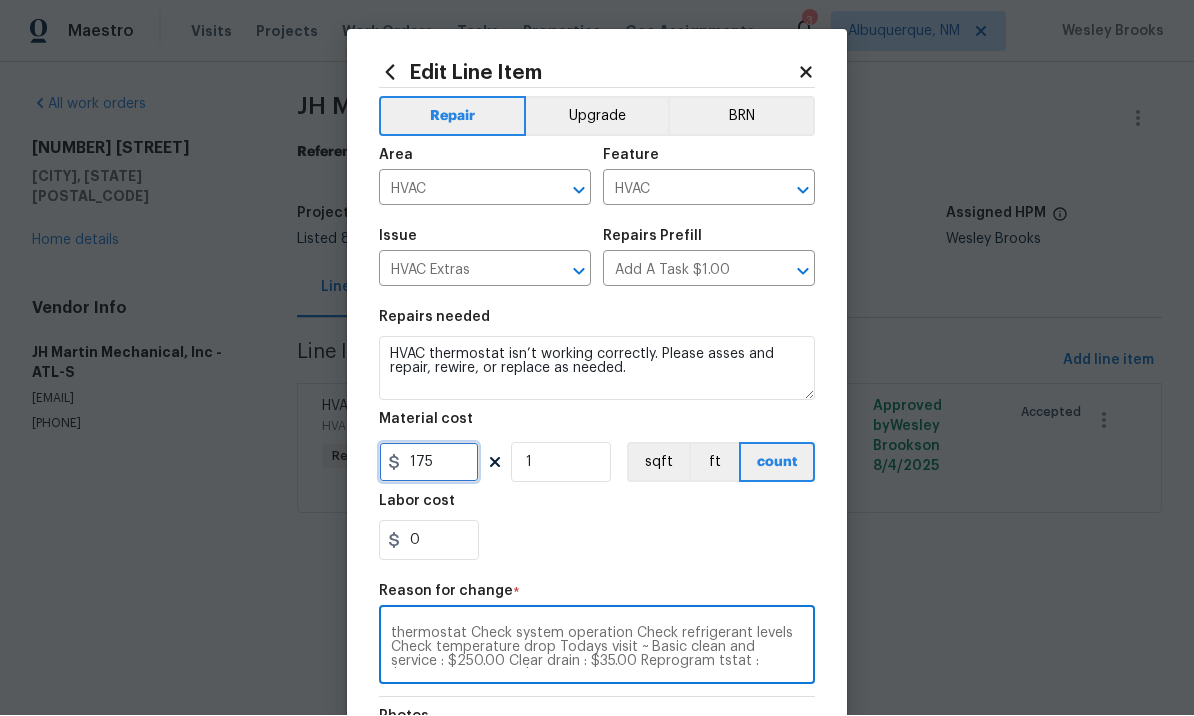 click on "175" at bounding box center (429, 463) 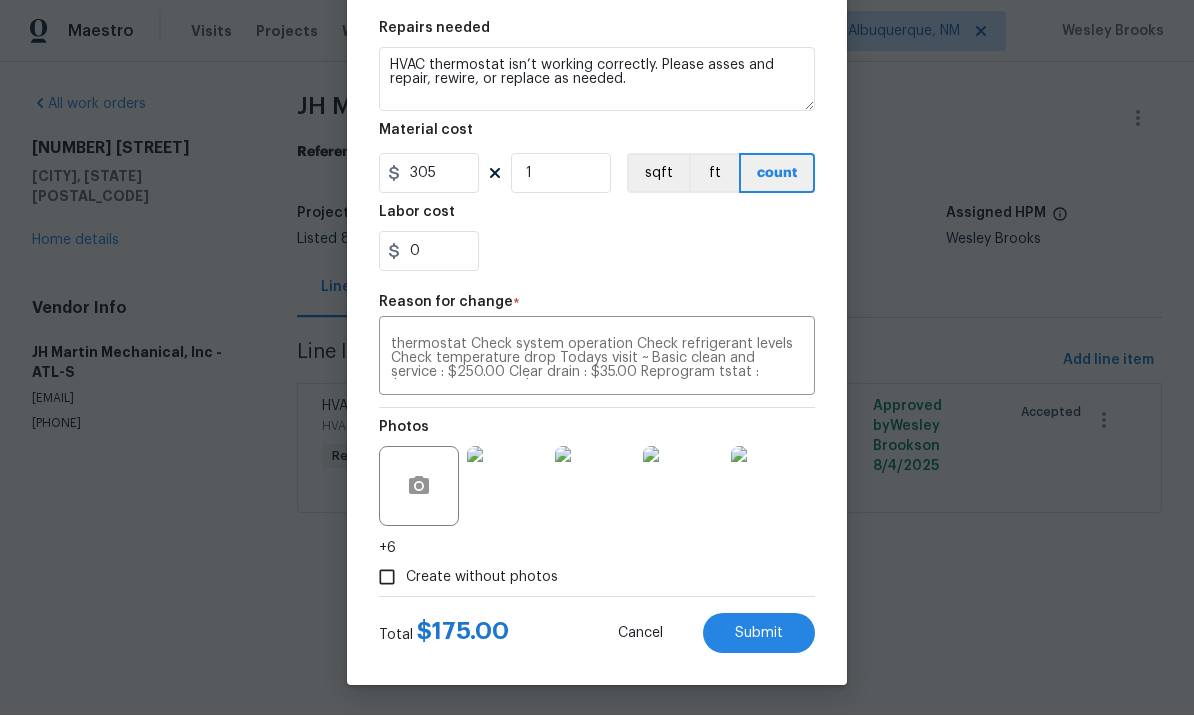 scroll, scrollTop: 293, scrollLeft: 0, axis: vertical 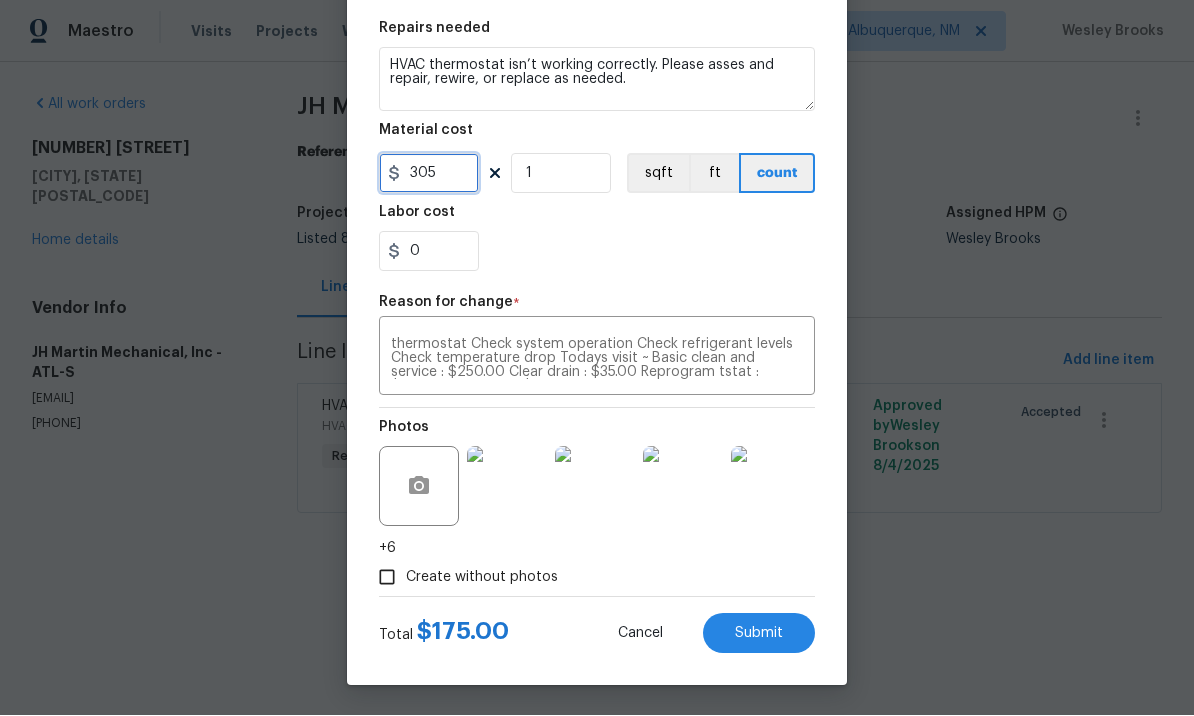 type on "305" 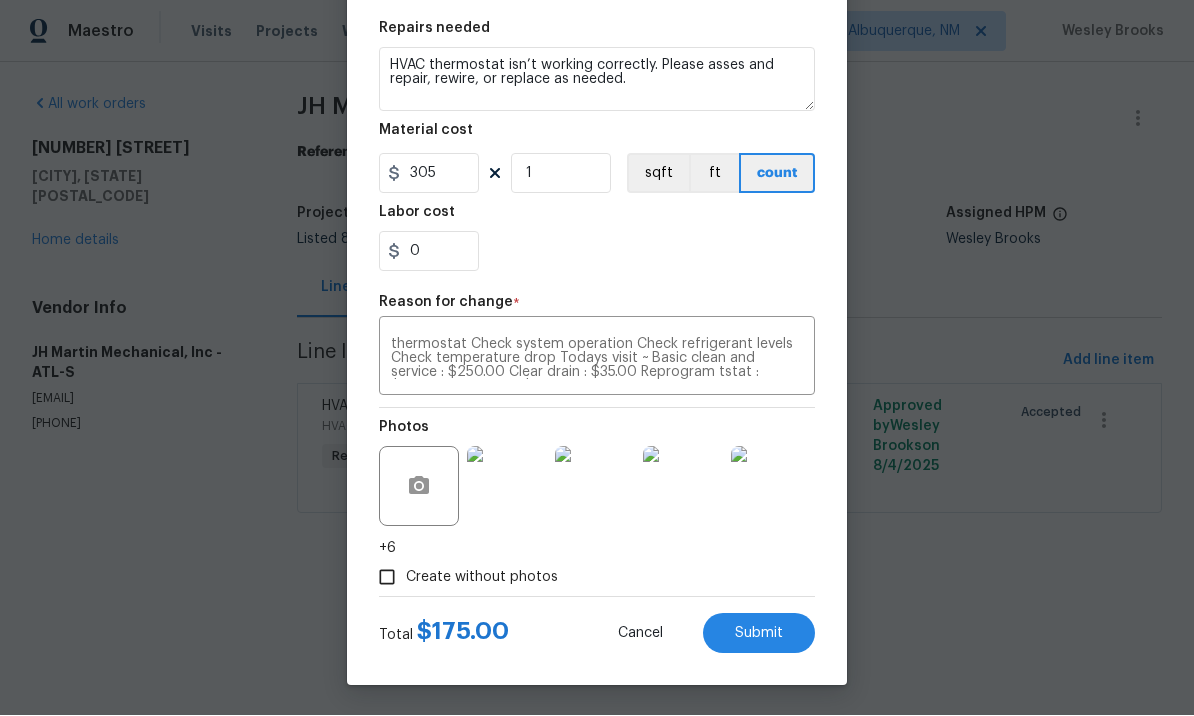 click on "Submit" at bounding box center (759, 634) 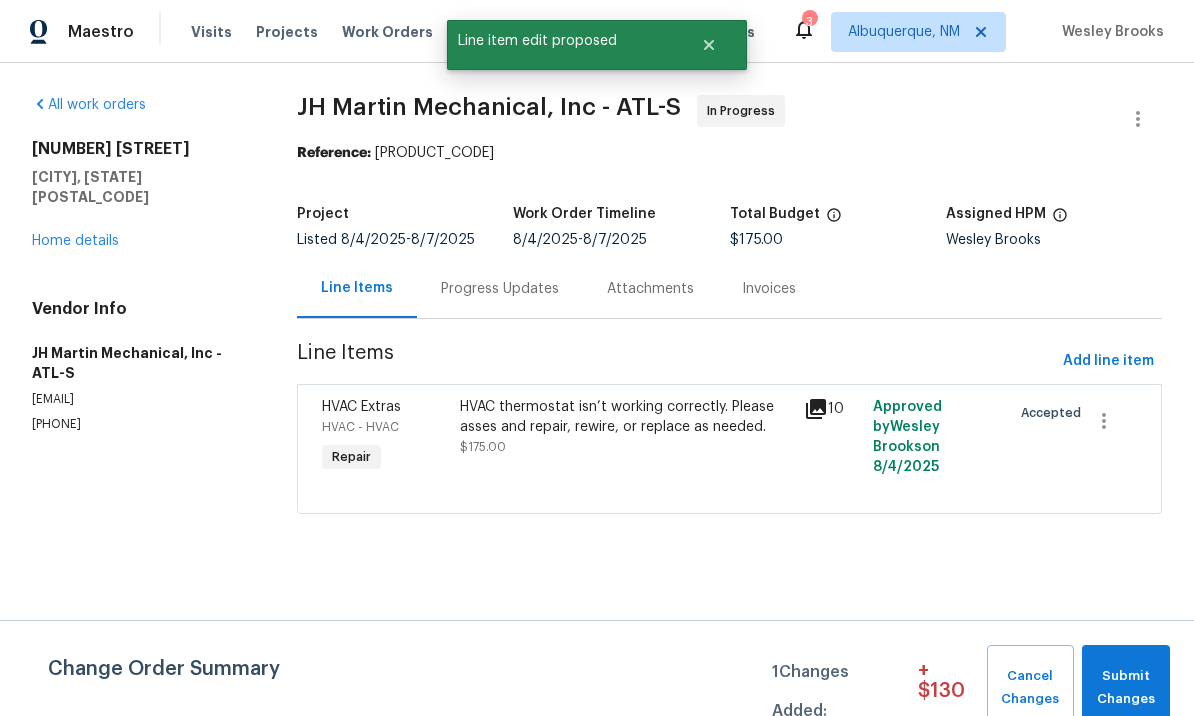 scroll, scrollTop: 0, scrollLeft: 0, axis: both 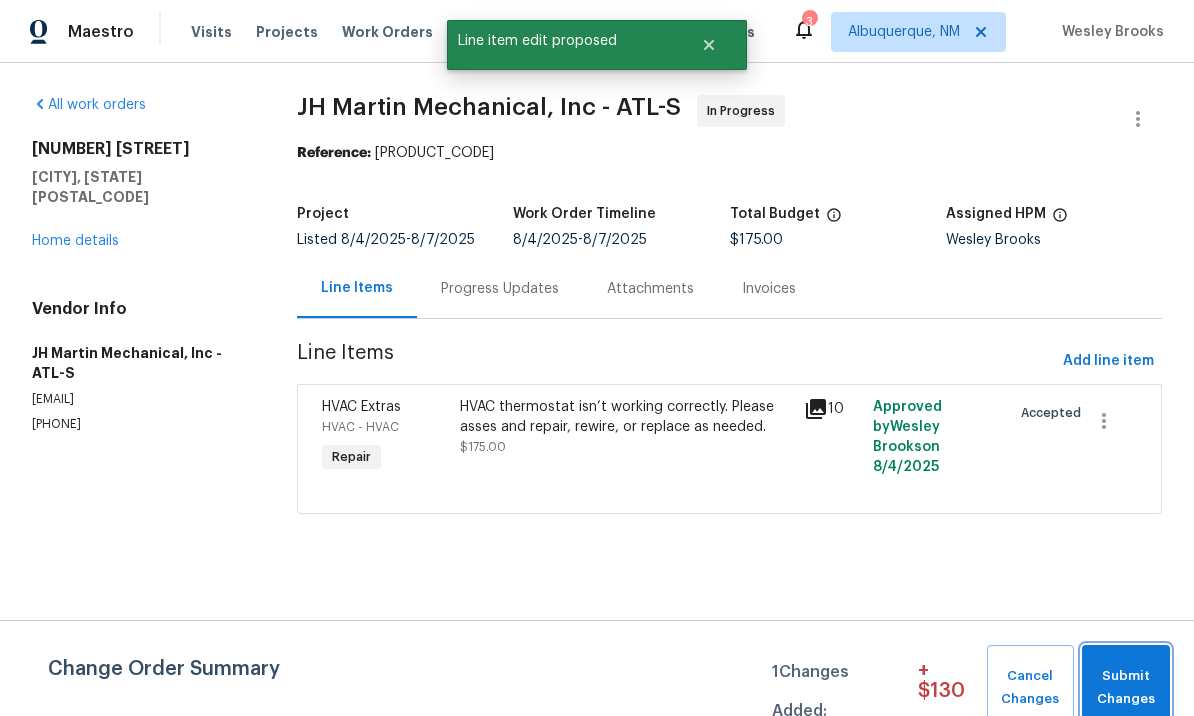click on "Submit Changes" at bounding box center [1126, 688] 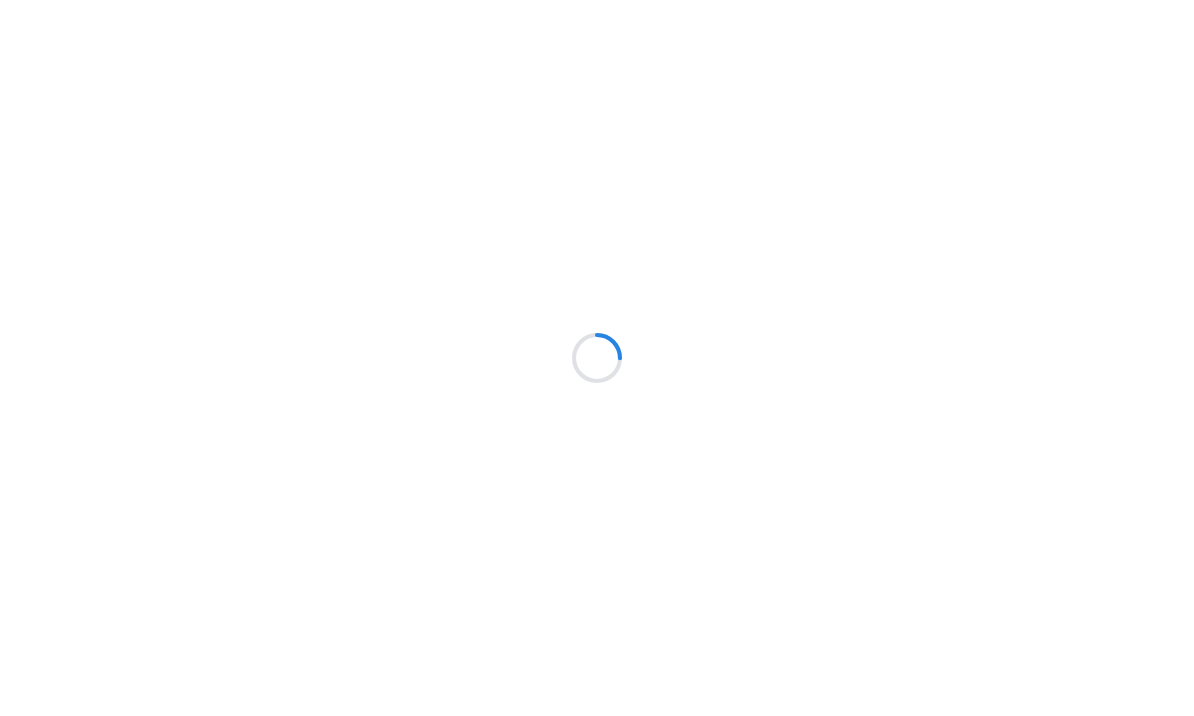 scroll, scrollTop: 0, scrollLeft: 0, axis: both 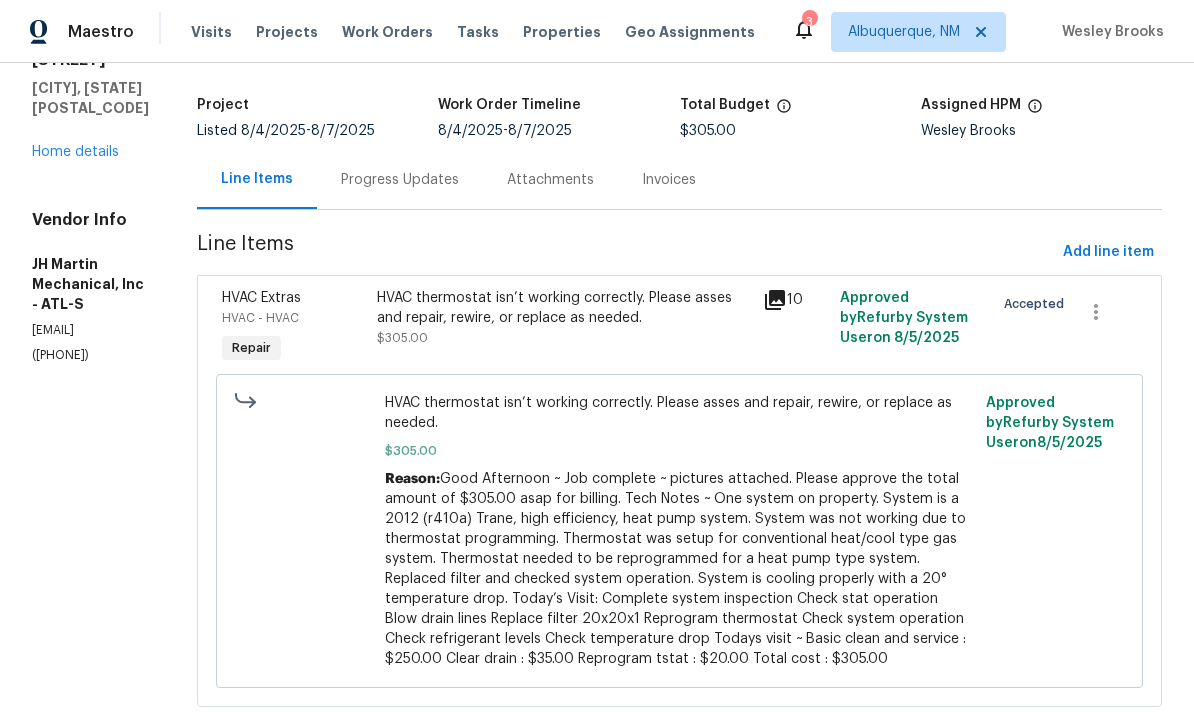 click on "Progress Updates" at bounding box center [400, 179] 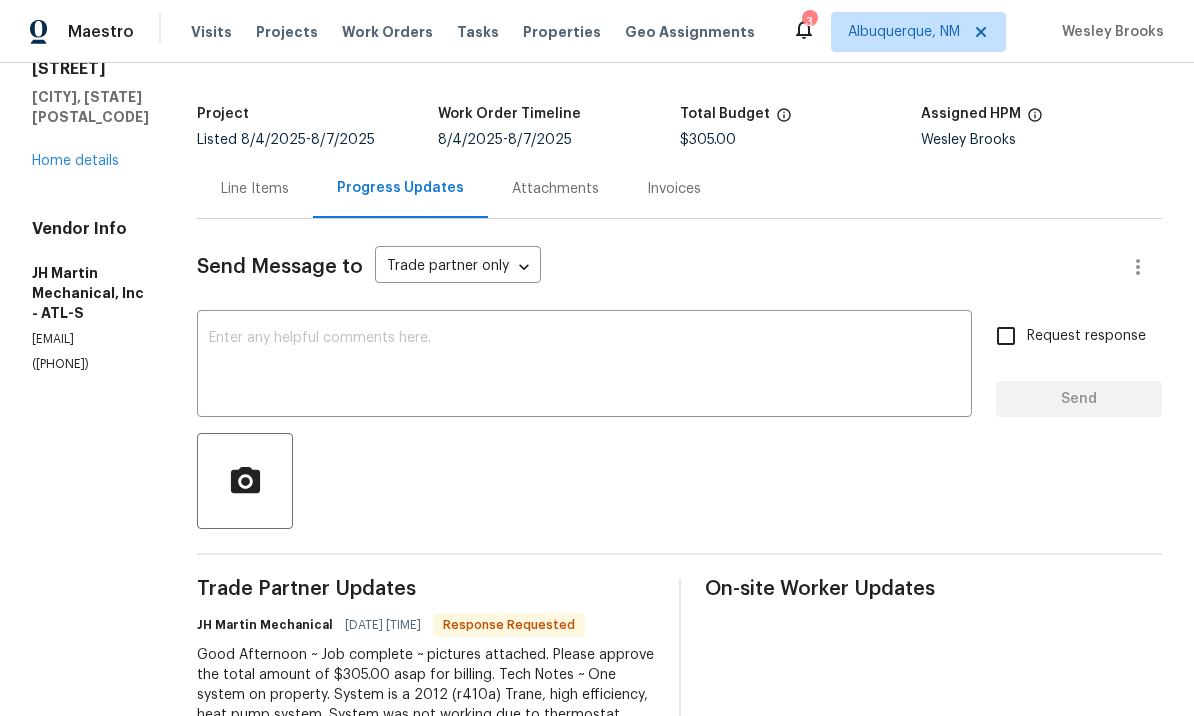 scroll, scrollTop: 101, scrollLeft: 0, axis: vertical 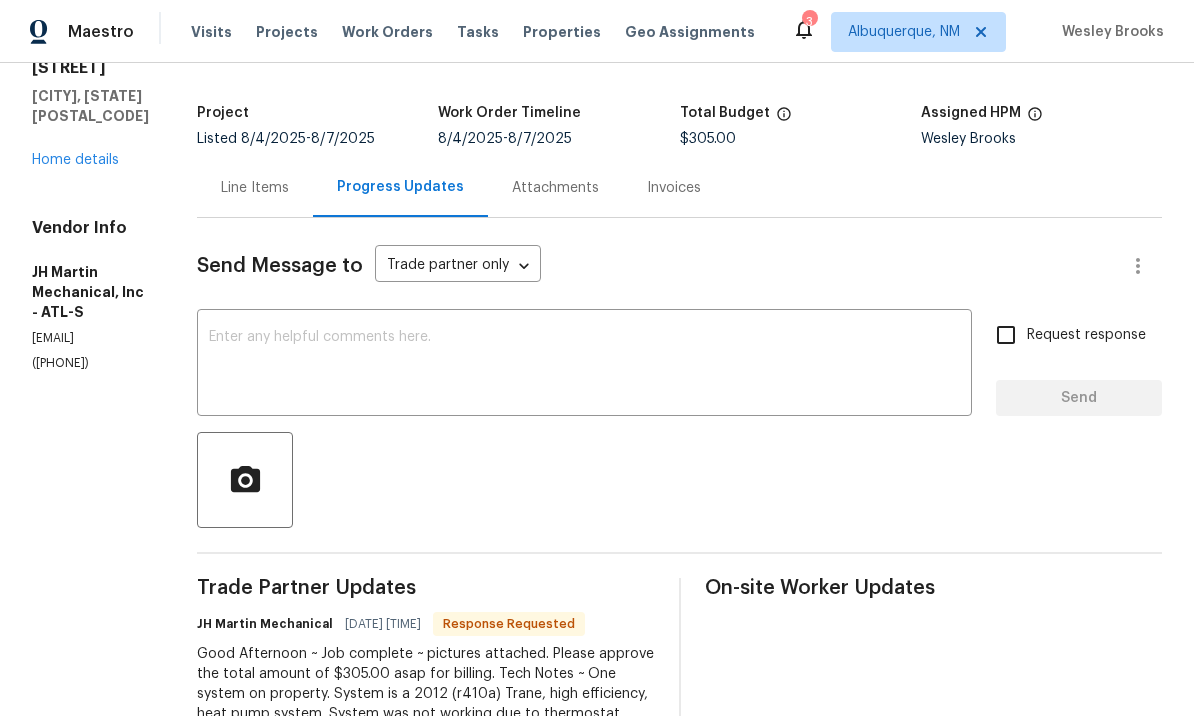 click at bounding box center [584, 365] 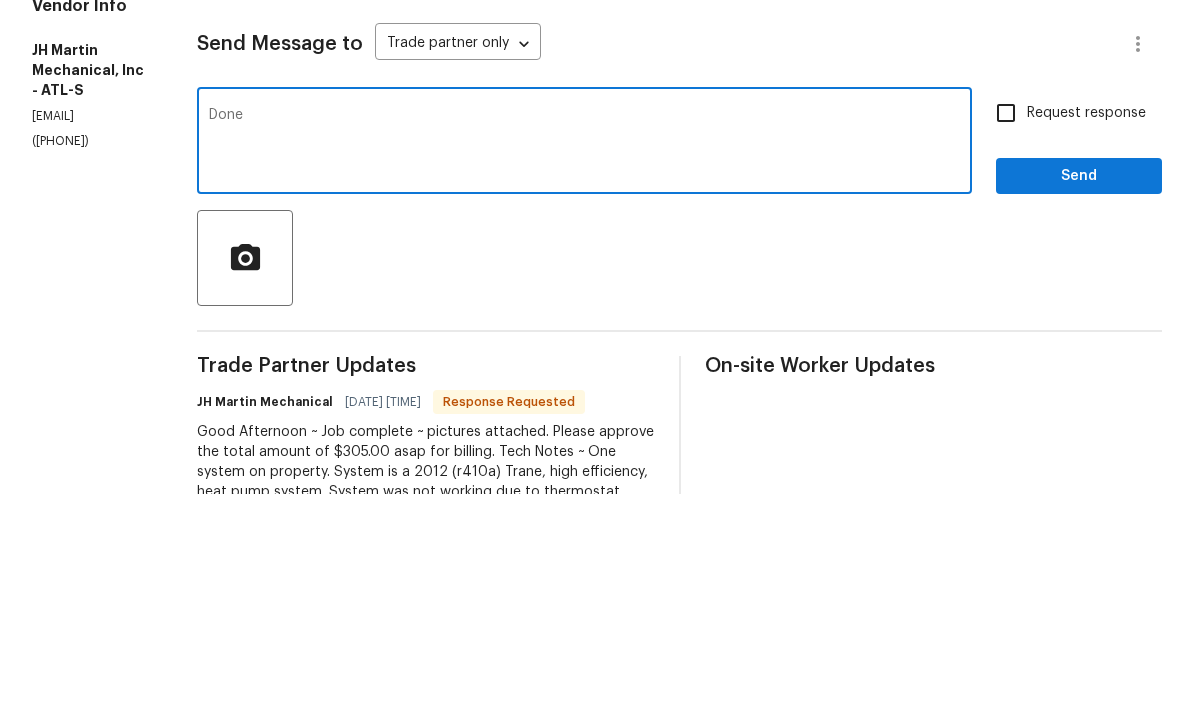 type on "Done" 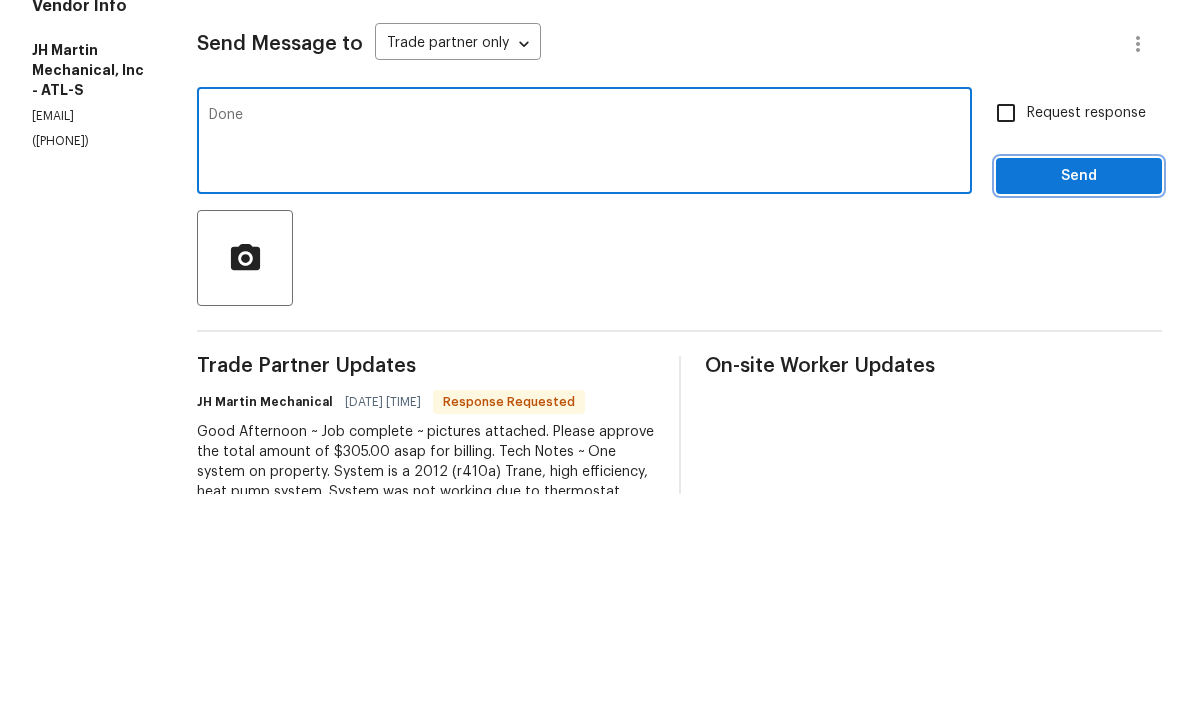 click on "Send" at bounding box center (1079, 398) 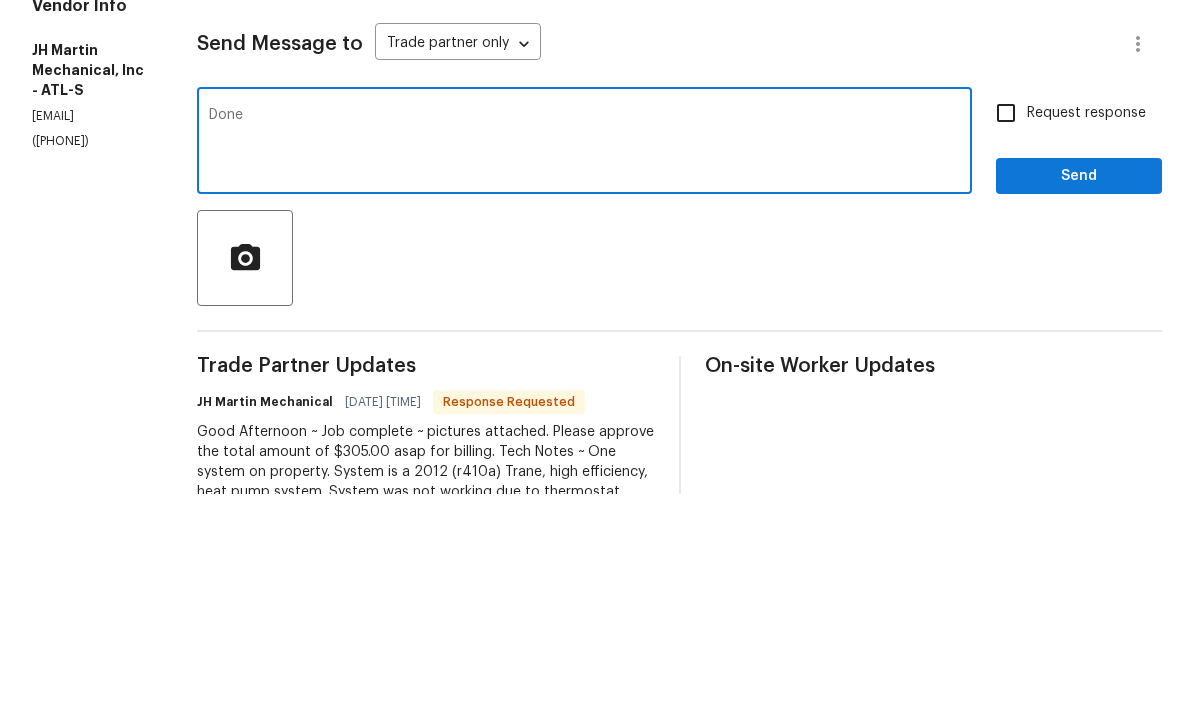 scroll, scrollTop: 32, scrollLeft: 0, axis: vertical 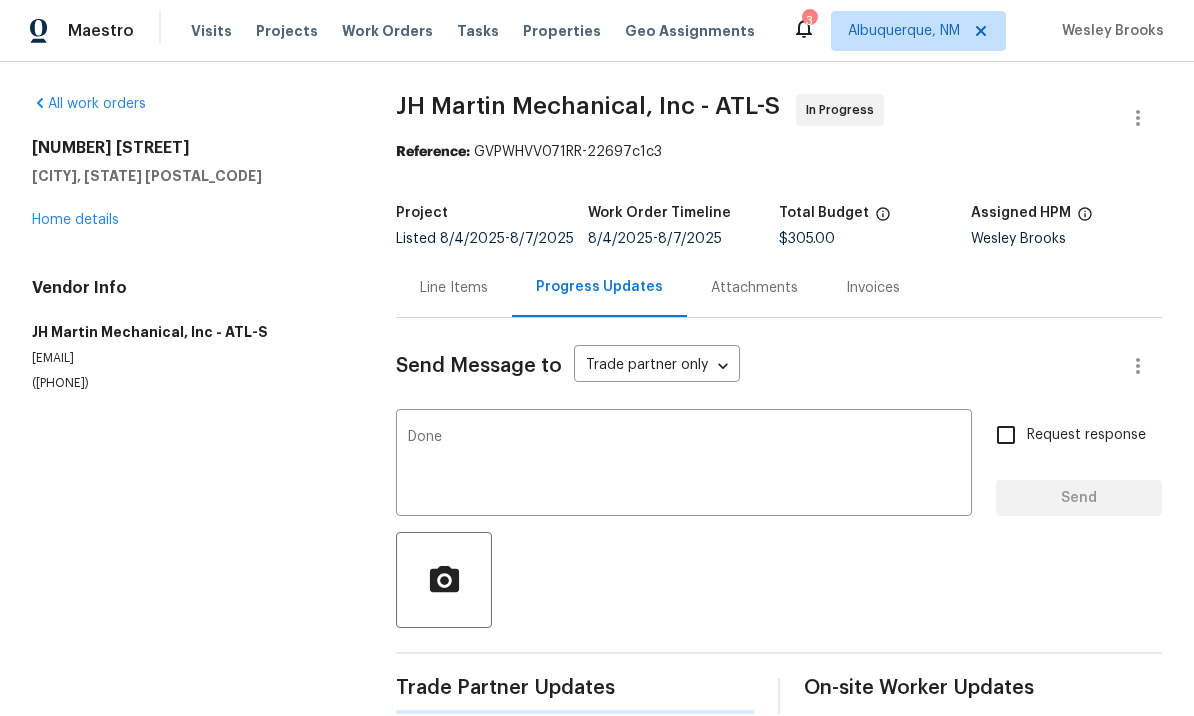 type 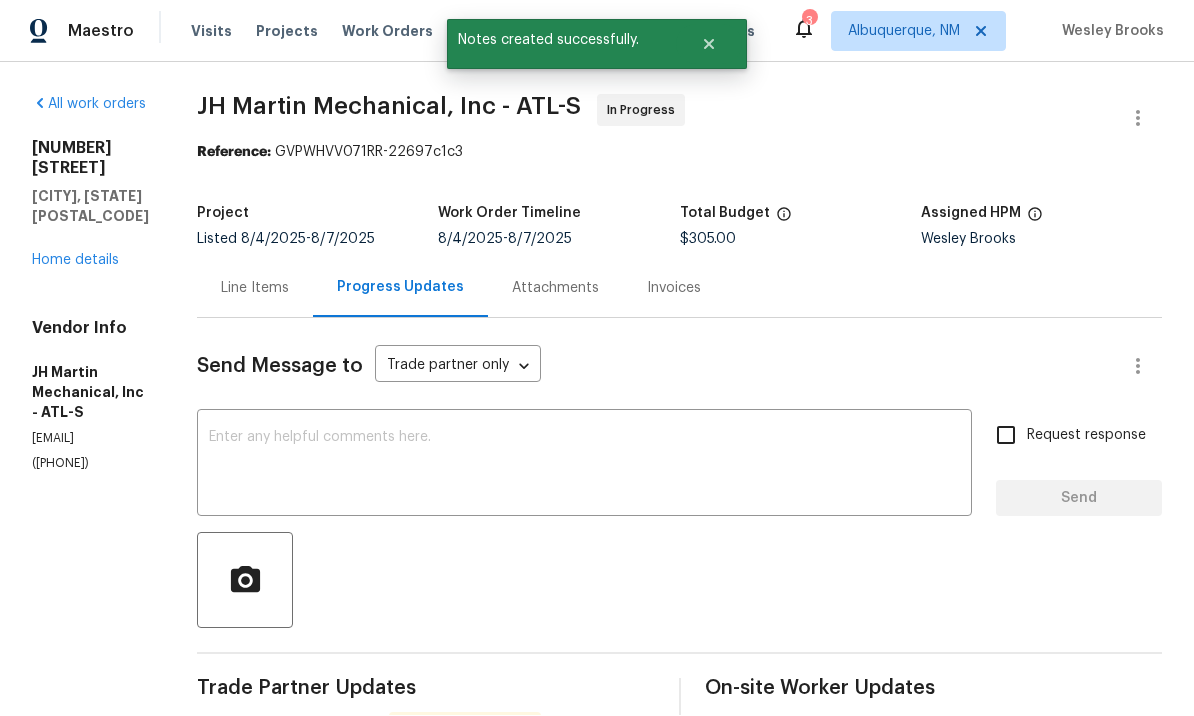 scroll, scrollTop: 33, scrollLeft: 0, axis: vertical 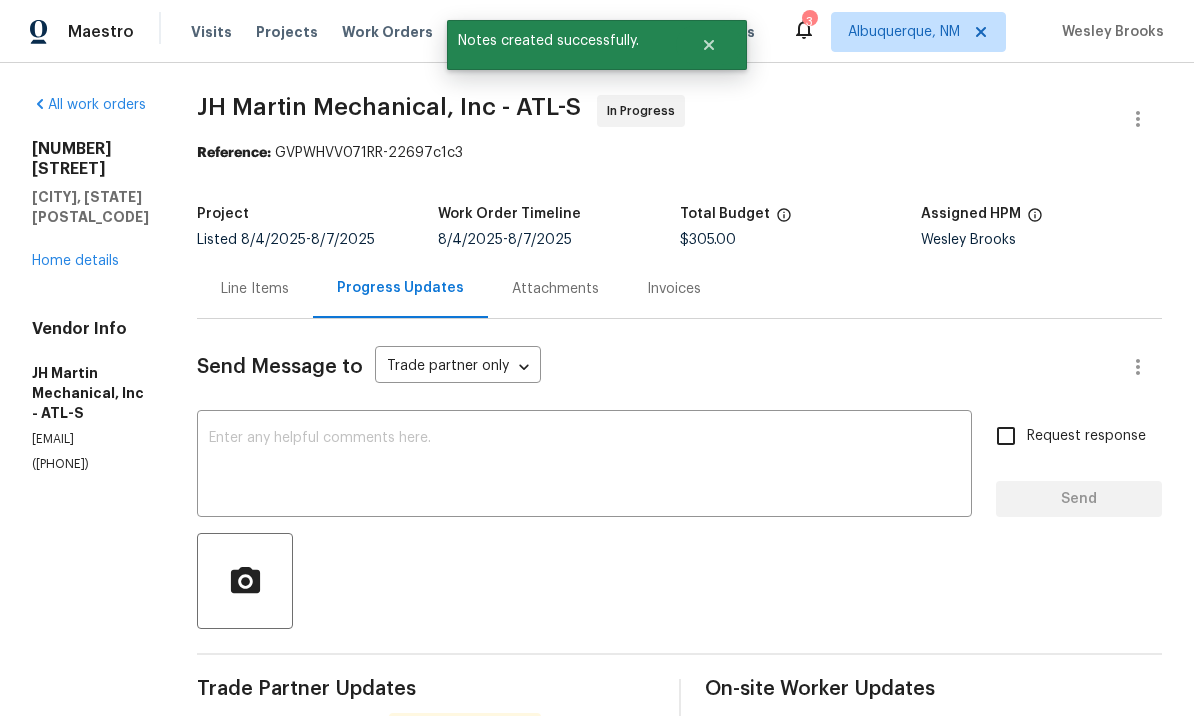 click on "Maestro Visits Projects Work Orders Tasks Properties Geo Assignments" at bounding box center [389, 32] 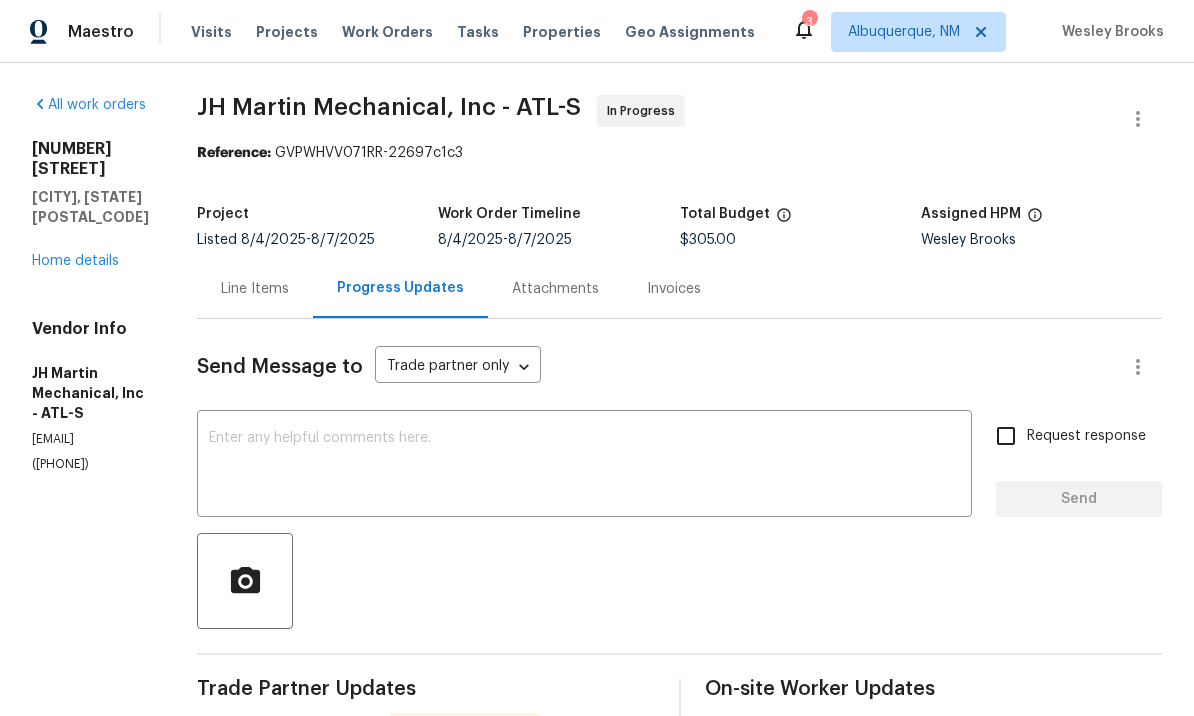scroll, scrollTop: 0, scrollLeft: 0, axis: both 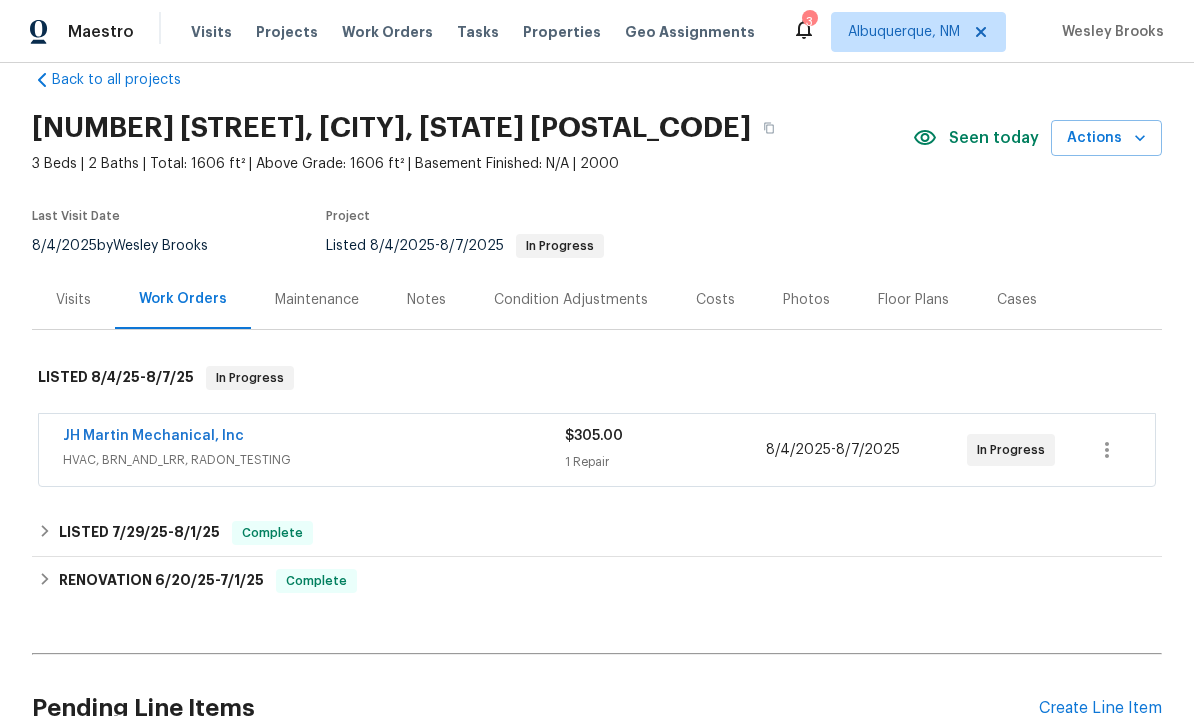 click on "JH Martin Mechanical, Inc" at bounding box center (153, 436) 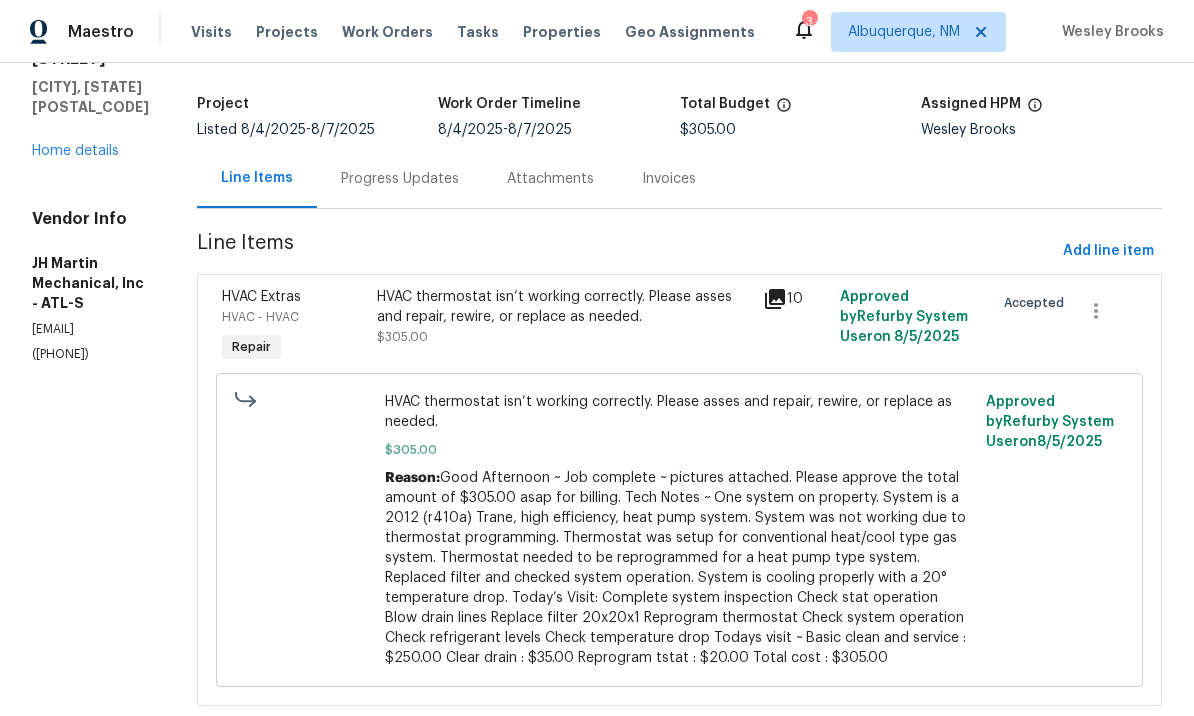 scroll, scrollTop: 109, scrollLeft: 0, axis: vertical 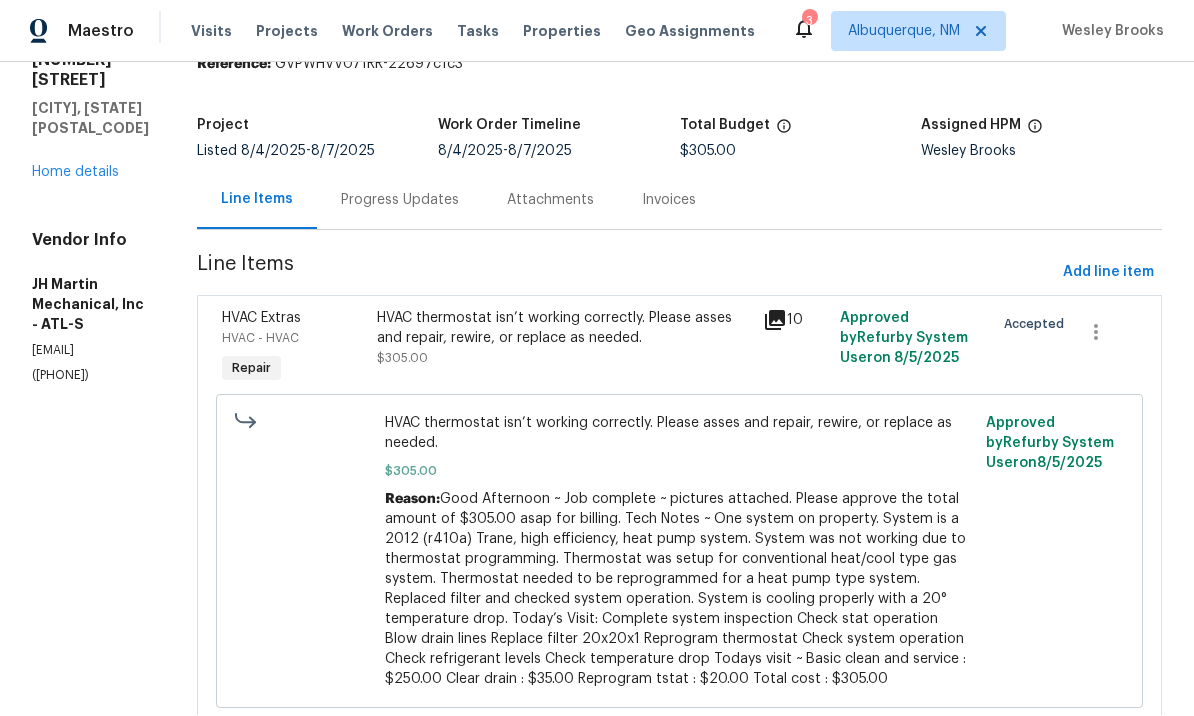 click on "HVAC thermostat isn’t working correctly. Please asses and repair, rewire, or replace as needed." at bounding box center [564, 329] 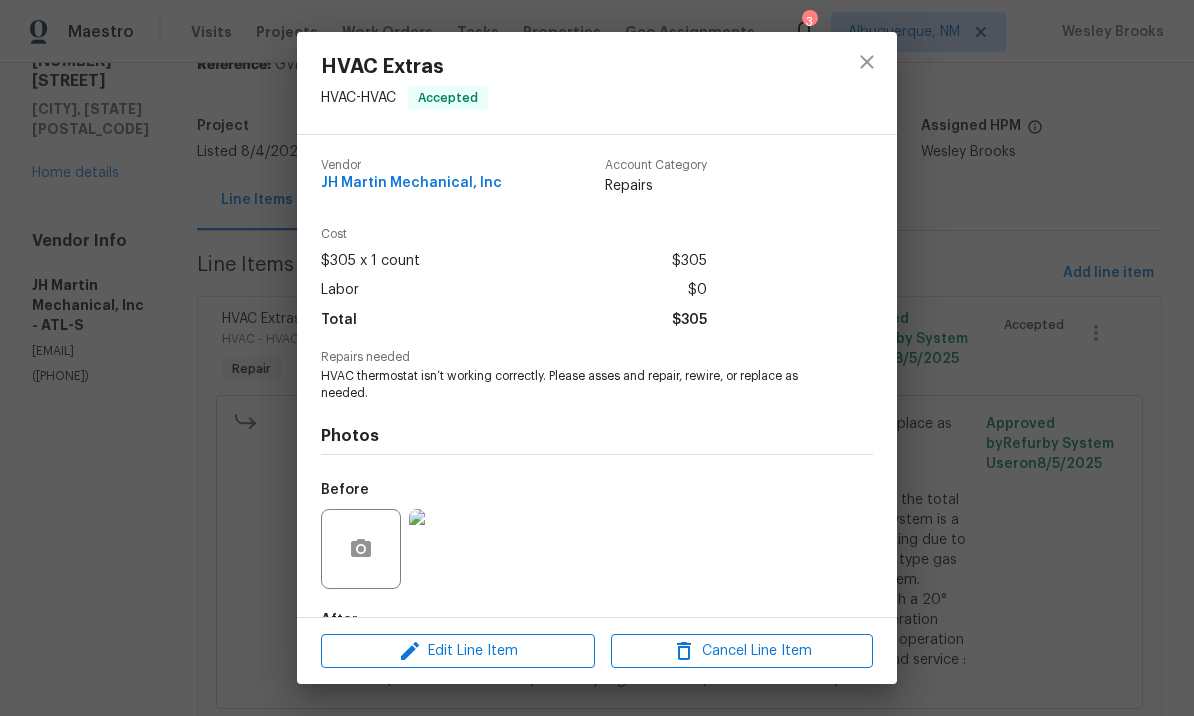 scroll, scrollTop: 0, scrollLeft: 0, axis: both 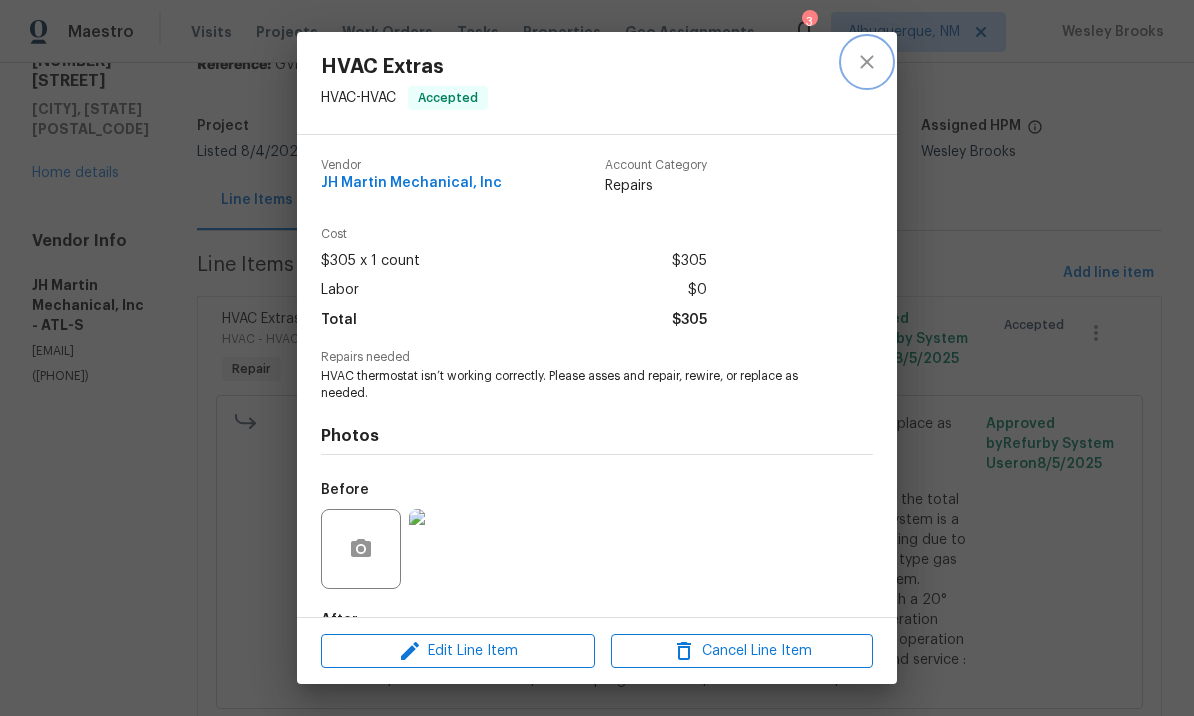 click at bounding box center (867, 62) 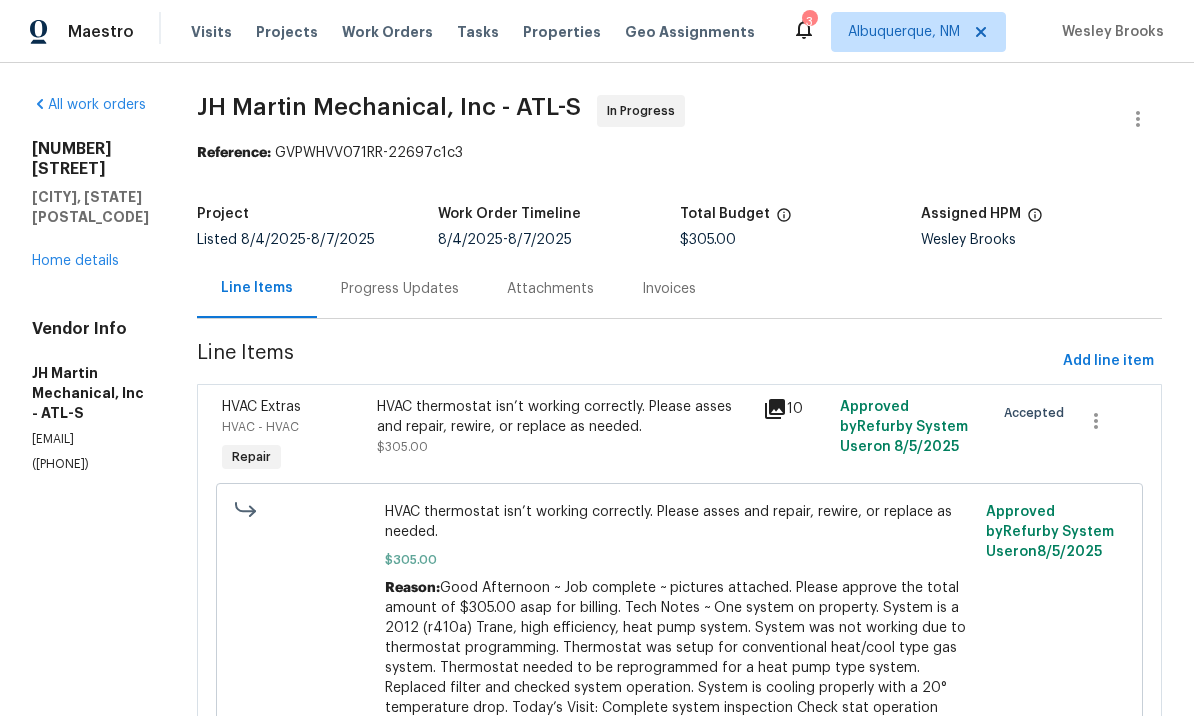 scroll, scrollTop: 0, scrollLeft: 0, axis: both 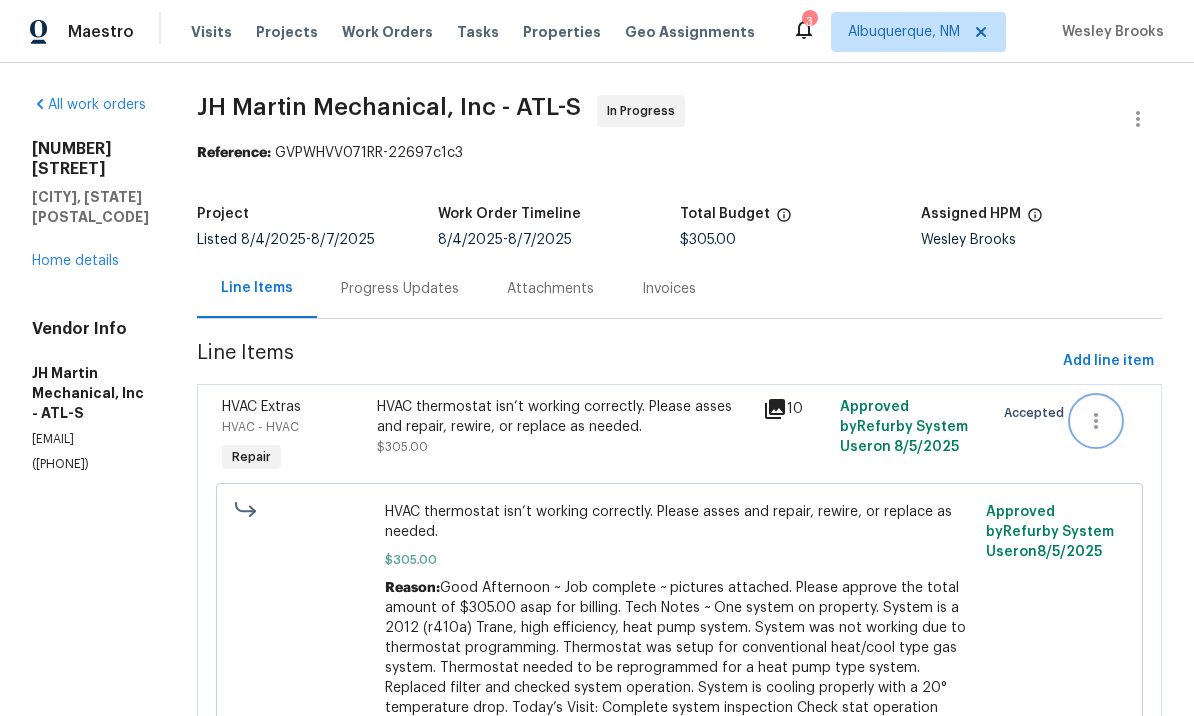 click at bounding box center (1096, 421) 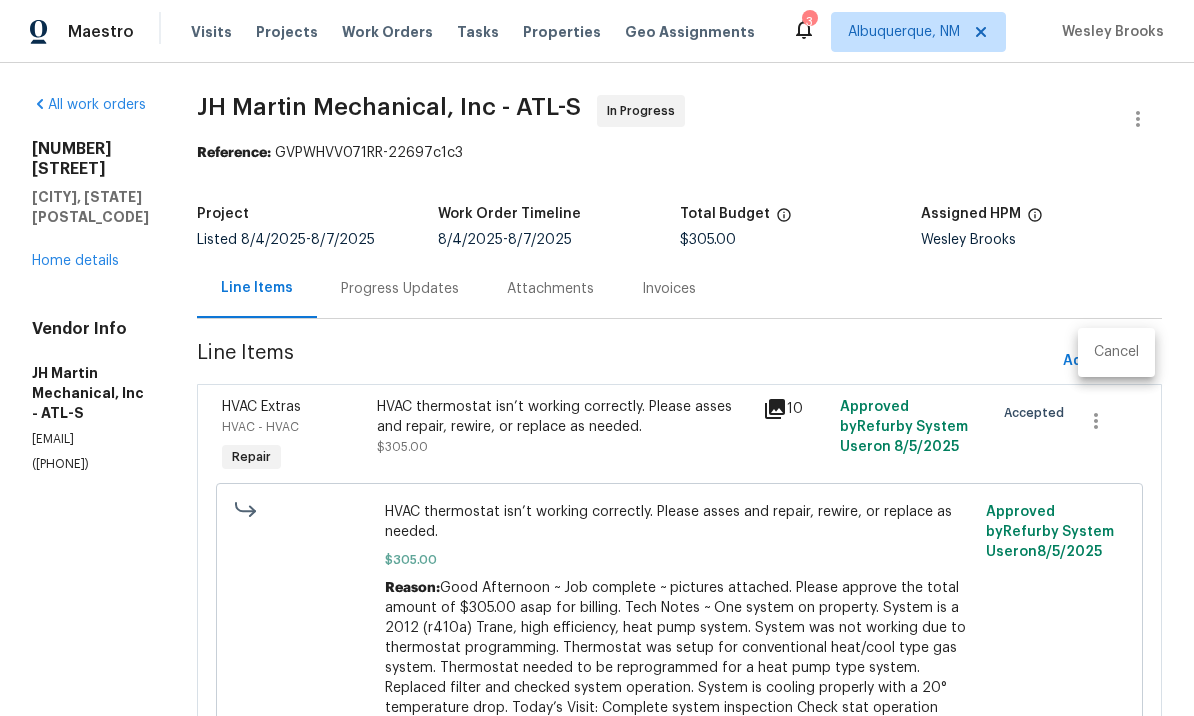 click at bounding box center (597, 358) 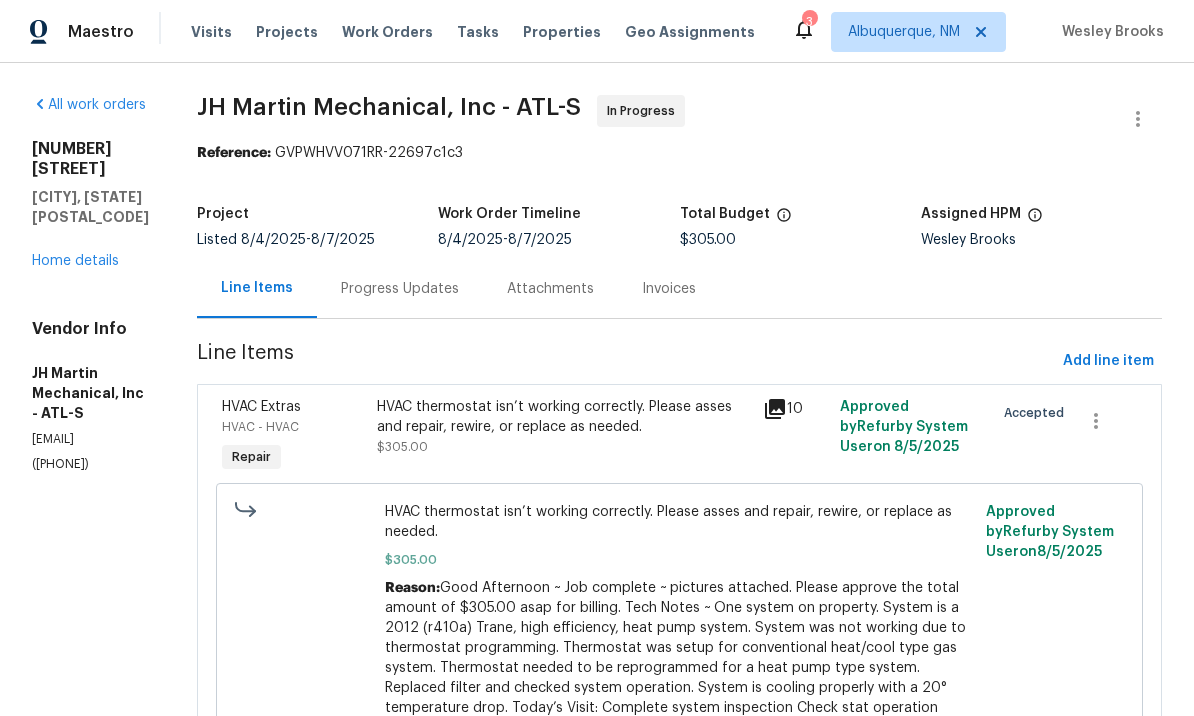 click on "HVAC thermostat isn’t working correctly. Please asses and repair, rewire, or replace as needed. $305.00 Reason:  Good Afternoon ~ Job complete ~ pictures attached. Please approve the total amount of $305.00 asap for billing. Tech Notes ~ One system on property. System is a 2012 (r410a) Trane, high efficiency, heat pump system. System was not working due to thermostat programming. Thermostat was setup for conventional heat/cool type gas system. Thermostat needed to be reprogrammed for a heat pump type system. Replaced filter and checked system operation. System is cooling properly with a 20° temperature drop. Today’s Visit: Complete system inspection Check stat operation Blow drain lines Replace filter 20x20x1 Reprogram thermostat Check system operation Check refrigerant levels Check temperature drop Todays visit ~ Basic clean and service : $250.00 Clear drain : $35.00 Reprogram tstat : $20.00 Total cost : $305.00 Approved by  Refurby System User  on  8/5/2025" at bounding box center (679, 640) 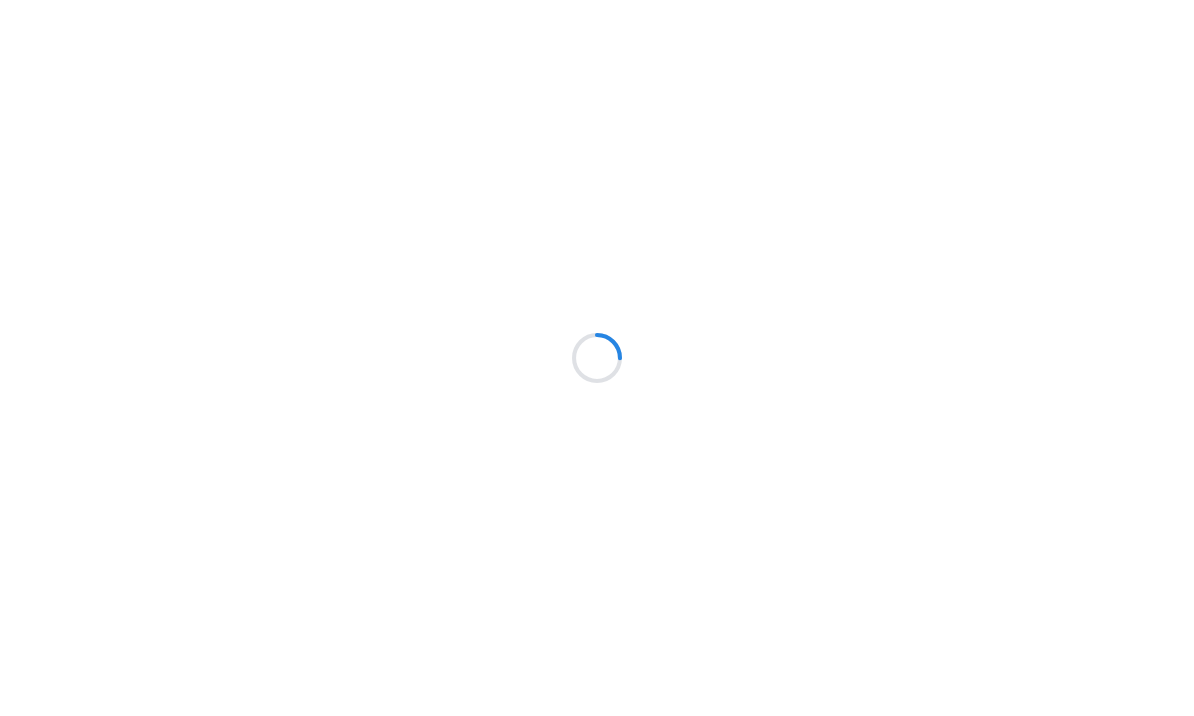 scroll, scrollTop: 0, scrollLeft: 0, axis: both 